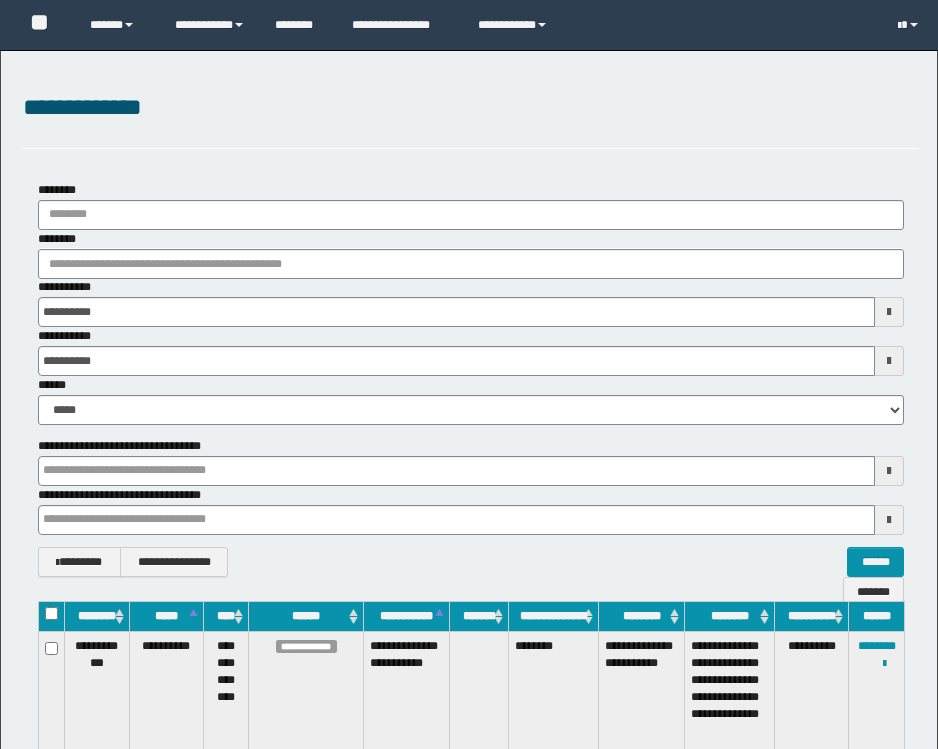 scroll, scrollTop: 0, scrollLeft: 0, axis: both 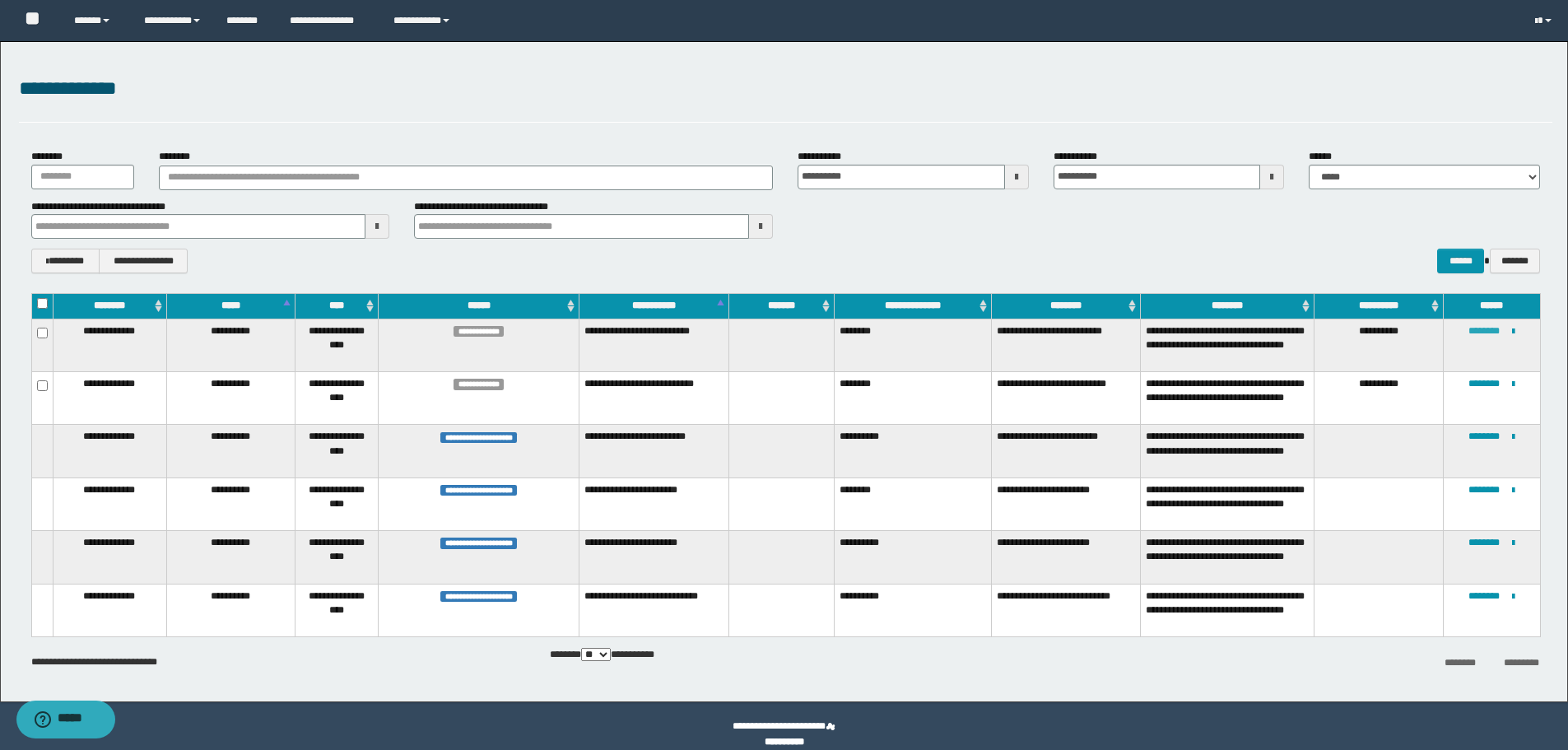 click on "********" at bounding box center (1484, 331) 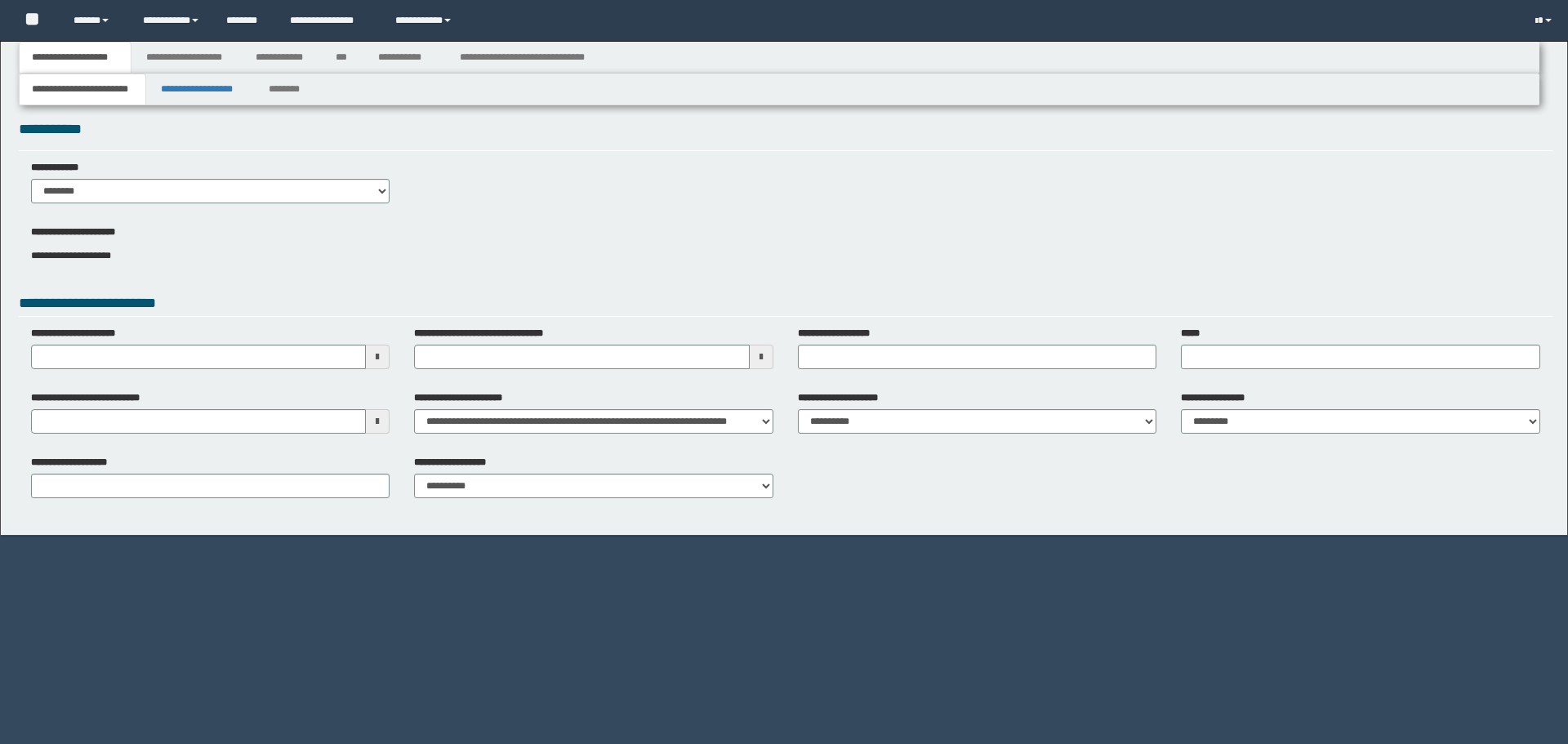 scroll, scrollTop: 0, scrollLeft: 0, axis: both 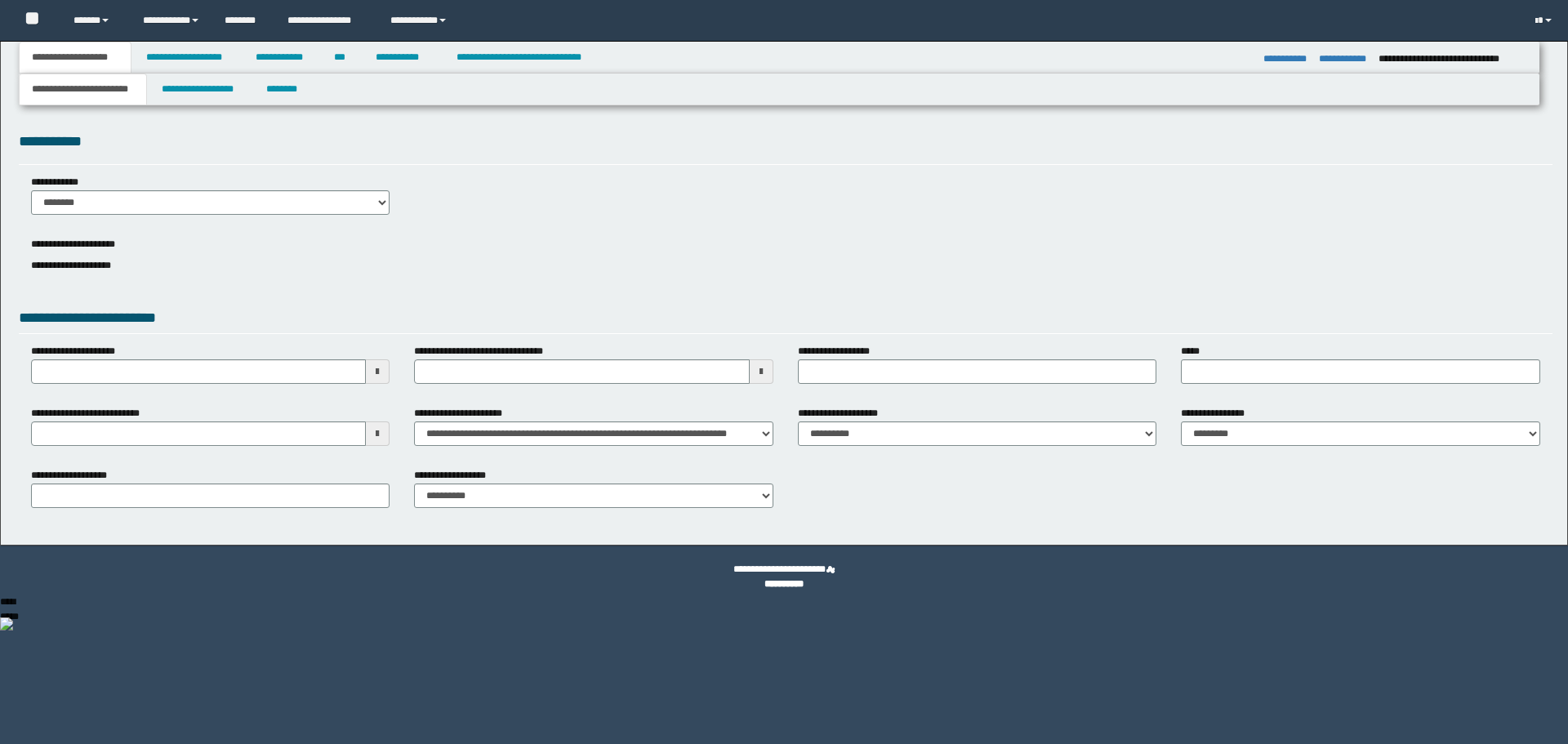 select on "*" 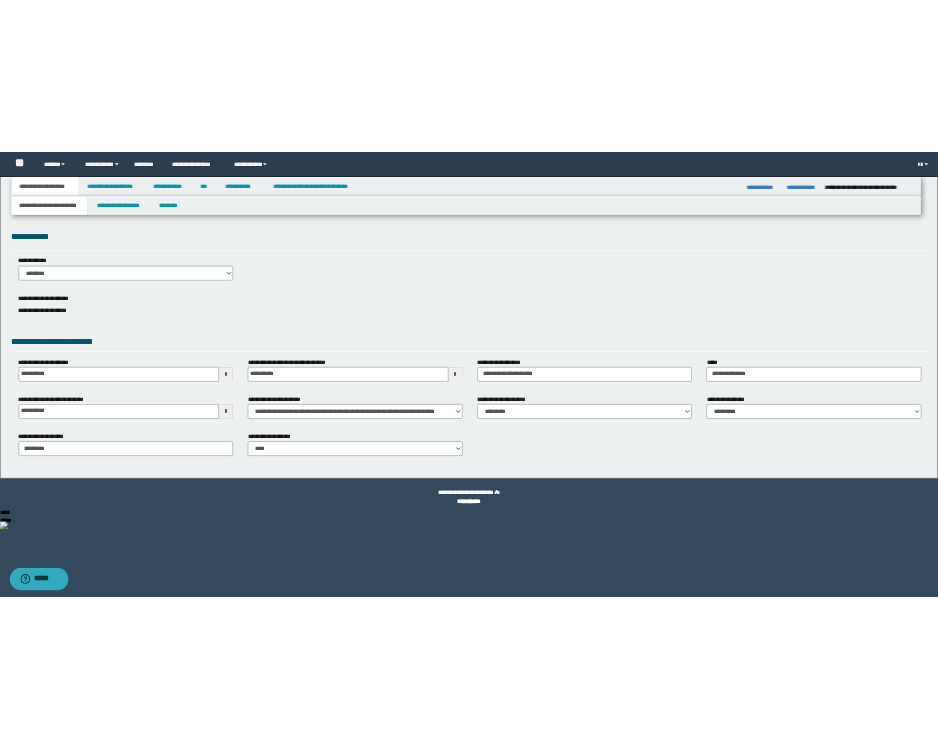 scroll, scrollTop: 0, scrollLeft: 0, axis: both 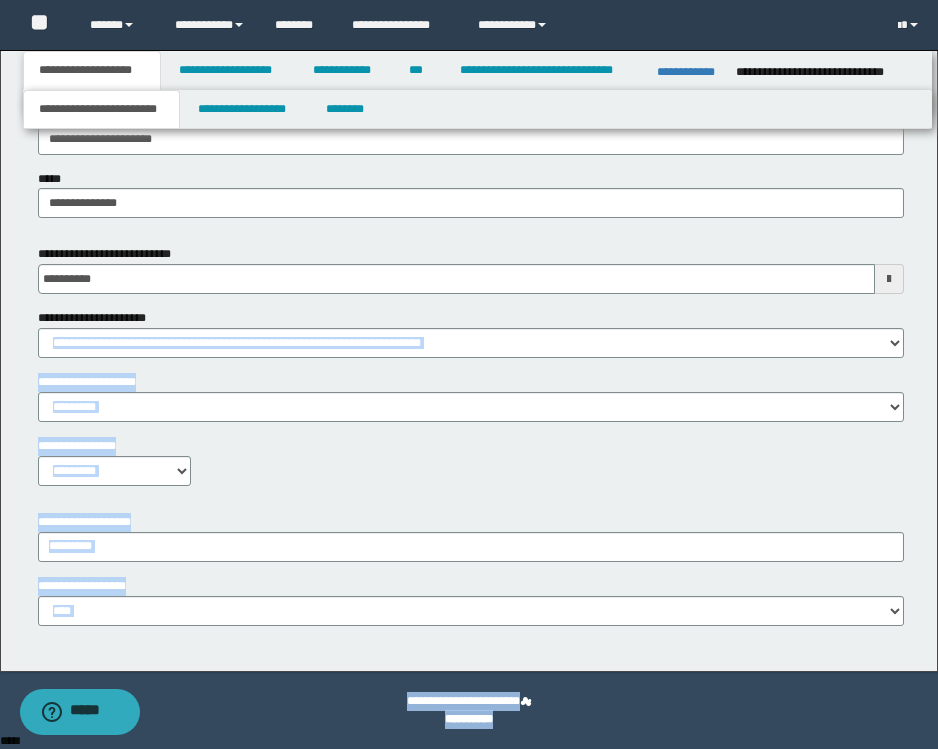 drag, startPoint x: 650, startPoint y: 748, endPoint x: 642, endPoint y: 807, distance: 59.5399 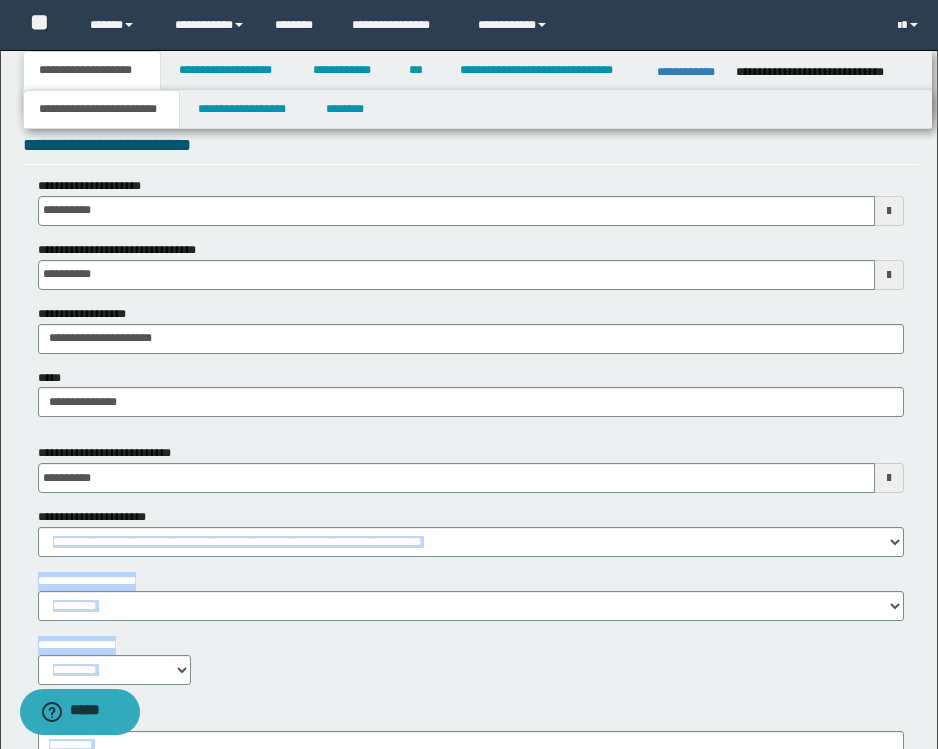 scroll, scrollTop: 243, scrollLeft: 0, axis: vertical 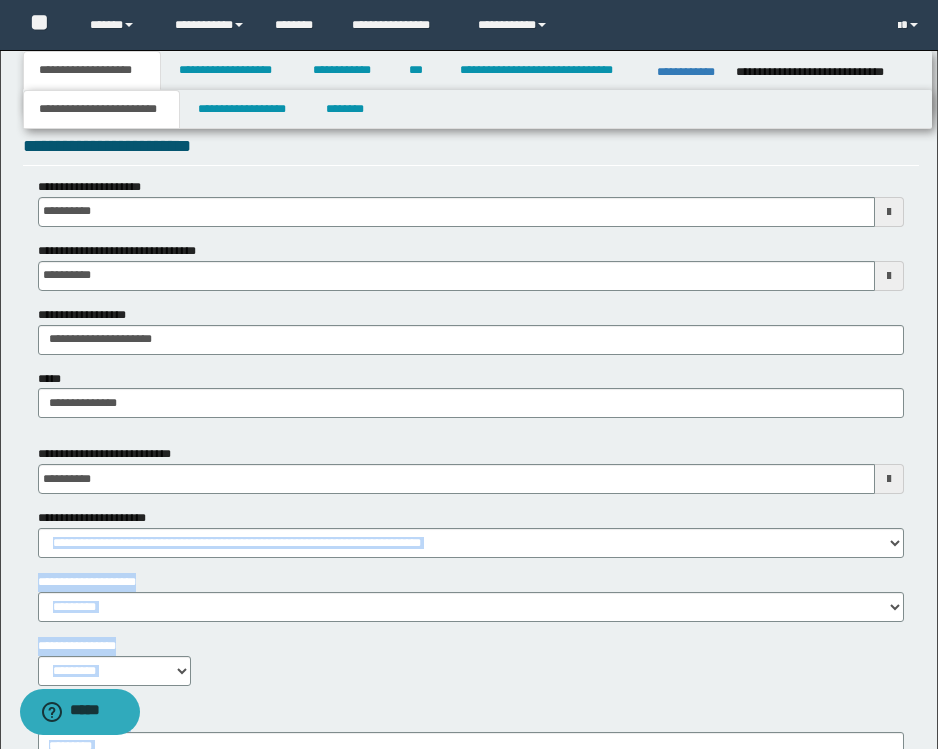 click on "**********" at bounding box center (471, 572) 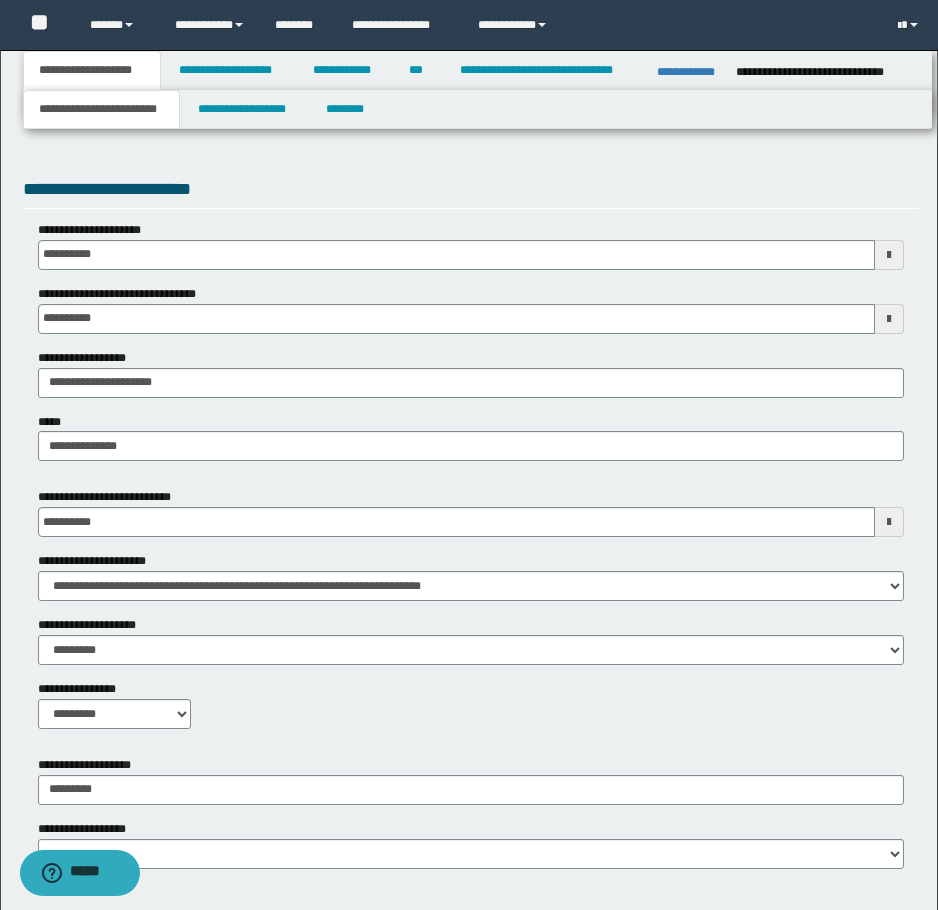 scroll, scrollTop: 282, scrollLeft: 0, axis: vertical 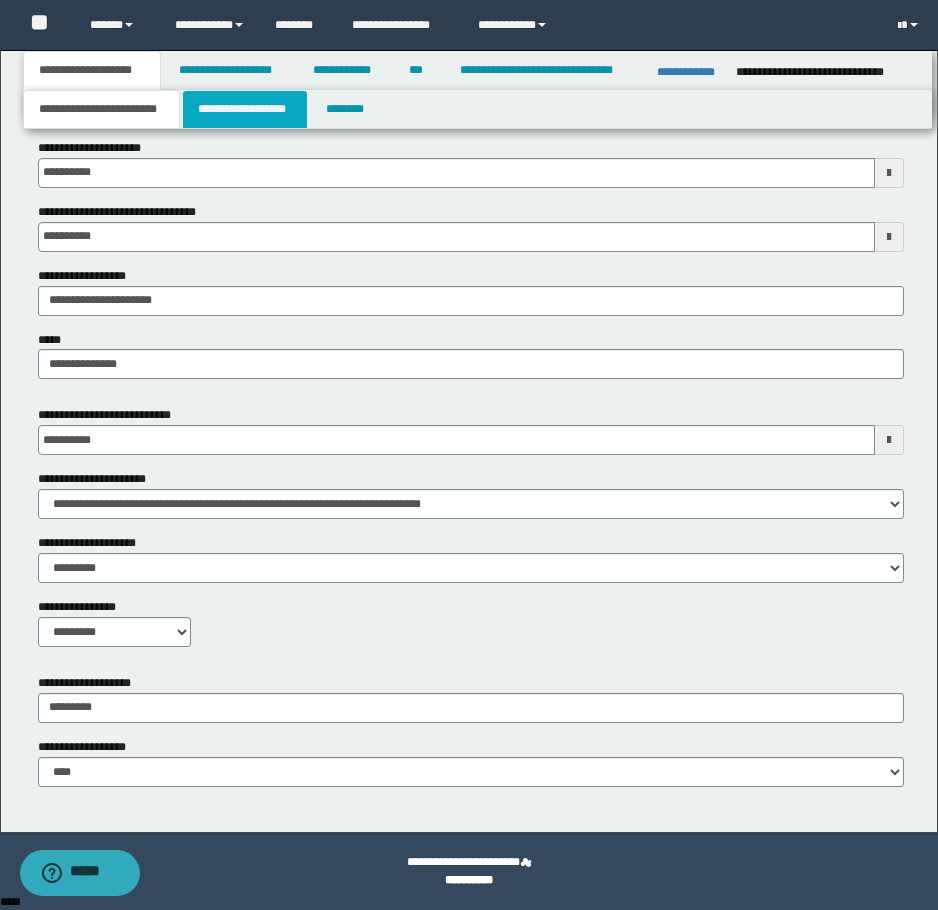 click on "**********" at bounding box center (245, 109) 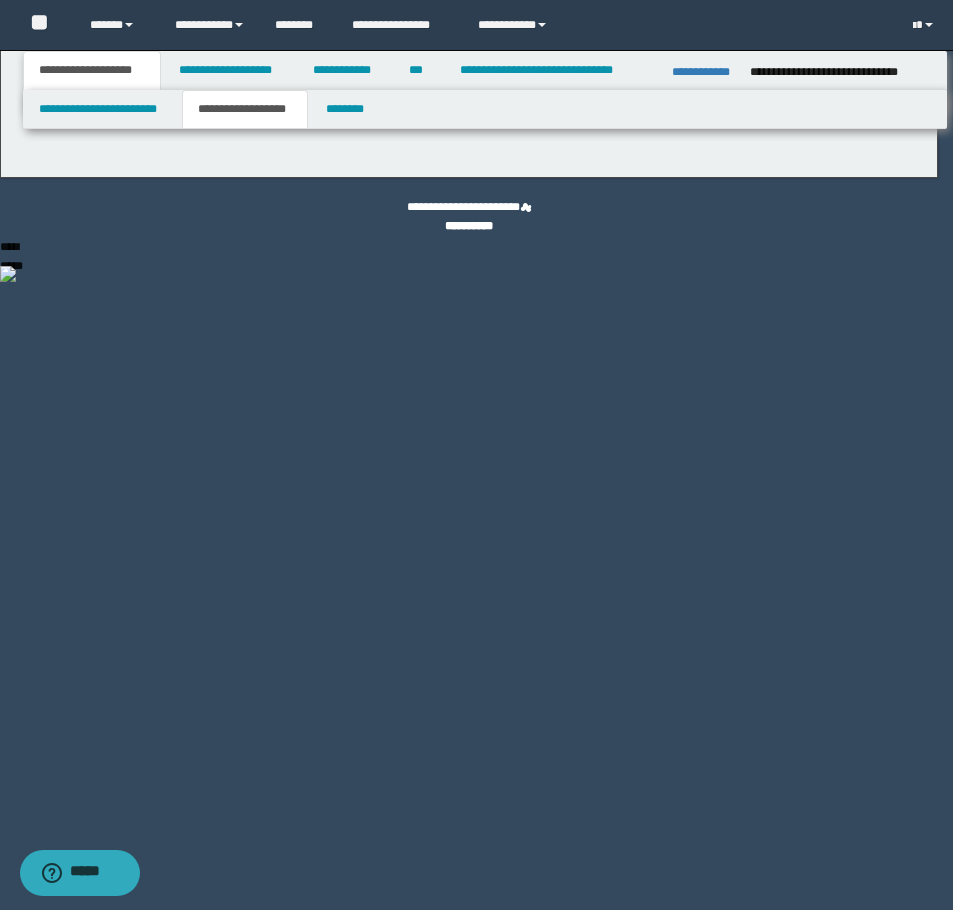 type on "********" 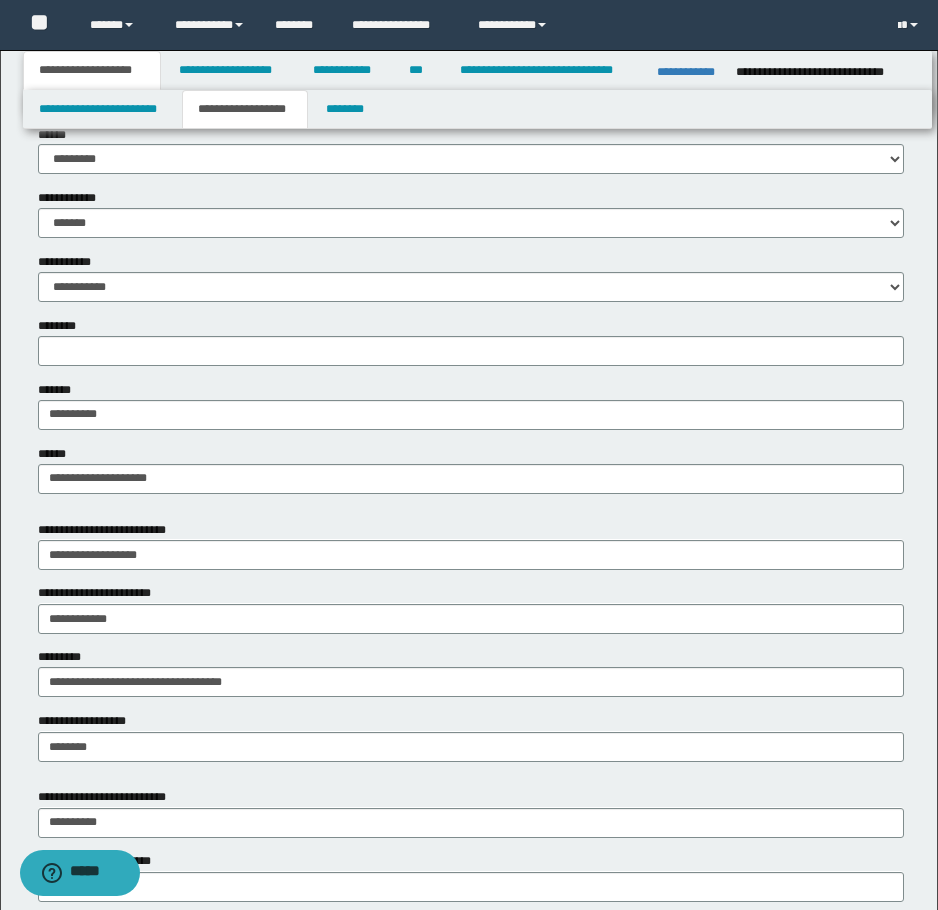 scroll, scrollTop: 800, scrollLeft: 0, axis: vertical 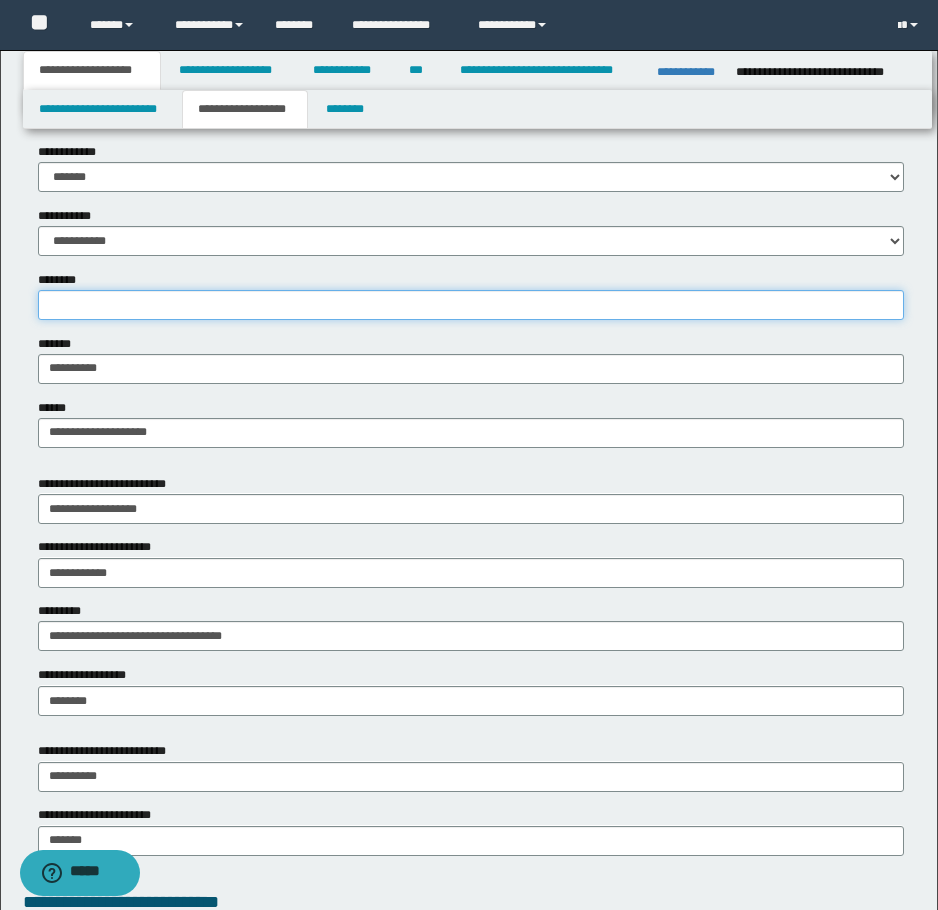 click on "********" at bounding box center (471, 305) 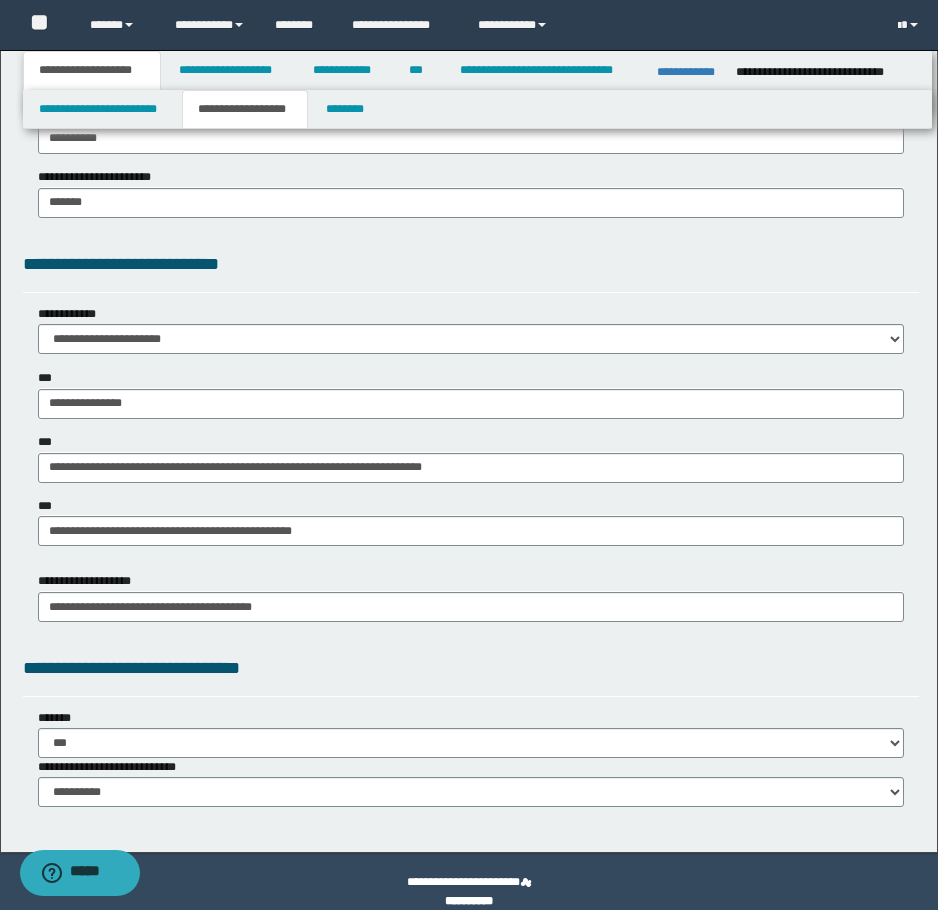 scroll, scrollTop: 1459, scrollLeft: 0, axis: vertical 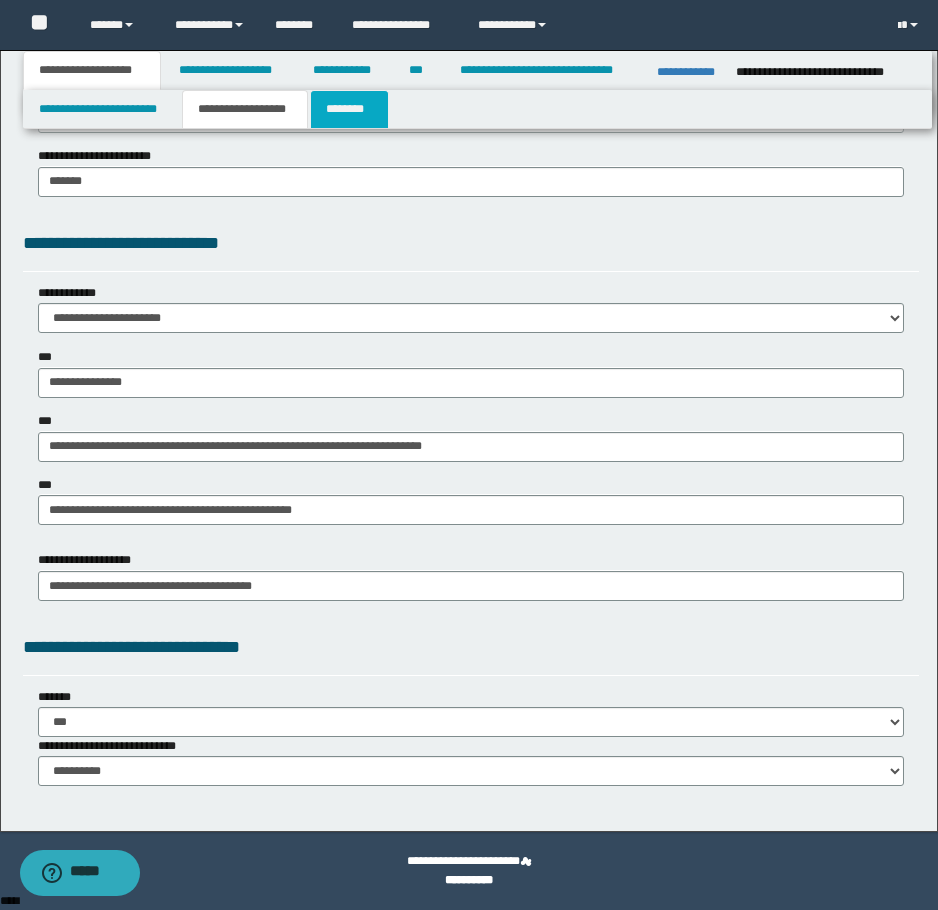 type on "*" 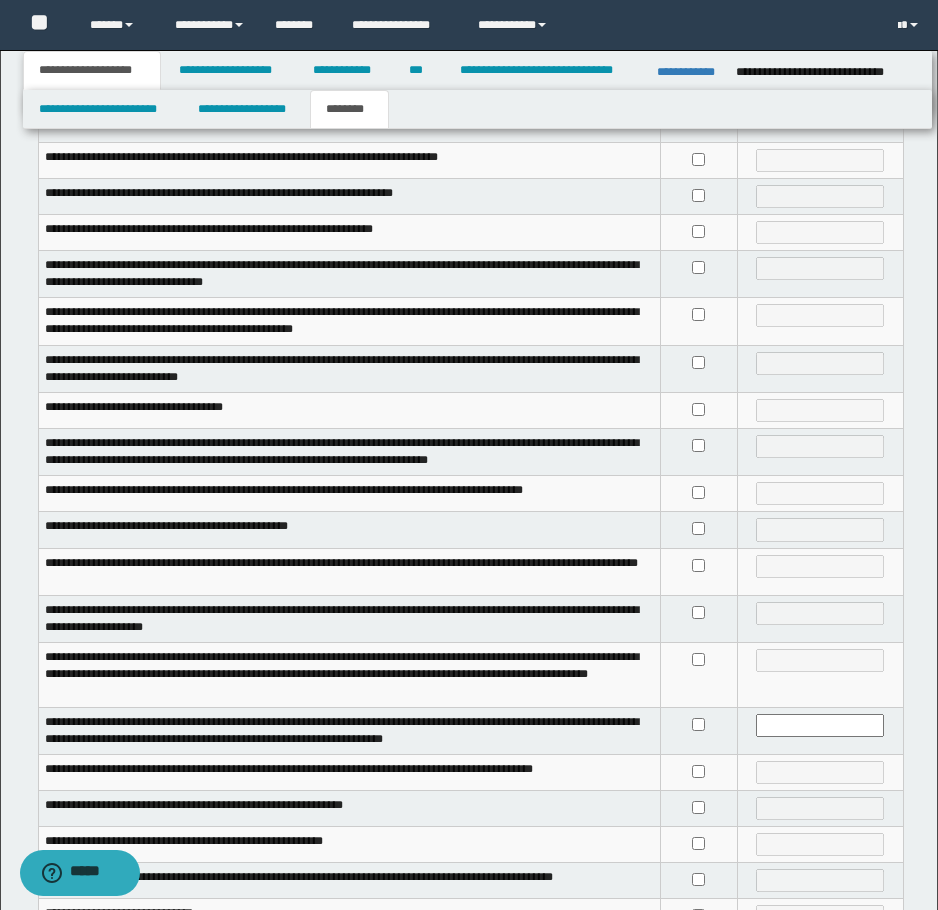 scroll, scrollTop: 0, scrollLeft: 0, axis: both 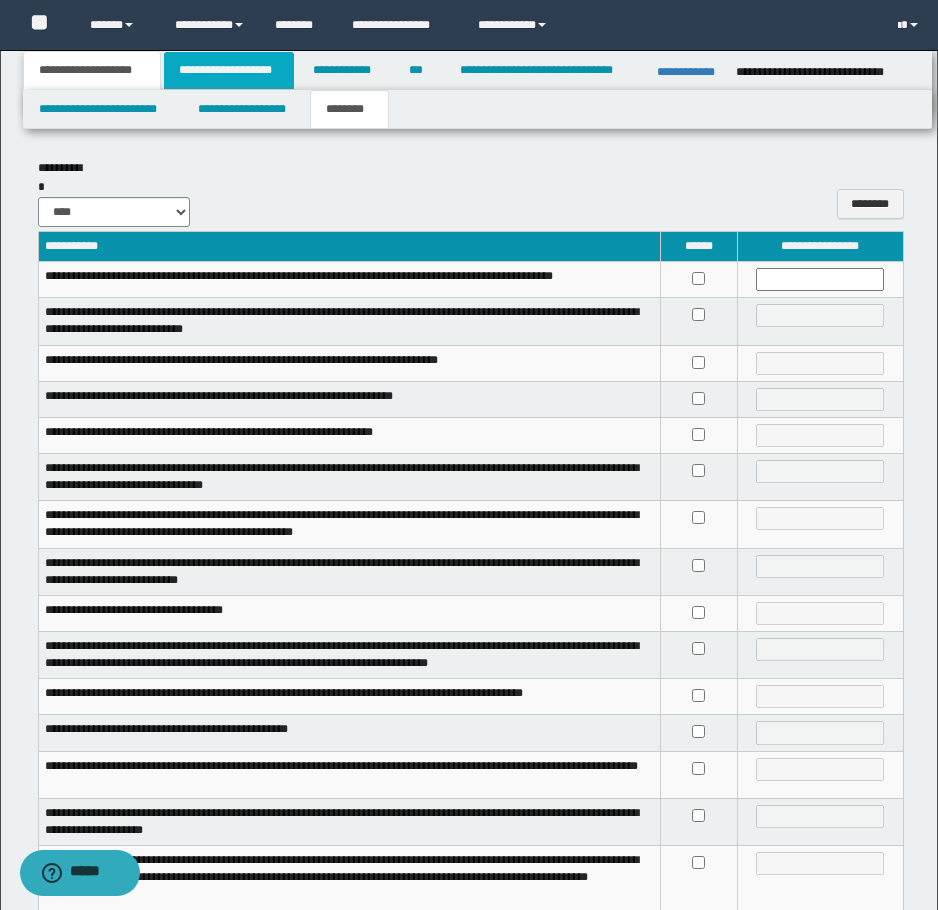 click on "**********" at bounding box center [229, 70] 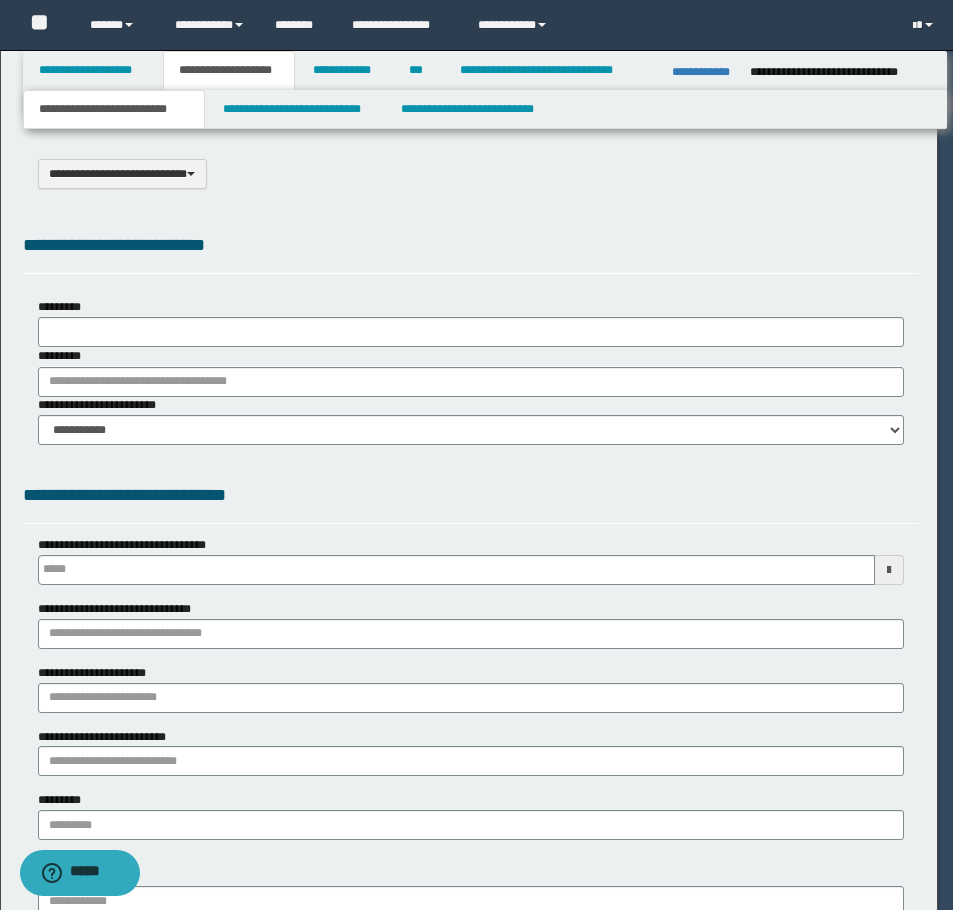 type on "******" 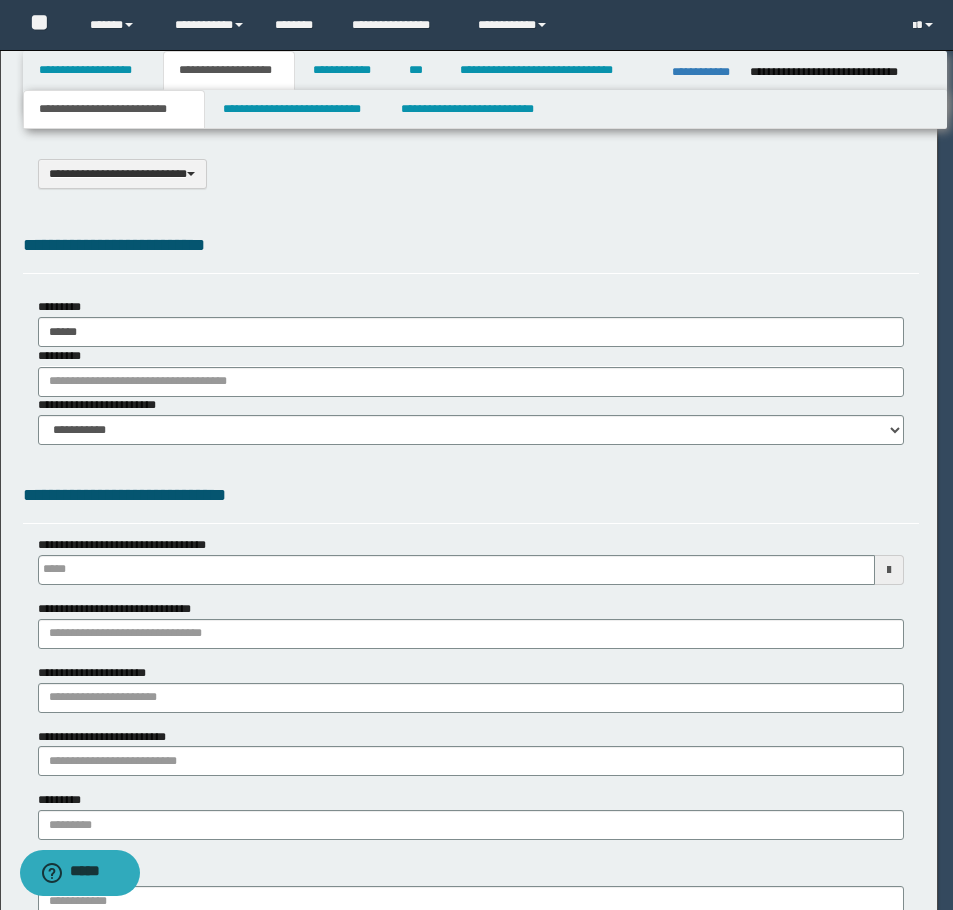 select on "*" 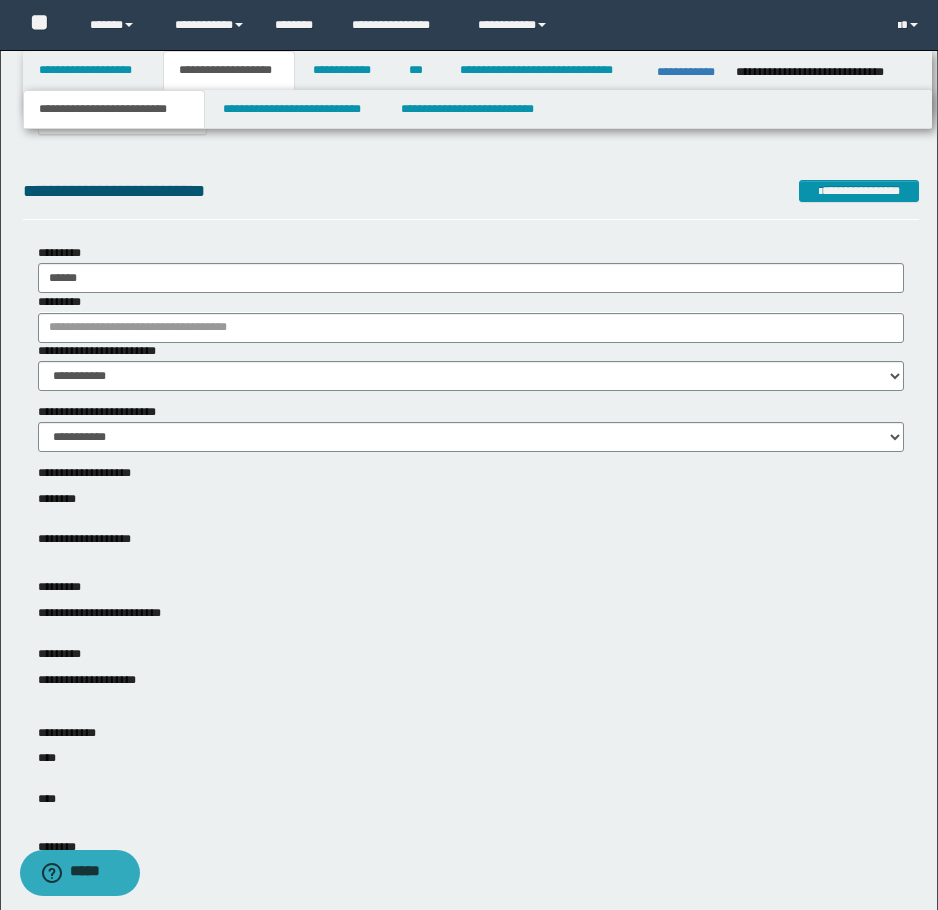 scroll, scrollTop: 100, scrollLeft: 0, axis: vertical 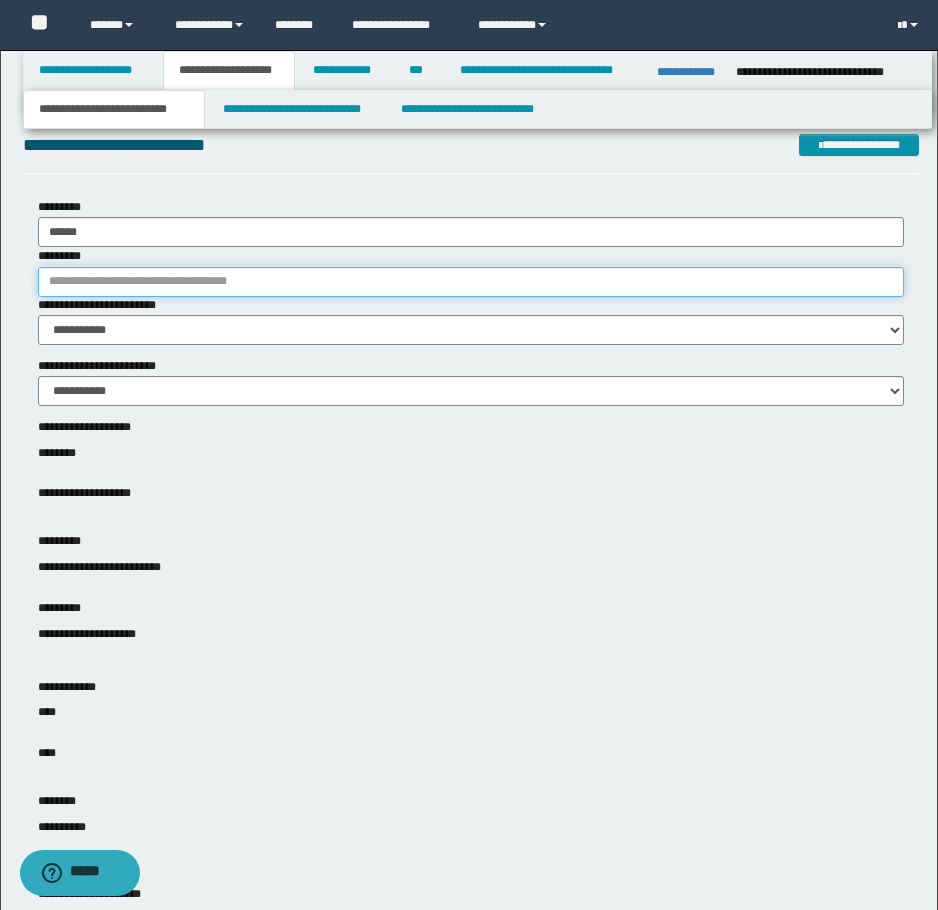 click on "*********" at bounding box center [471, 282] 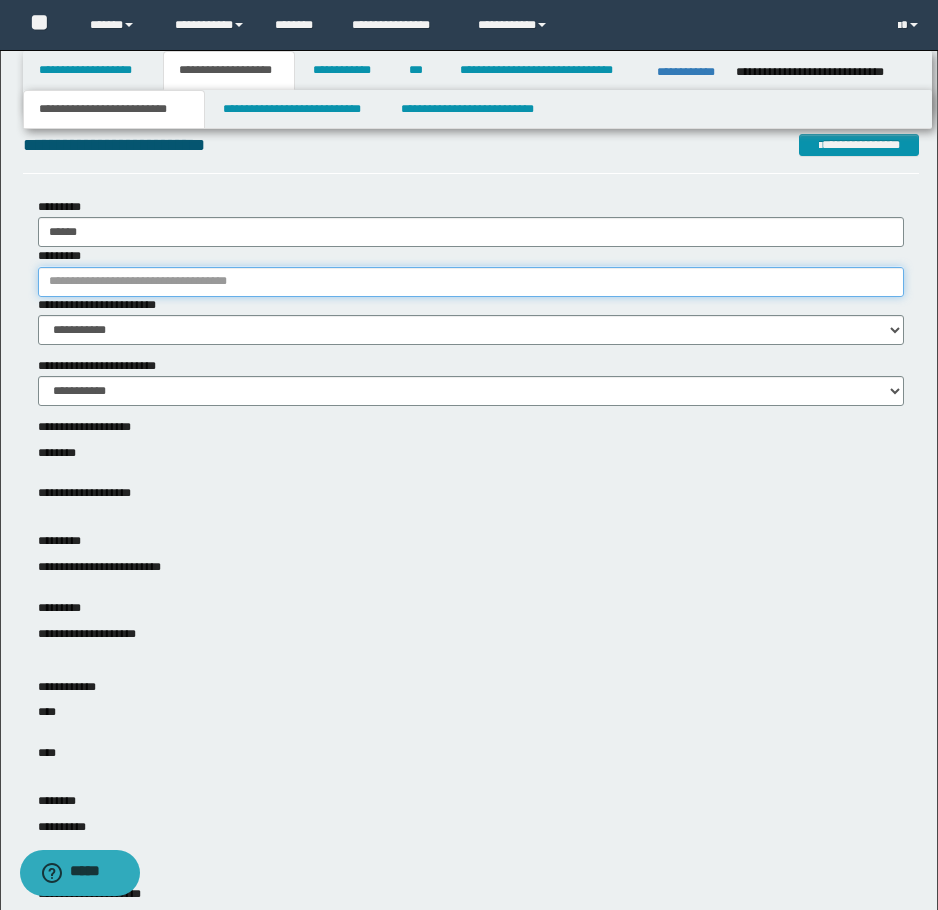 click on "*********" at bounding box center [471, 282] 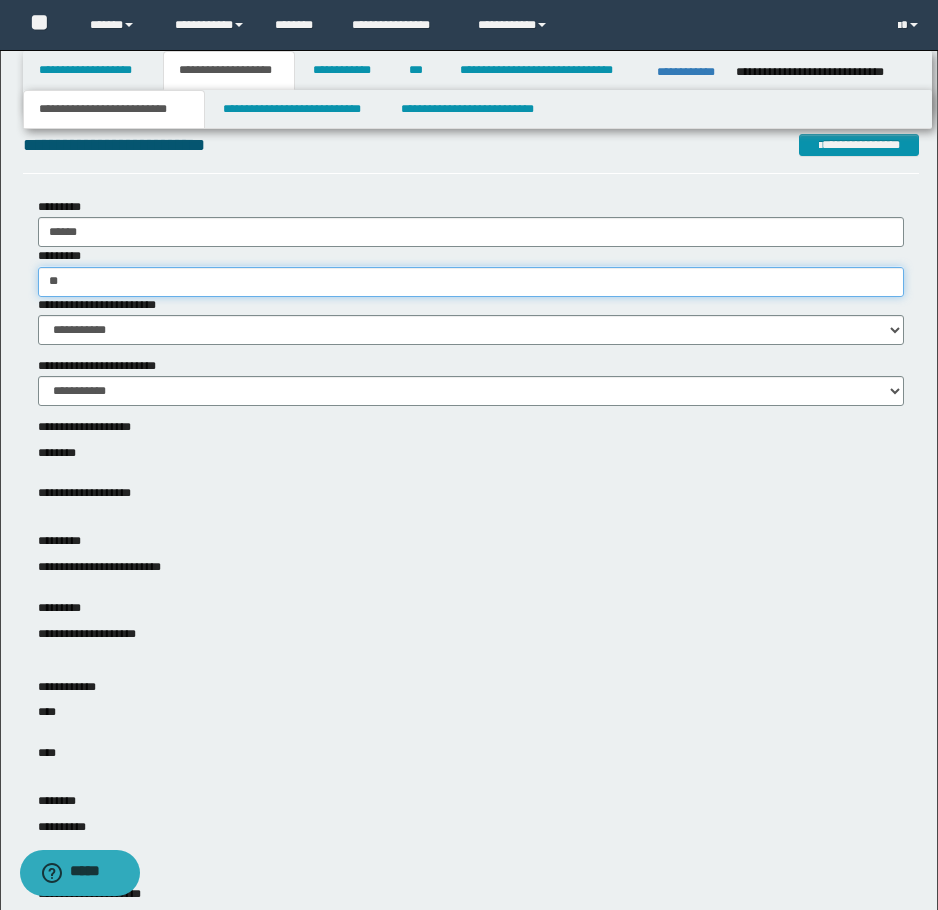 type on "*" 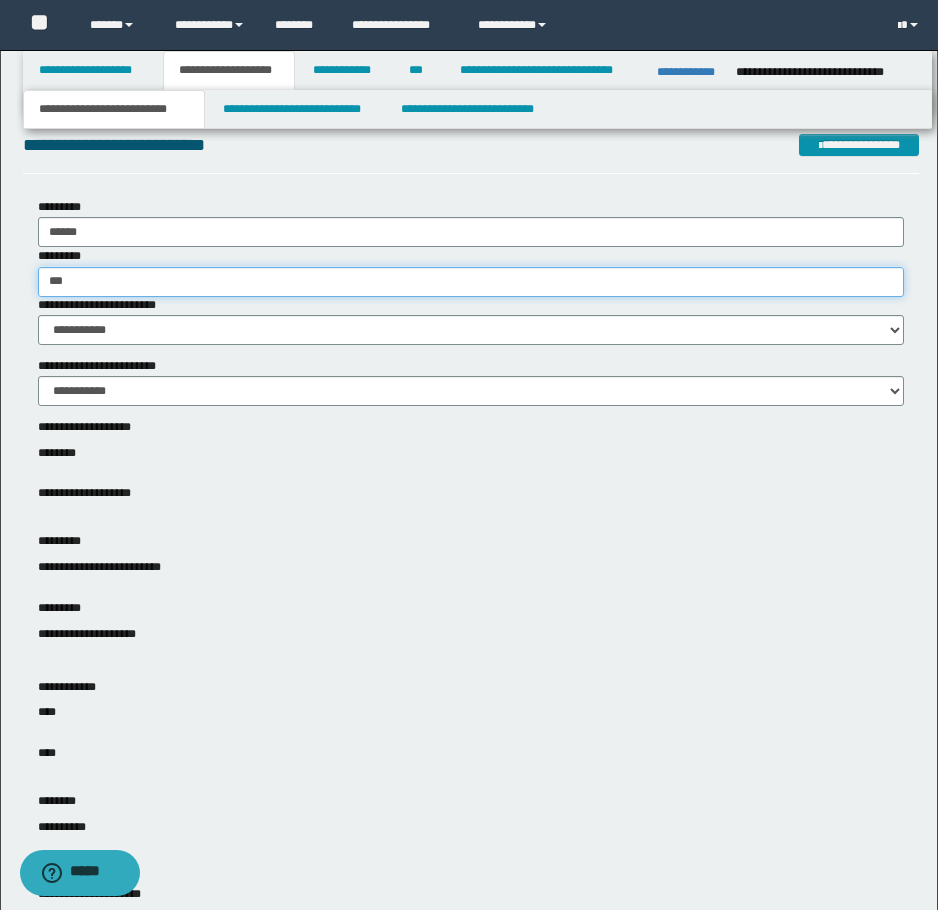 type on "****" 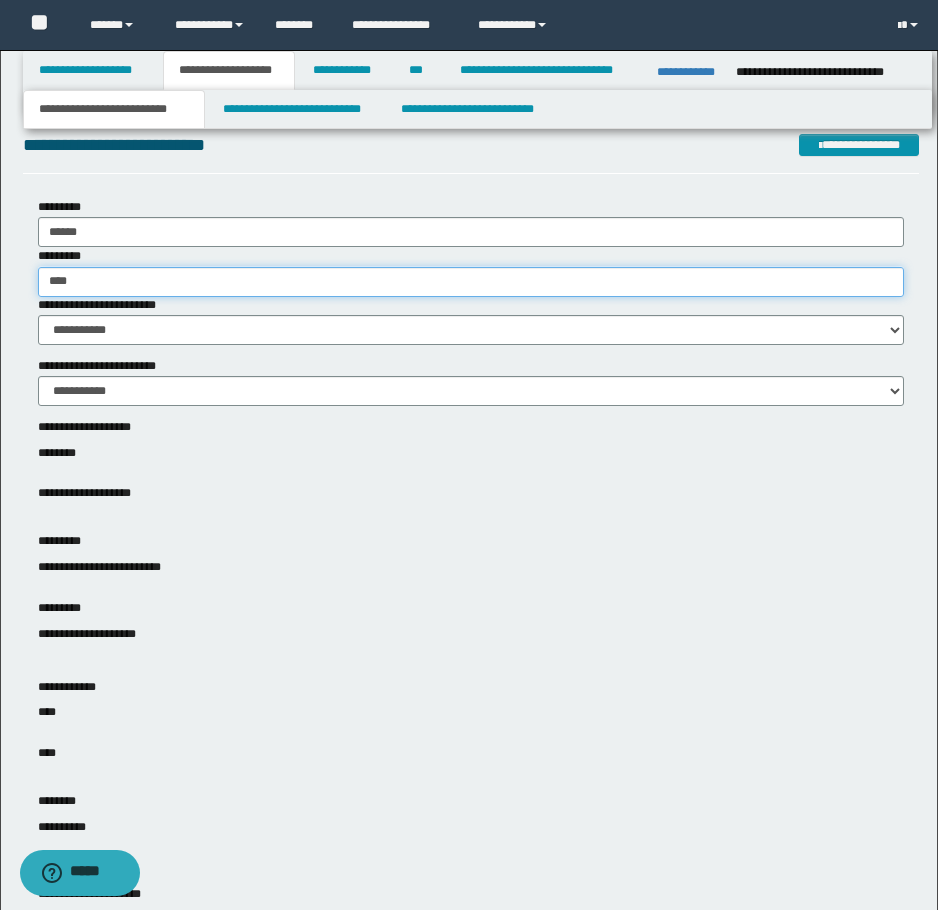 type on "****" 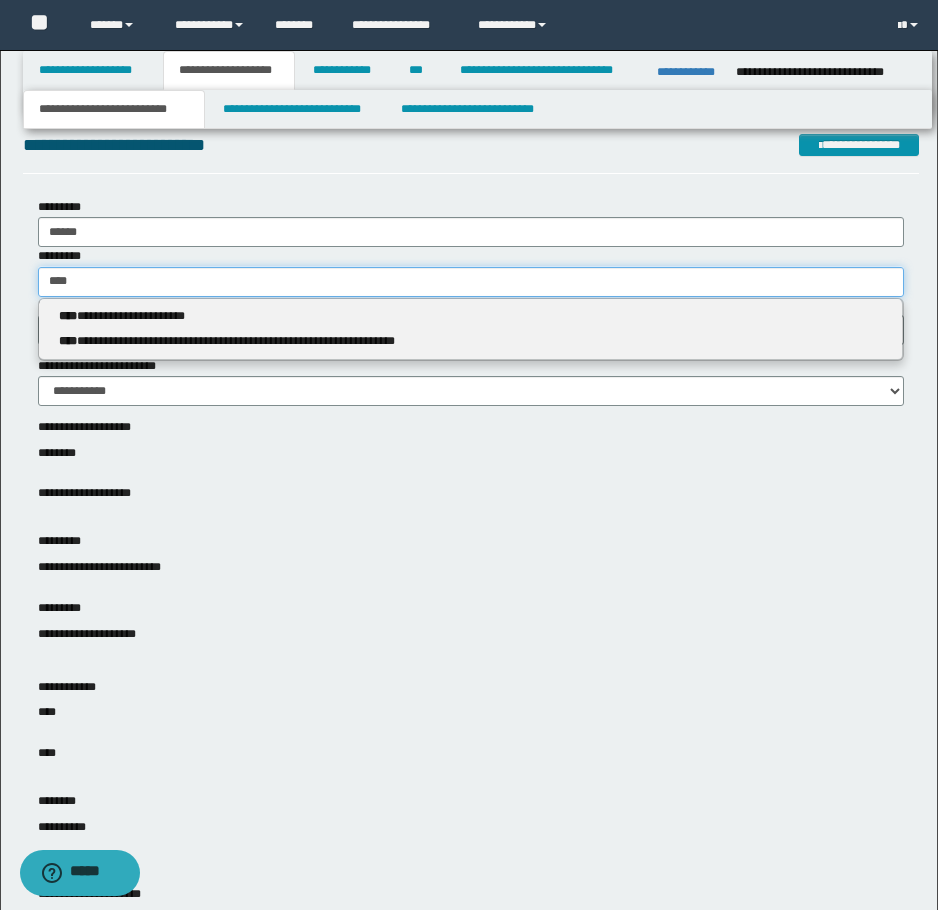 type 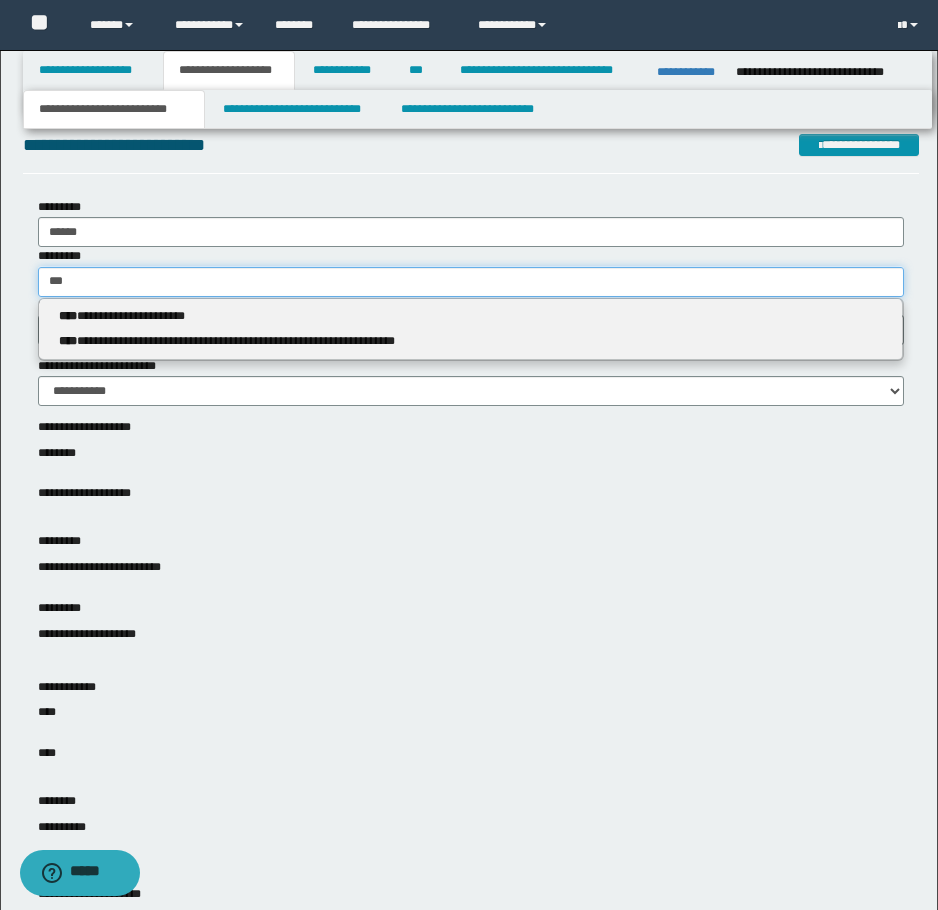 type on "***" 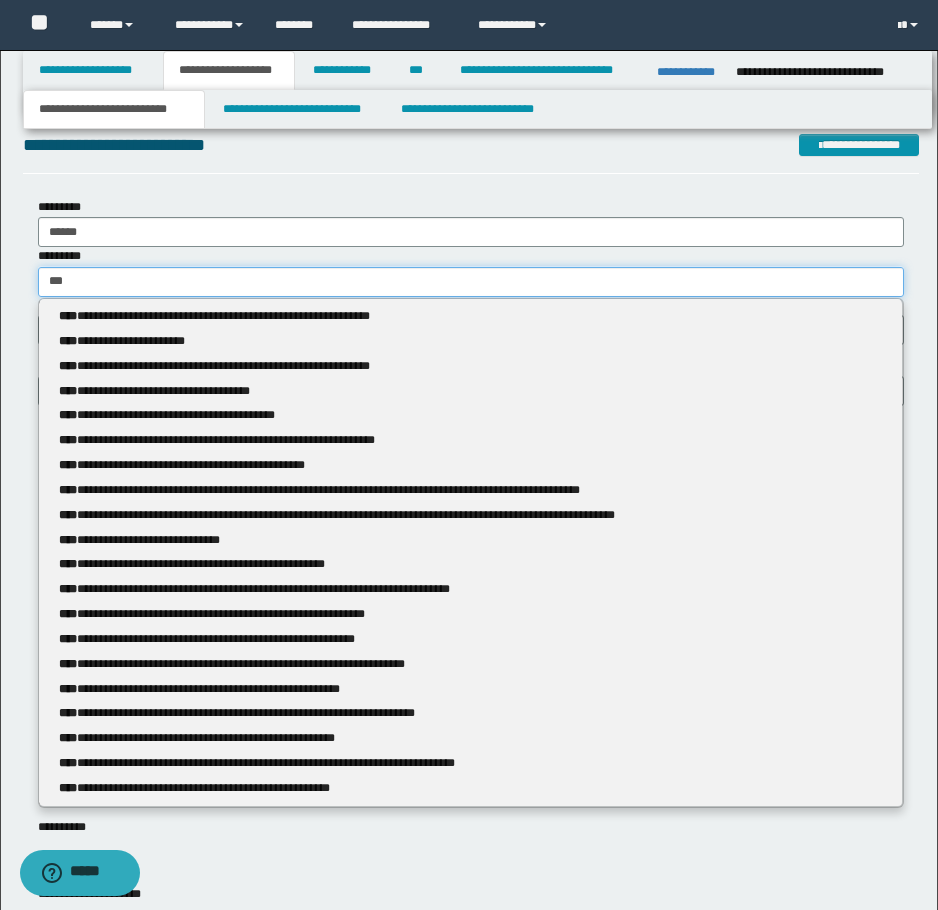 type 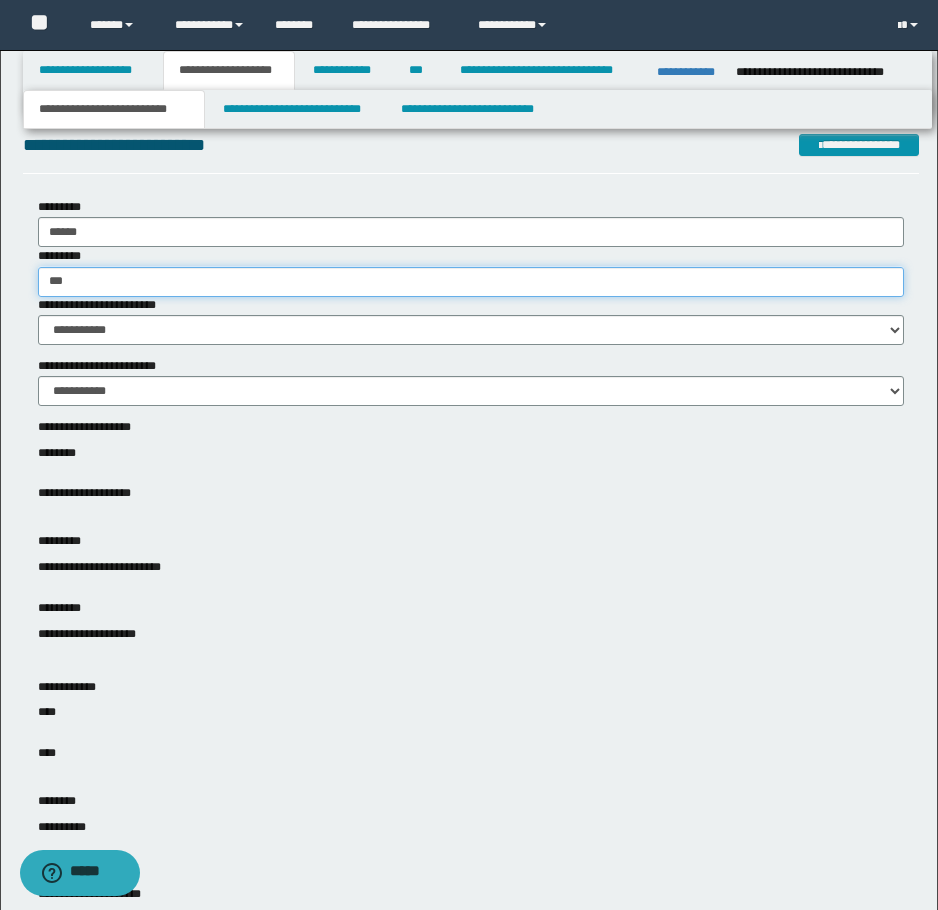 type on "****" 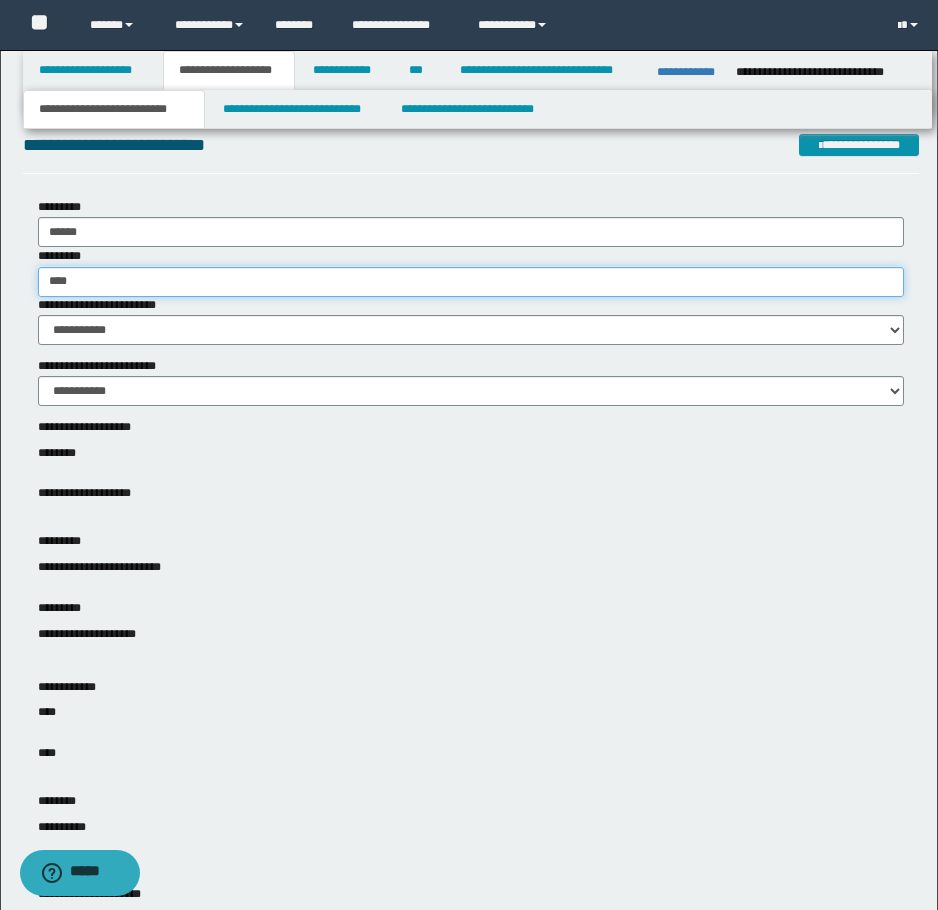 type on "**********" 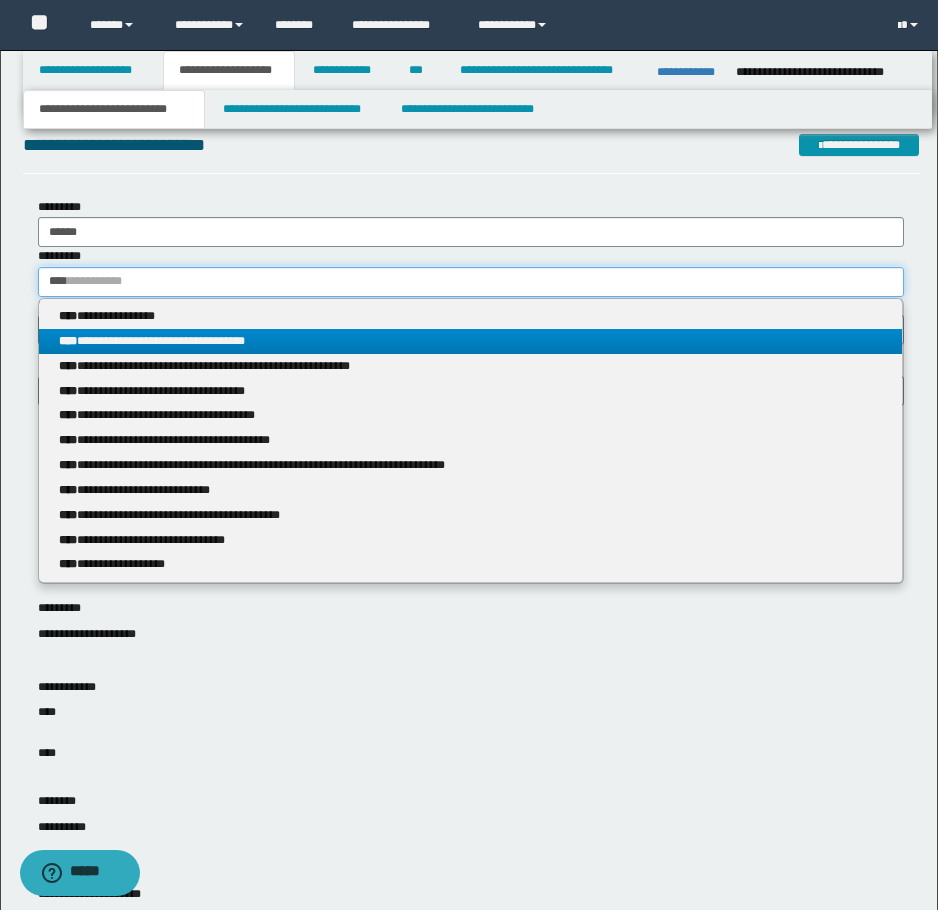 type on "****" 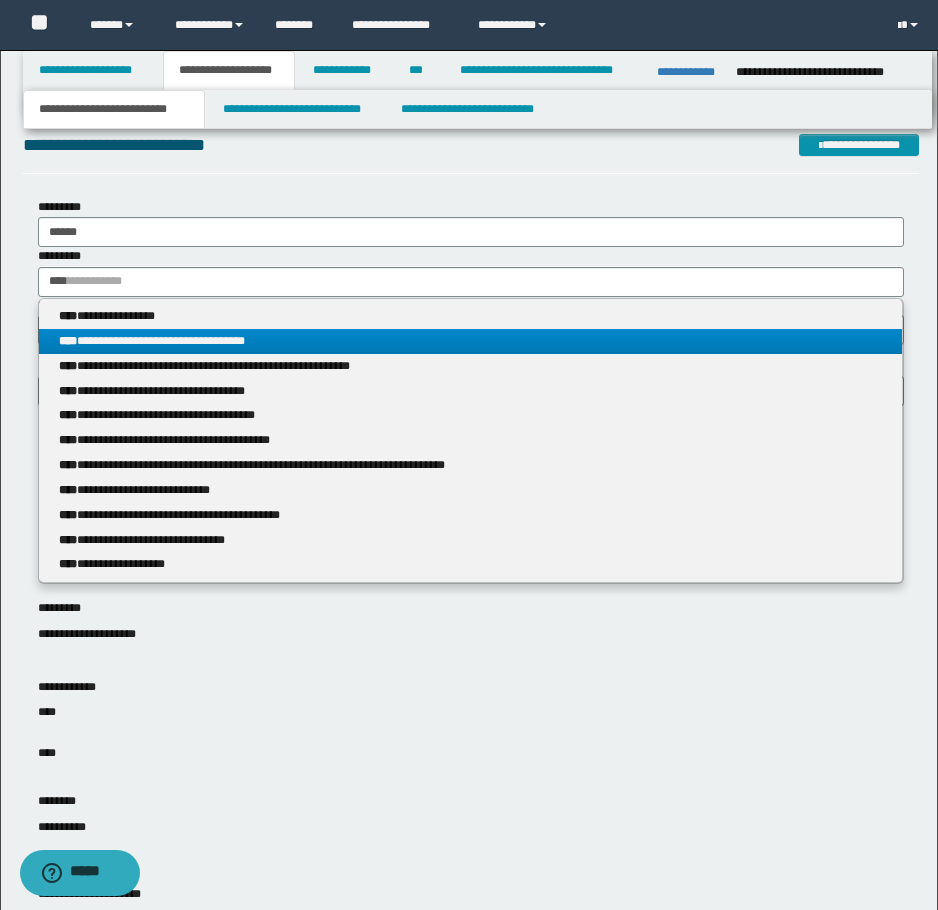 click on "**********" at bounding box center (470, 341) 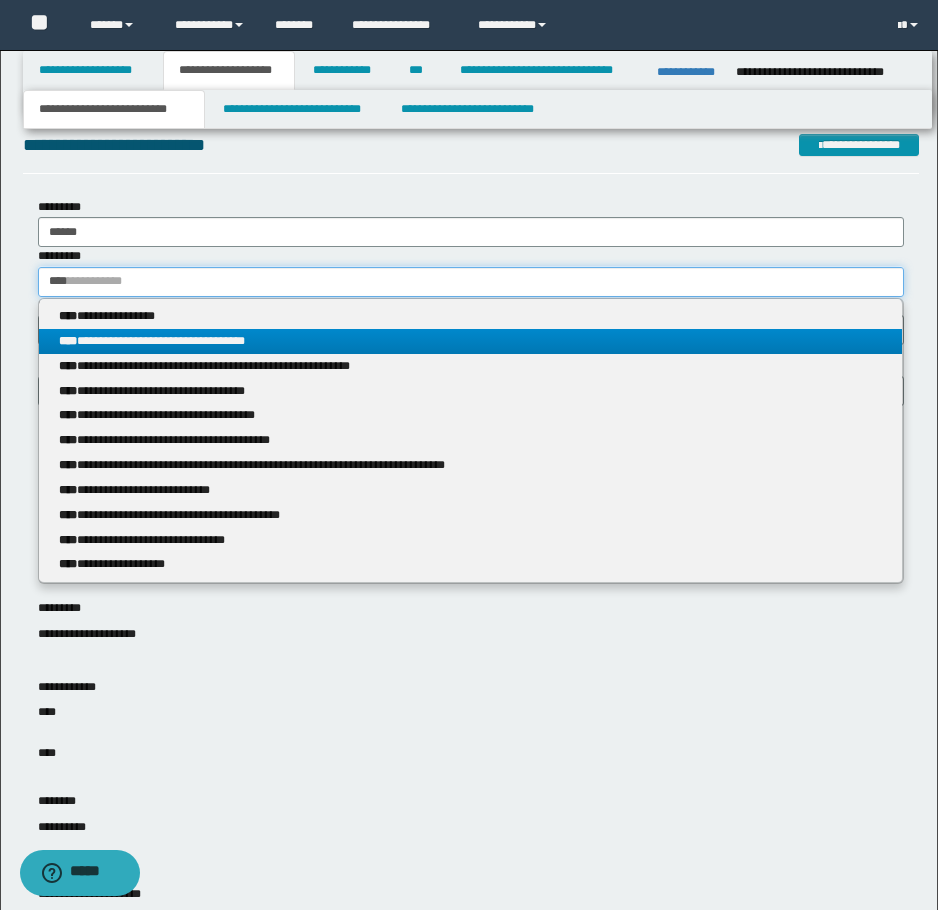 type 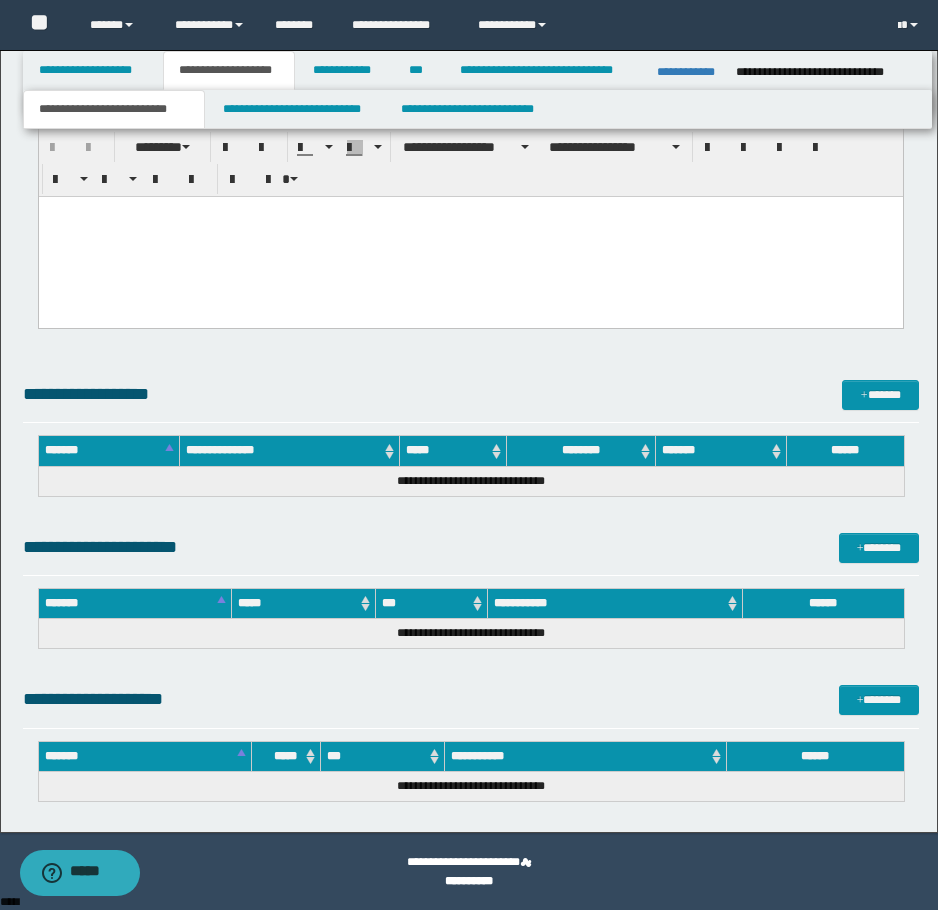 scroll, scrollTop: 1933, scrollLeft: 0, axis: vertical 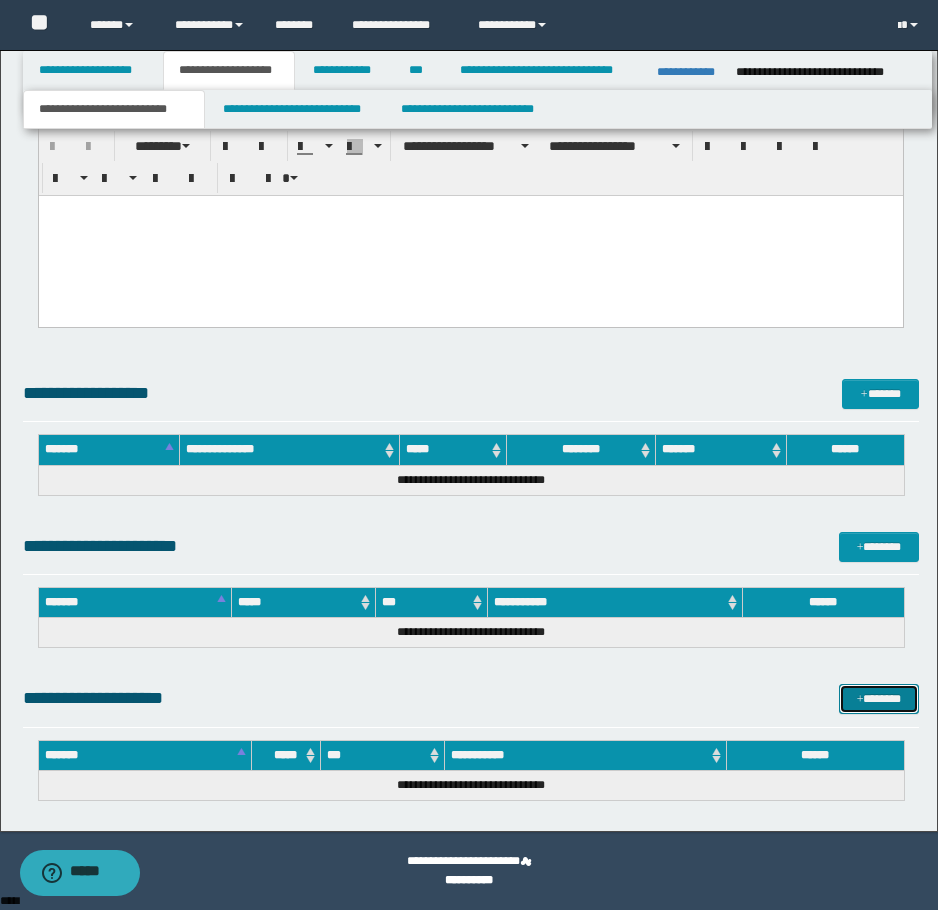 click on "*******" at bounding box center (879, 699) 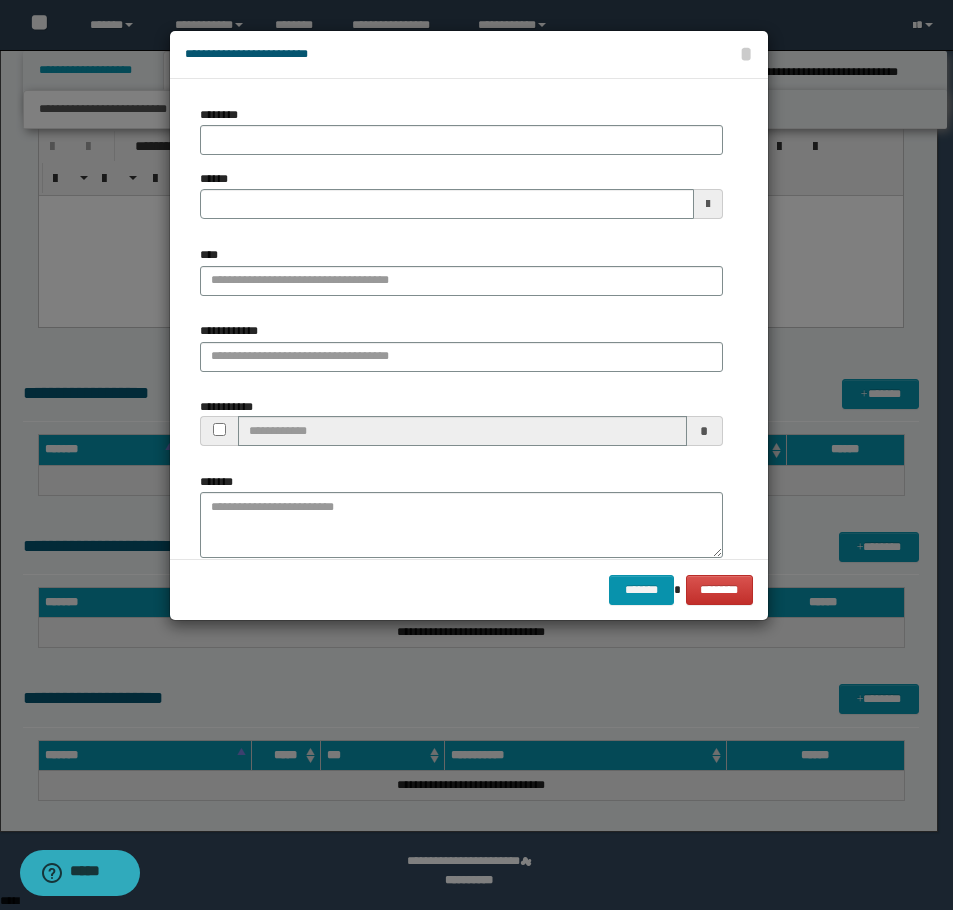click on "**********" at bounding box center [469, 55] 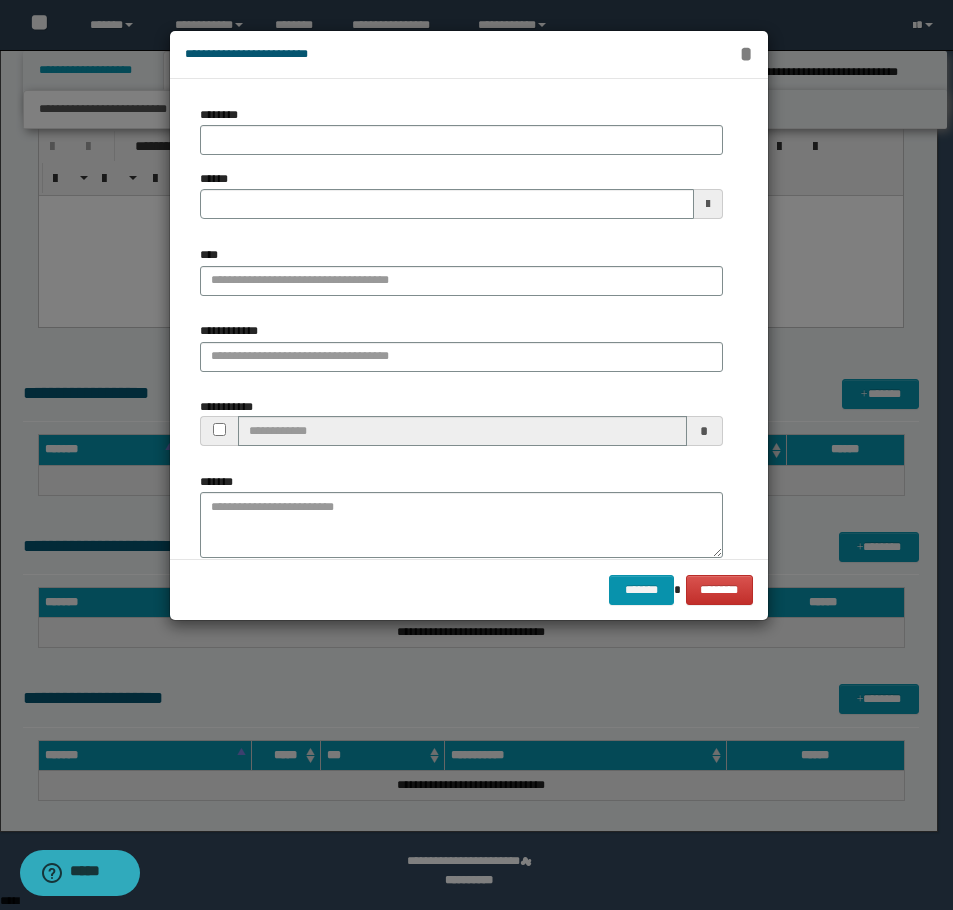 click on "*" at bounding box center (745, 54) 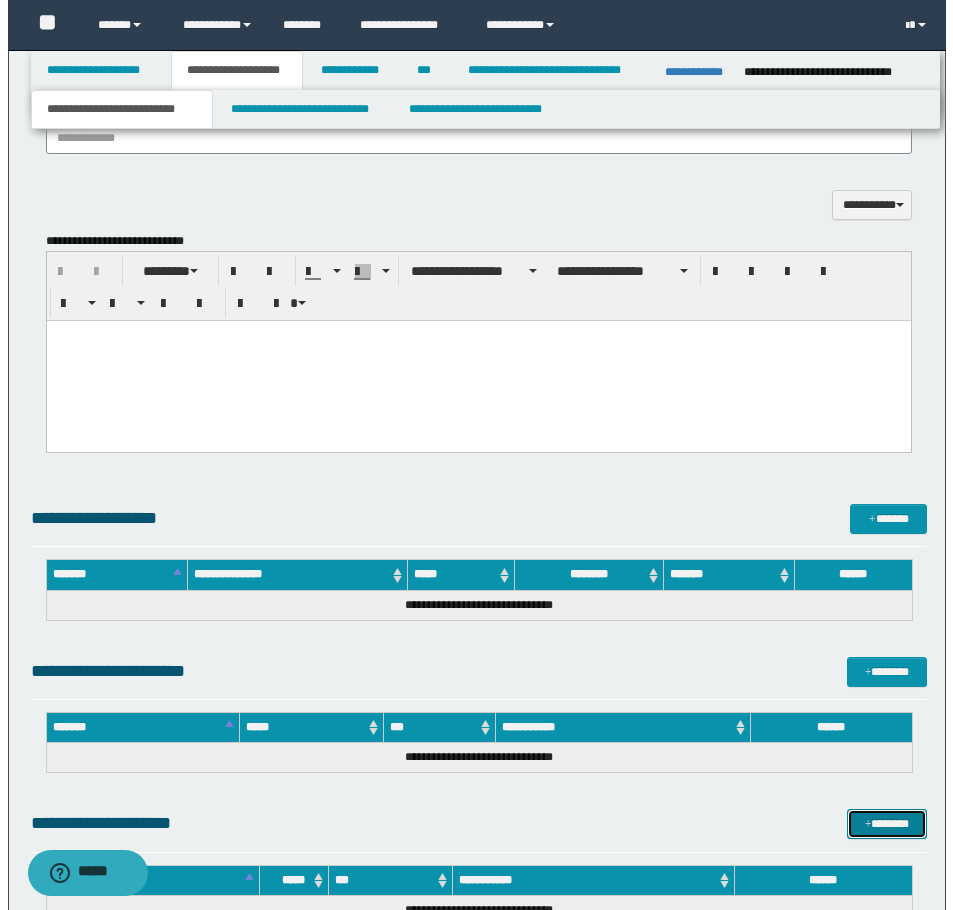 scroll, scrollTop: 1933, scrollLeft: 0, axis: vertical 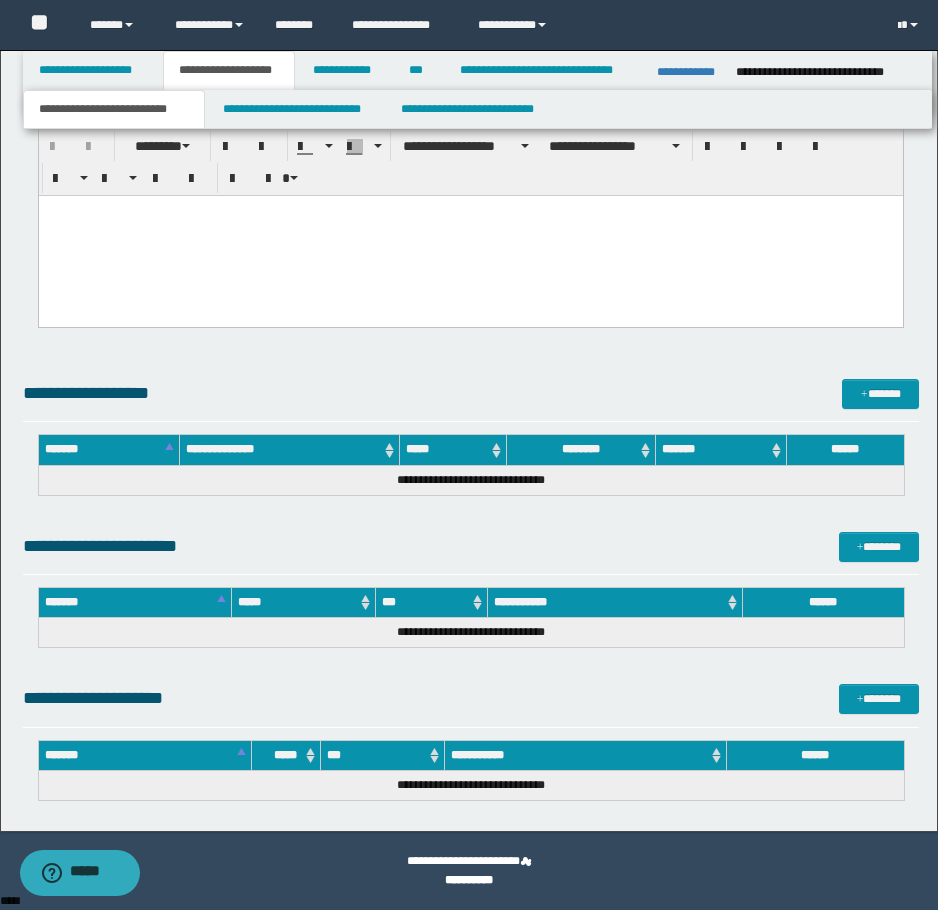 click on "**********" at bounding box center [469, -526] 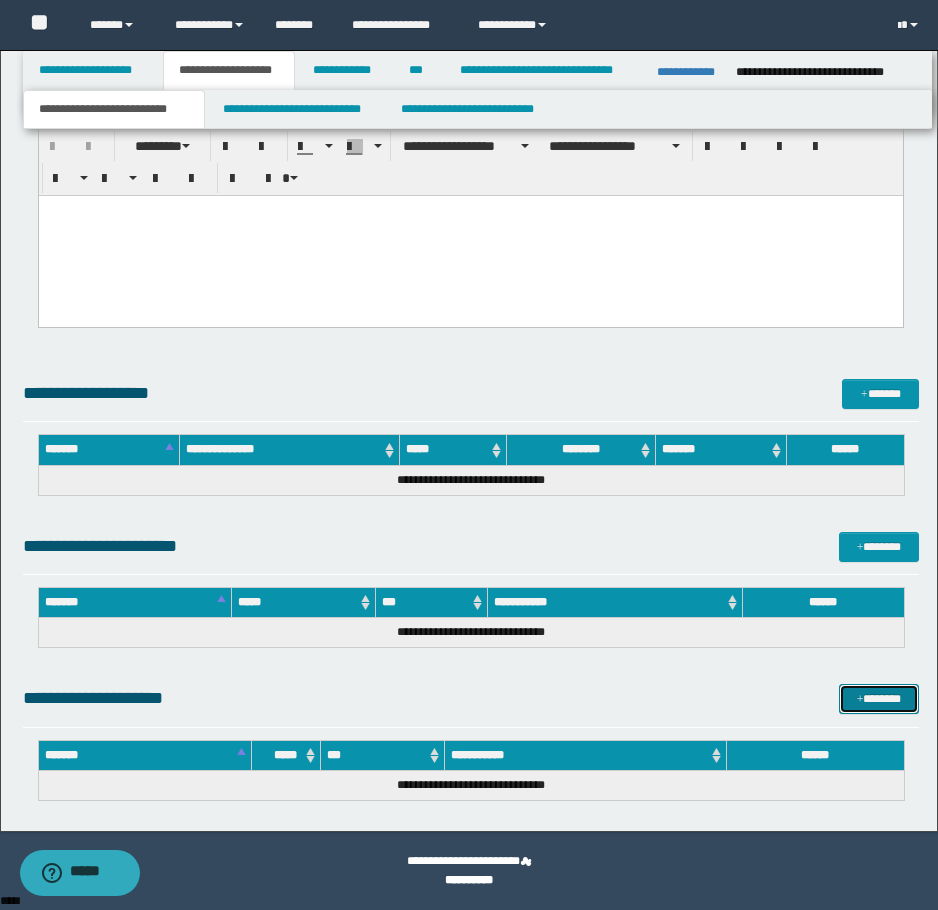 click on "*******" at bounding box center (879, 699) 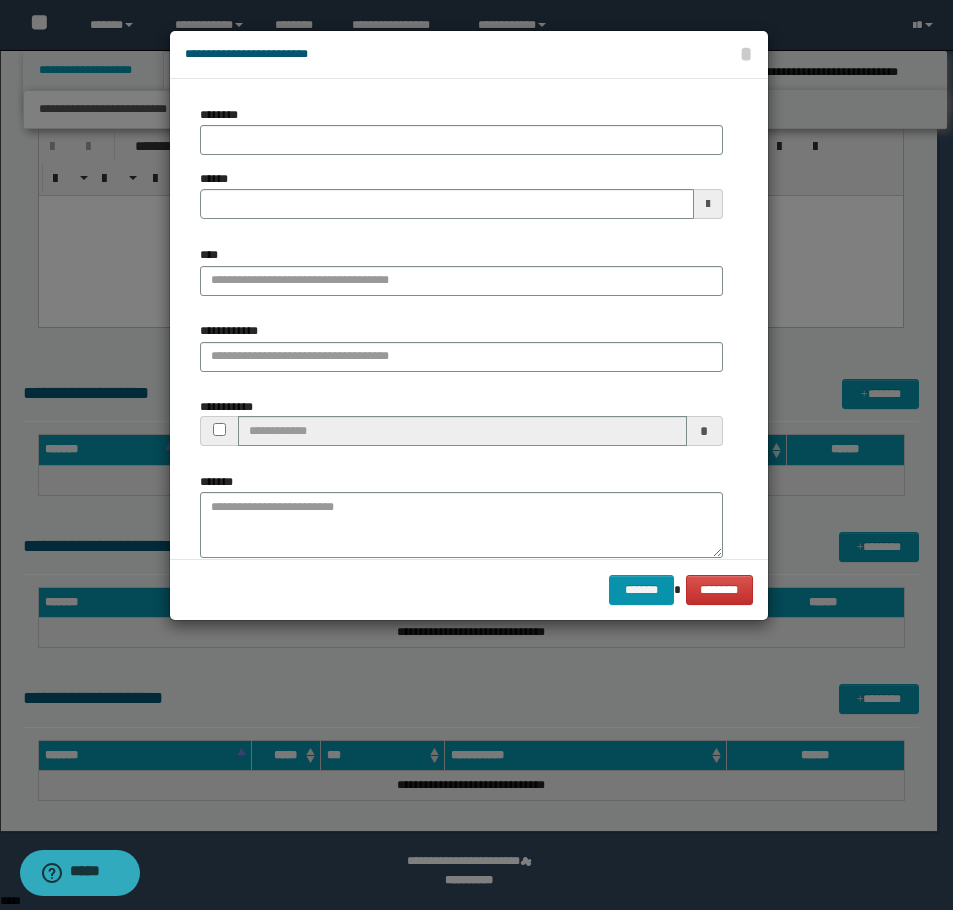 type 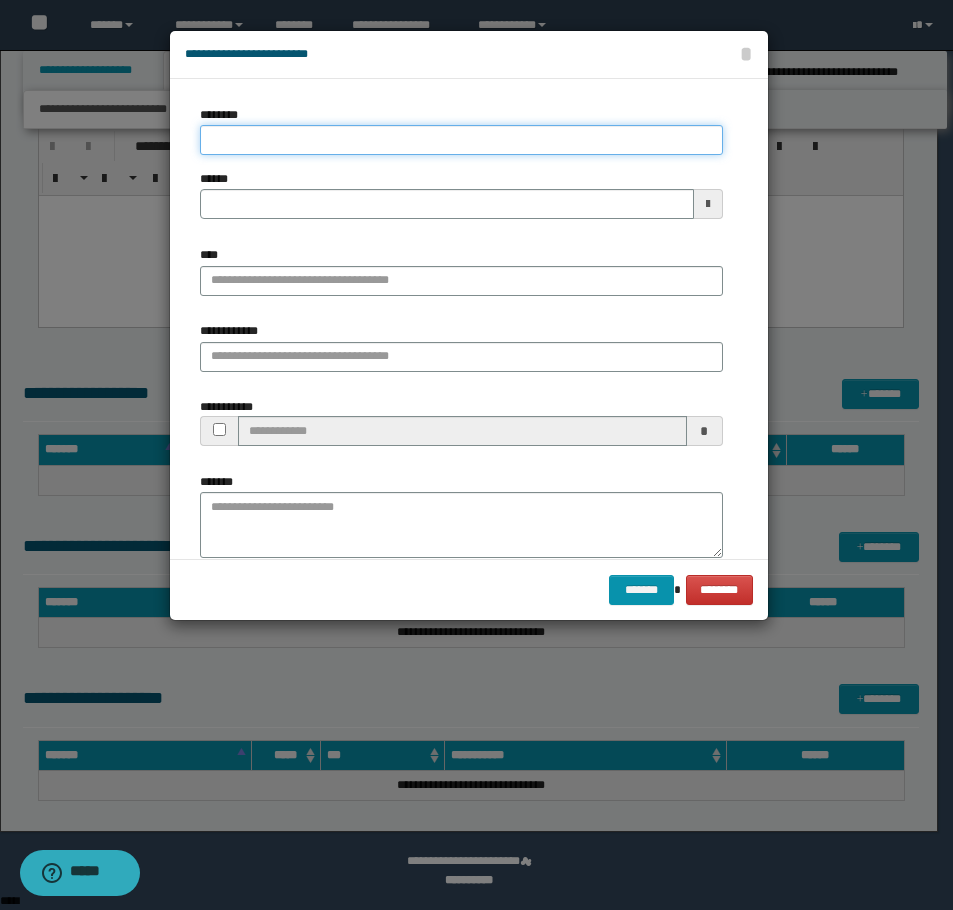 click on "********" at bounding box center [461, 140] 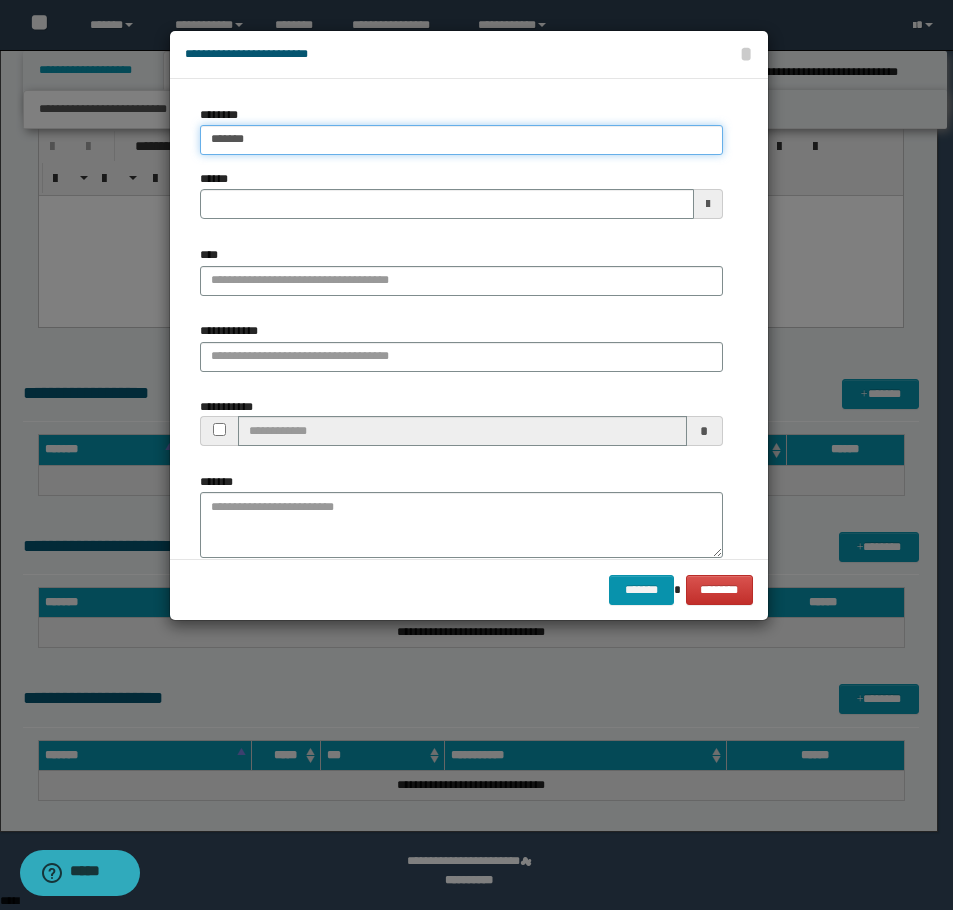 type on "********" 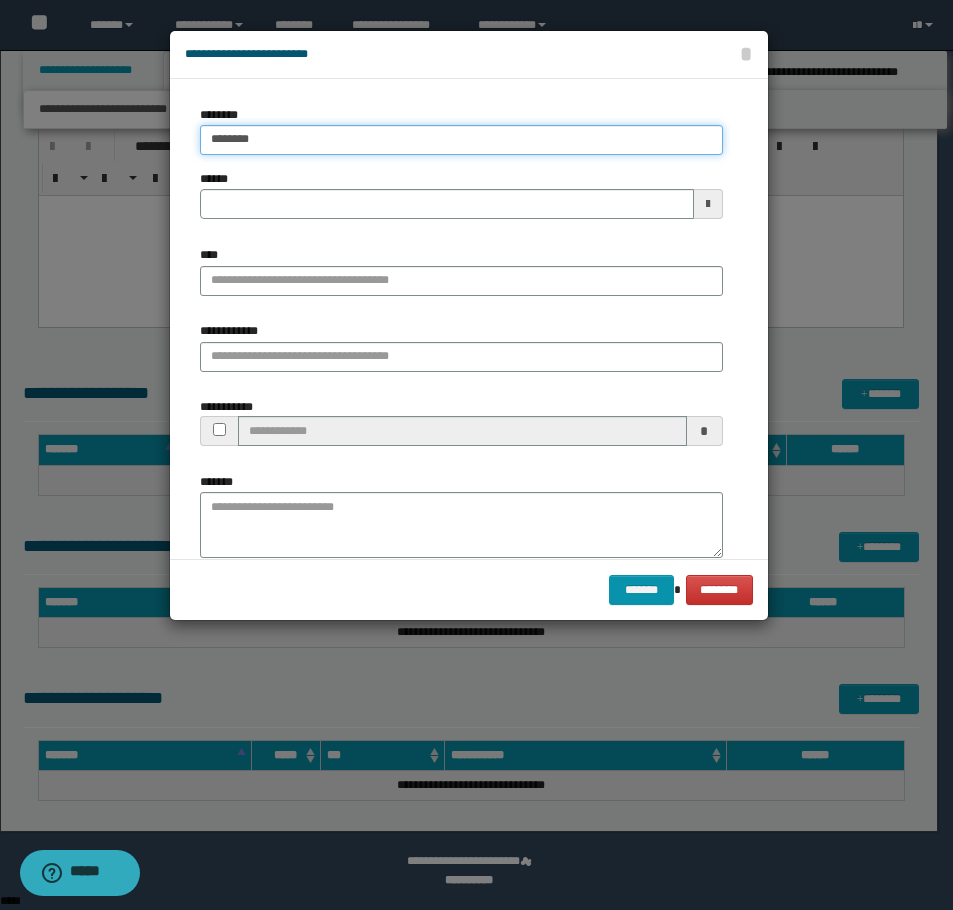 type 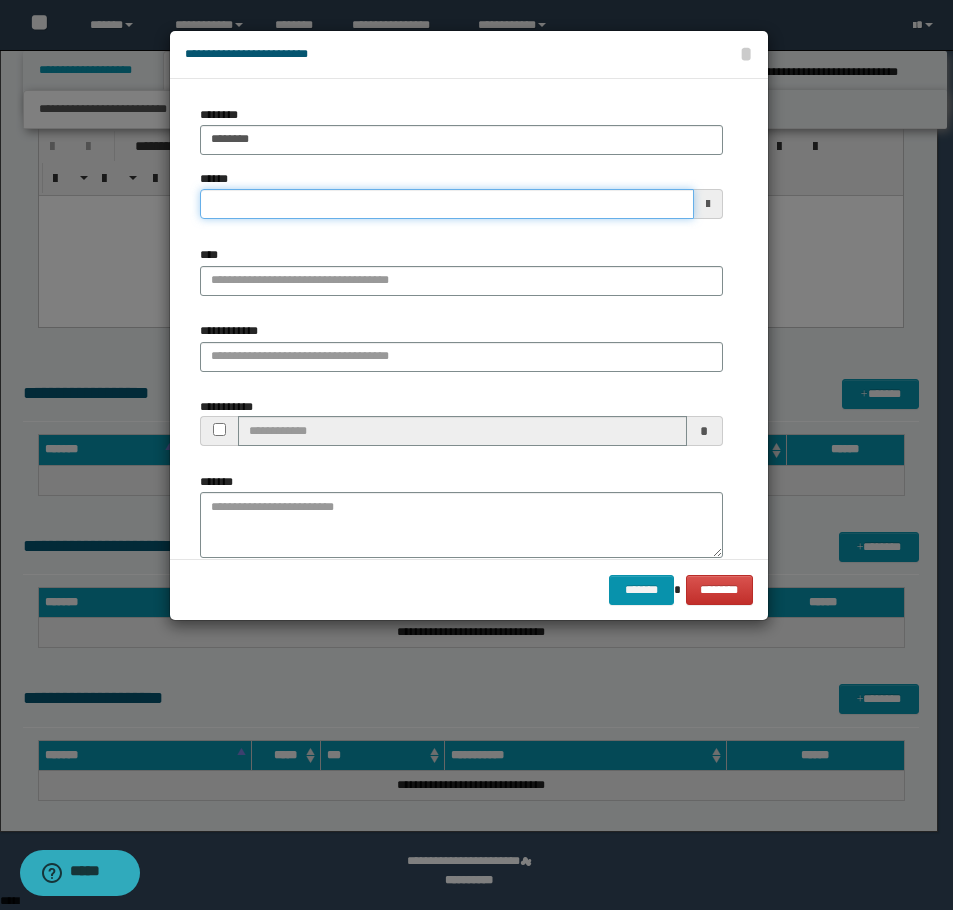 click on "******" at bounding box center (447, 204) 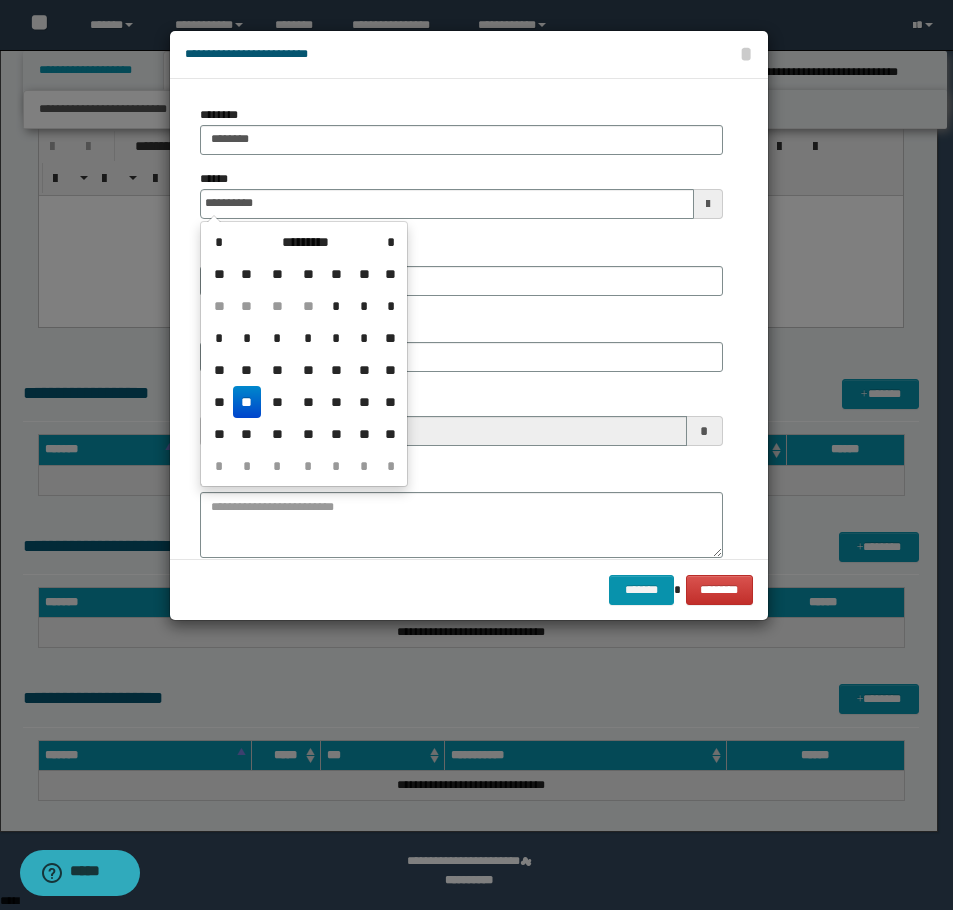 click on "**" at bounding box center [247, 402] 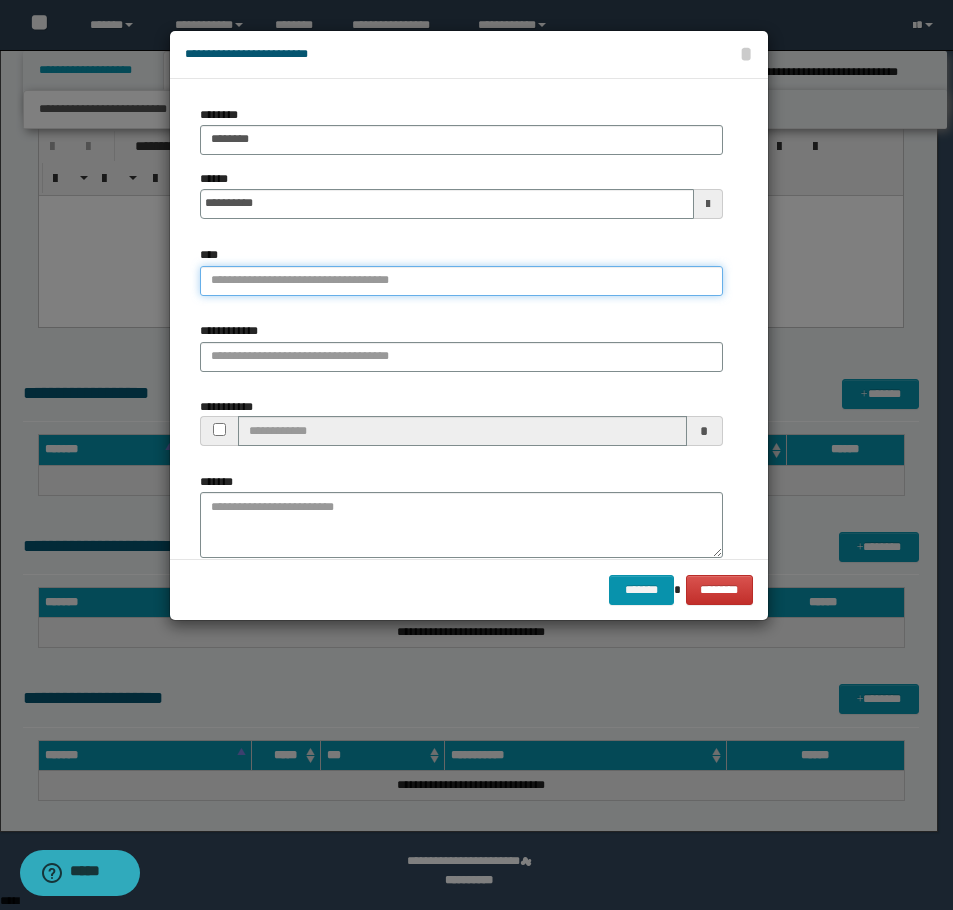 click on "****" at bounding box center [461, 281] 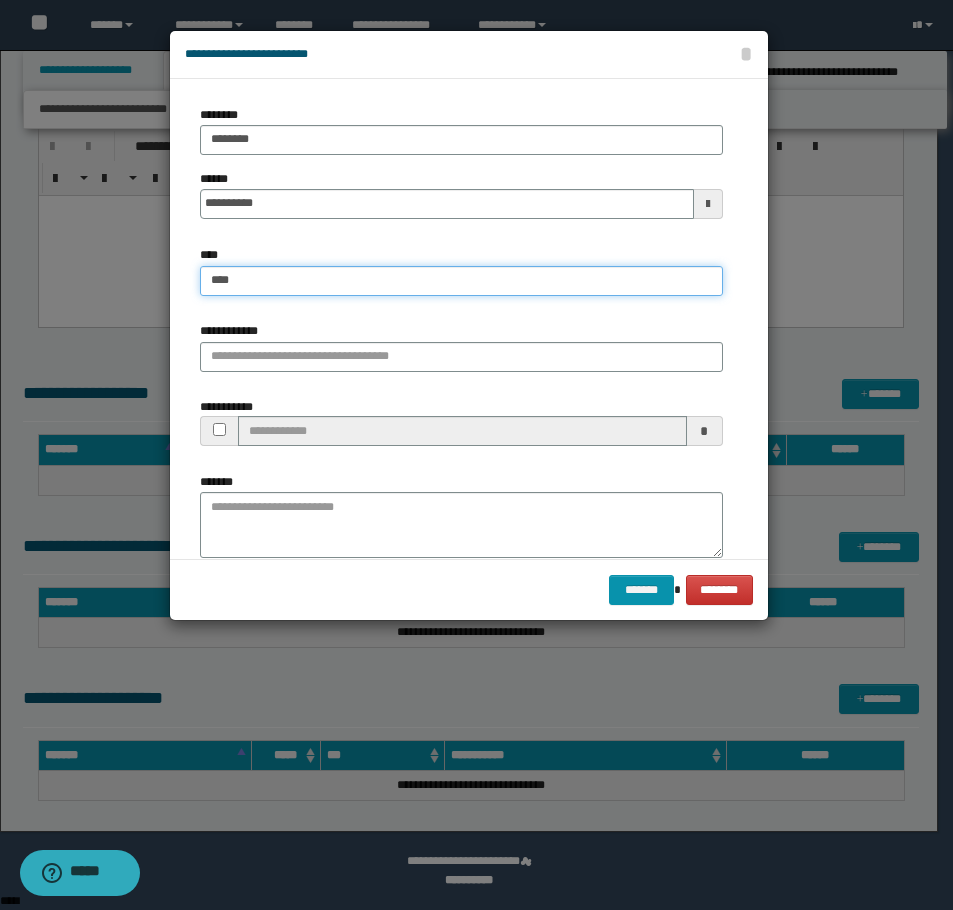 type on "*****" 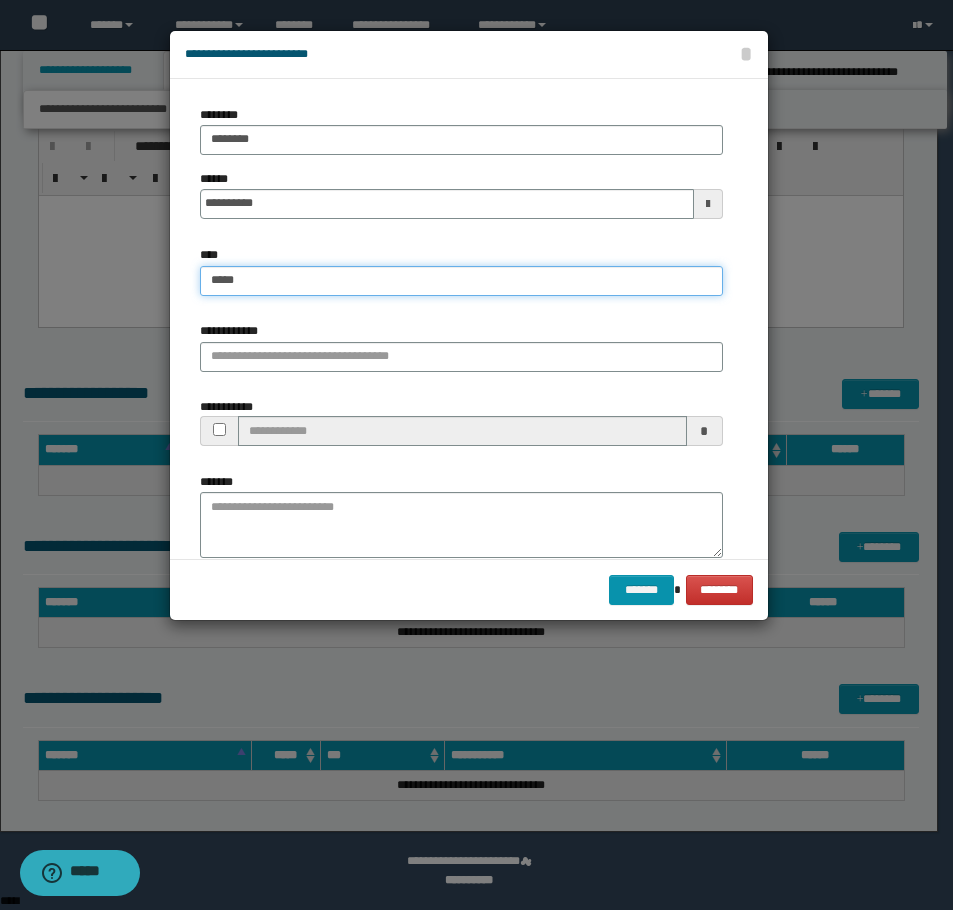 type on "*****" 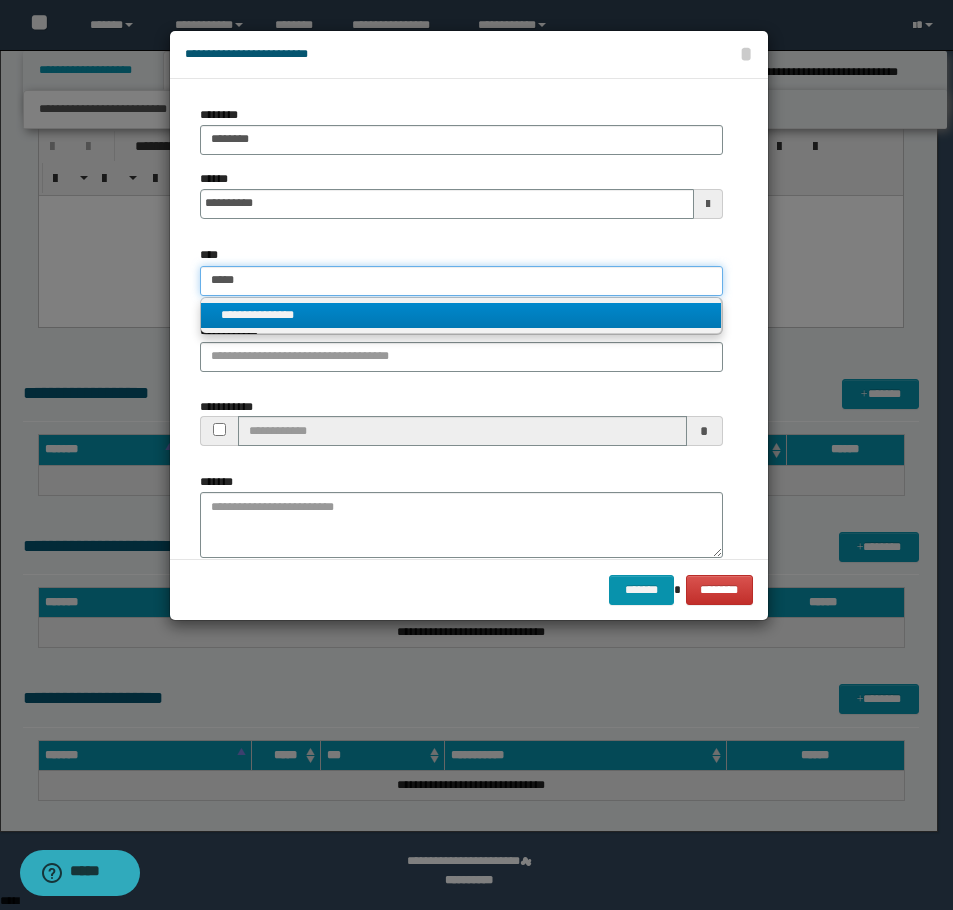 type on "*****" 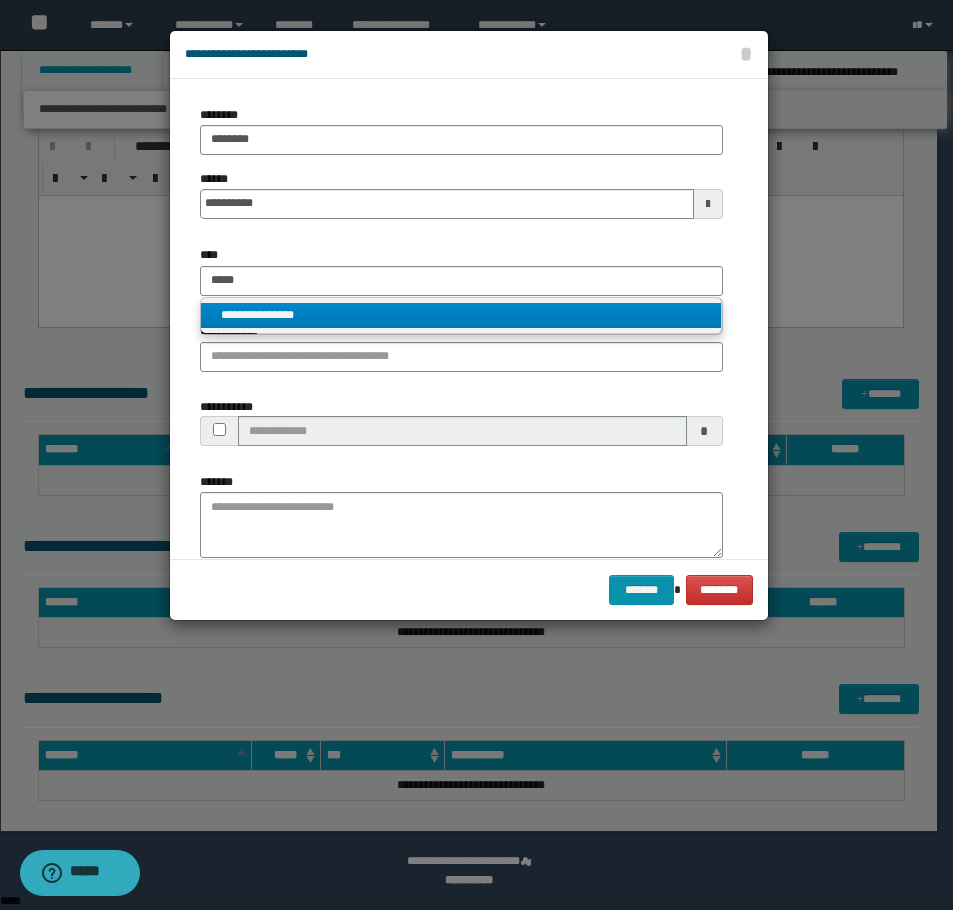 click on "**********" at bounding box center (461, 315) 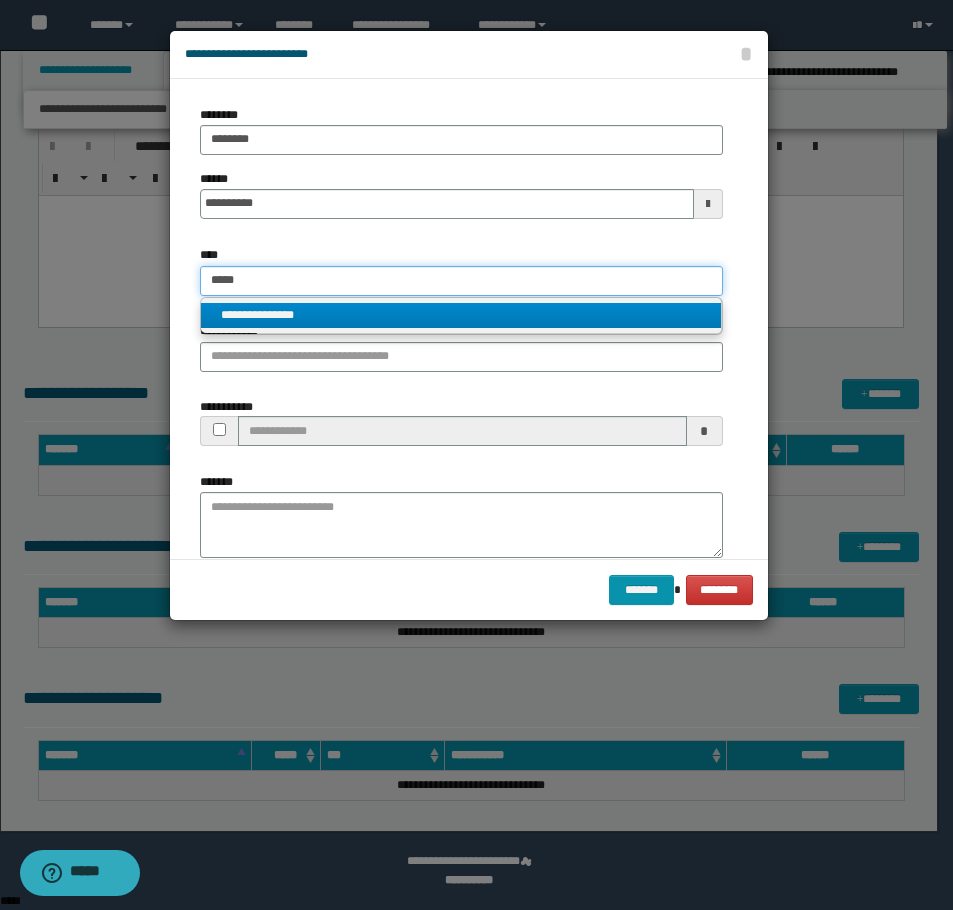 type 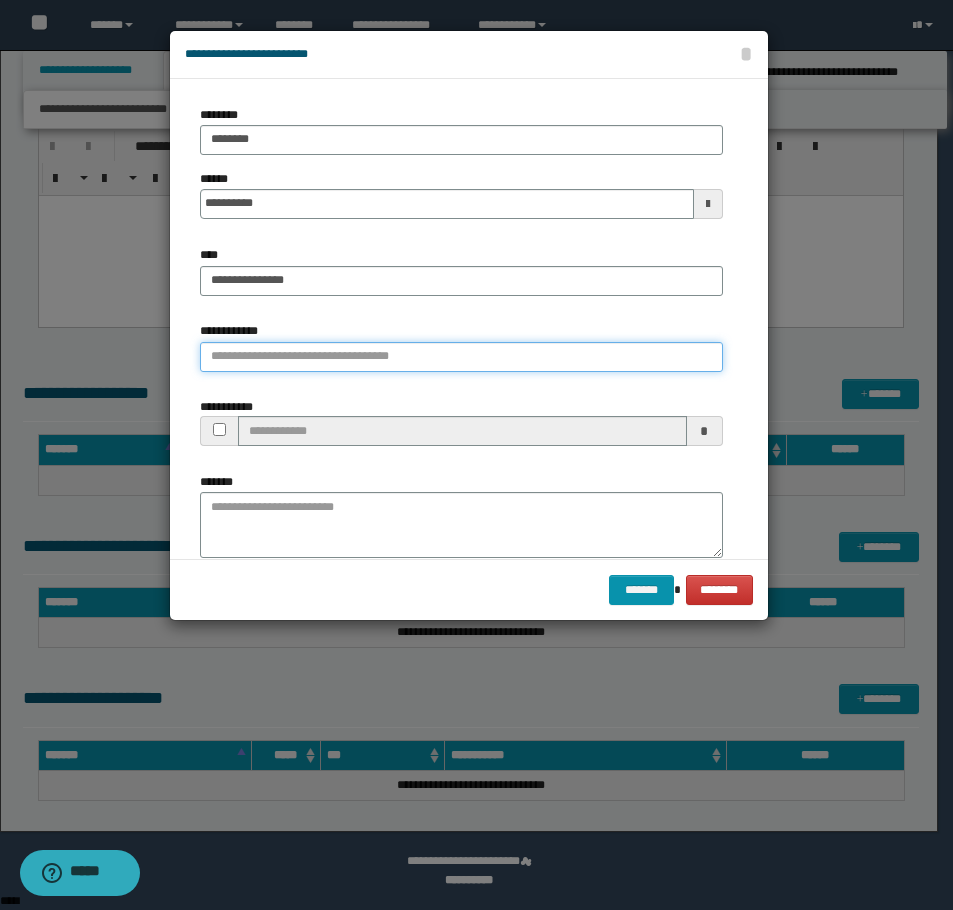 click on "**********" at bounding box center (461, 357) 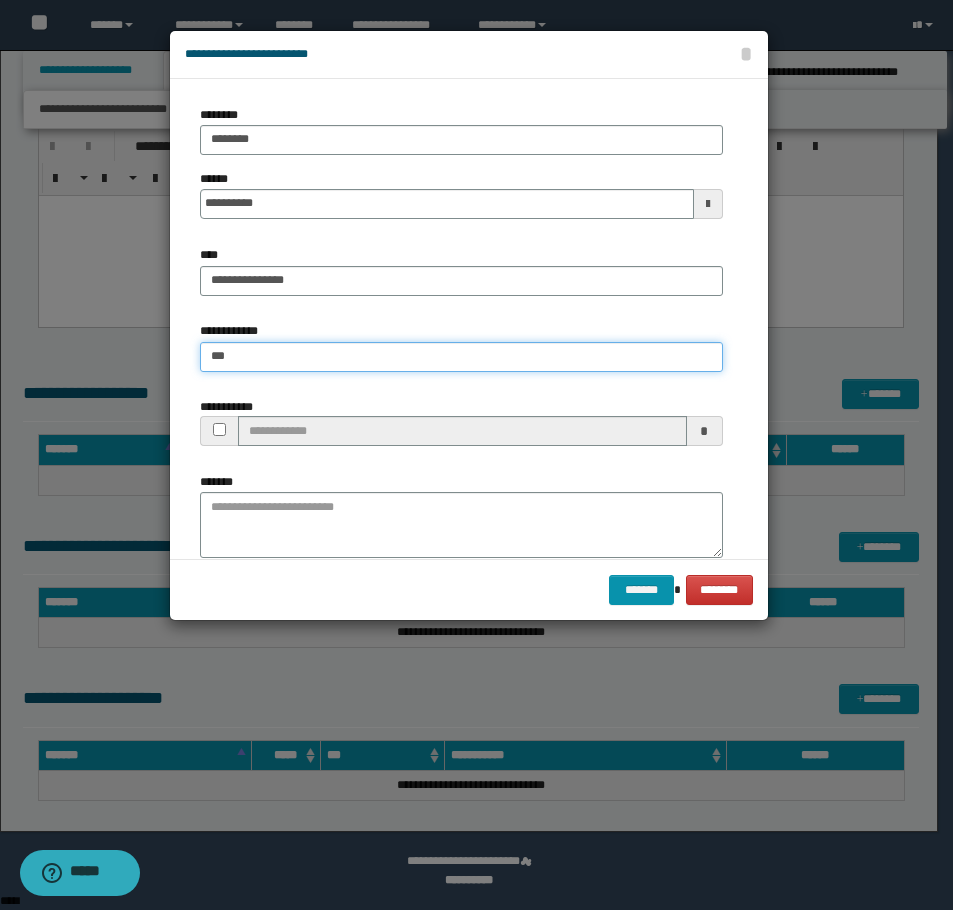 type on "****" 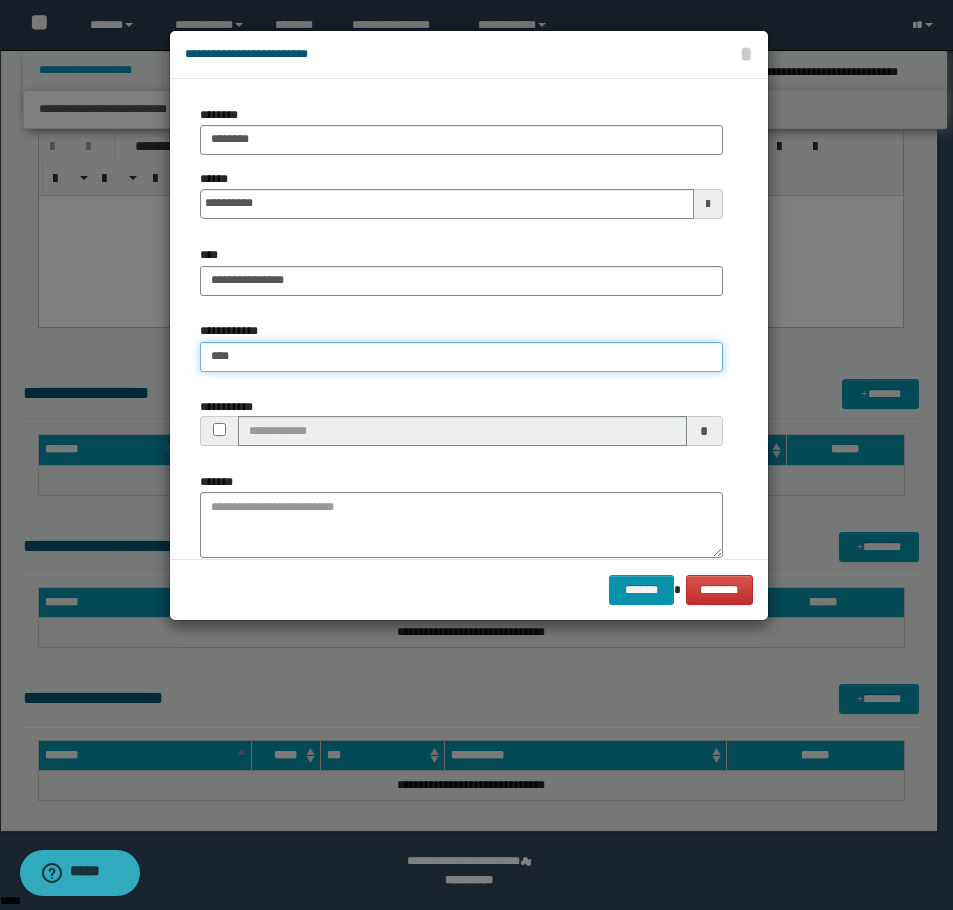 type on "****" 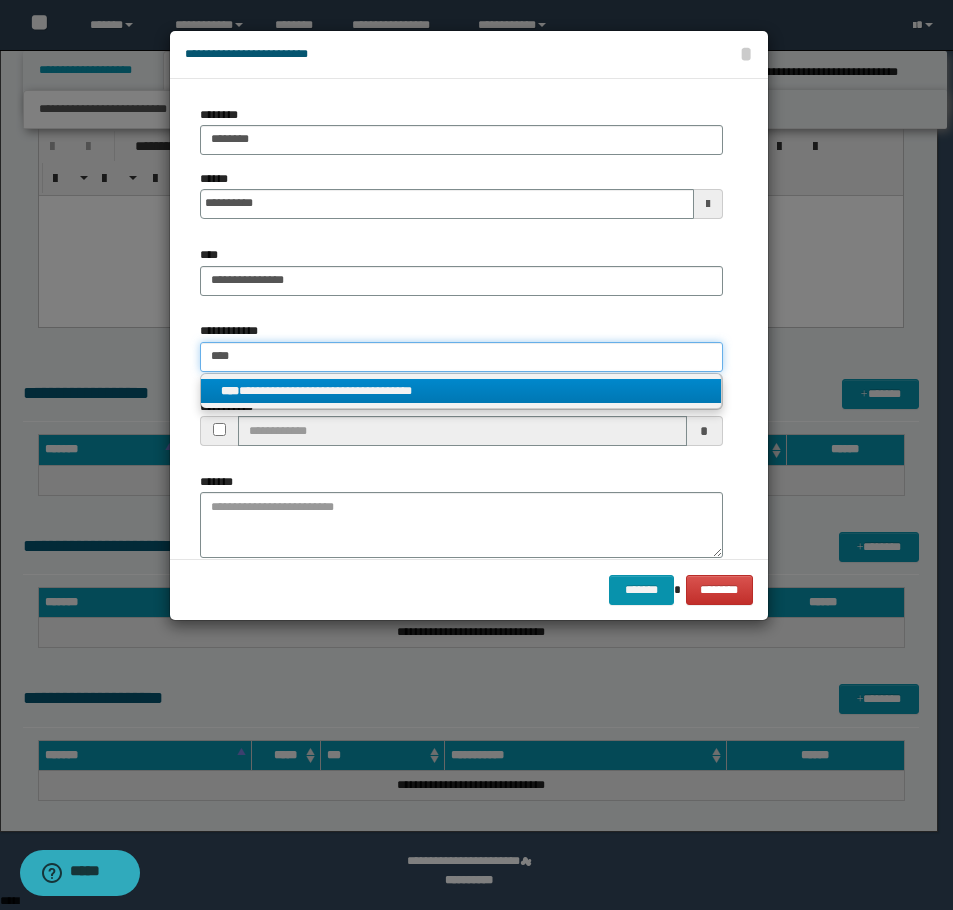 type on "****" 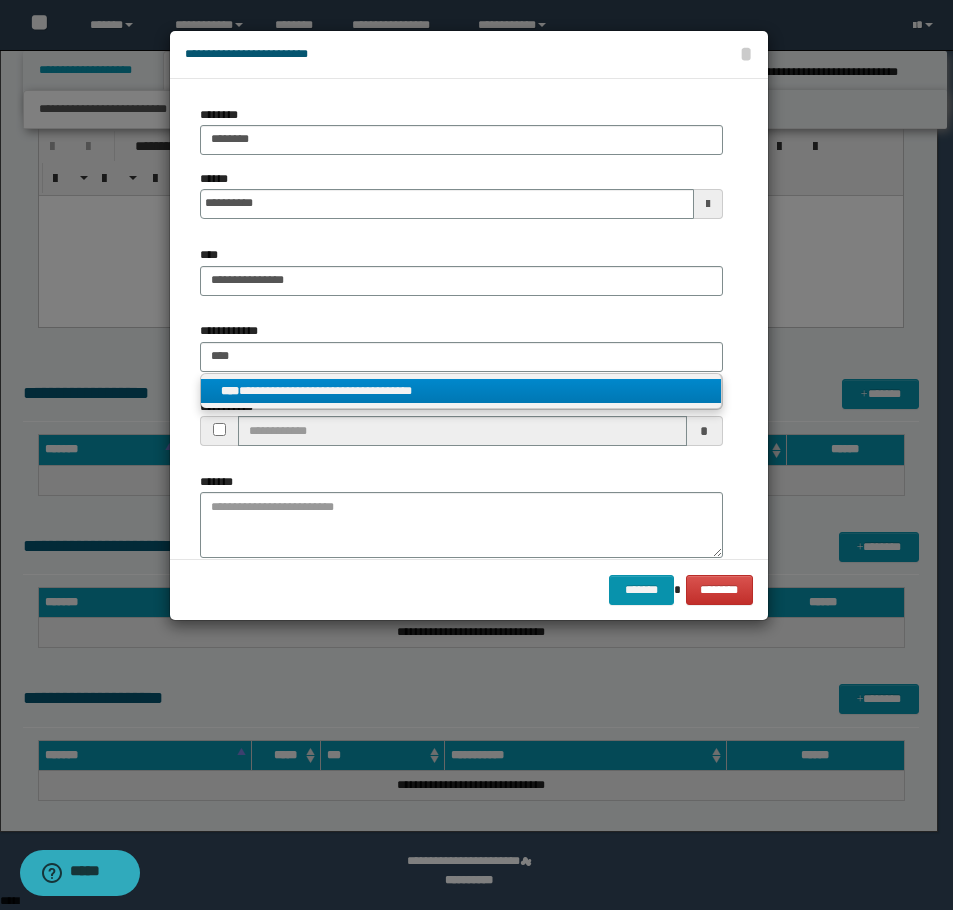 click on "**********" at bounding box center [461, 391] 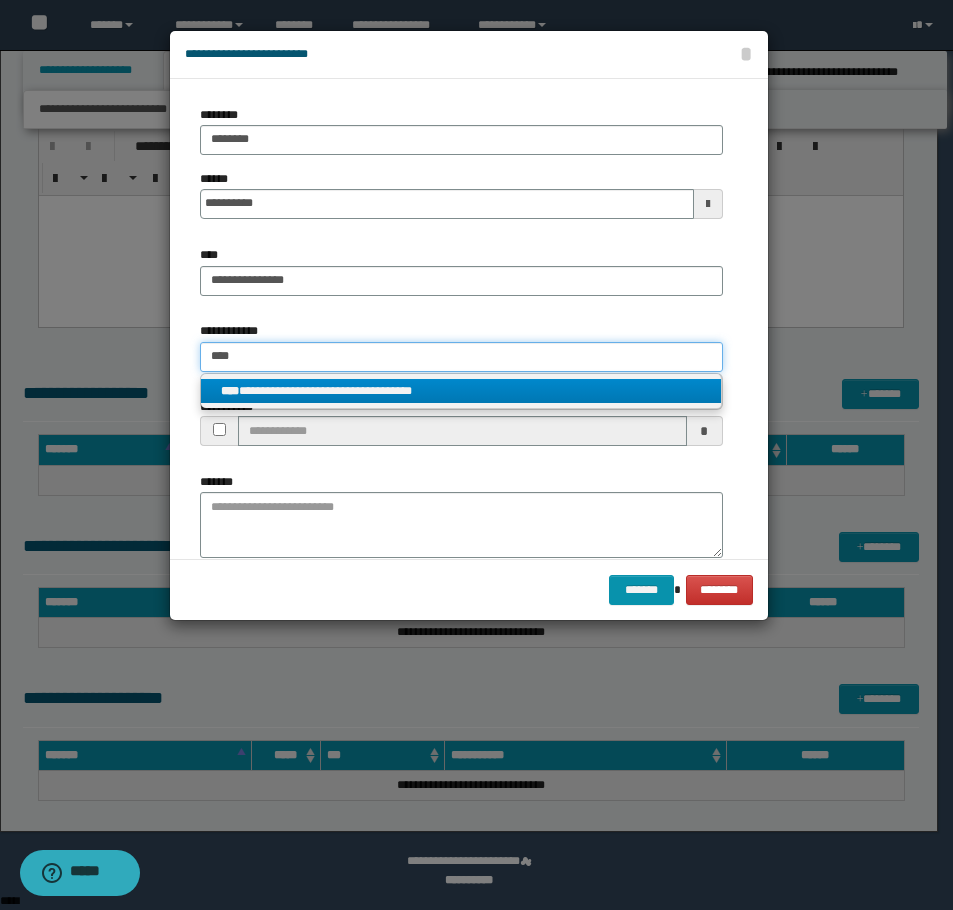 type 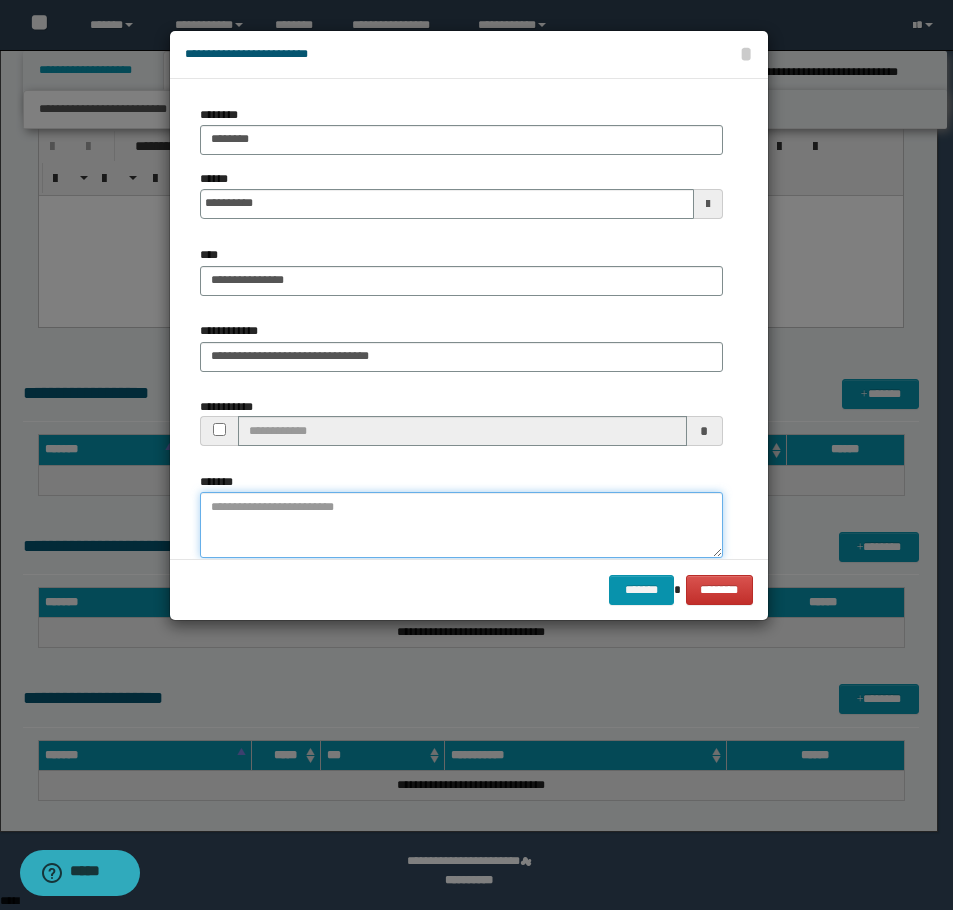 click on "*******" at bounding box center (461, 525) 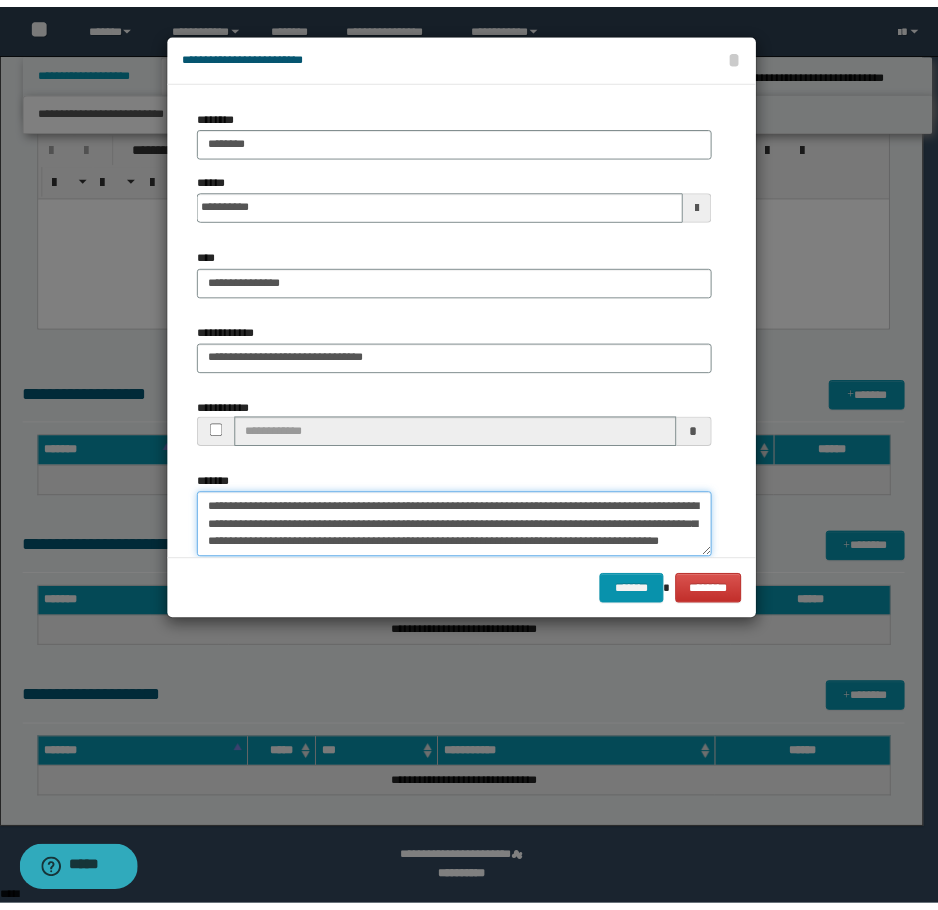 scroll, scrollTop: 18, scrollLeft: 0, axis: vertical 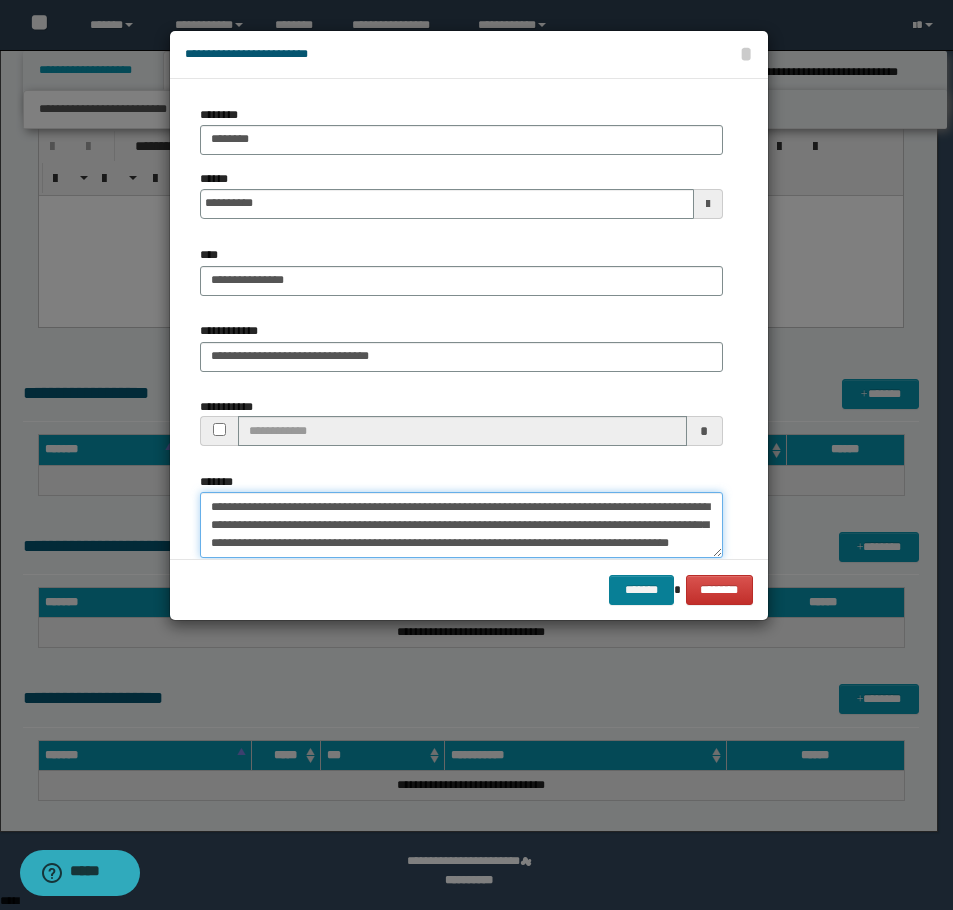 type on "**********" 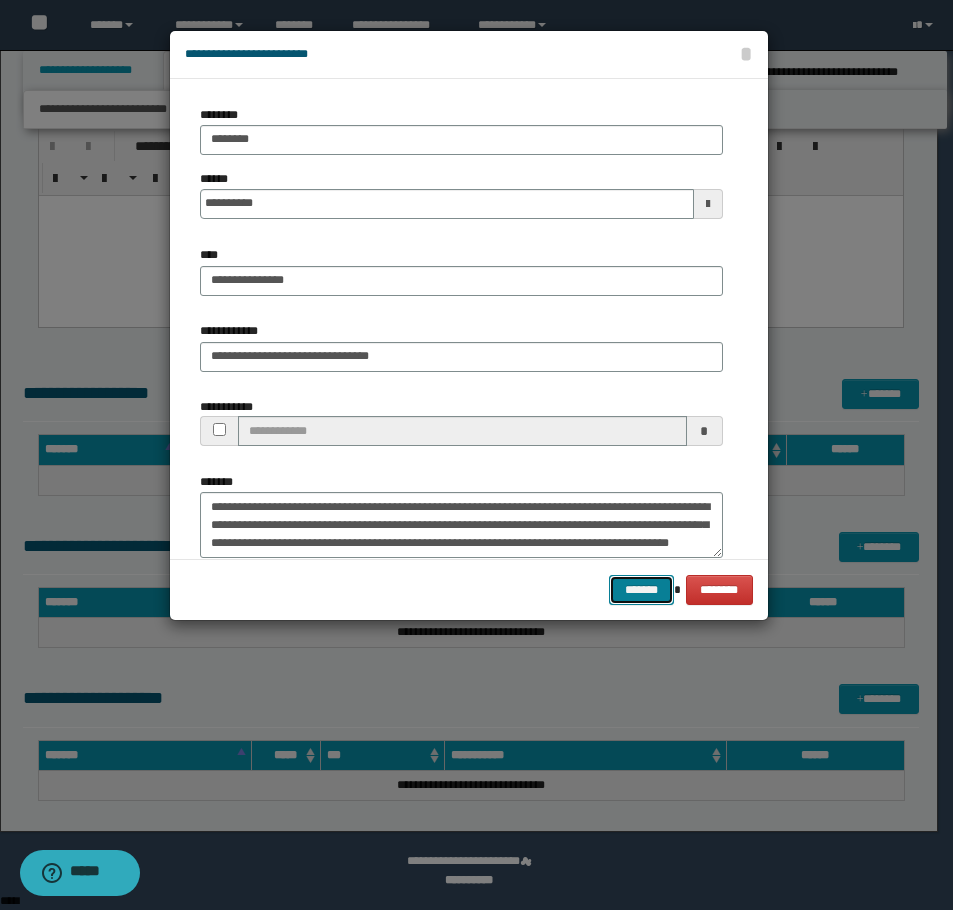 click on "*******" at bounding box center [641, 590] 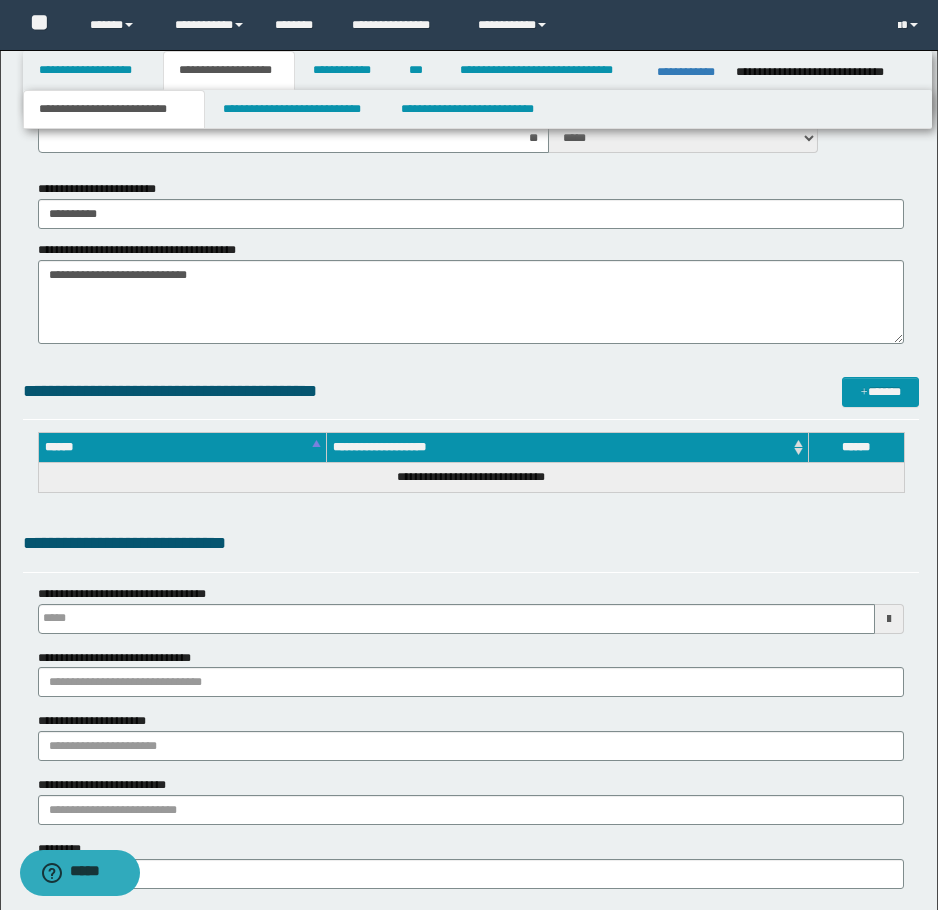 scroll, scrollTop: 833, scrollLeft: 0, axis: vertical 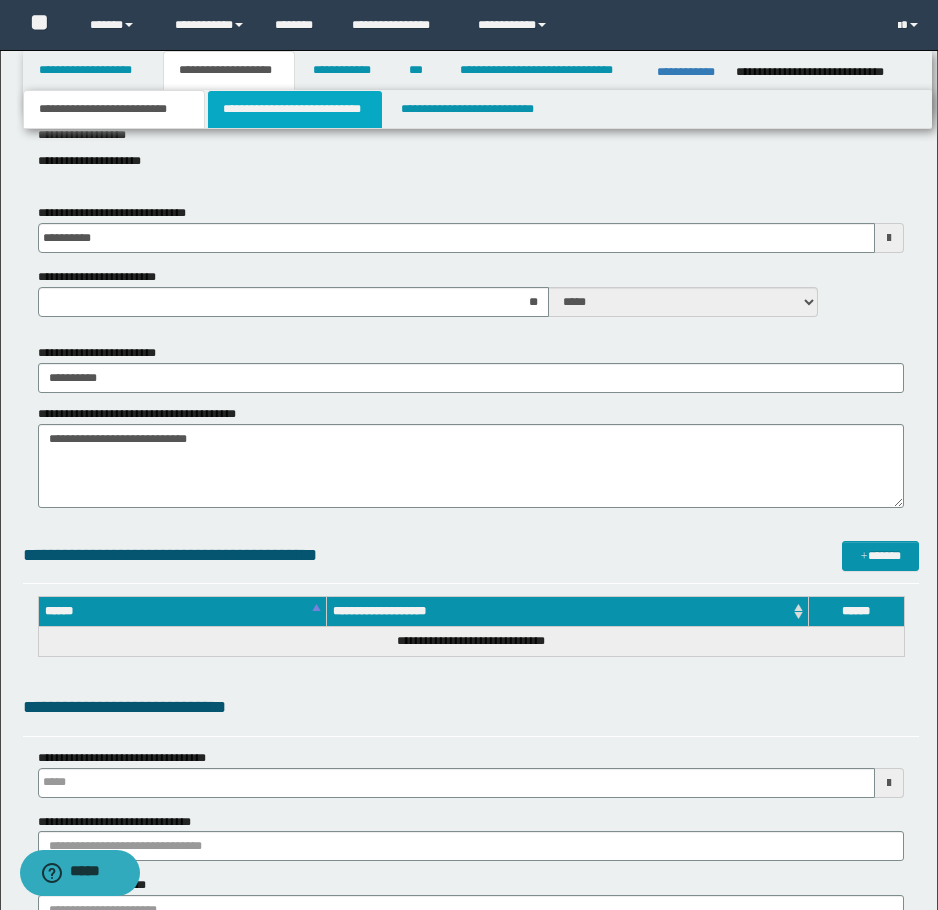 click on "**********" at bounding box center (295, 109) 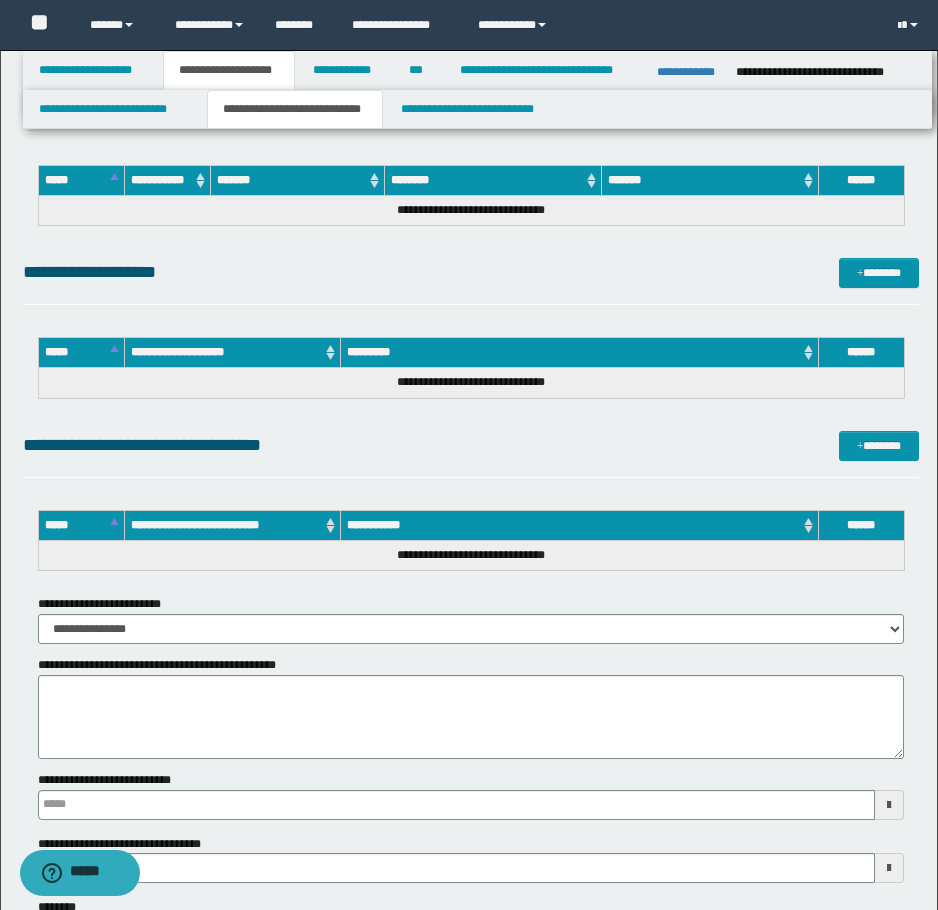 scroll, scrollTop: 300, scrollLeft: 0, axis: vertical 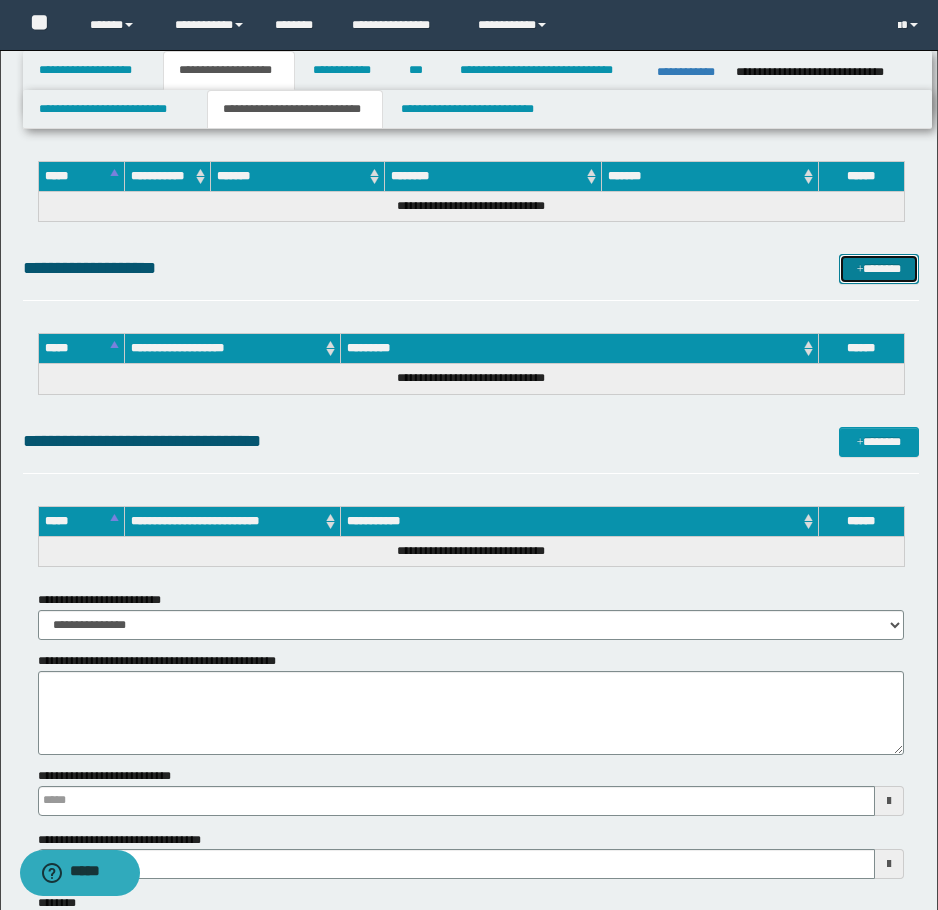 click on "*******" at bounding box center (879, 269) 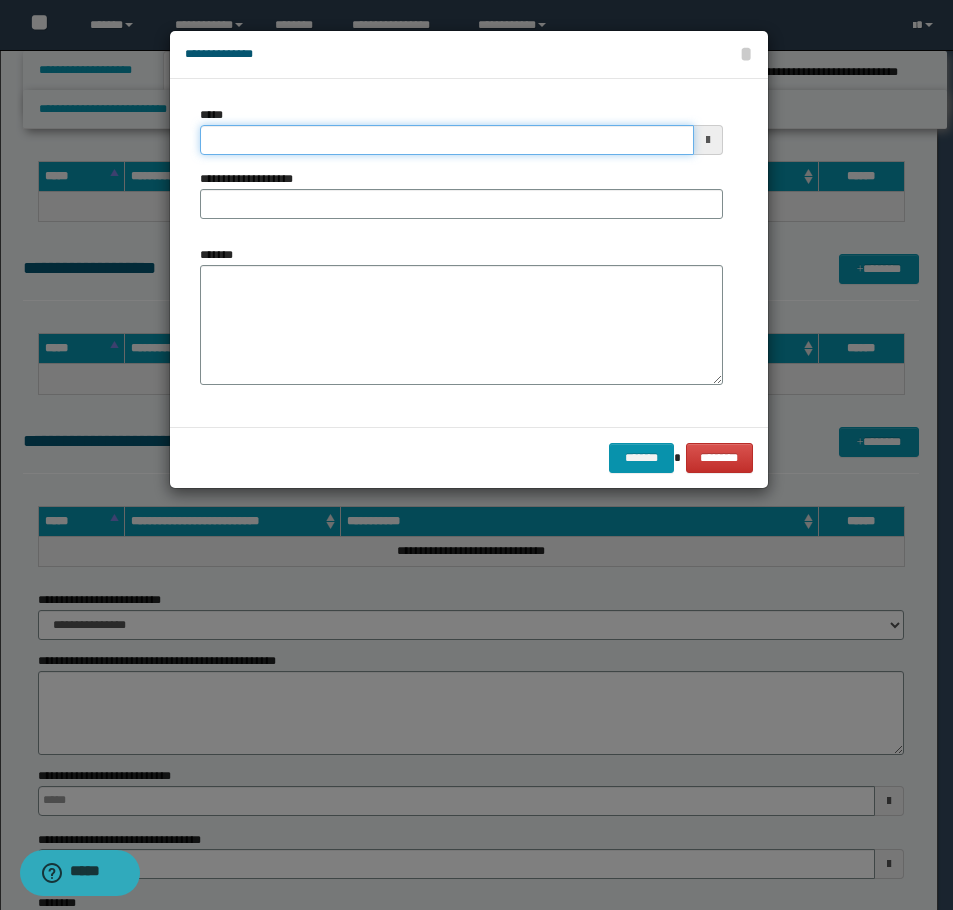click on "*****" at bounding box center (447, 140) 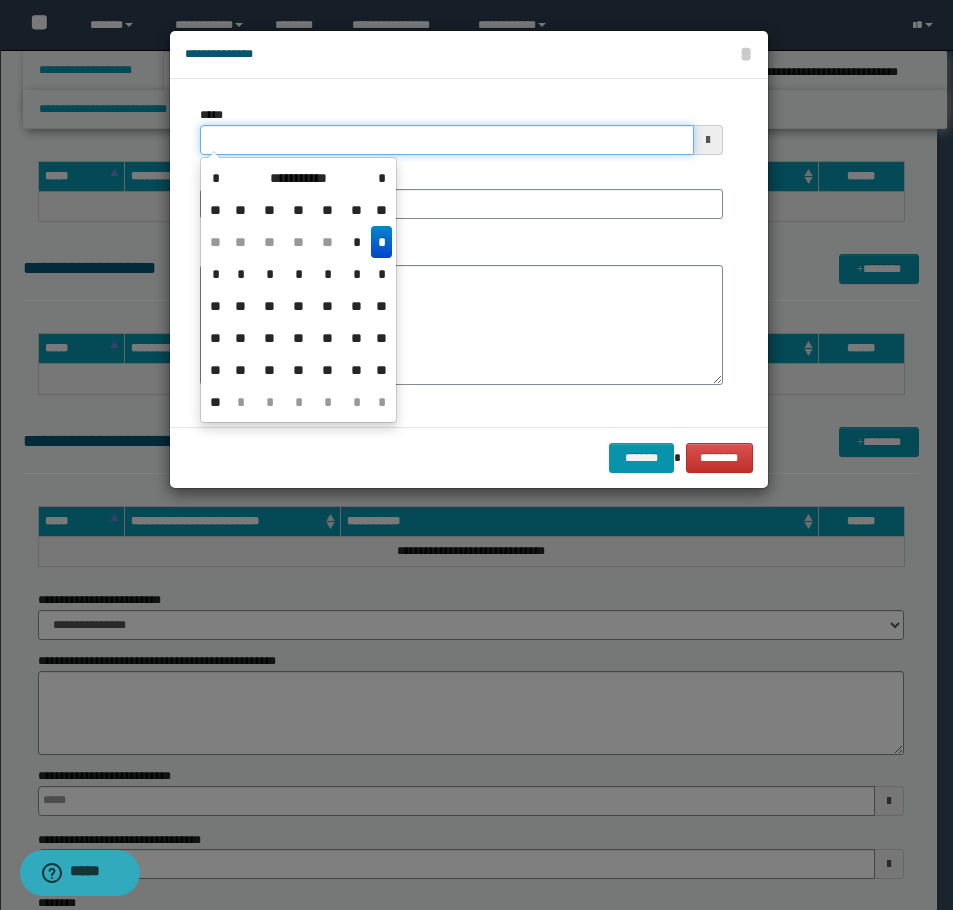 click on "*****" at bounding box center (447, 140) 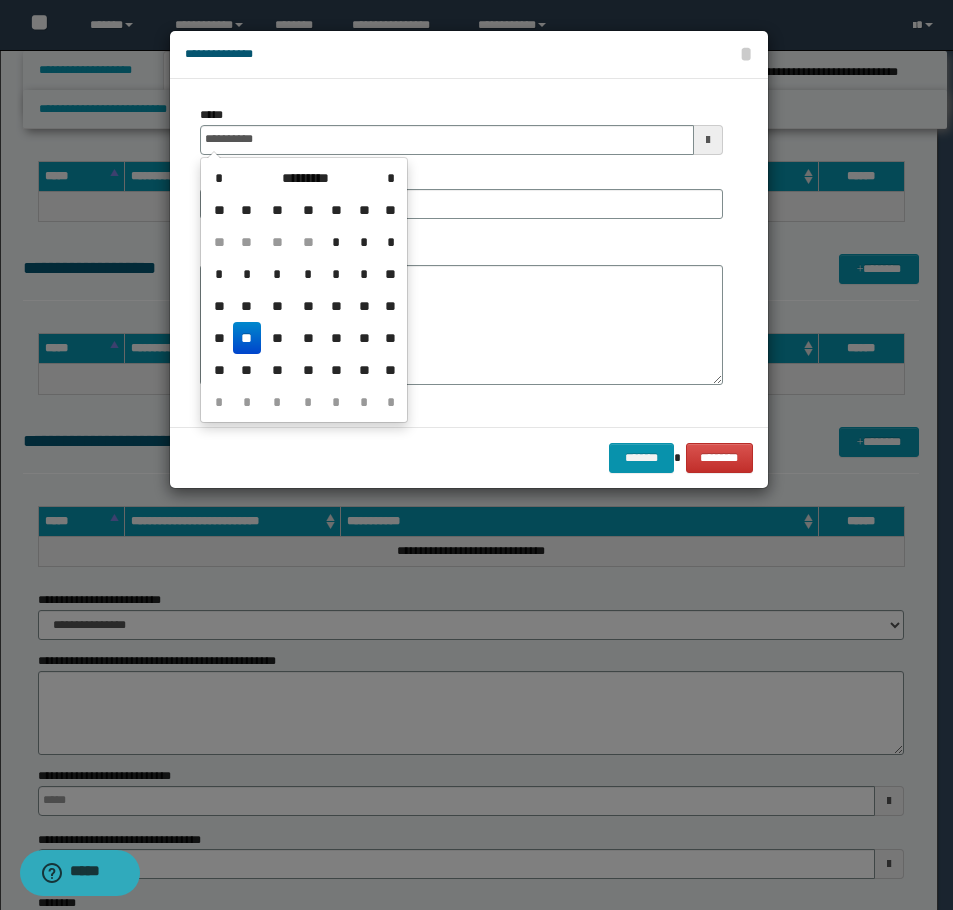 click on "**" at bounding box center [247, 338] 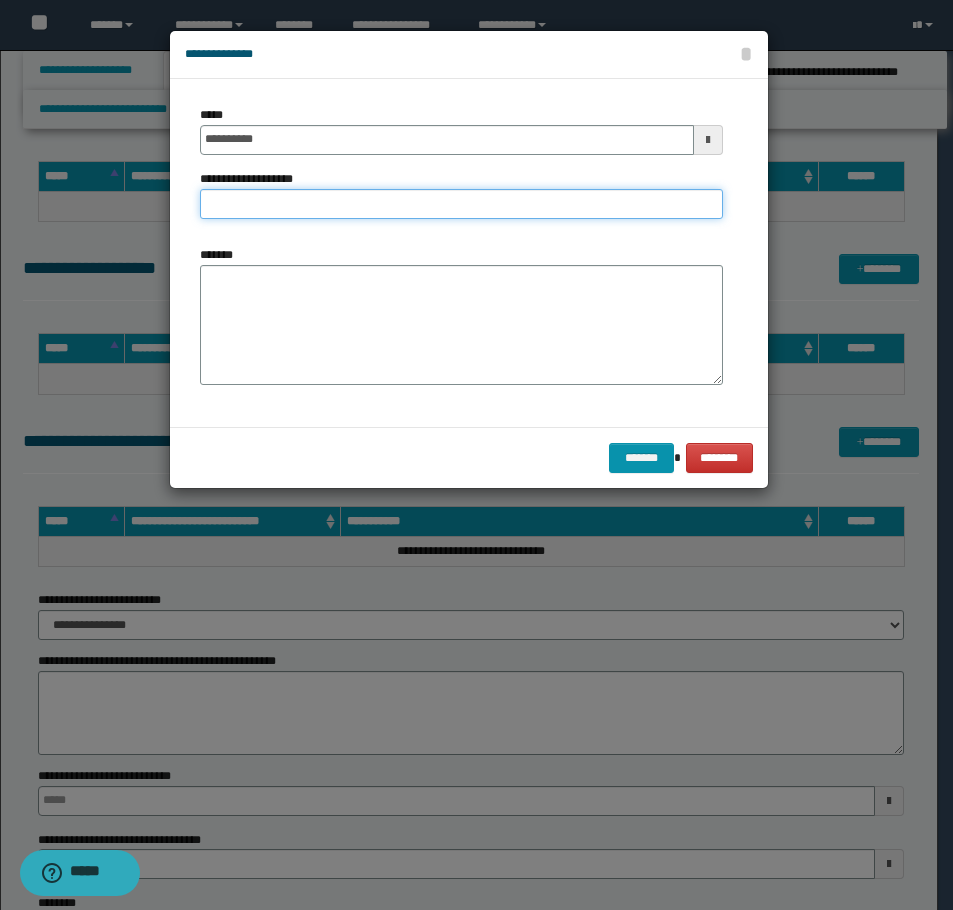 click on "**********" at bounding box center (461, 204) 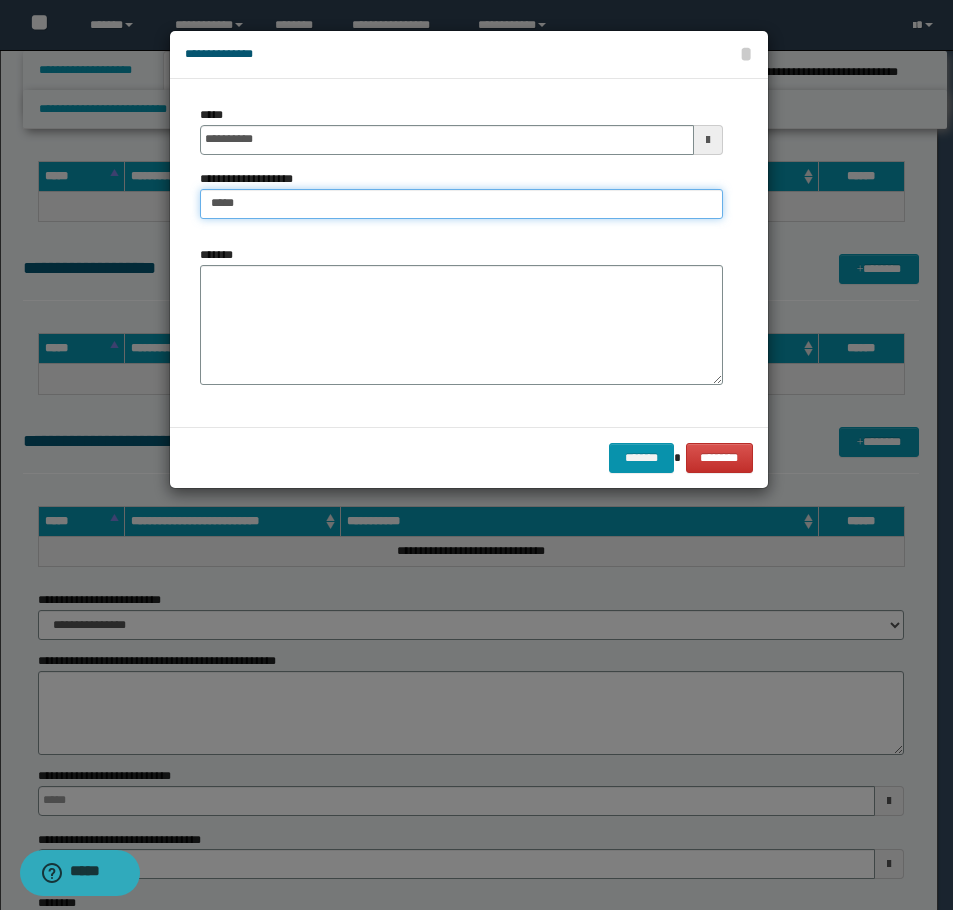 type on "*****" 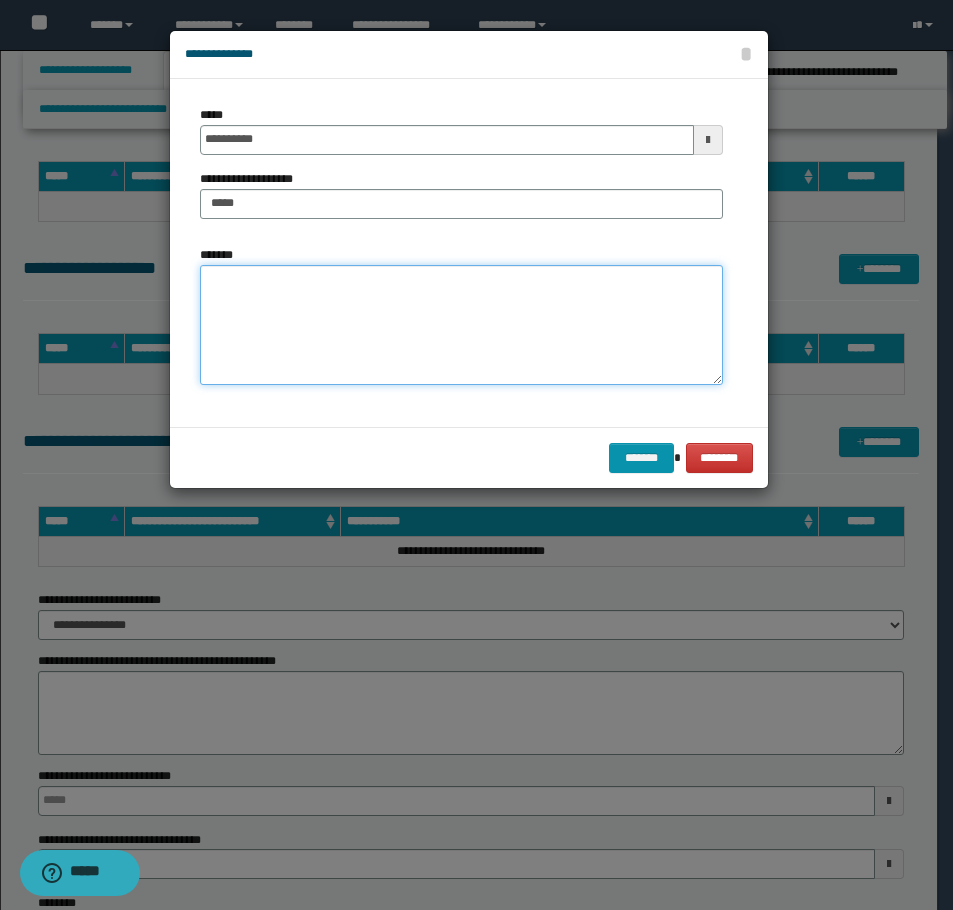 click on "*******" at bounding box center (461, 325) 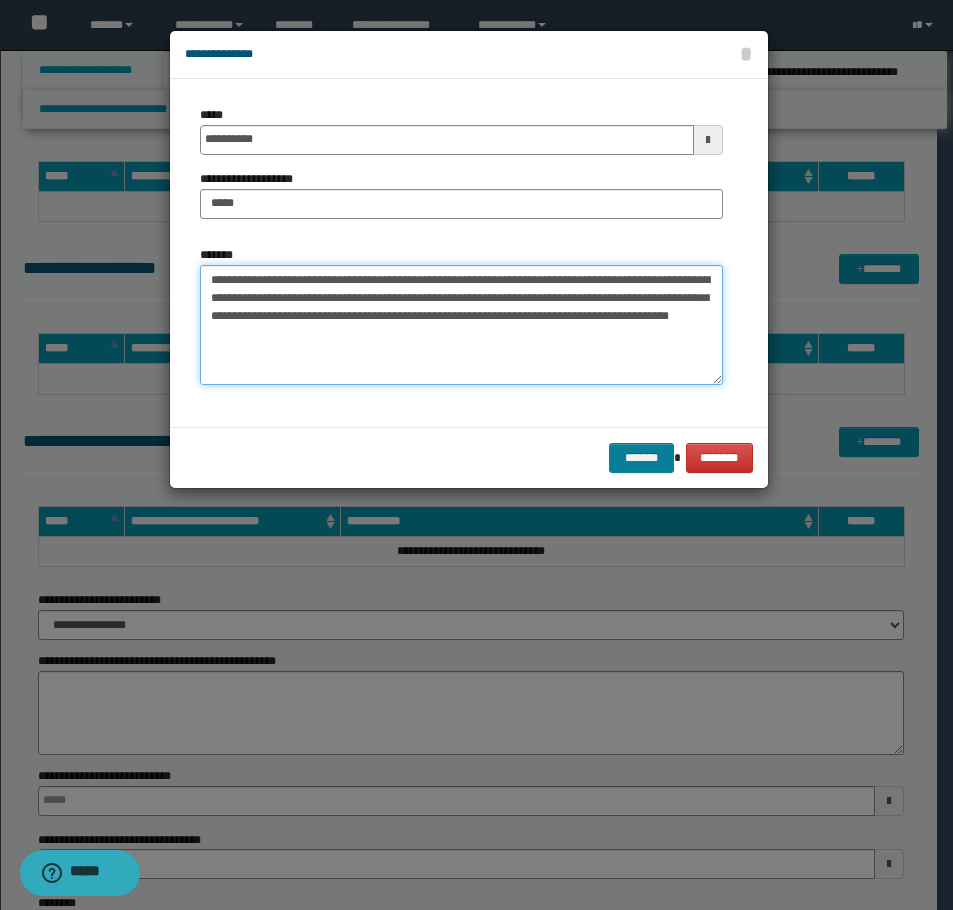 type on "**********" 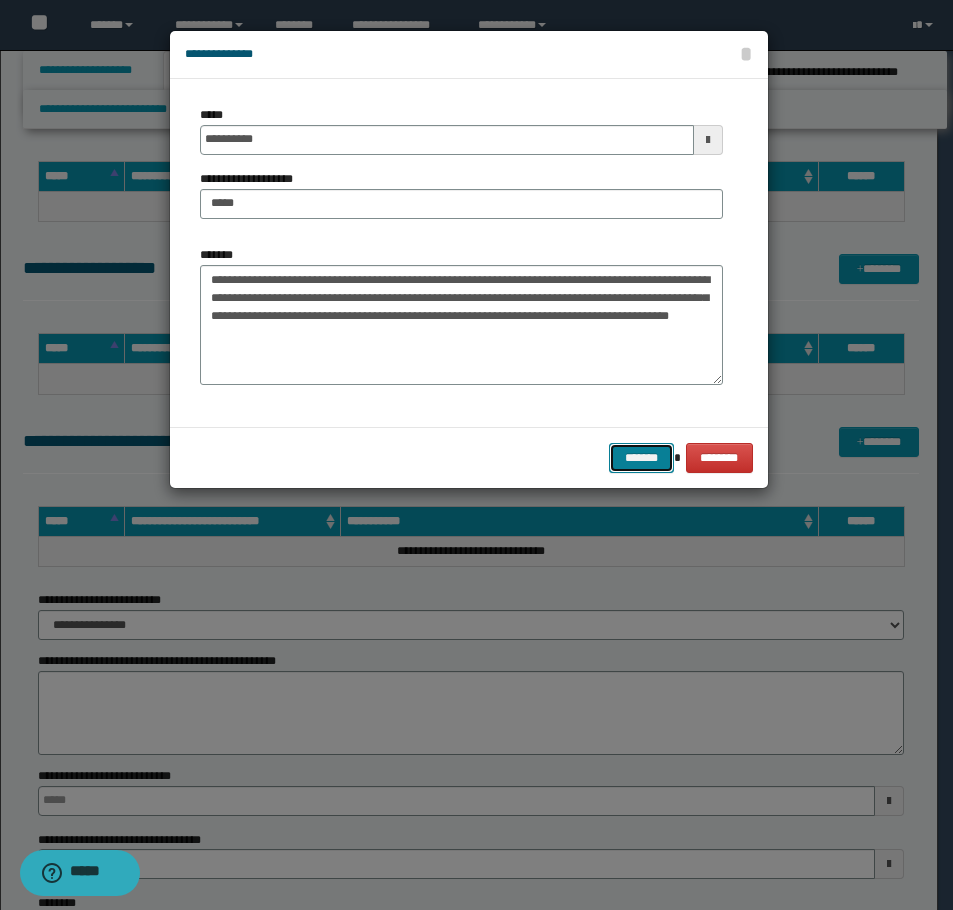 click on "*******" at bounding box center [641, 458] 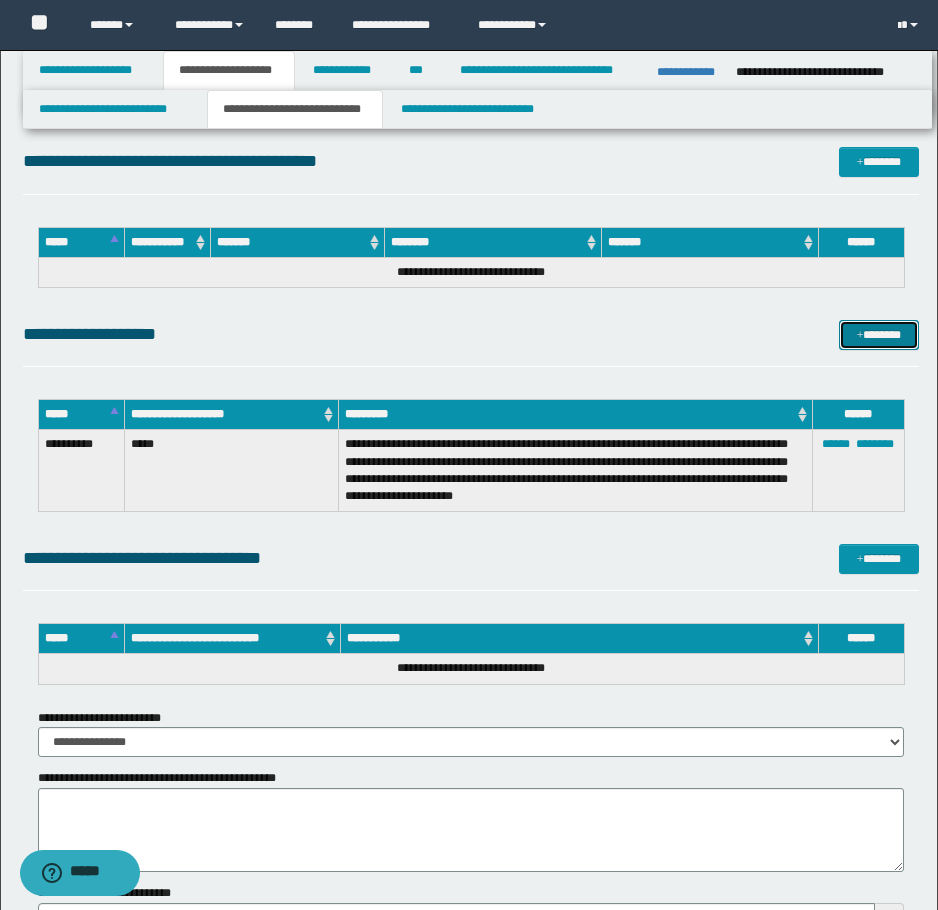 scroll, scrollTop: 200, scrollLeft: 0, axis: vertical 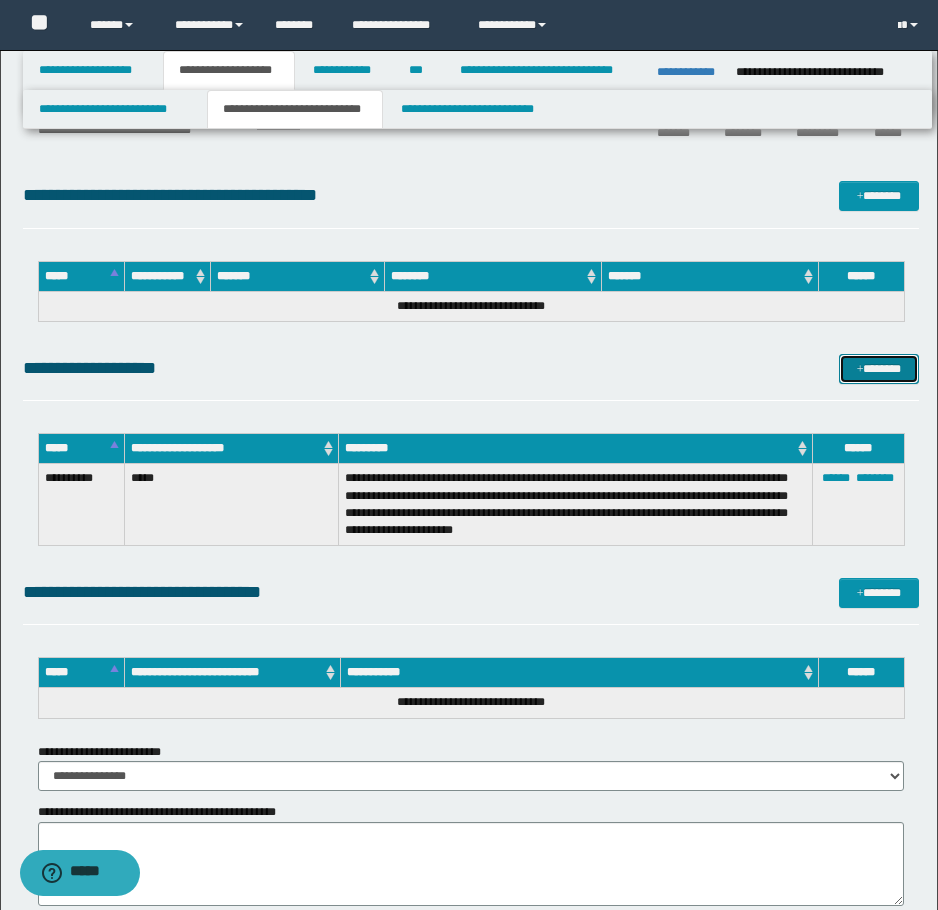 click on "*******" at bounding box center (879, 369) 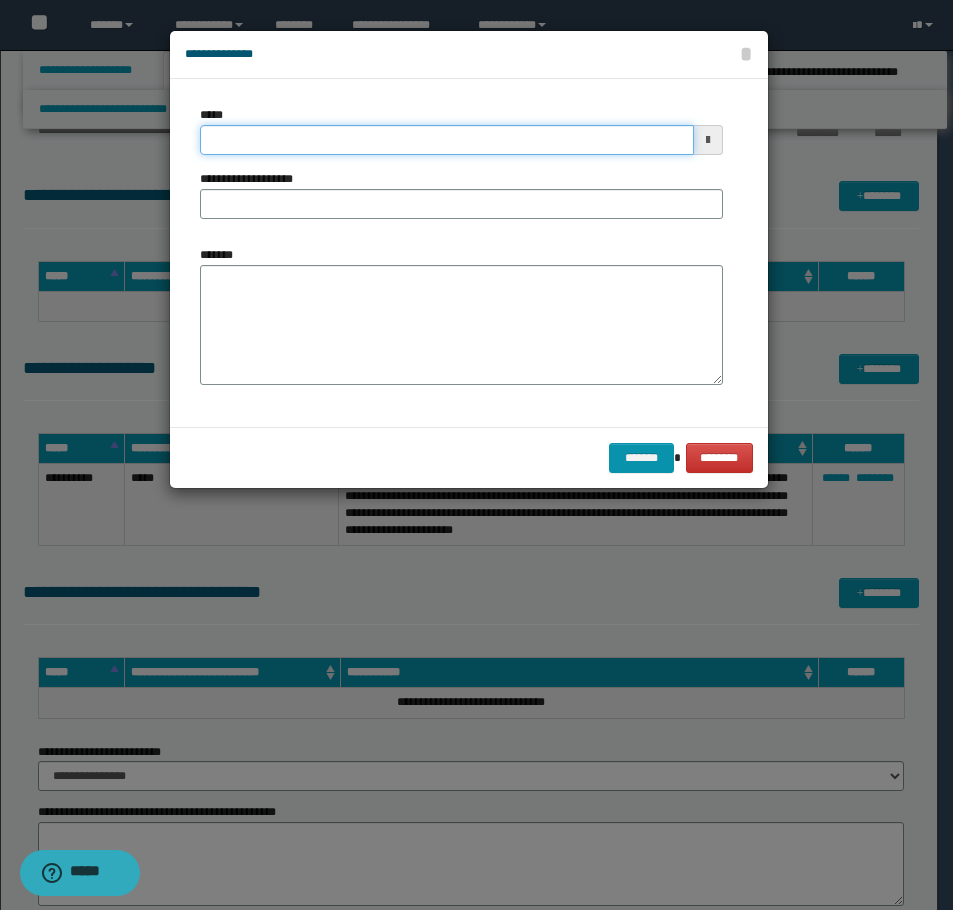 click on "*****" at bounding box center (447, 140) 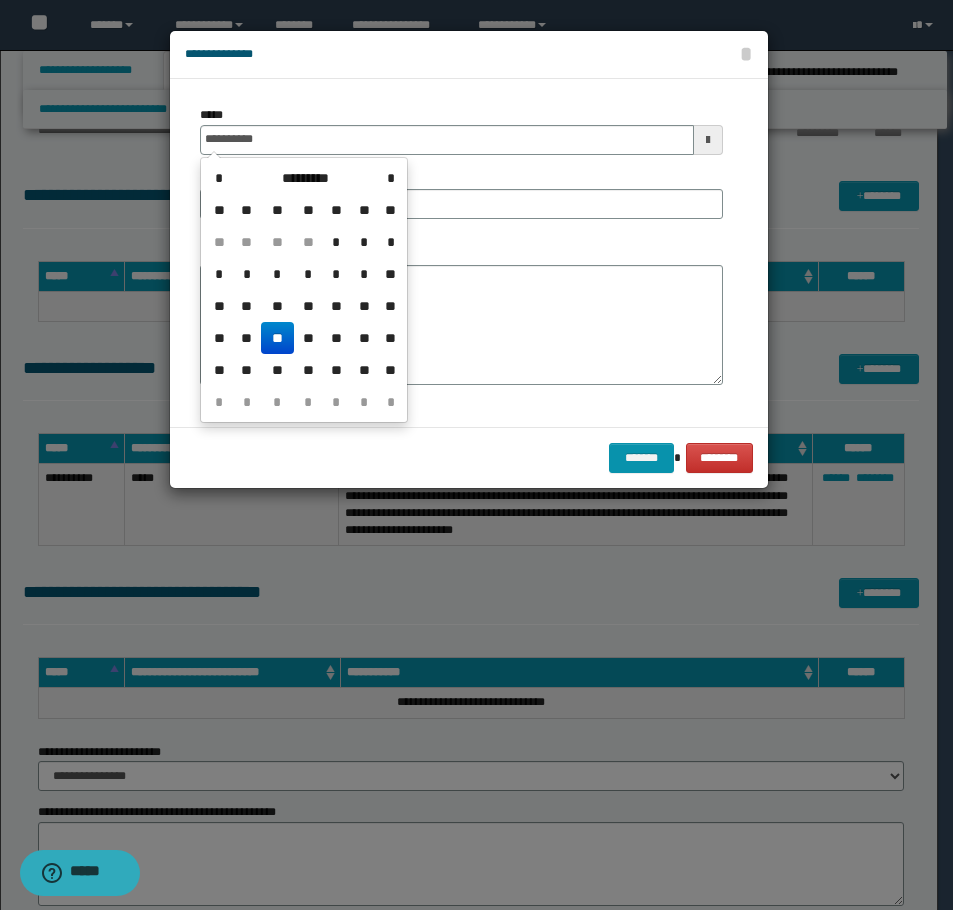 click on "**" at bounding box center [277, 338] 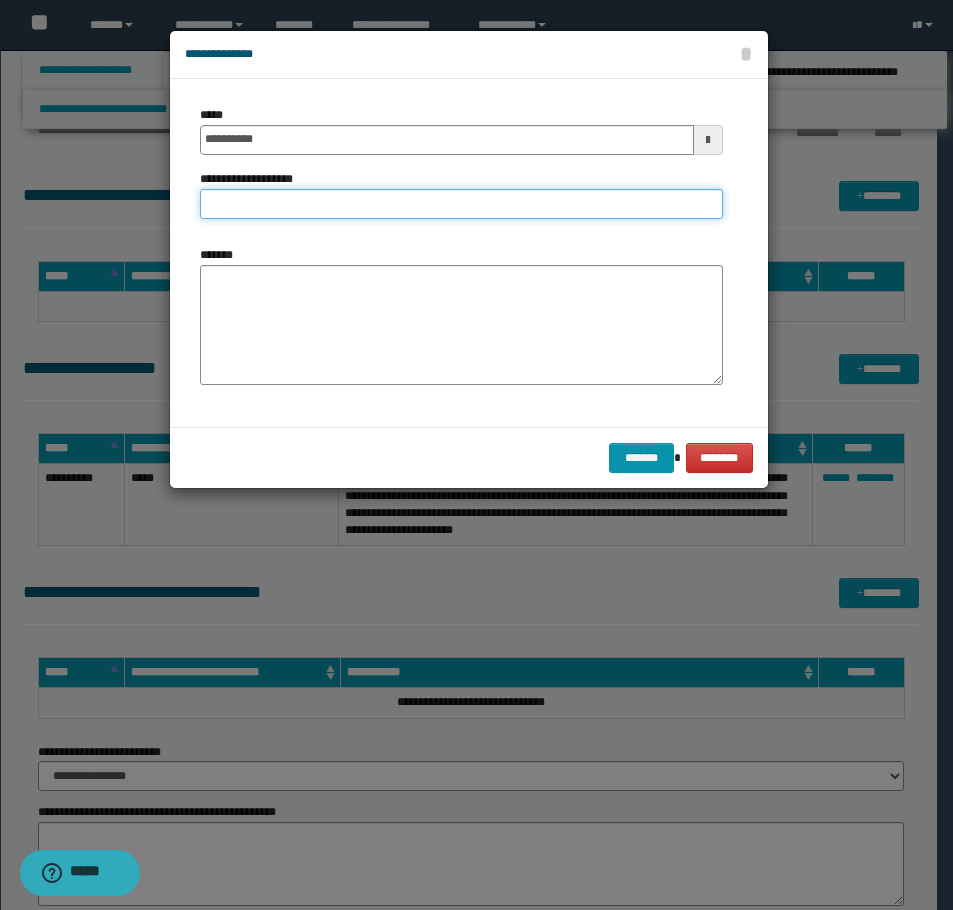 click on "**********" at bounding box center (461, 204) 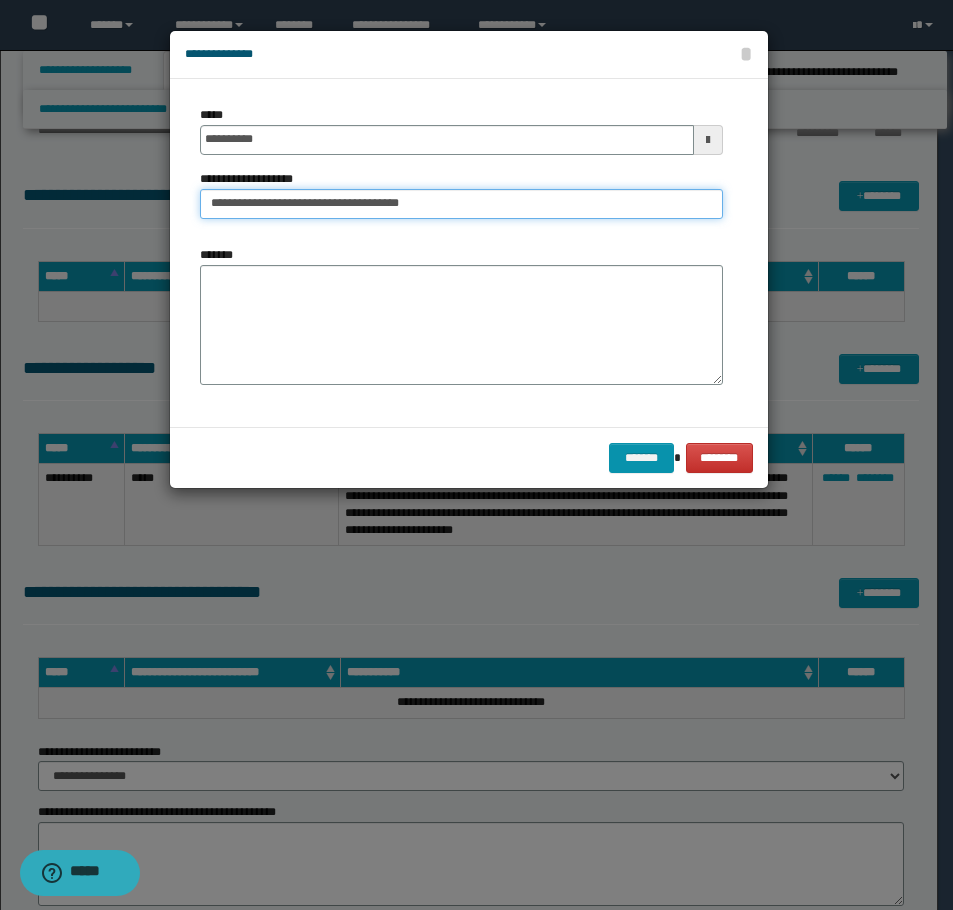 type on "**********" 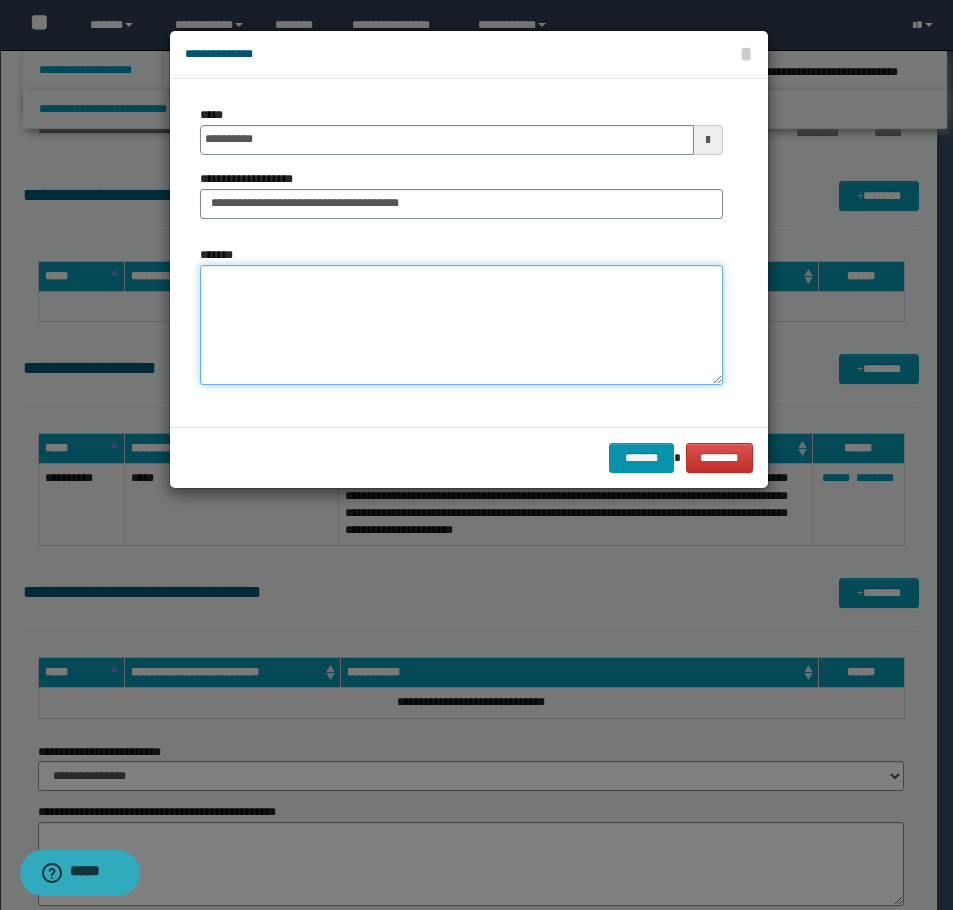 click on "*******" at bounding box center [461, 325] 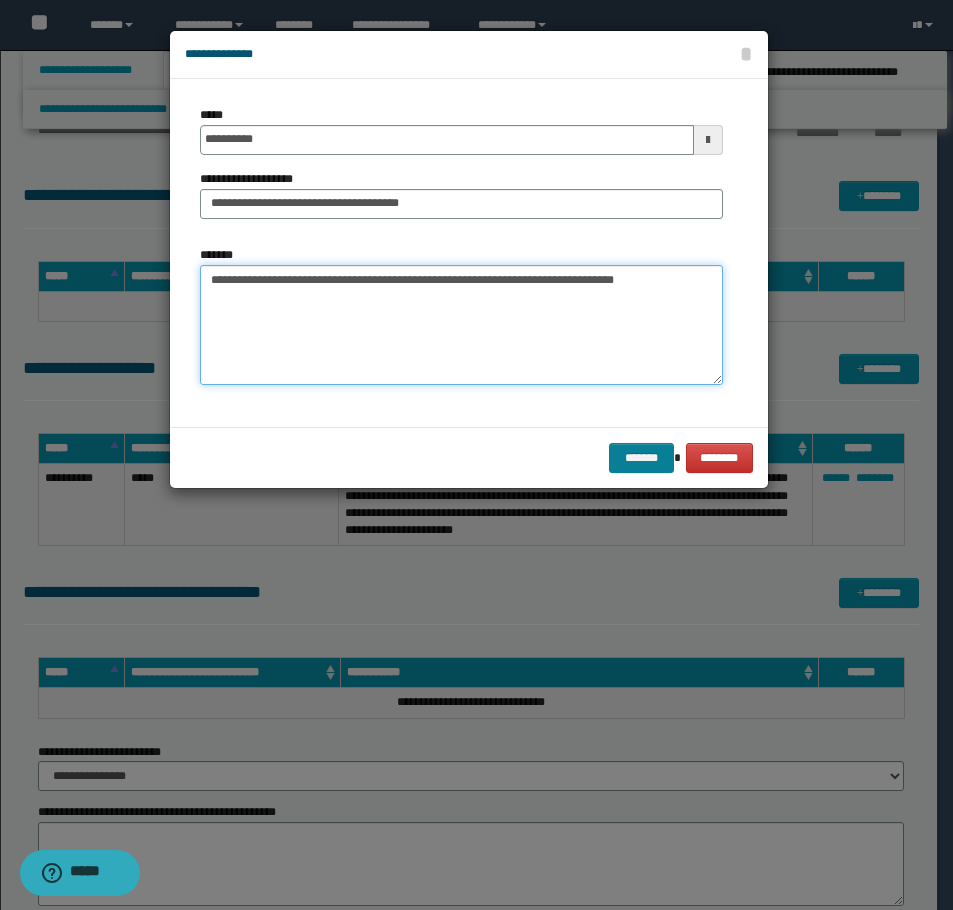 type on "**********" 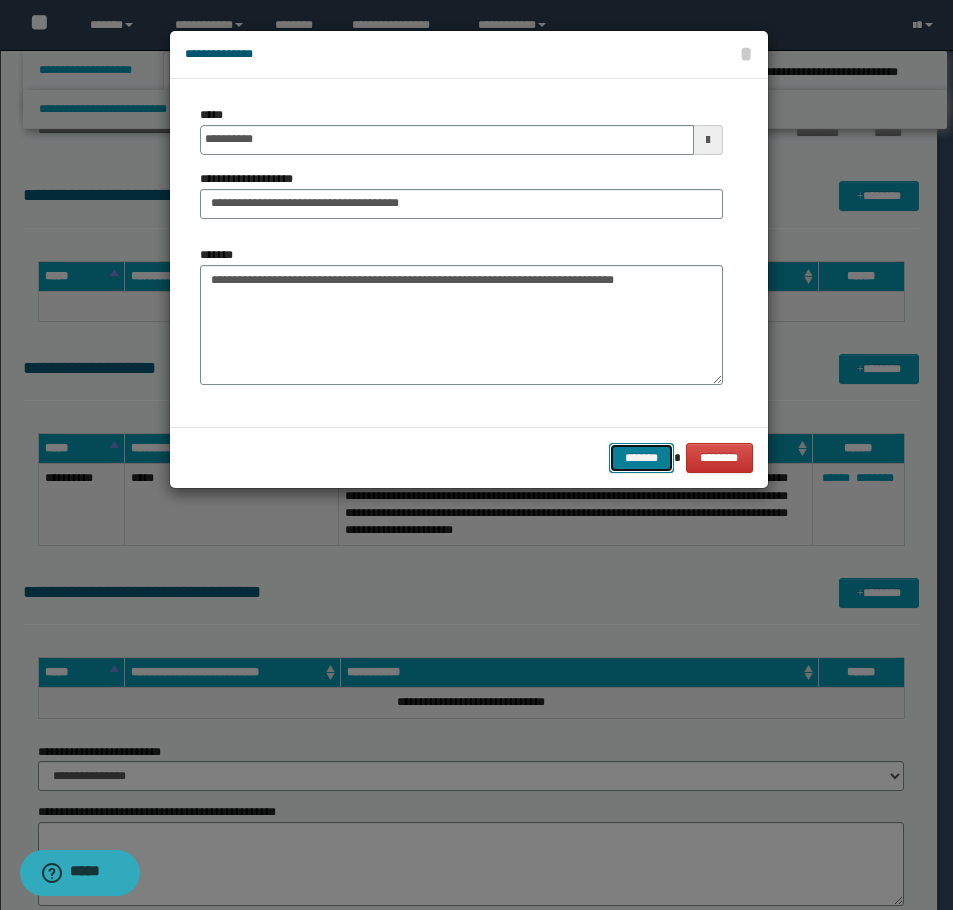 click on "*******" at bounding box center (641, 458) 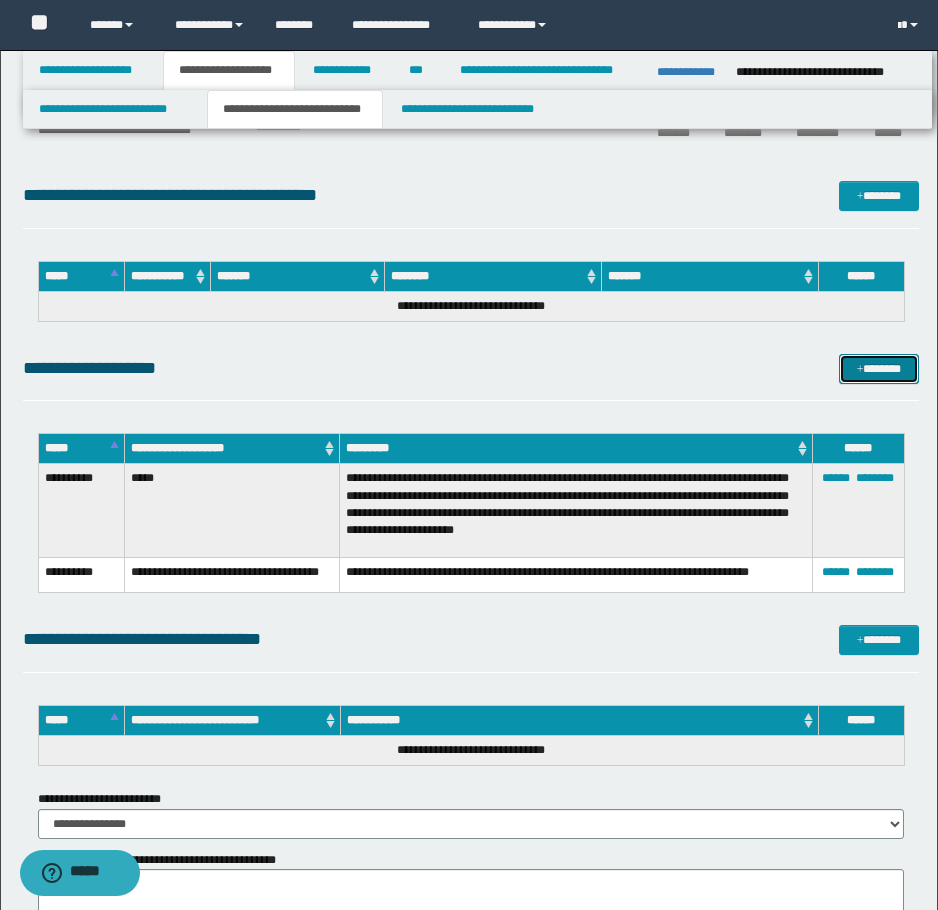 click on "*******" at bounding box center [879, 369] 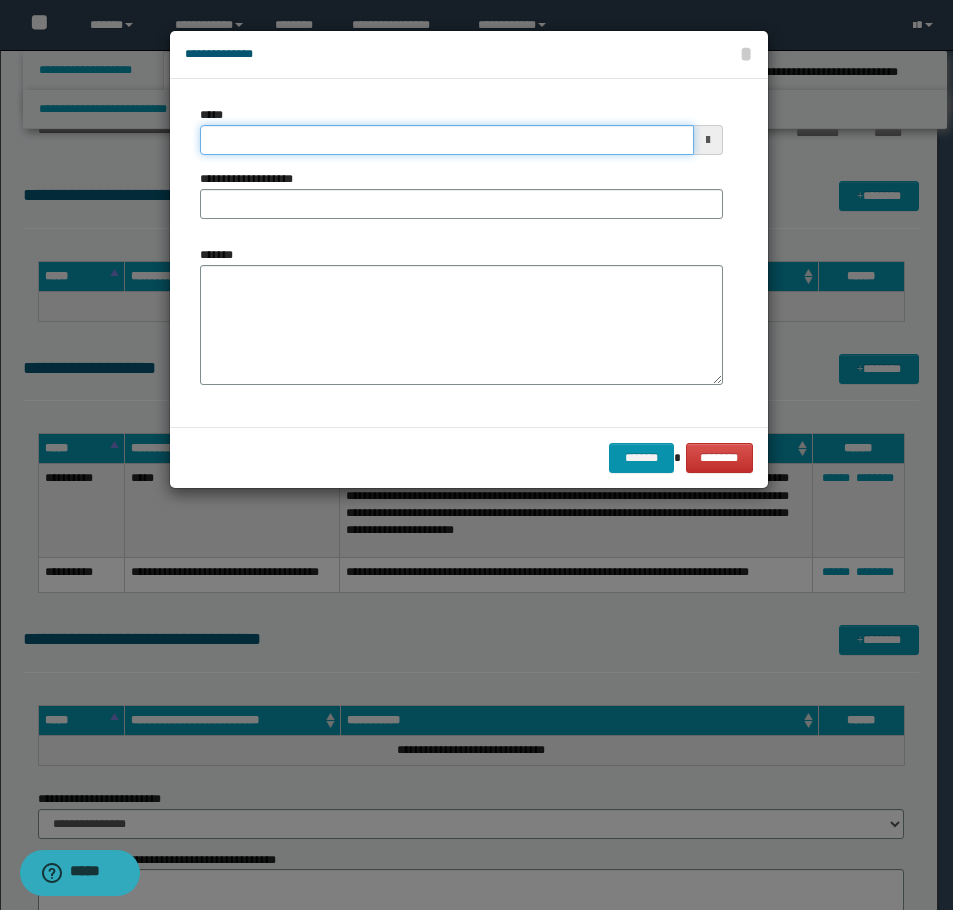 click on "*****" at bounding box center [447, 140] 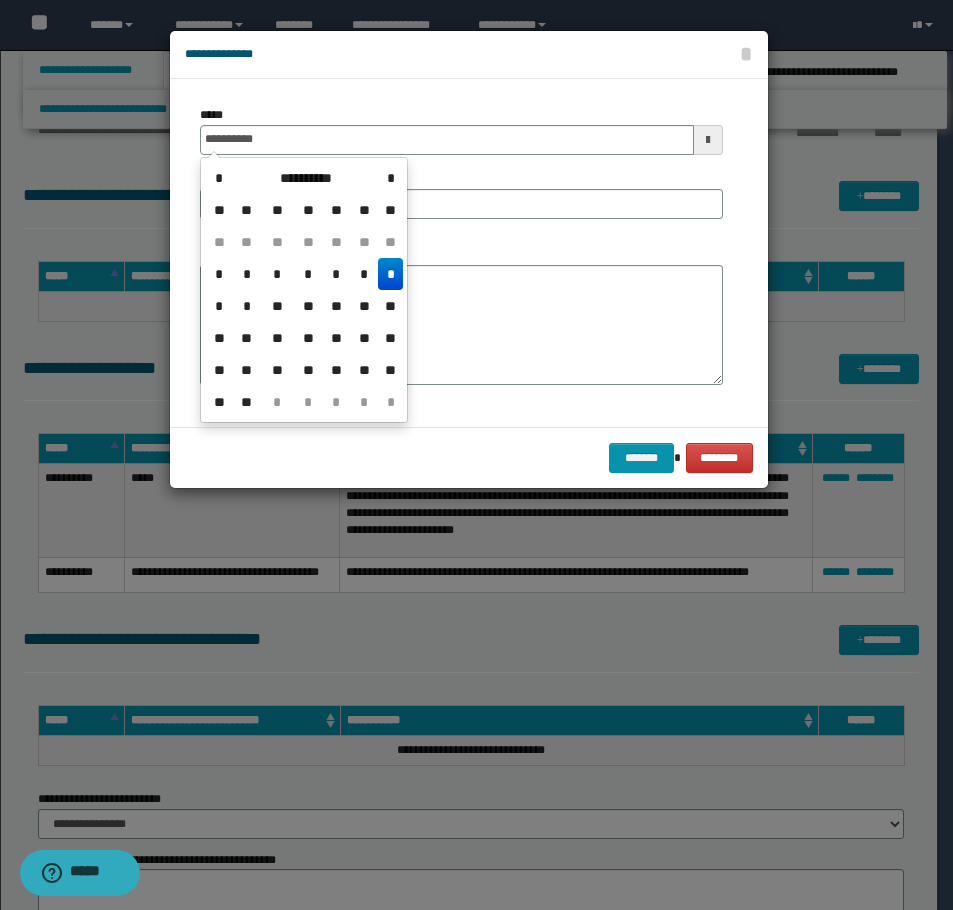 click on "*" at bounding box center (390, 274) 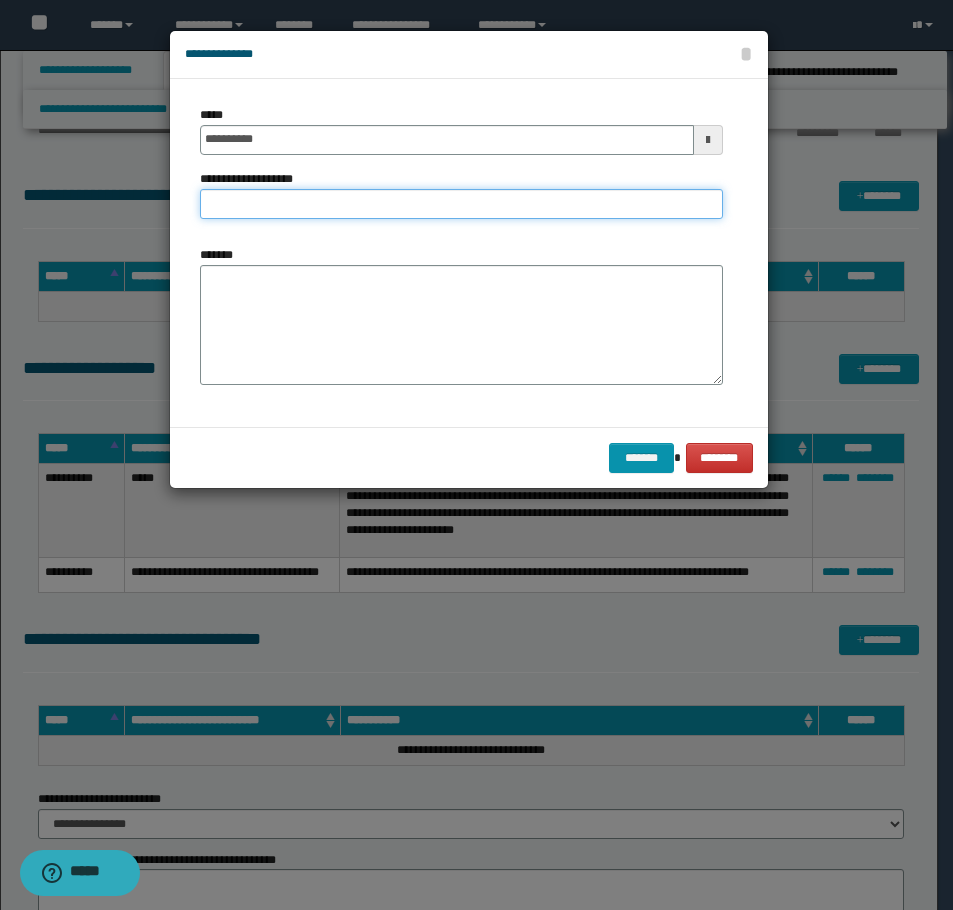 click on "**********" at bounding box center (461, 204) 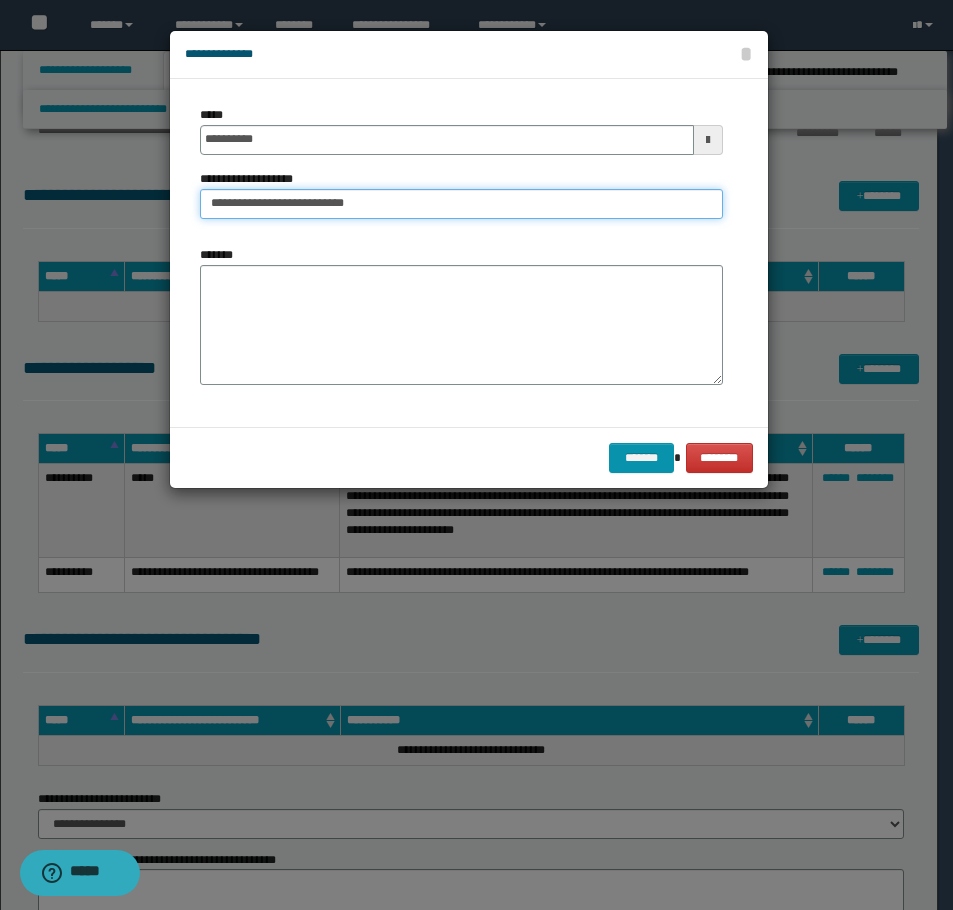 type on "**********" 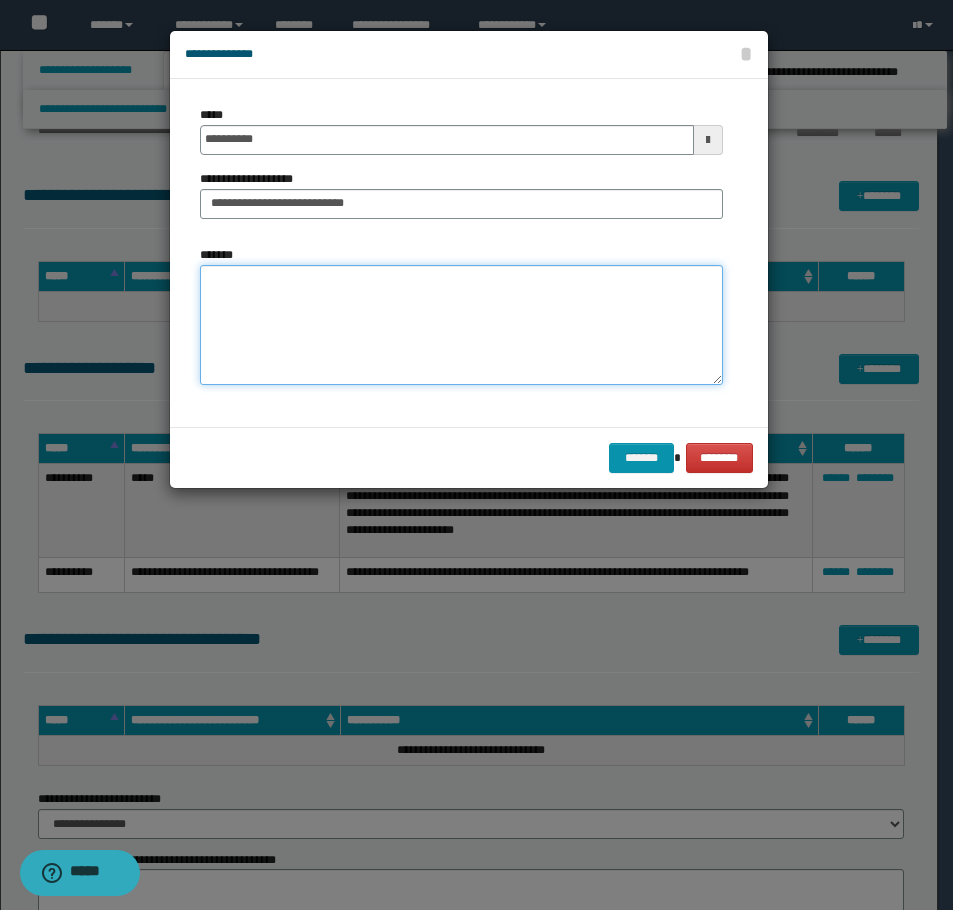 click on "*******" at bounding box center (461, 325) 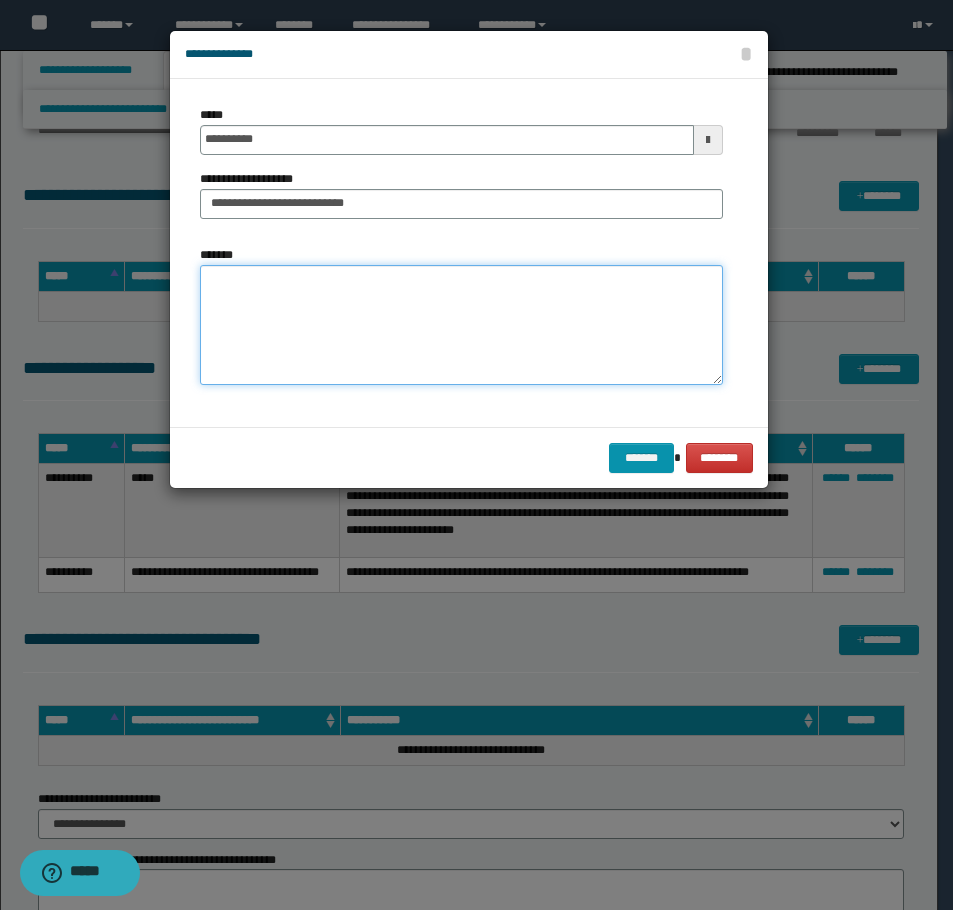 paste on "**********" 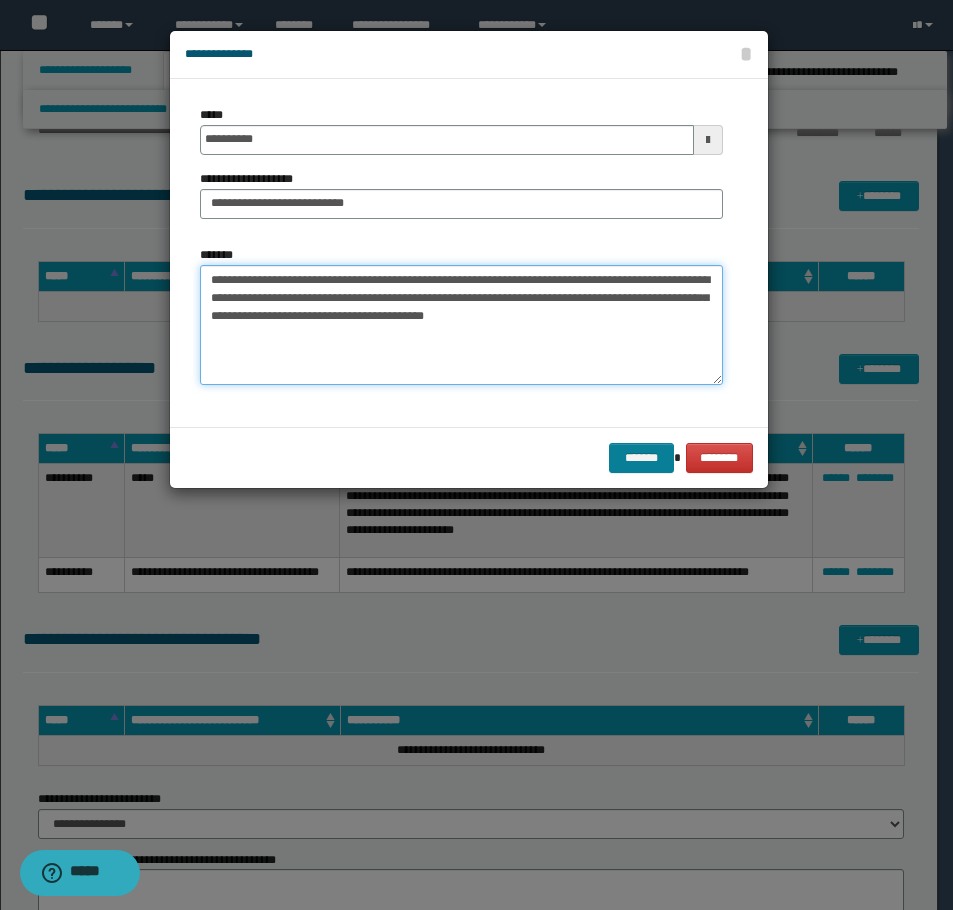 type on "**********" 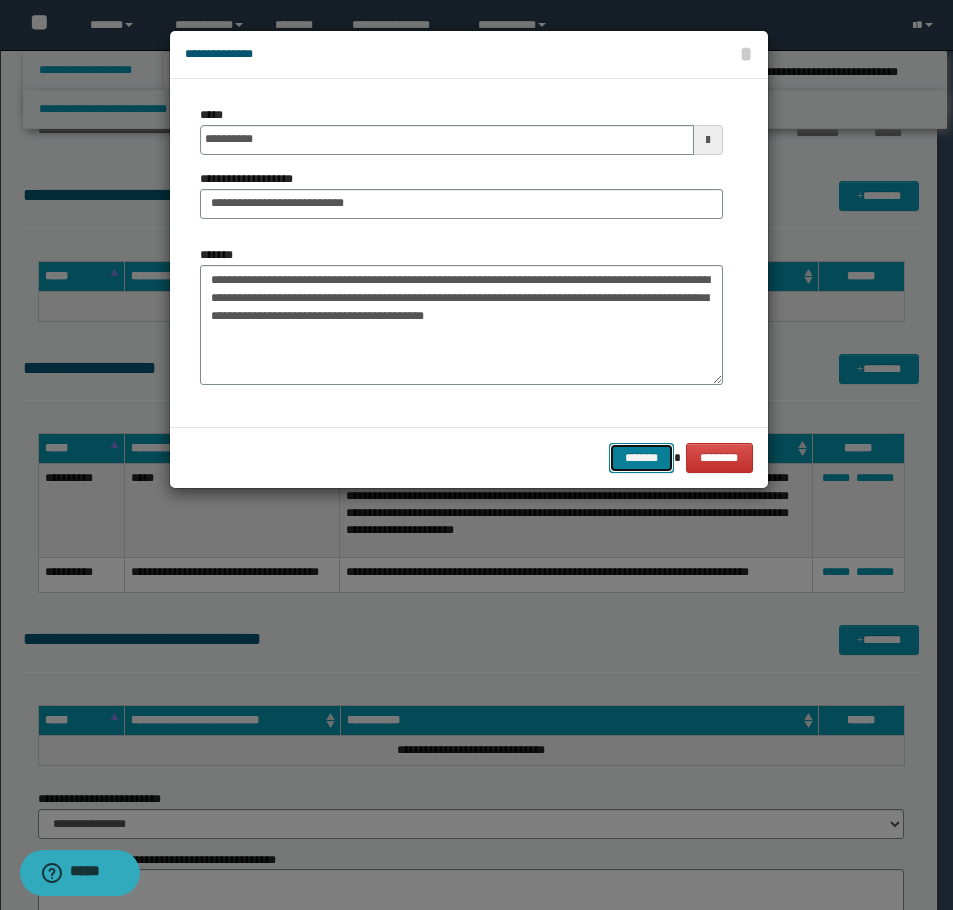 click on "*******" at bounding box center (641, 458) 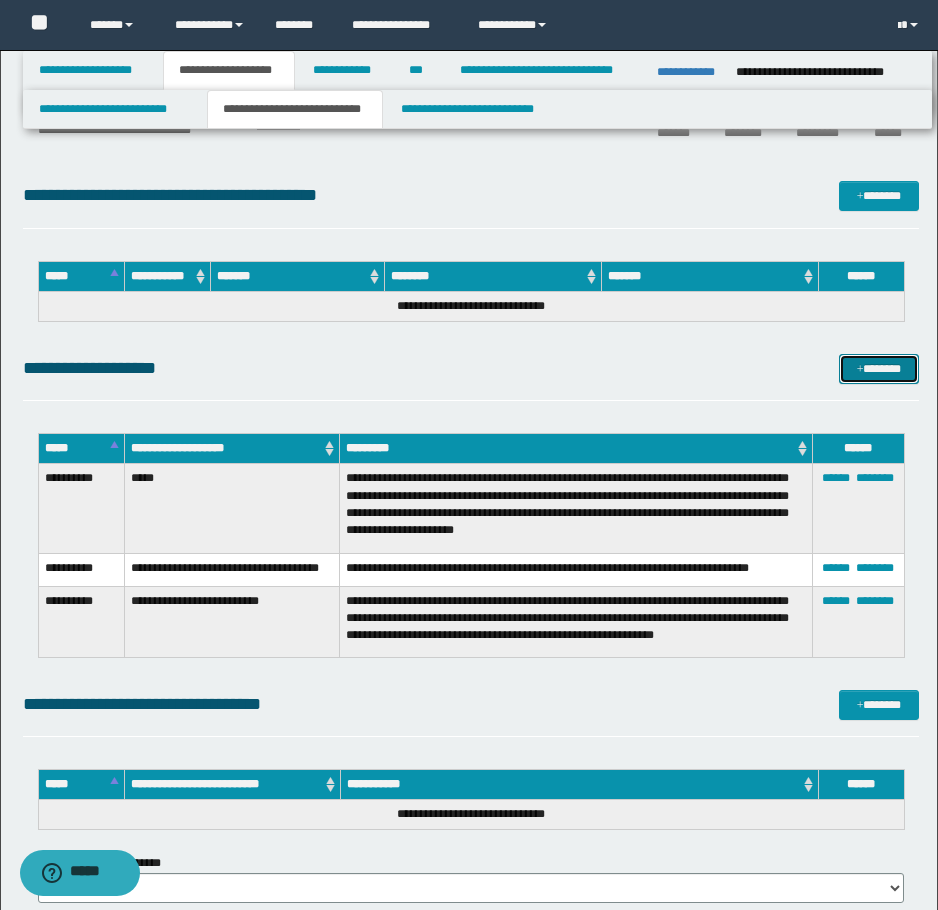 click on "*******" at bounding box center (879, 369) 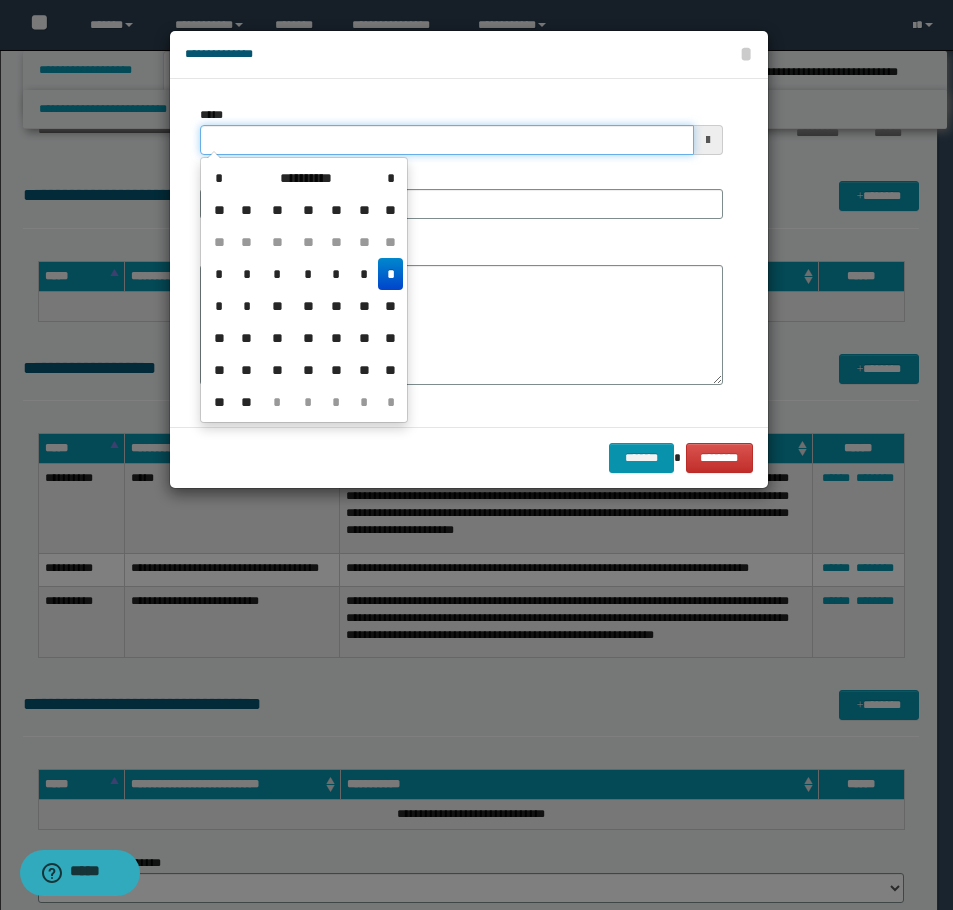 click on "*****" at bounding box center [447, 140] 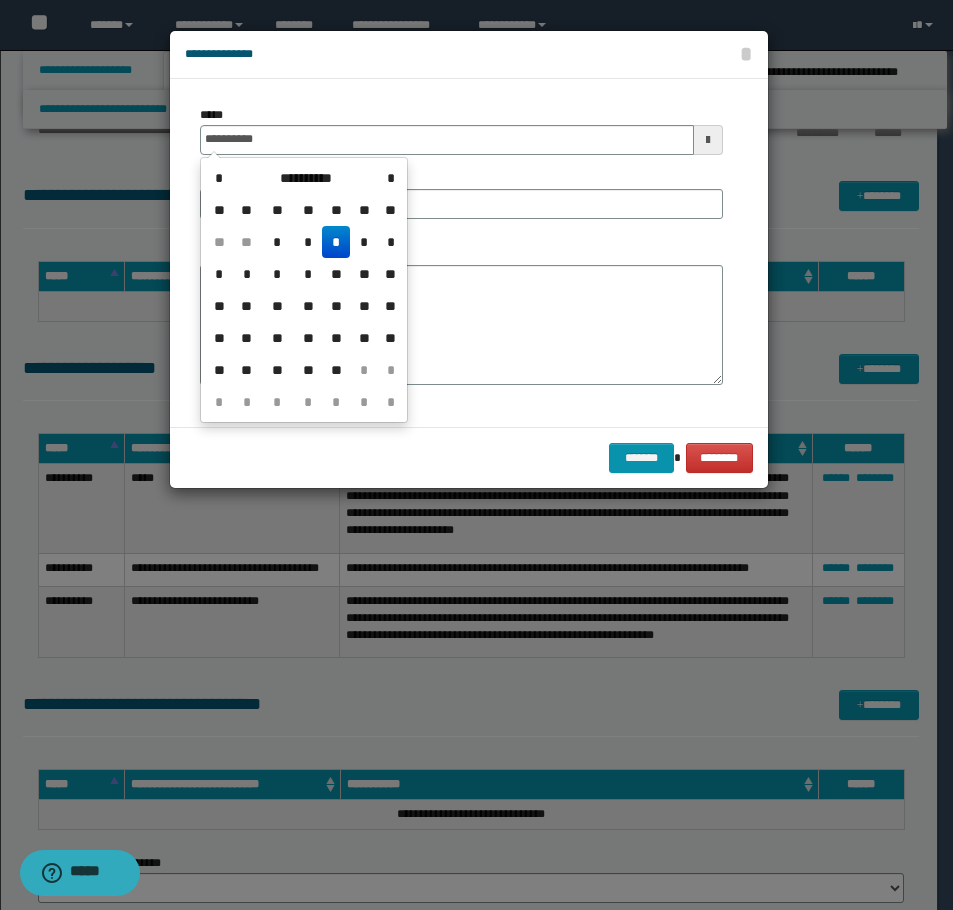click on "*" at bounding box center [336, 242] 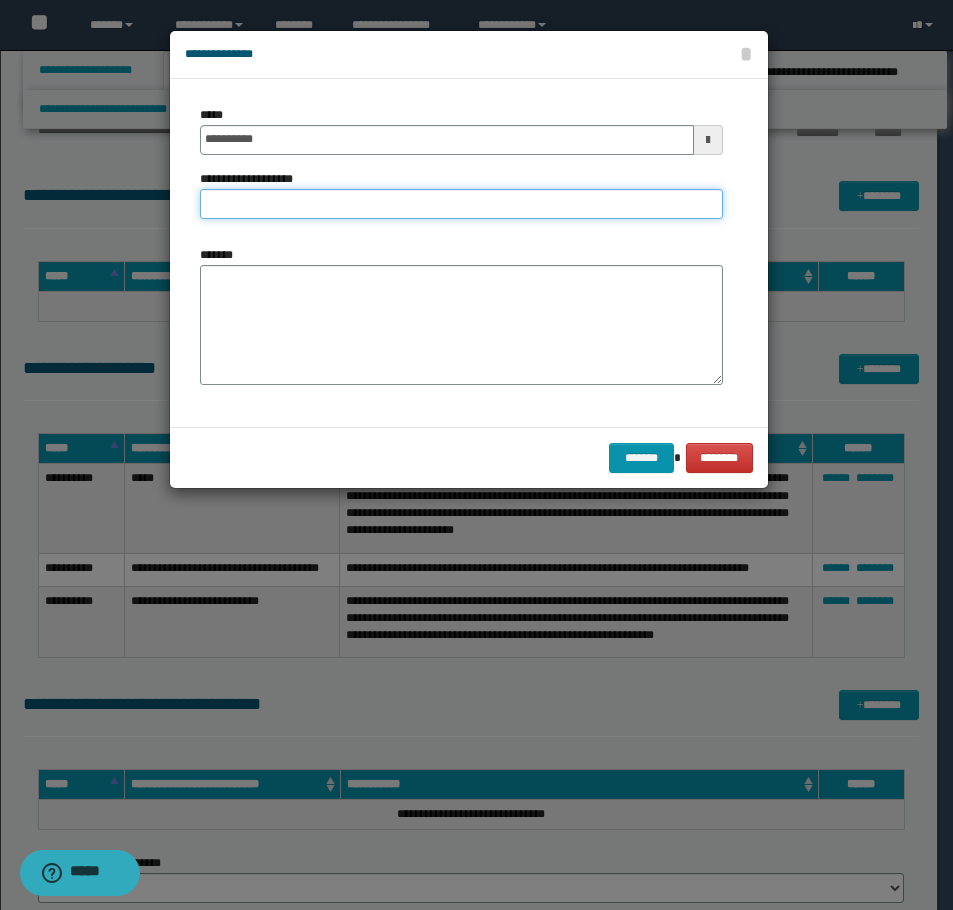 click on "**********" at bounding box center [461, 204] 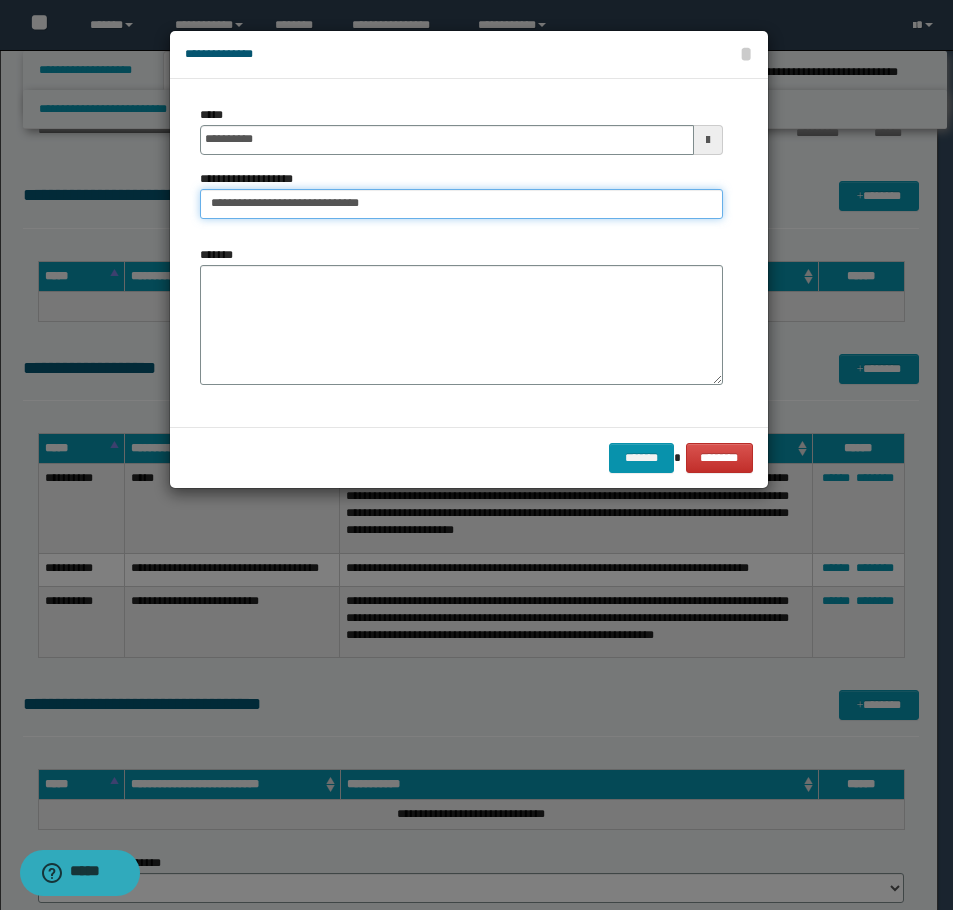 type on "**********" 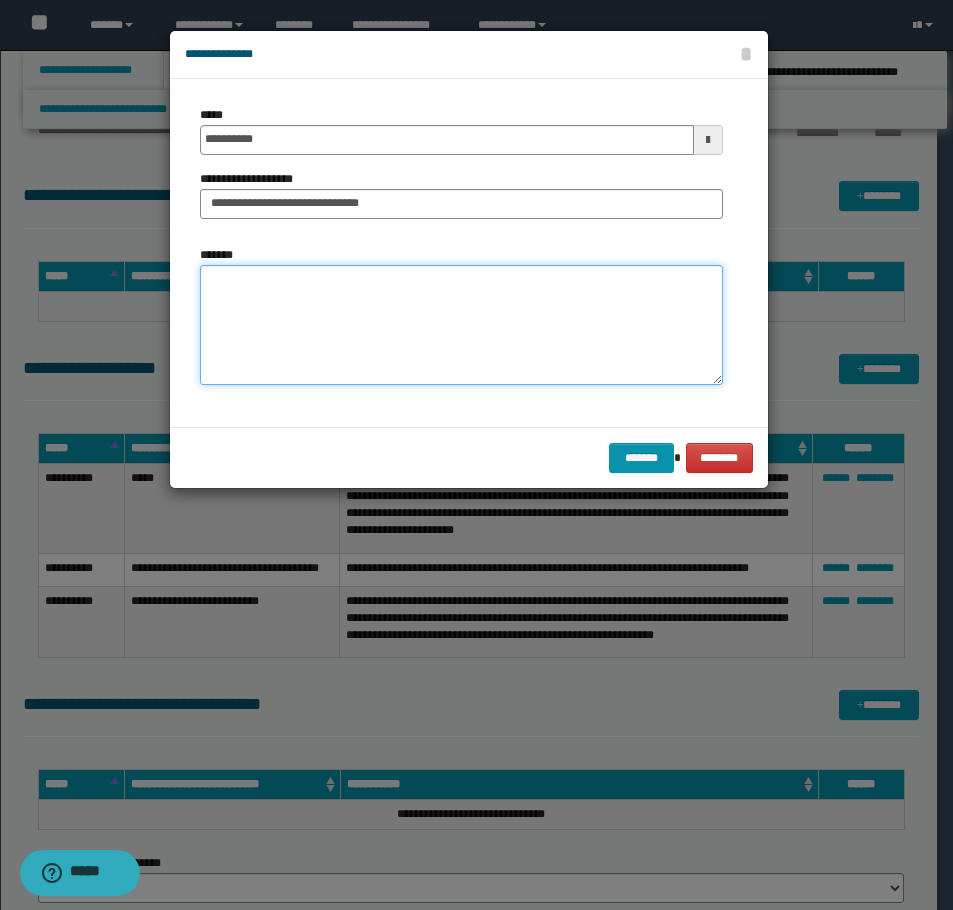 click on "*******" at bounding box center (461, 325) 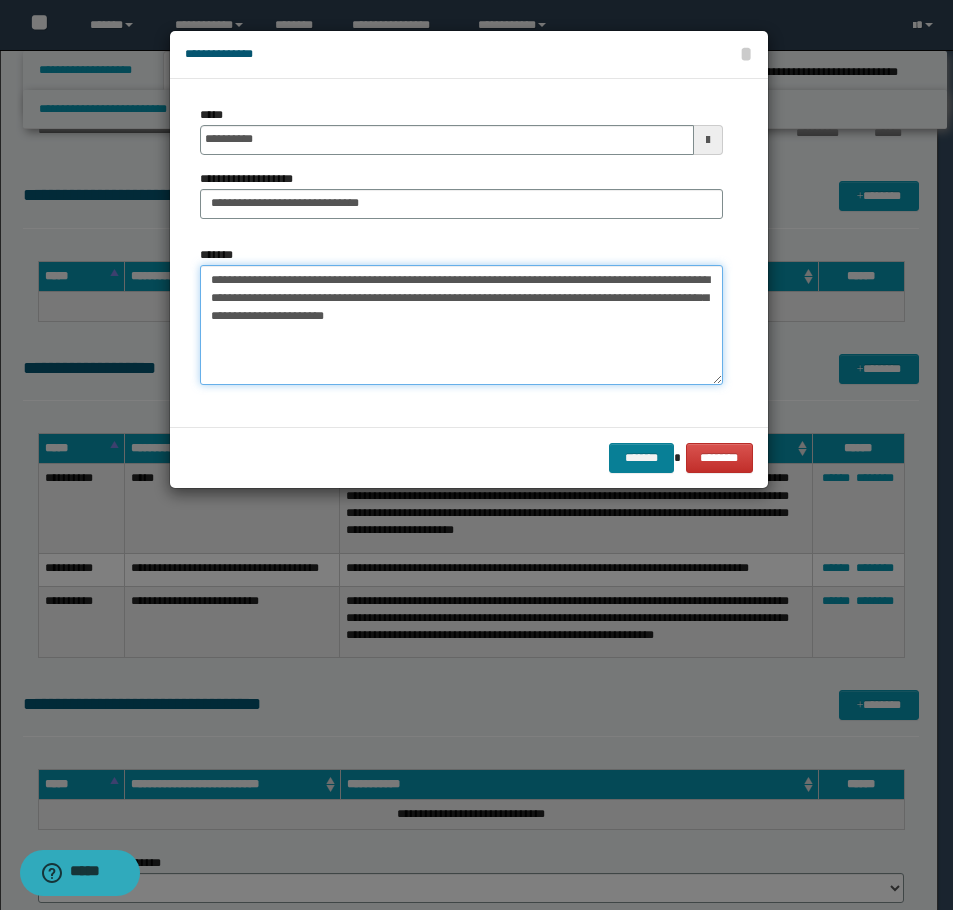 type on "**********" 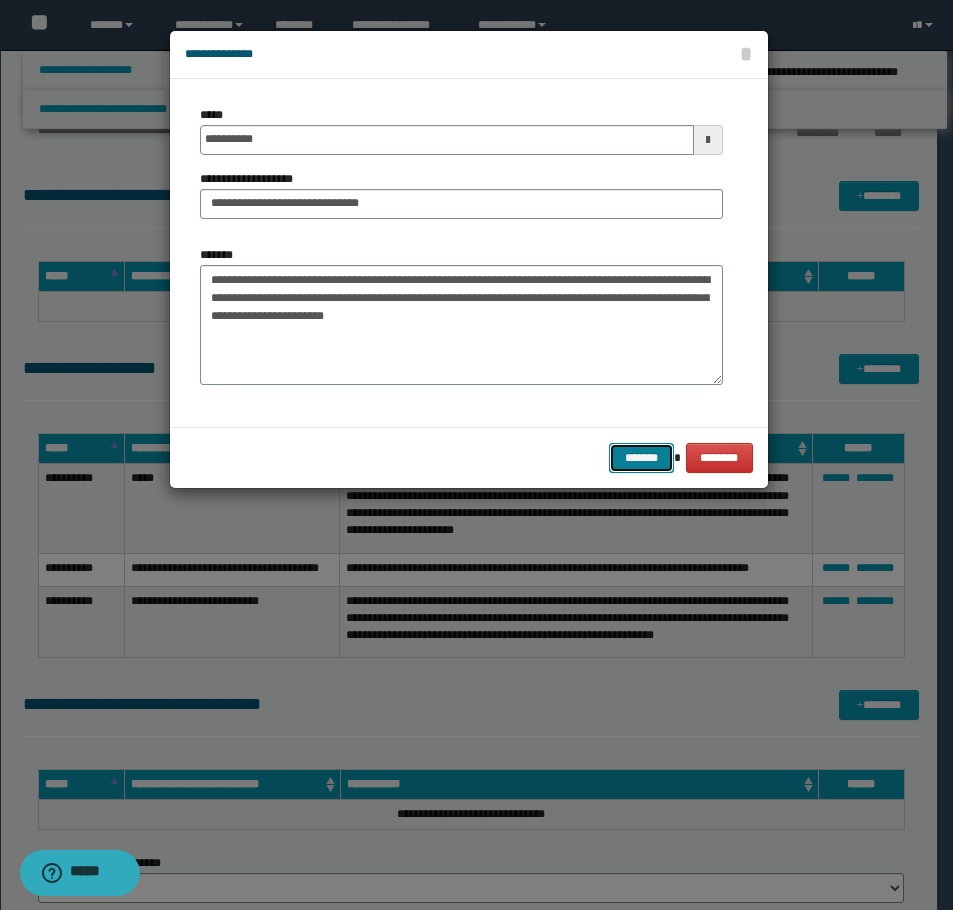click on "*******" at bounding box center (641, 458) 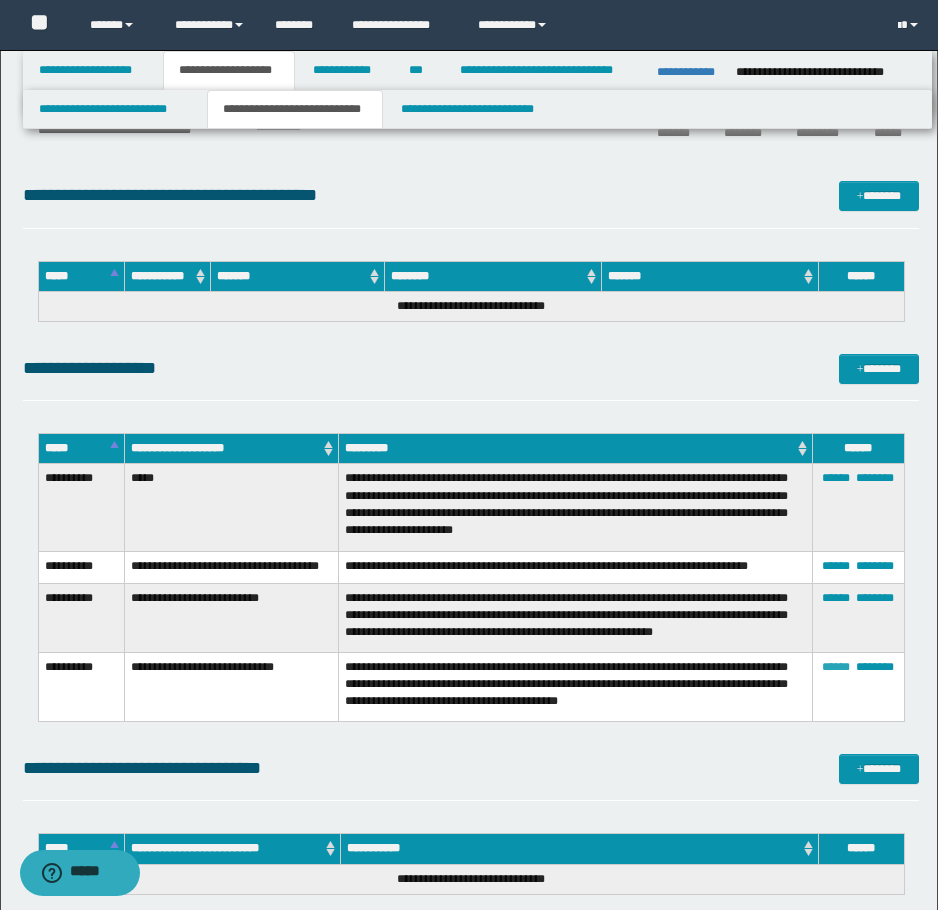 click on "******" at bounding box center [836, 667] 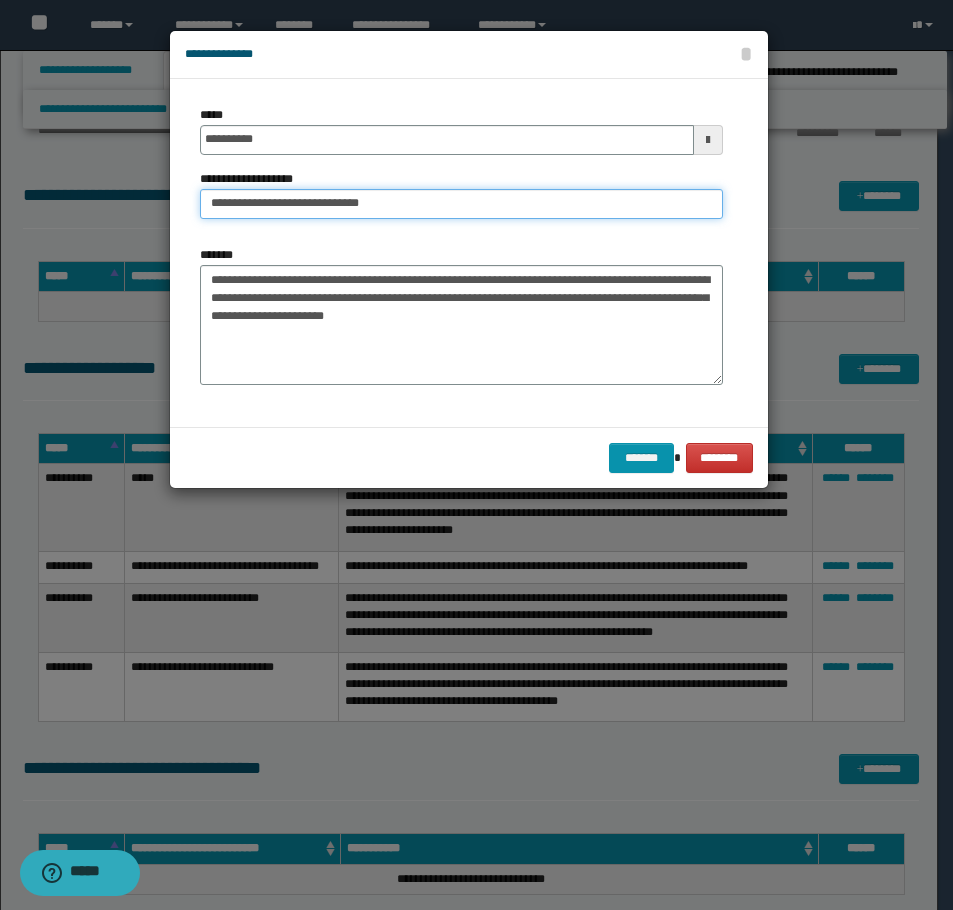 drag, startPoint x: 211, startPoint y: 202, endPoint x: 270, endPoint y: 204, distance: 59.03389 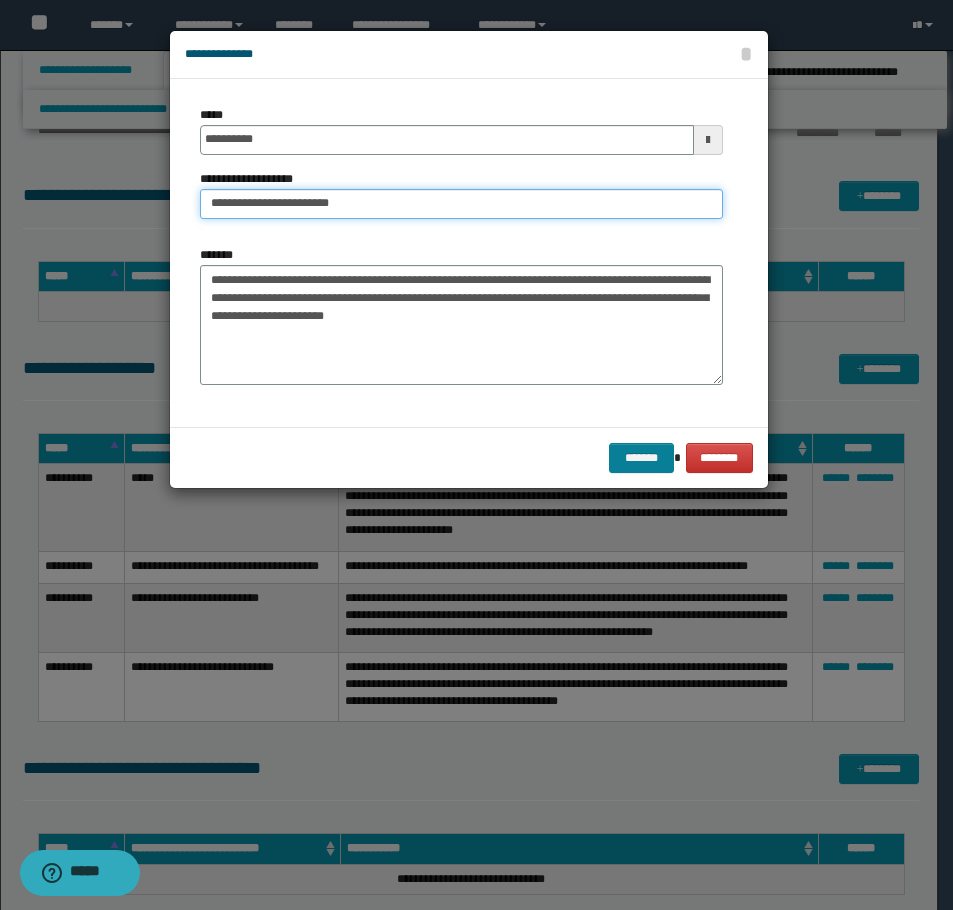 type on "**********" 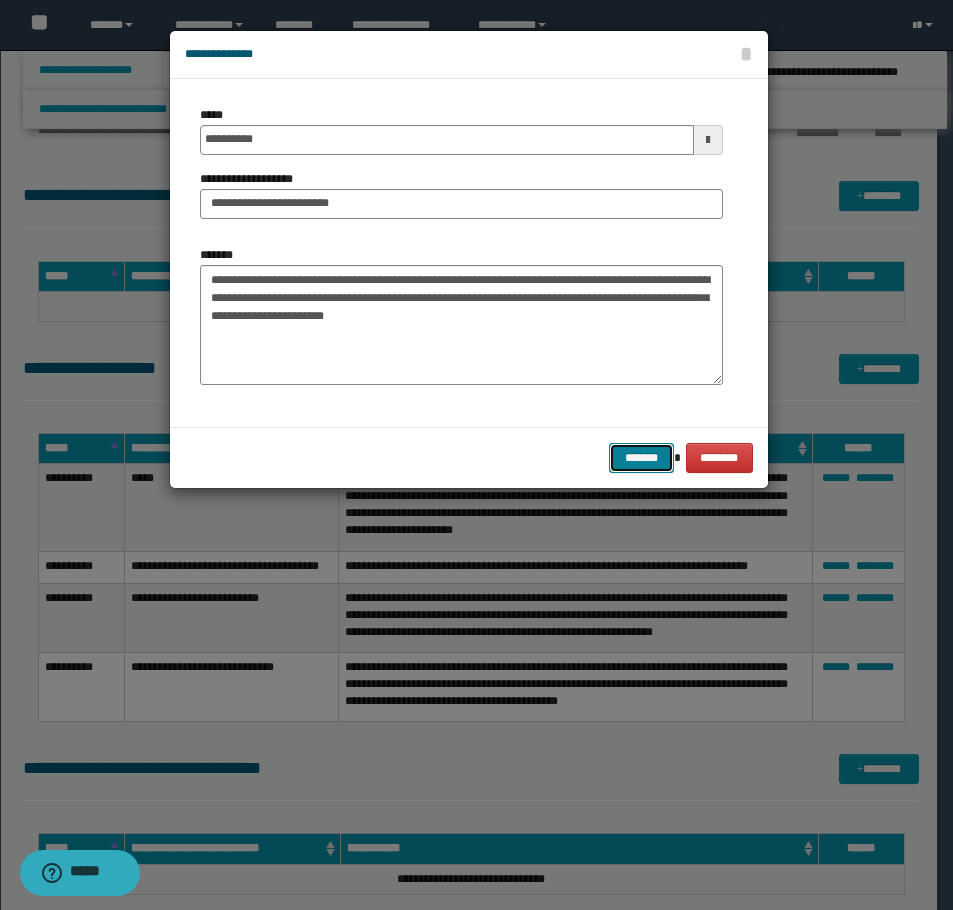 click on "*******" at bounding box center (641, 458) 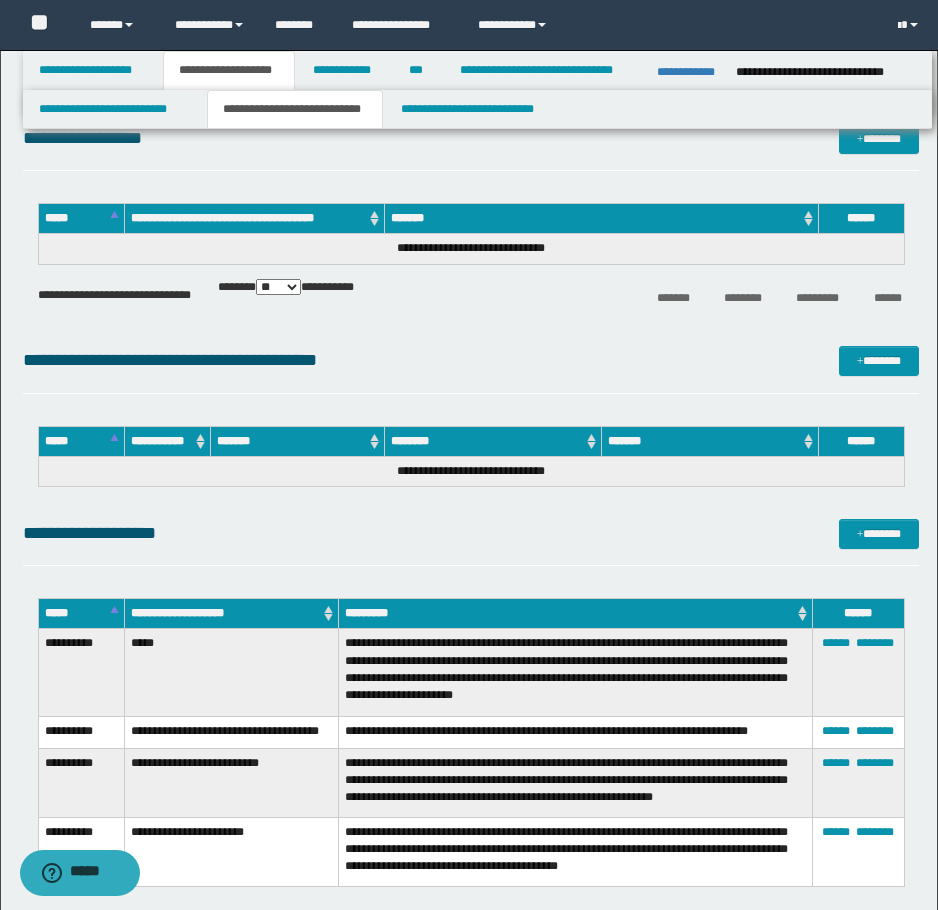 scroll, scrollTop: 0, scrollLeft: 0, axis: both 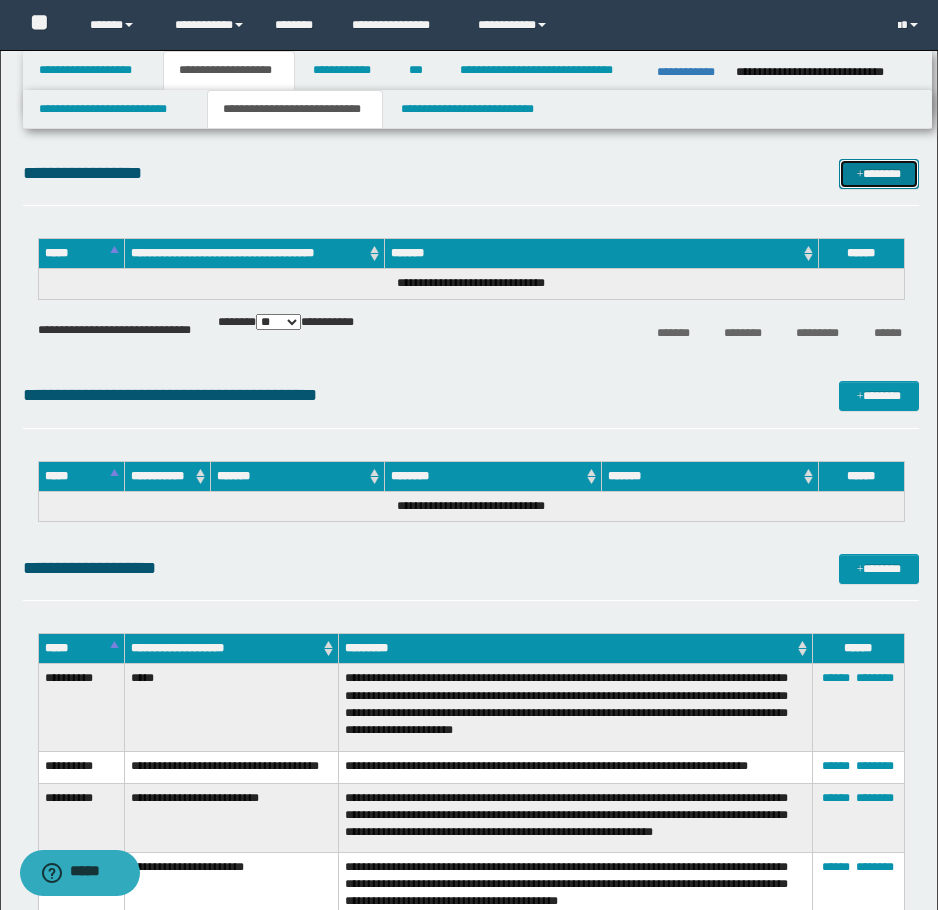 click on "*******" at bounding box center [879, 174] 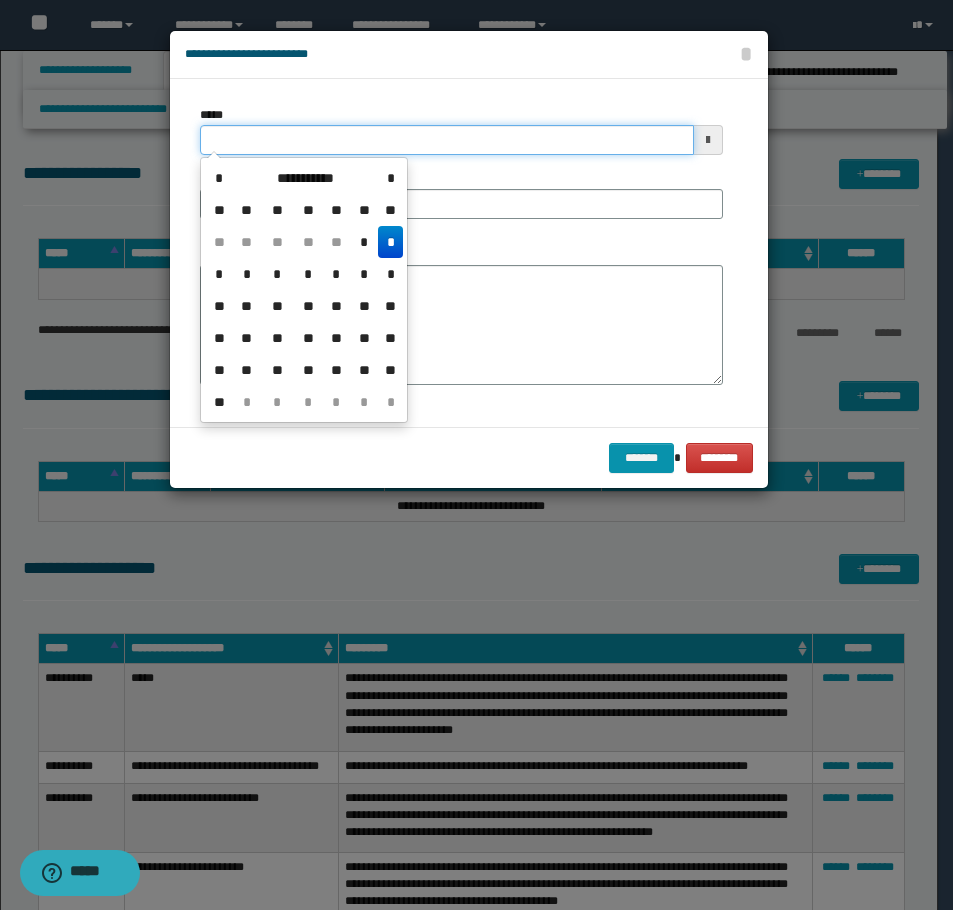 click on "*****" at bounding box center (447, 140) 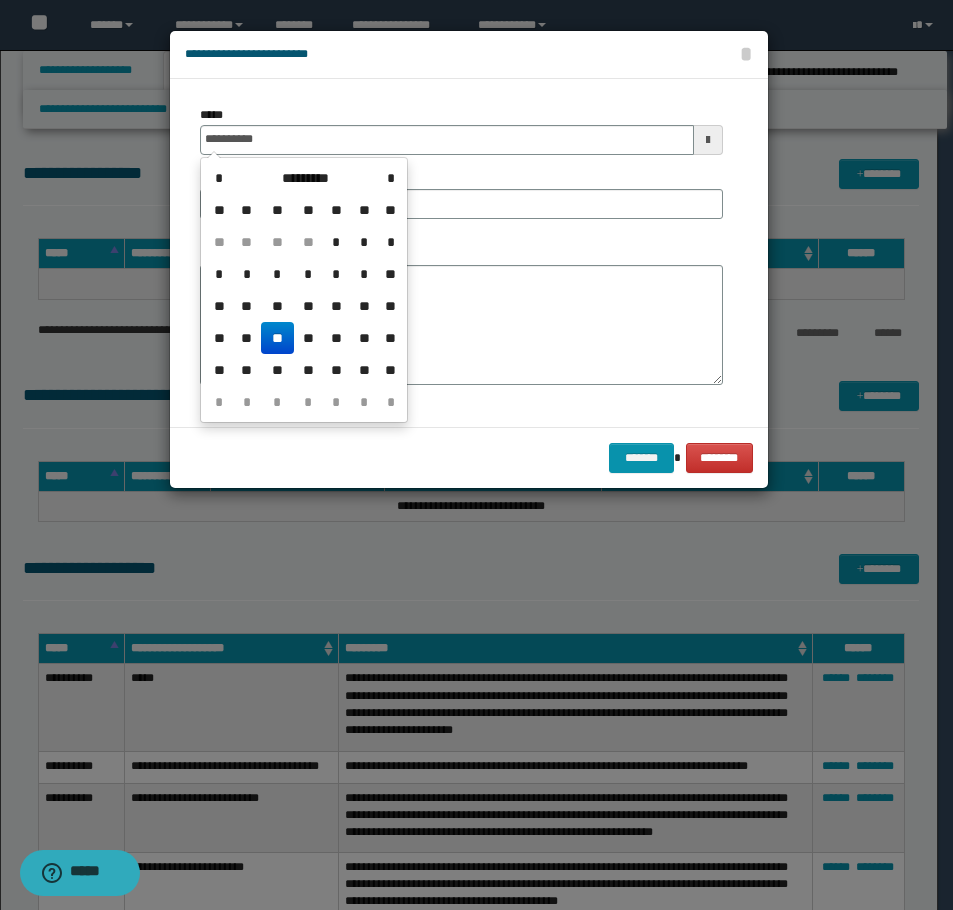 click on "**" at bounding box center (277, 338) 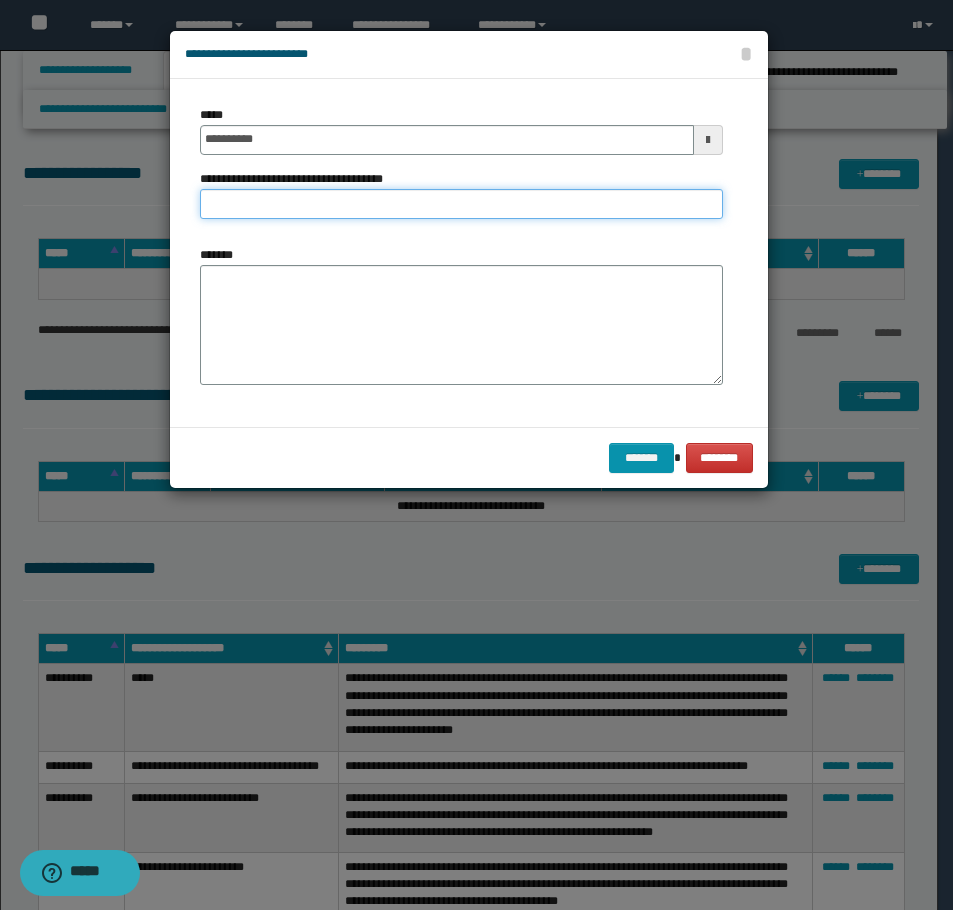 click on "**********" at bounding box center [461, 204] 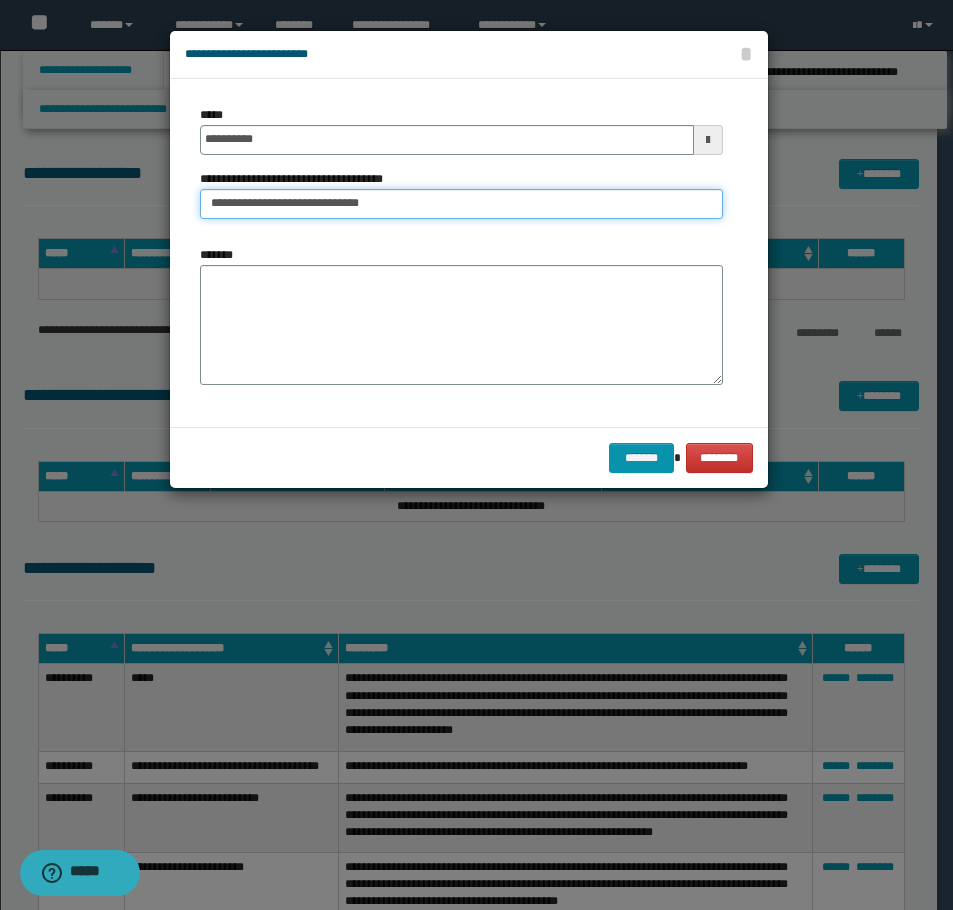 type on "**********" 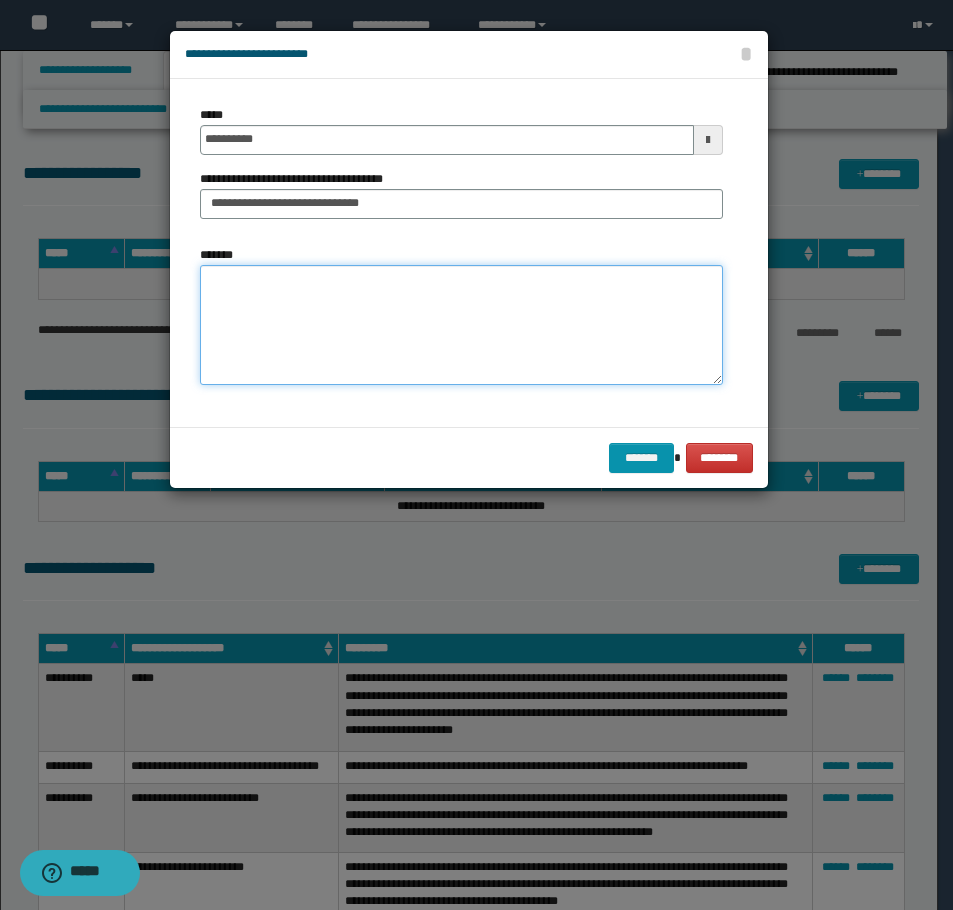click on "*******" at bounding box center [461, 325] 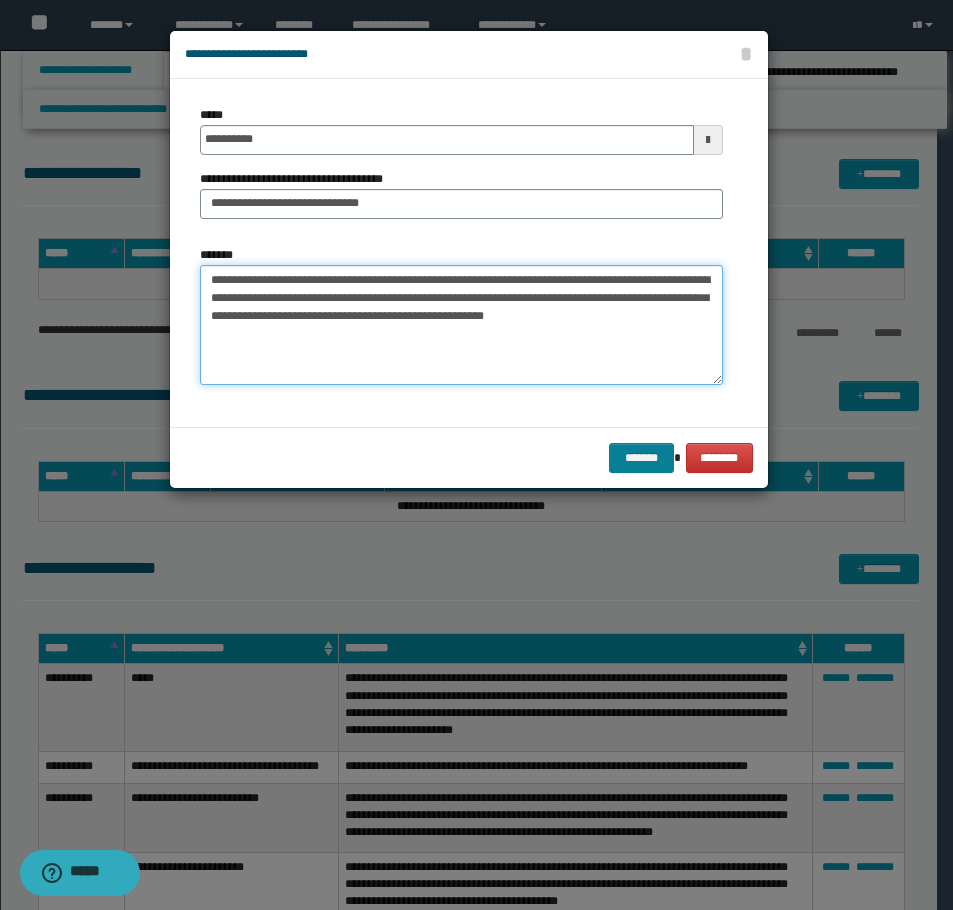 type on "**********" 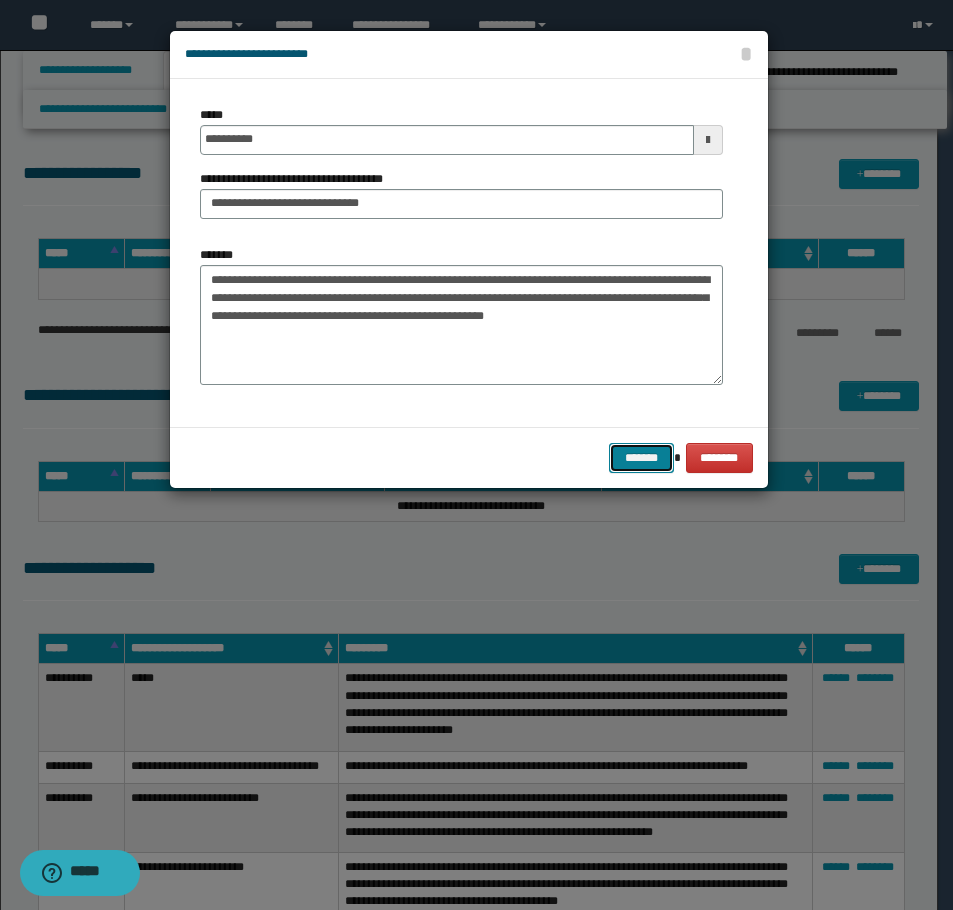 click on "*******" at bounding box center [641, 458] 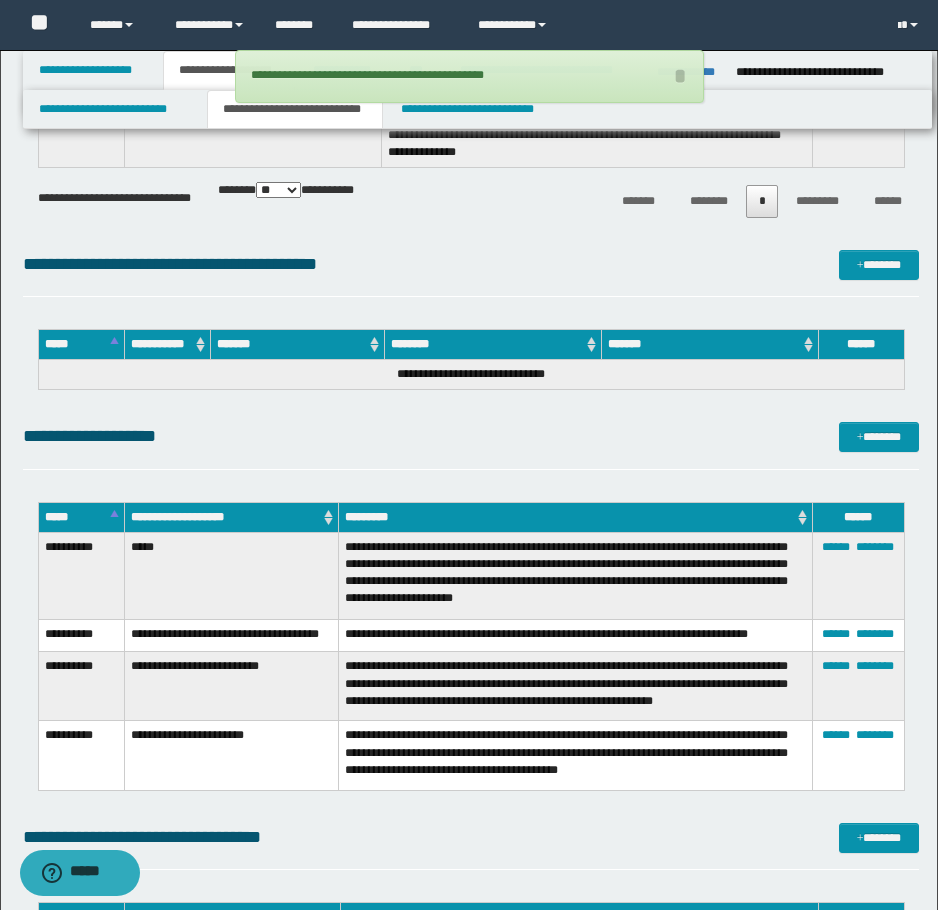 scroll, scrollTop: 200, scrollLeft: 0, axis: vertical 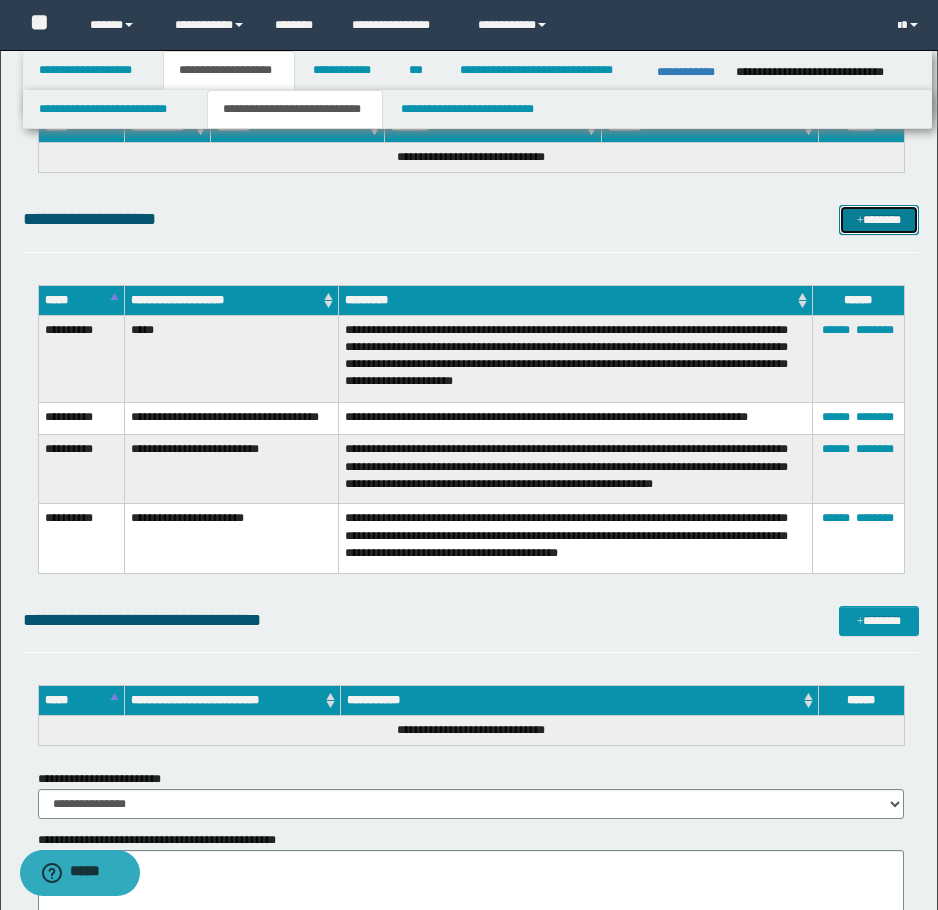 click on "*******" at bounding box center (879, 220) 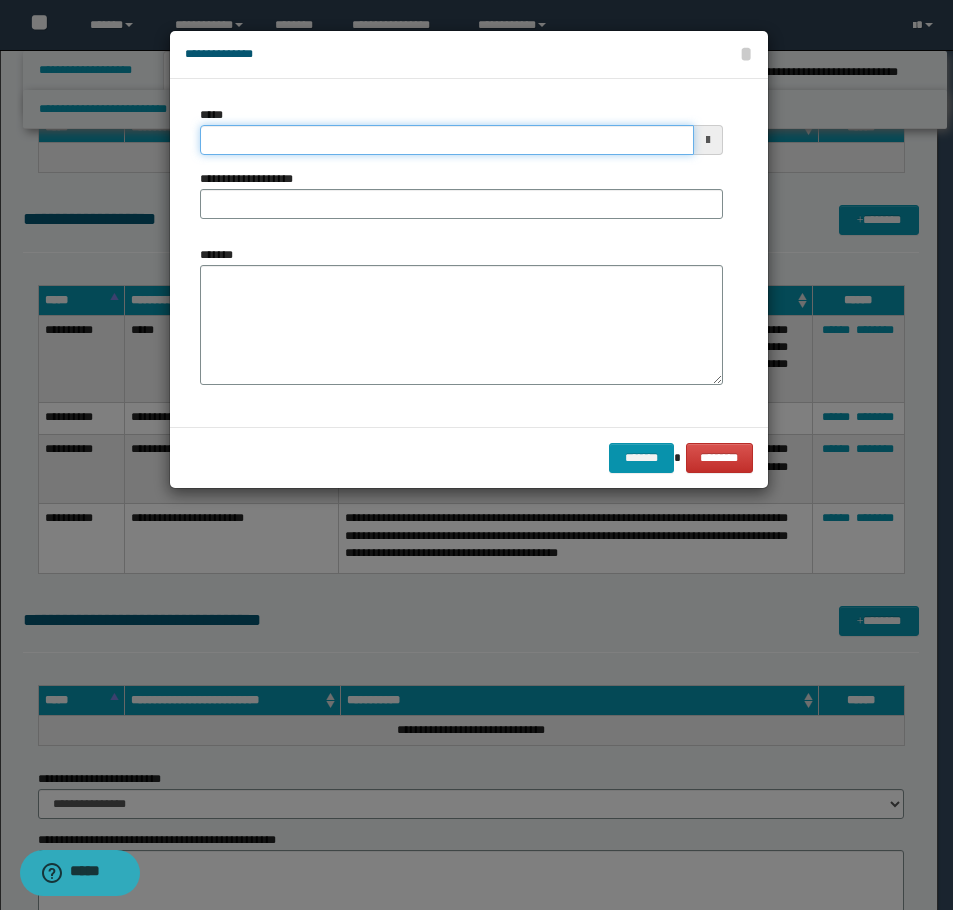 click on "*****" at bounding box center (447, 140) 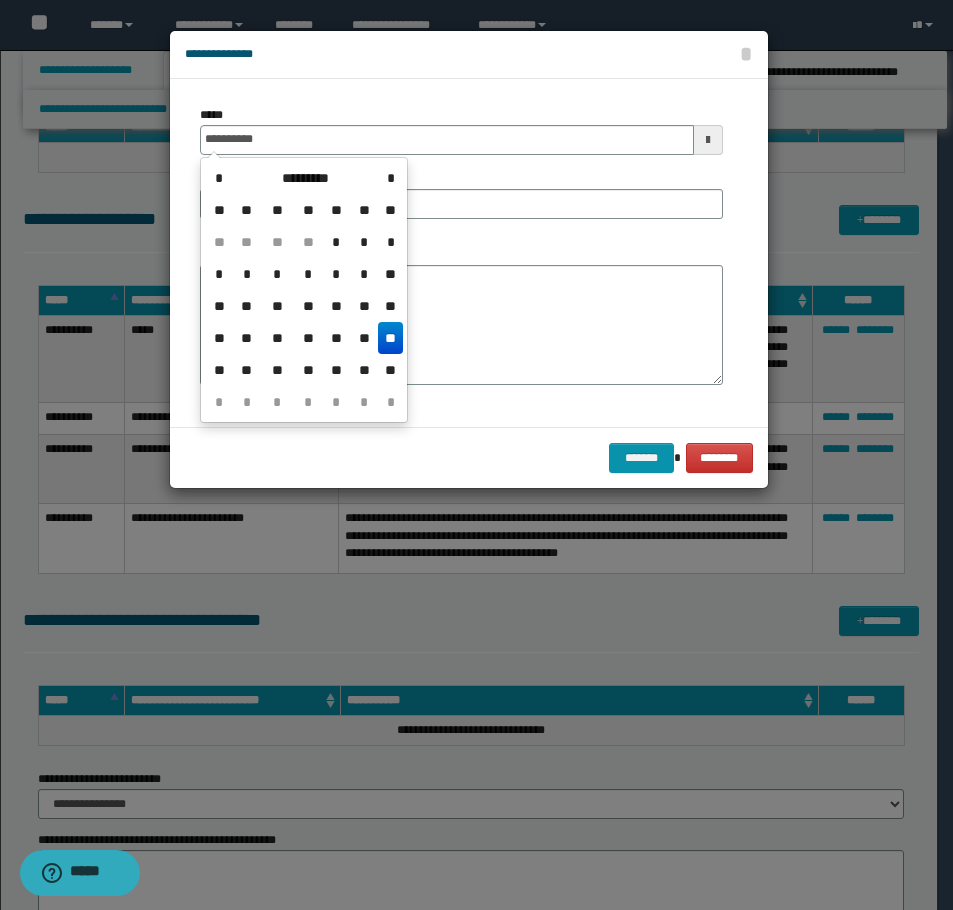 click on "**" at bounding box center [390, 338] 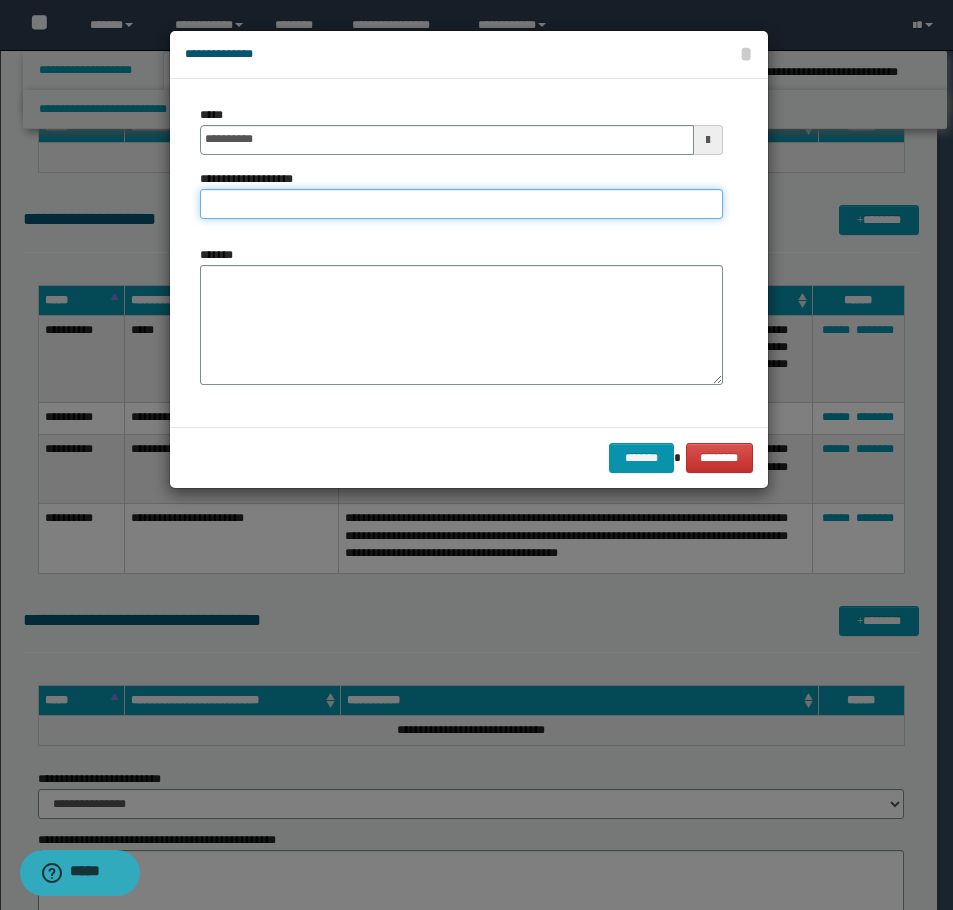 click on "**********" at bounding box center [461, 204] 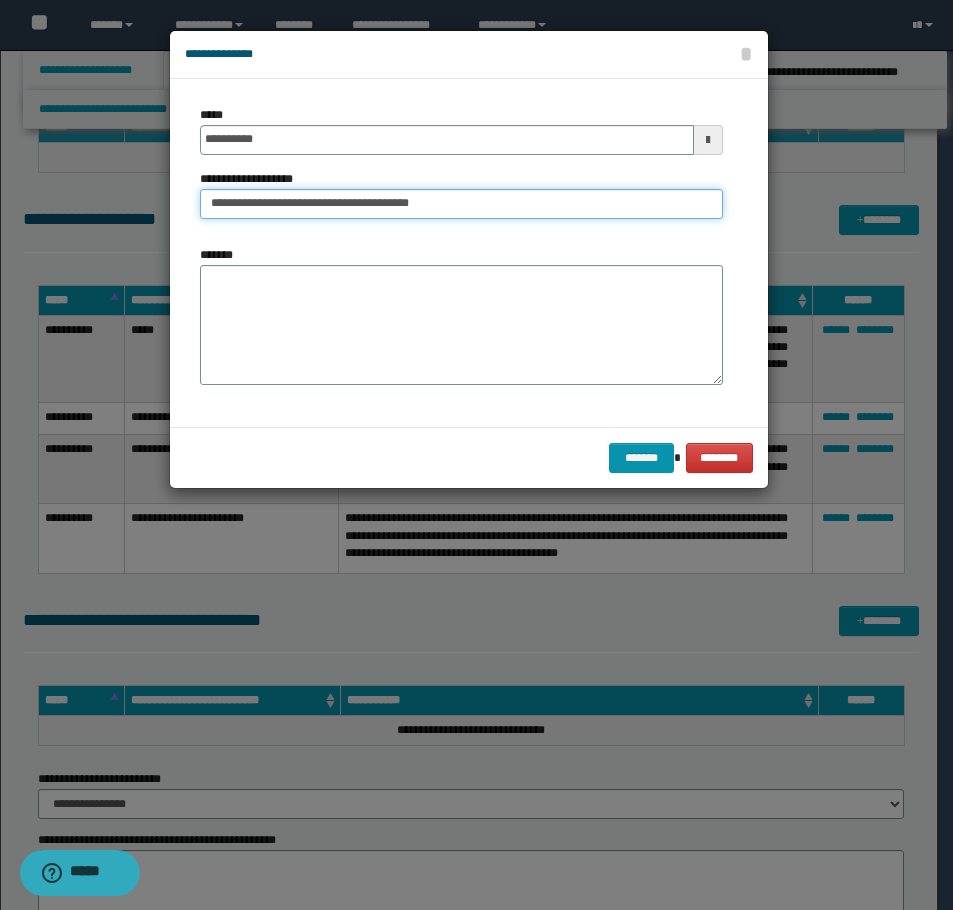 type on "**********" 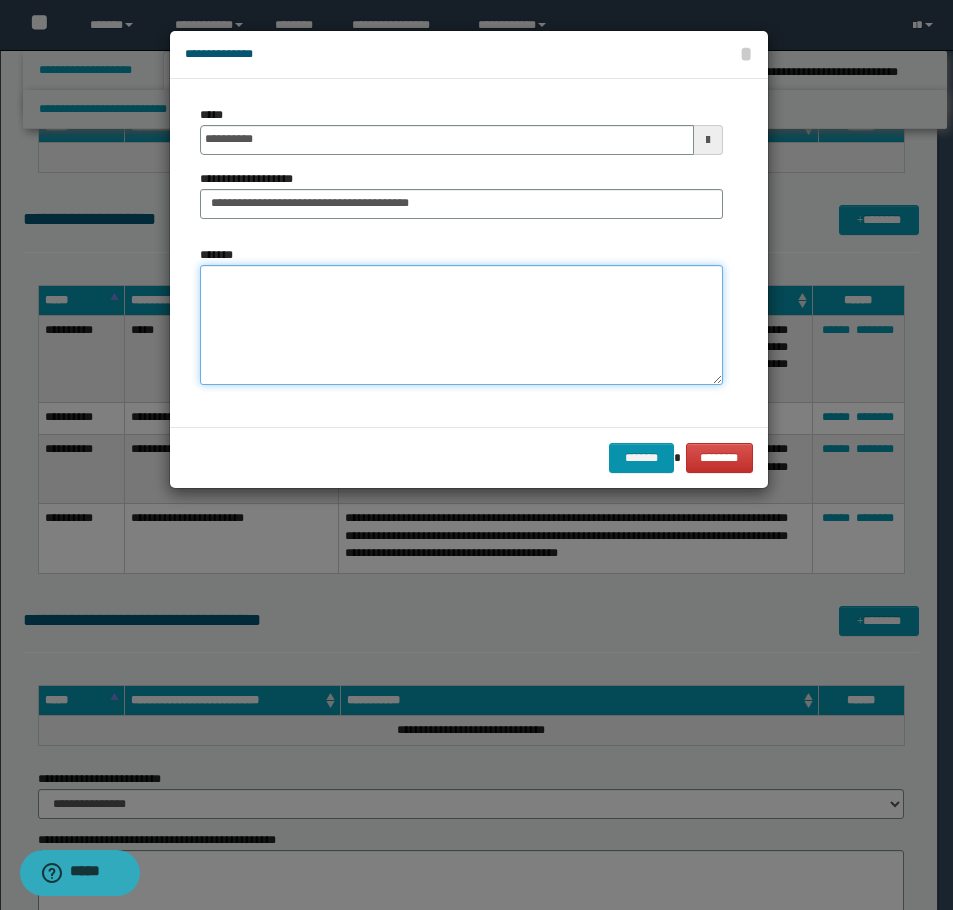 click on "*******" at bounding box center [461, 325] 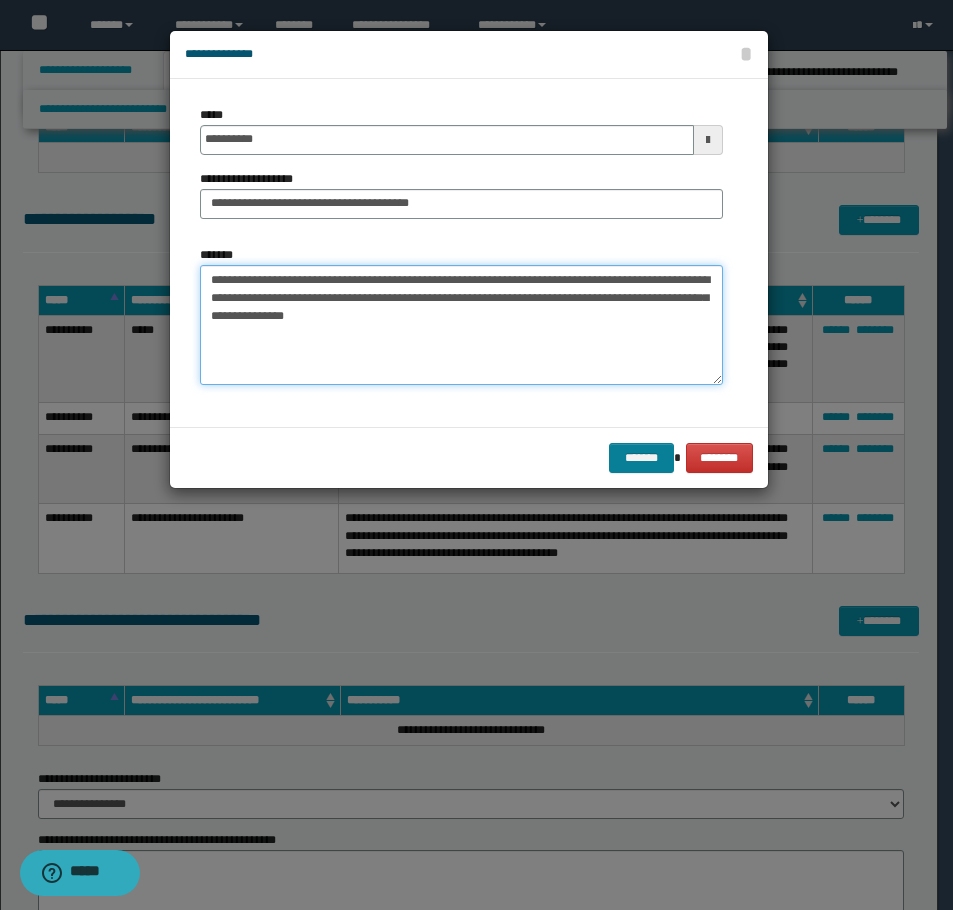 type on "**********" 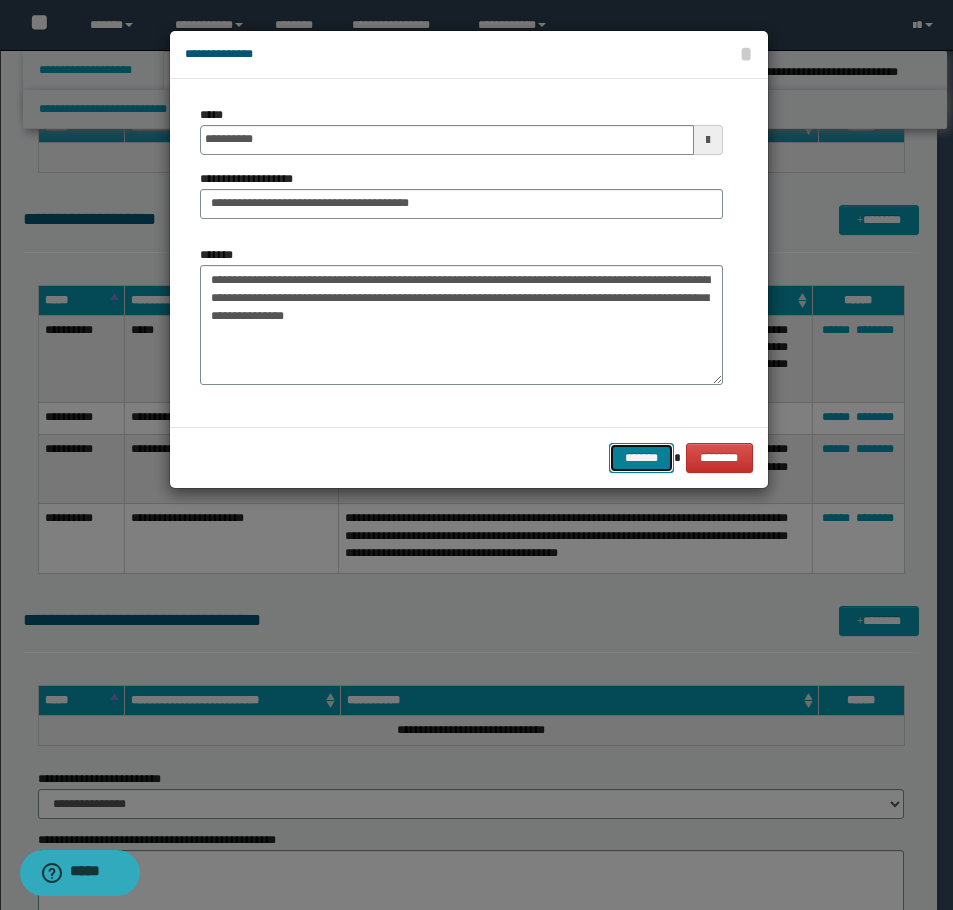 click on "*******" at bounding box center [641, 458] 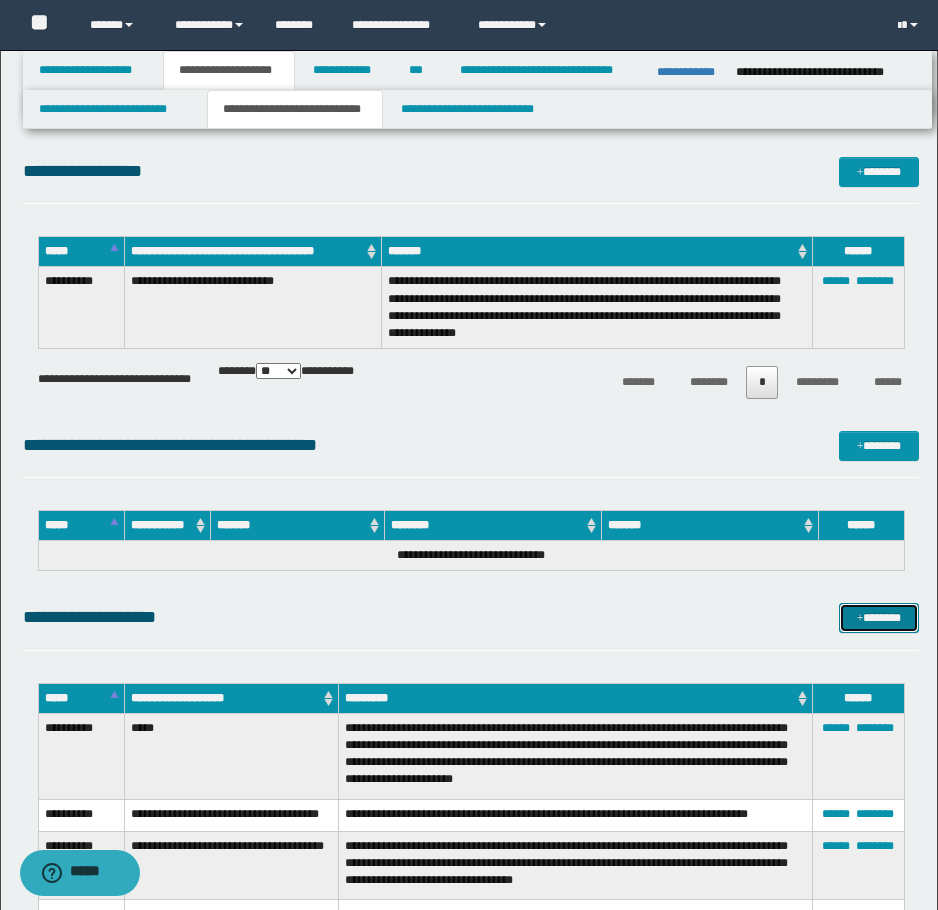 scroll, scrollTop: 0, scrollLeft: 0, axis: both 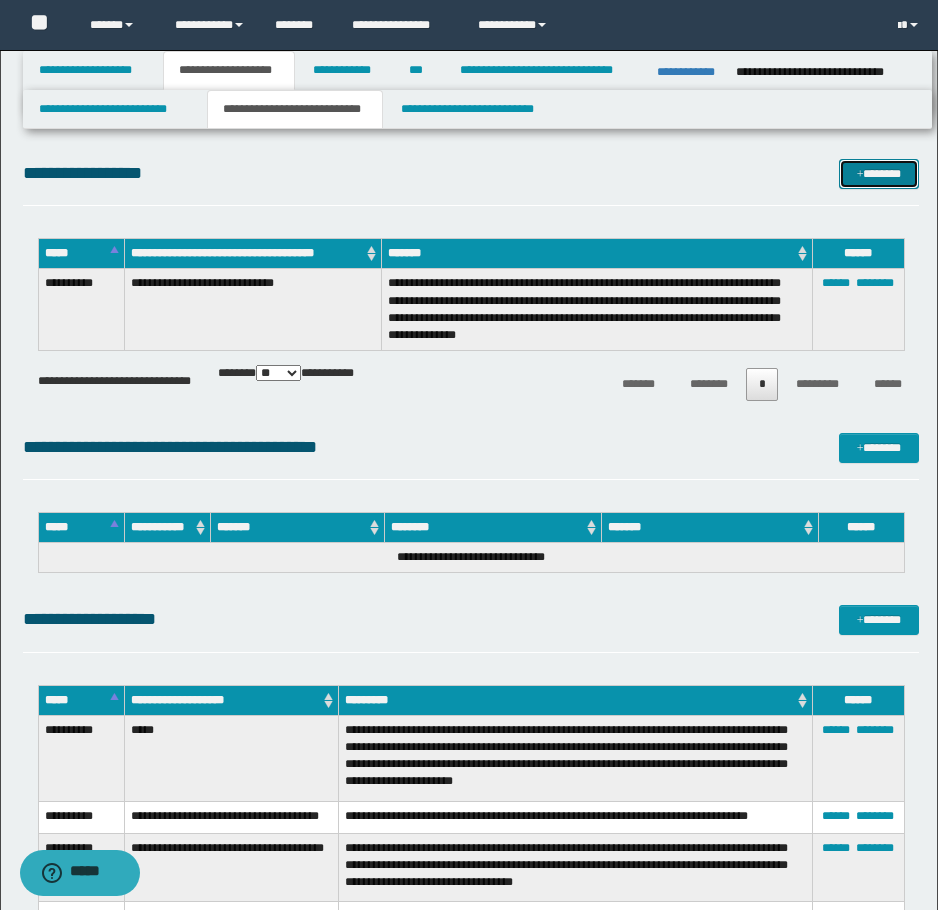click on "*******" at bounding box center (879, 174) 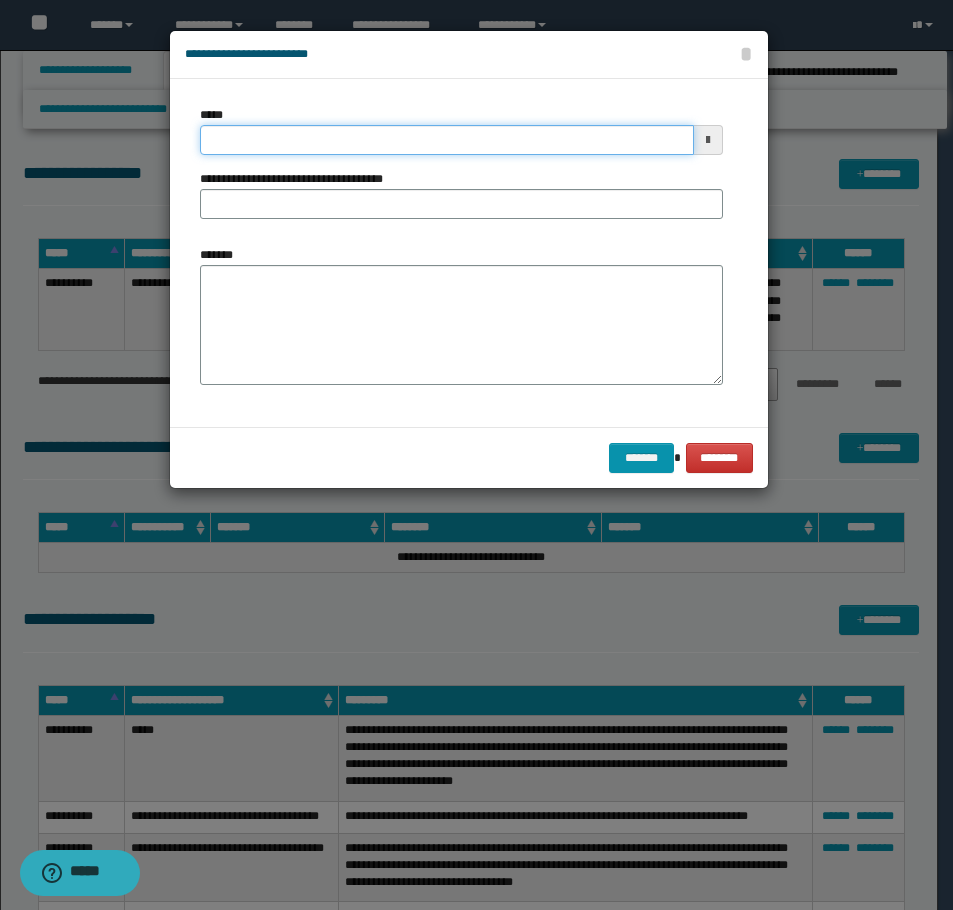 click on "*****" at bounding box center (447, 140) 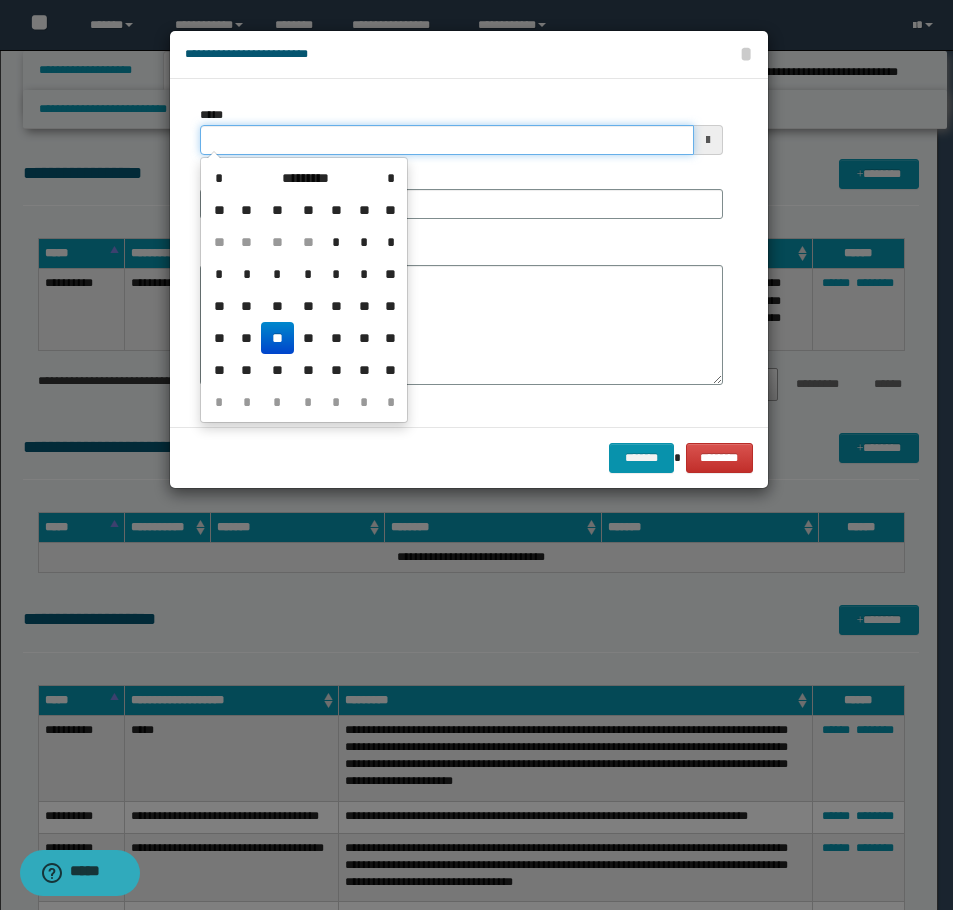 click on "*****" at bounding box center (447, 140) 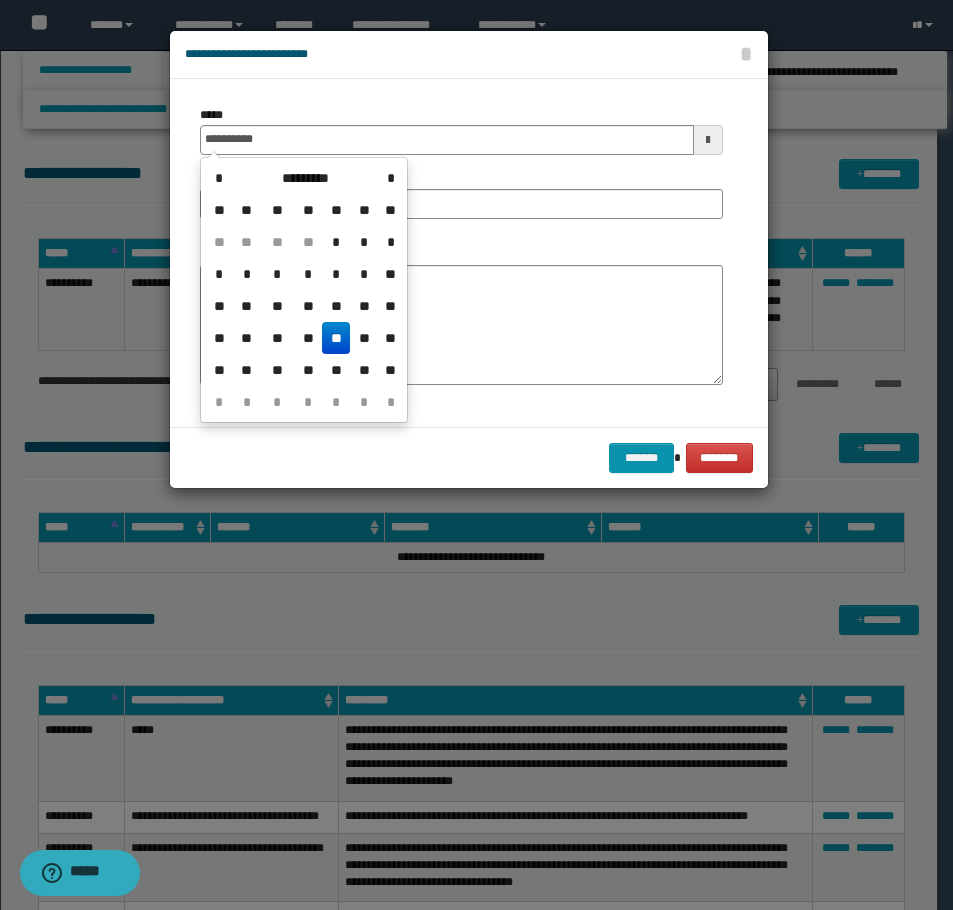 click on "**" at bounding box center [336, 338] 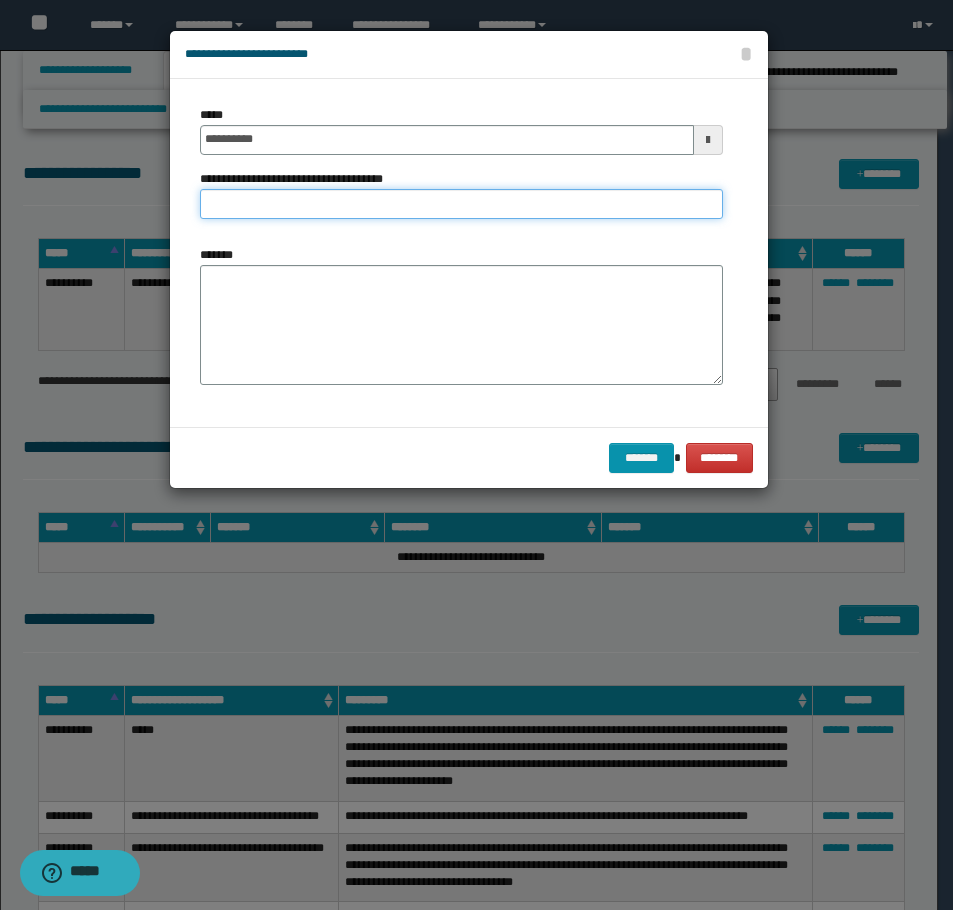 click on "**********" at bounding box center [461, 204] 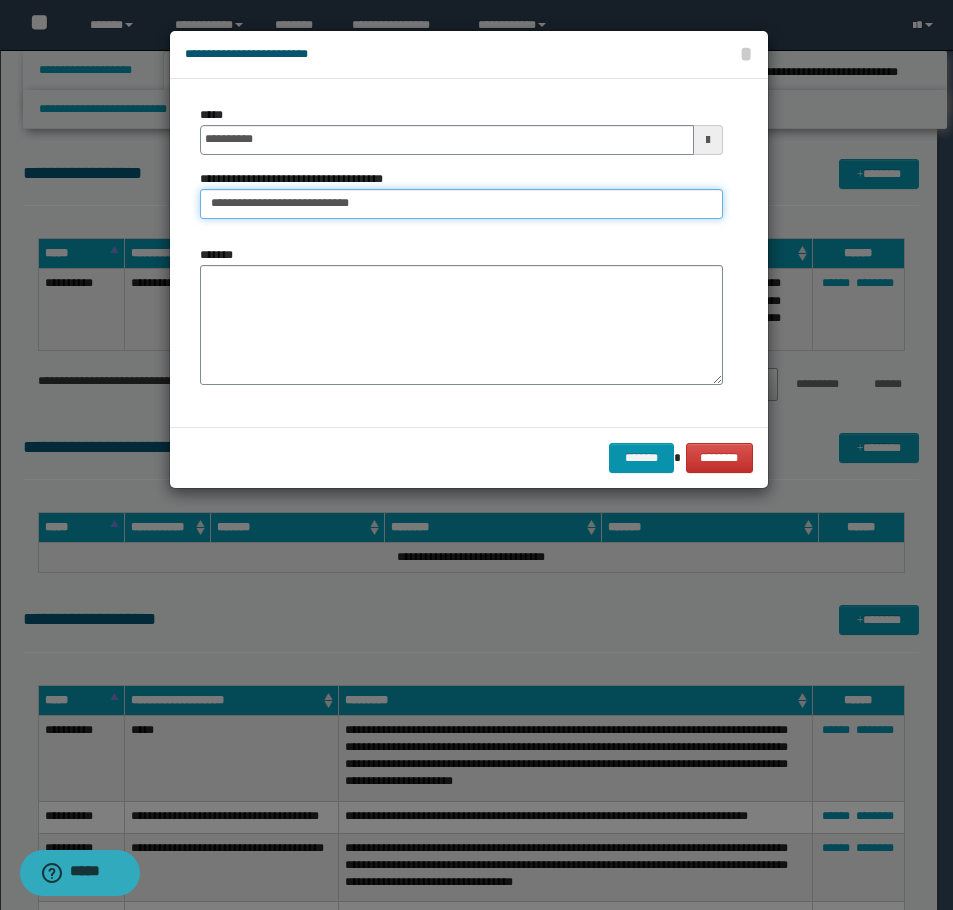 type on "**********" 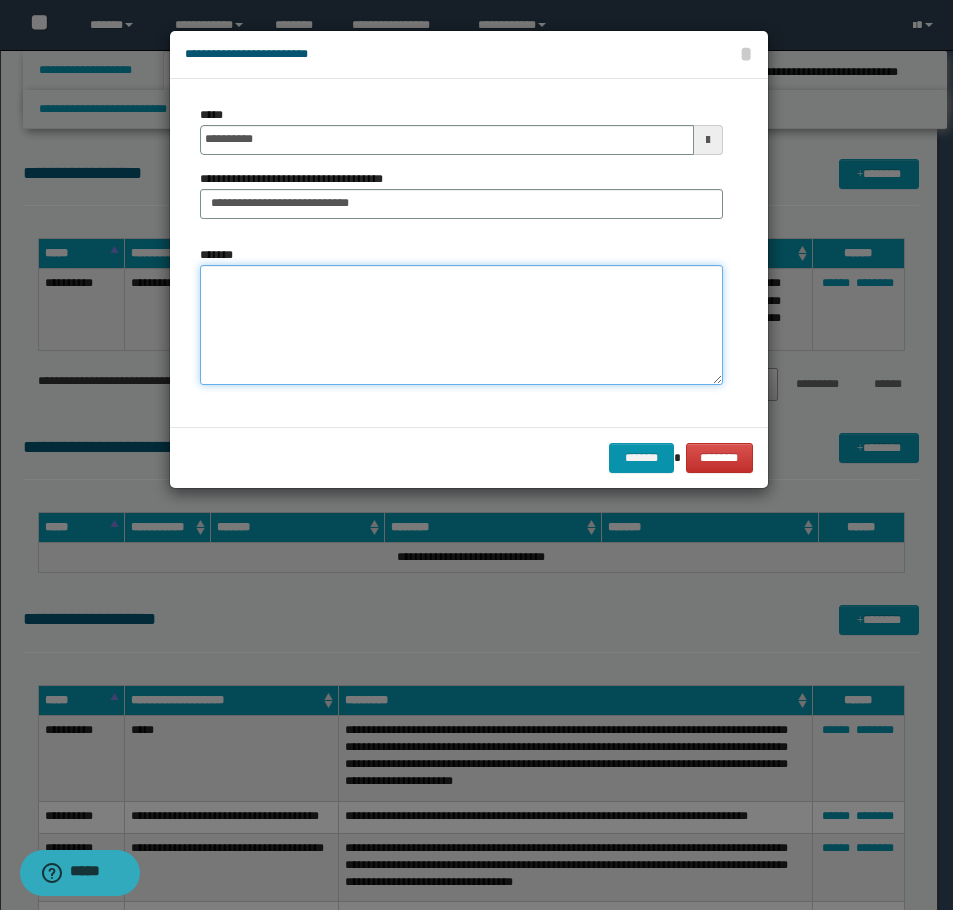 click on "*******" at bounding box center (461, 325) 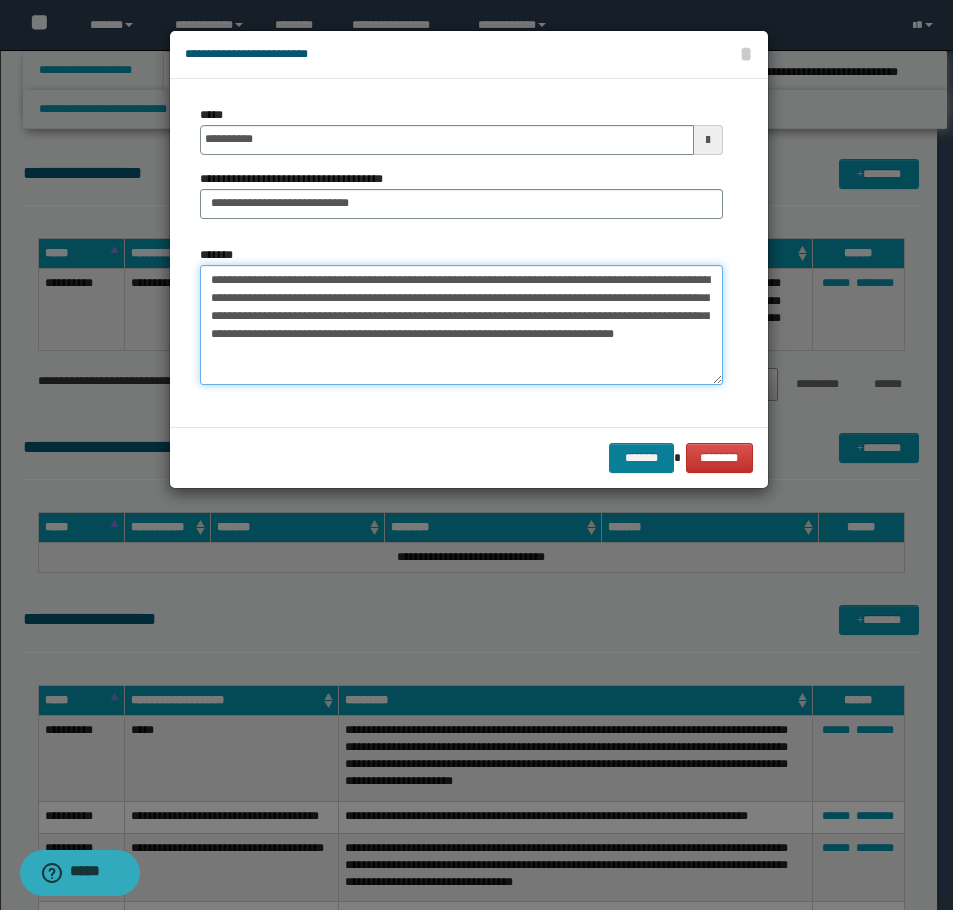 type on "**********" 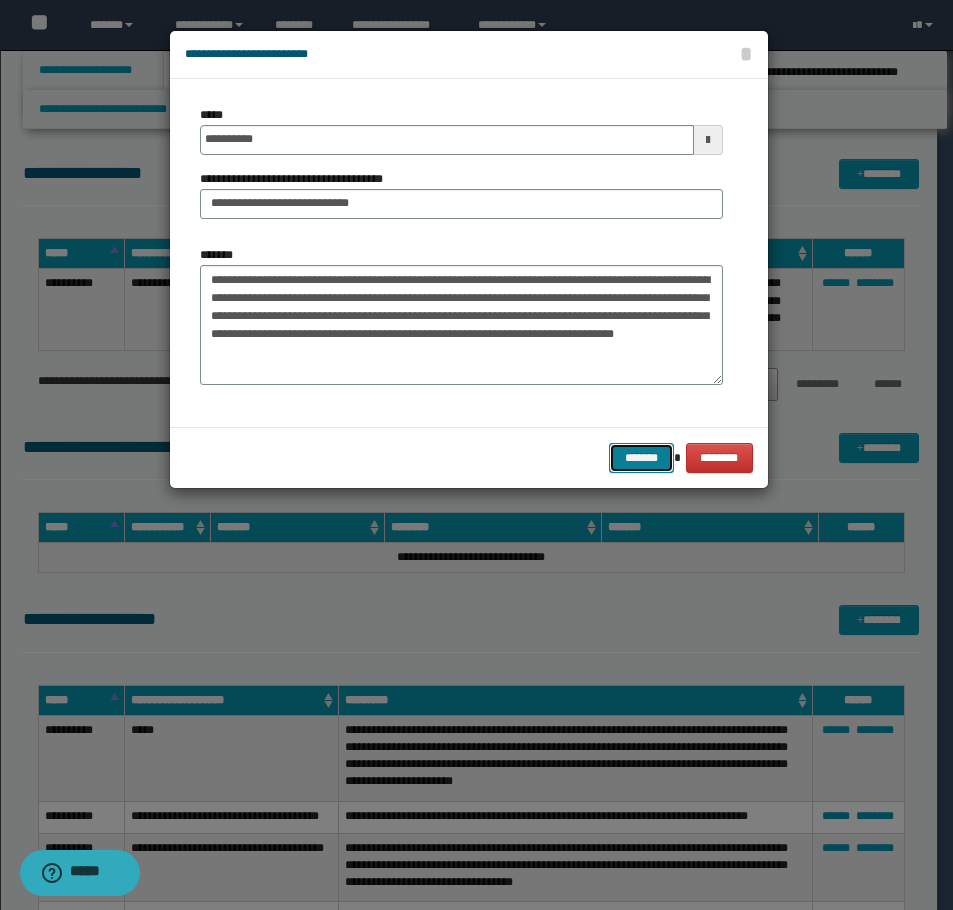 click on "*******" at bounding box center [641, 458] 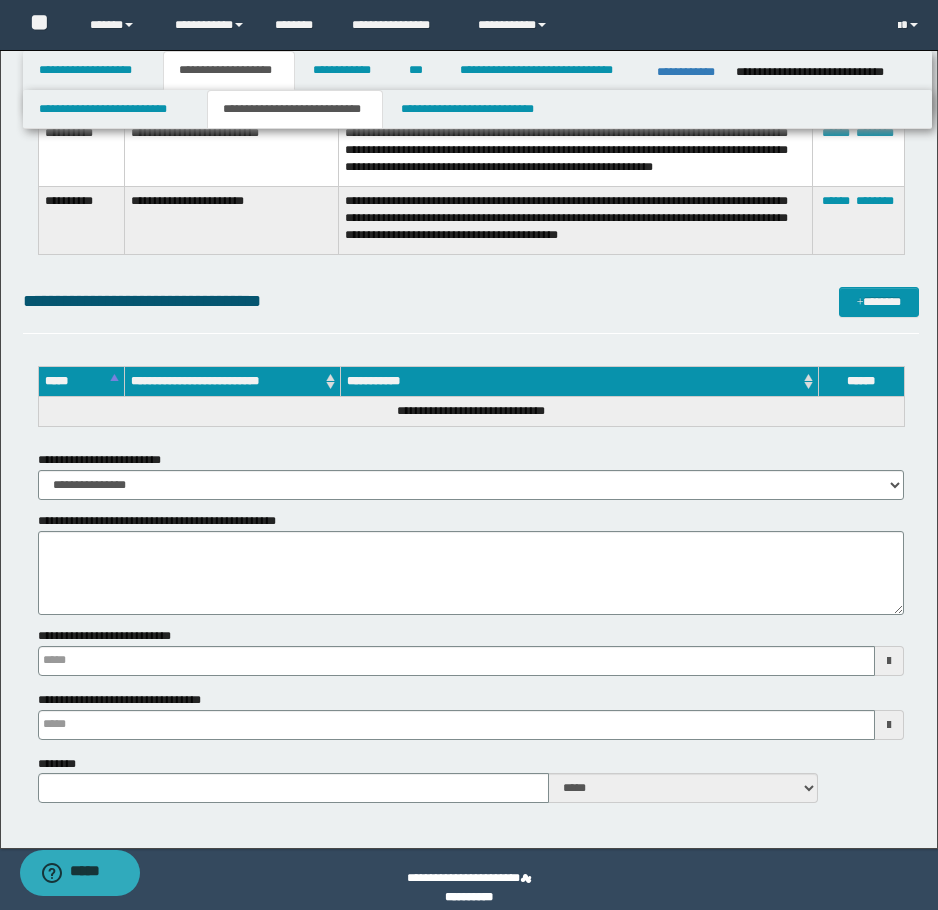 scroll, scrollTop: 899, scrollLeft: 0, axis: vertical 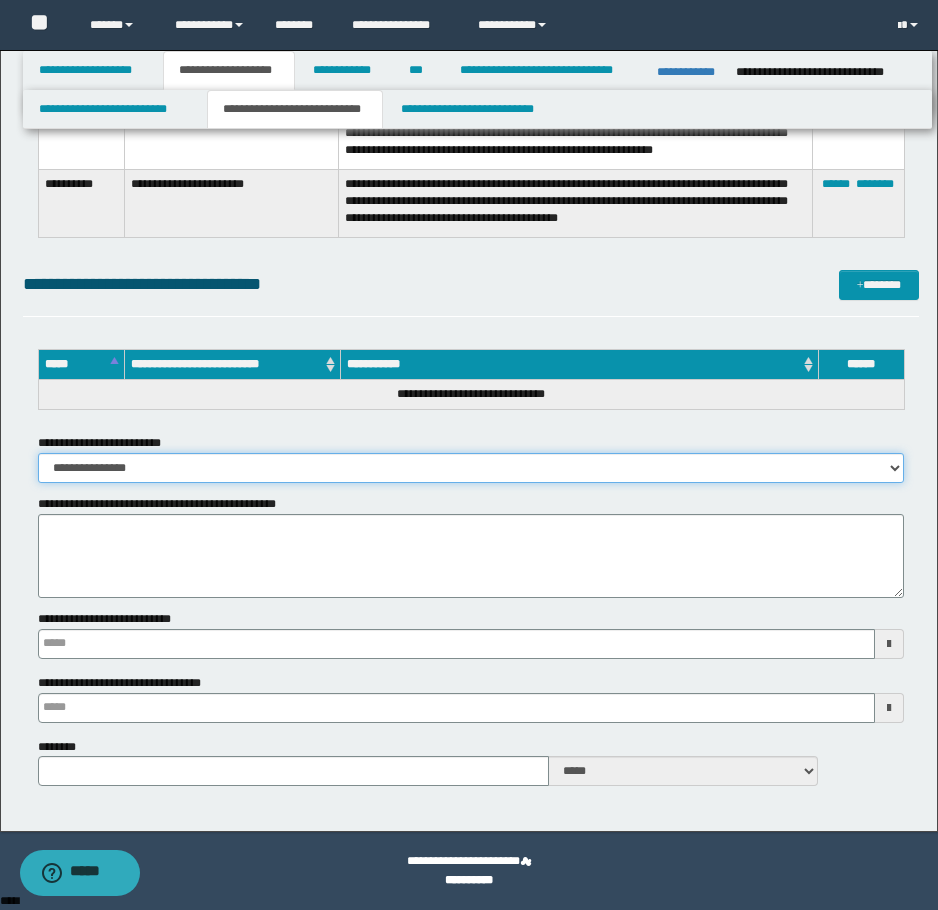 click on "**********" at bounding box center [471, 468] 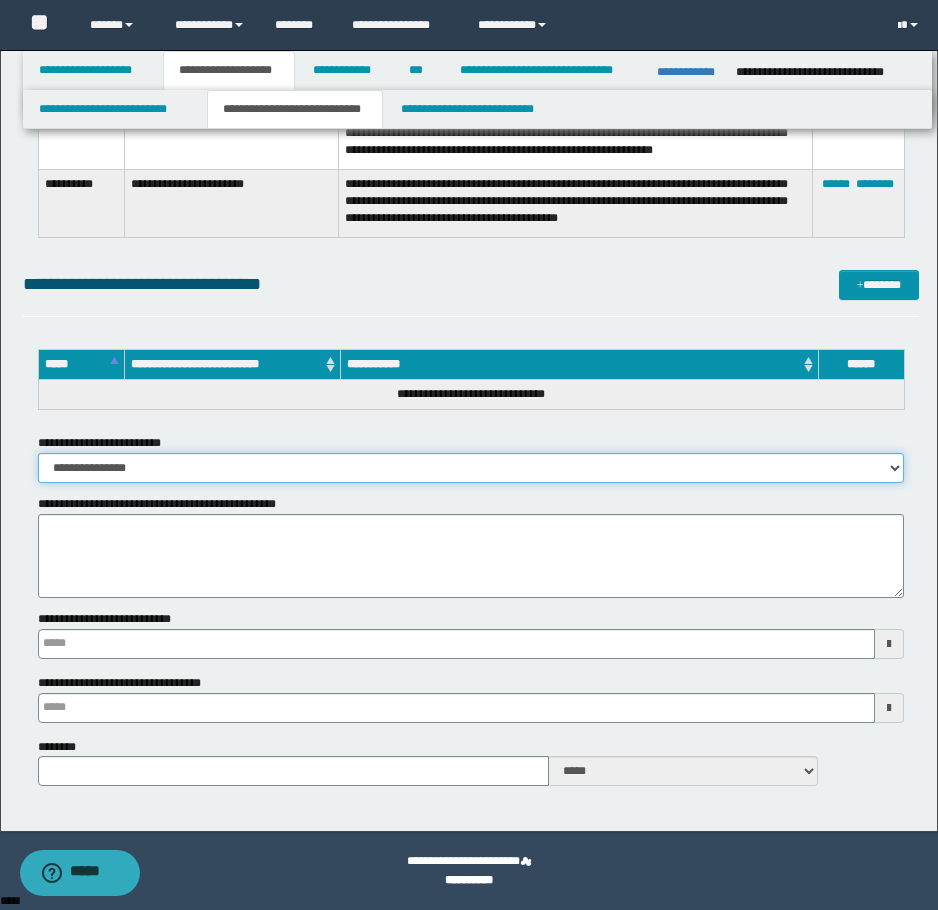 select on "*" 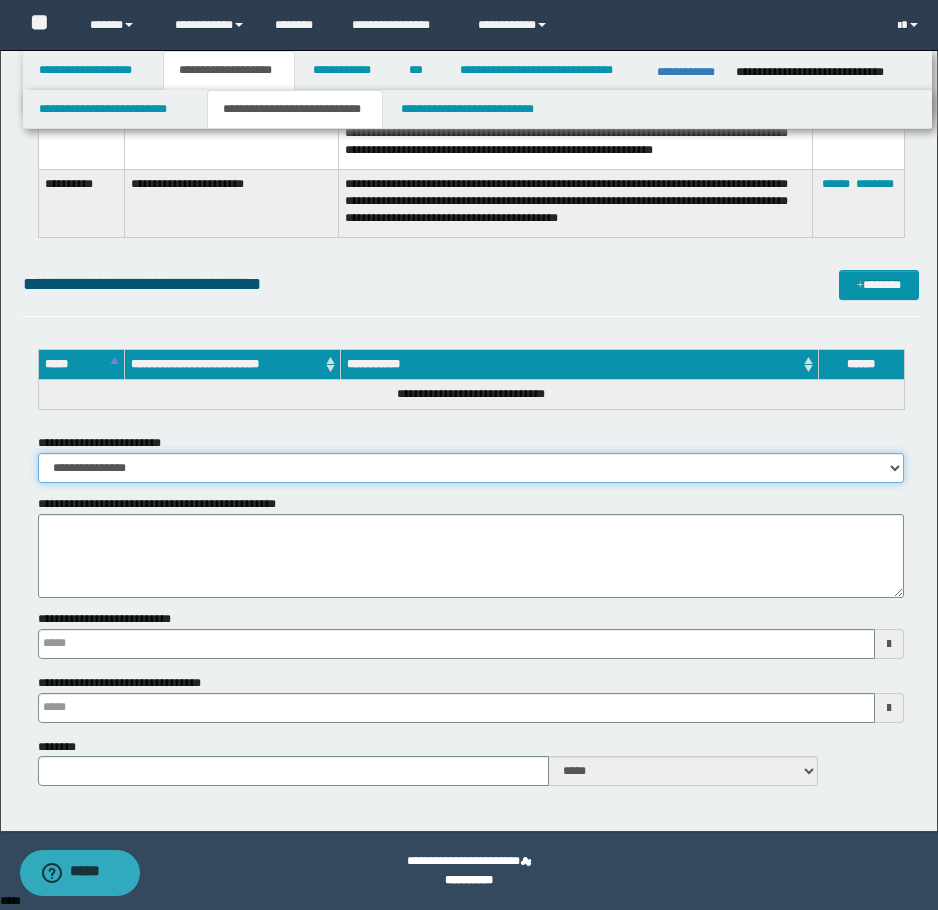 click on "**********" at bounding box center (471, 468) 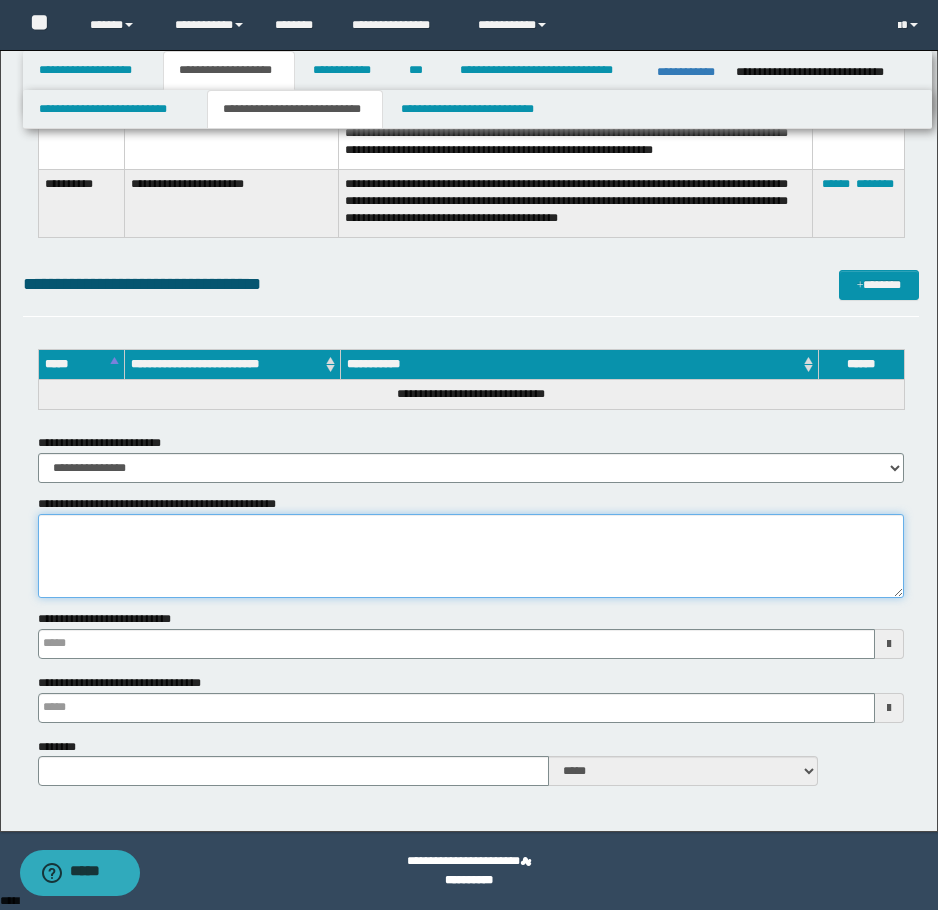 click on "**********" at bounding box center [471, 556] 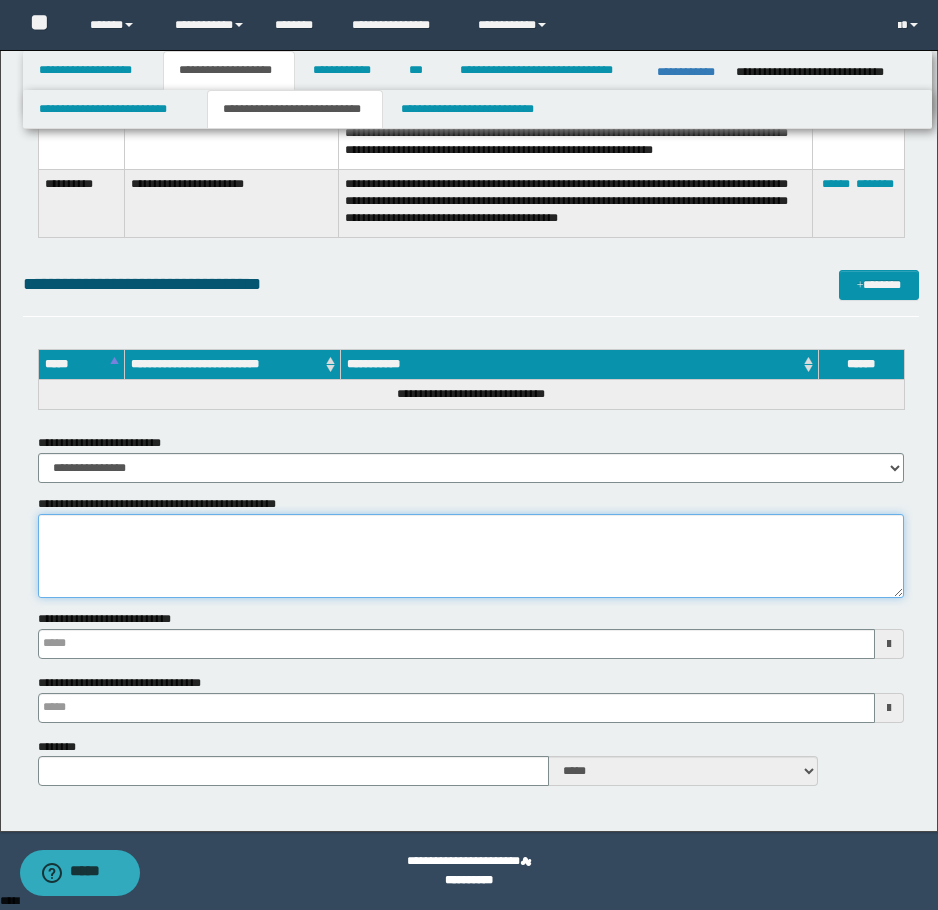 type on "*" 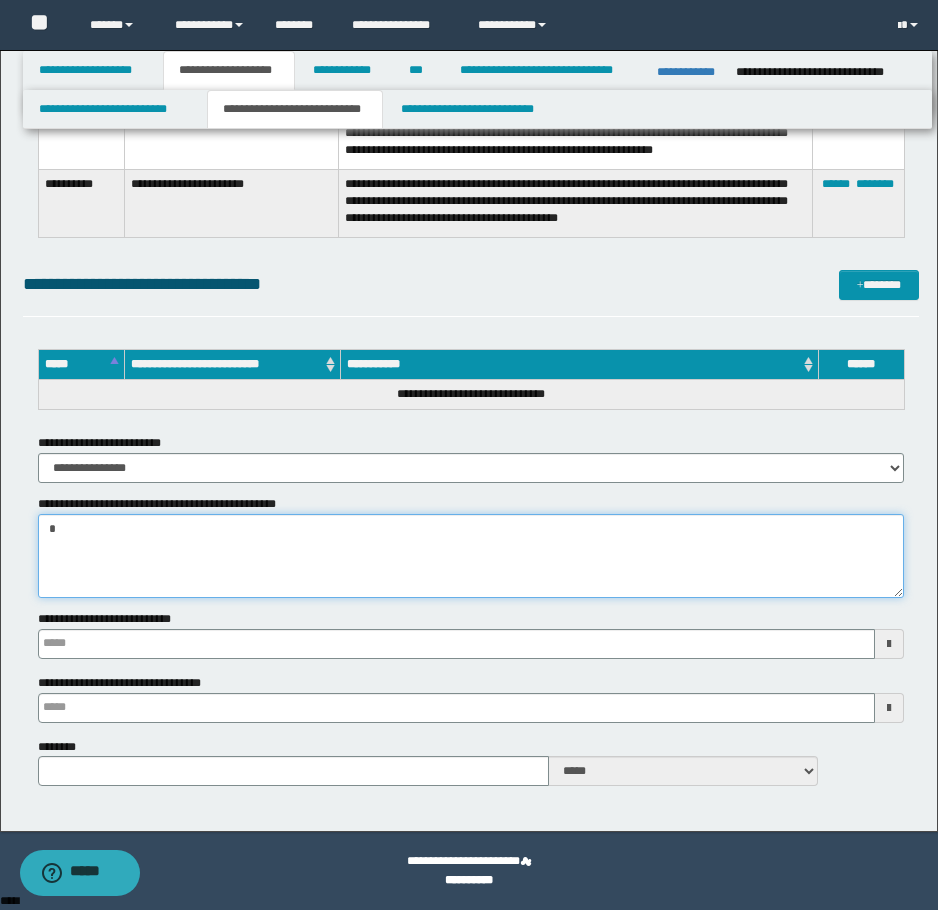 type 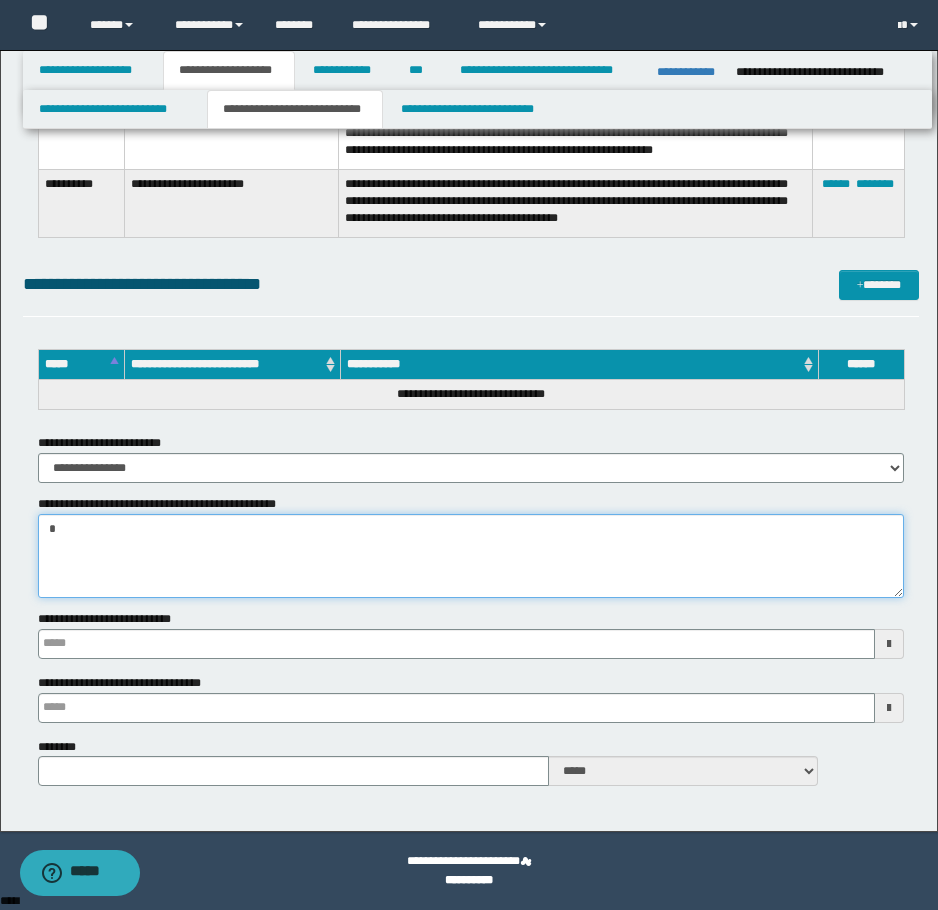 type on "*" 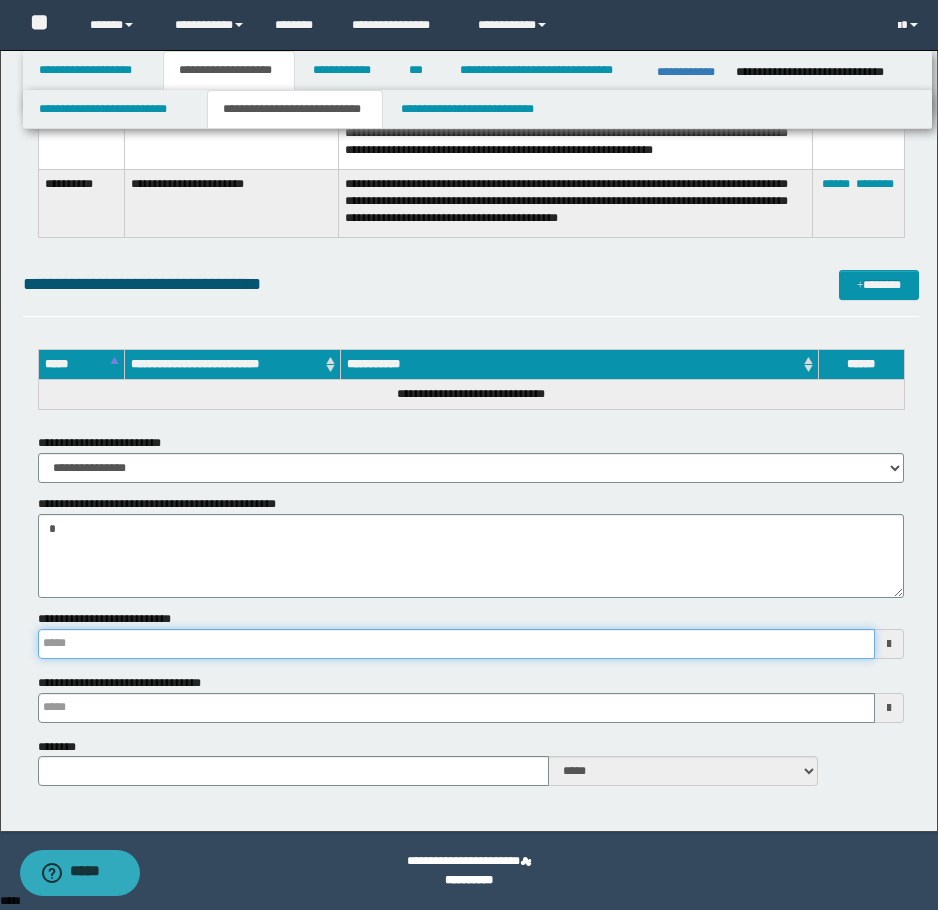 click on "**********" at bounding box center (456, 644) 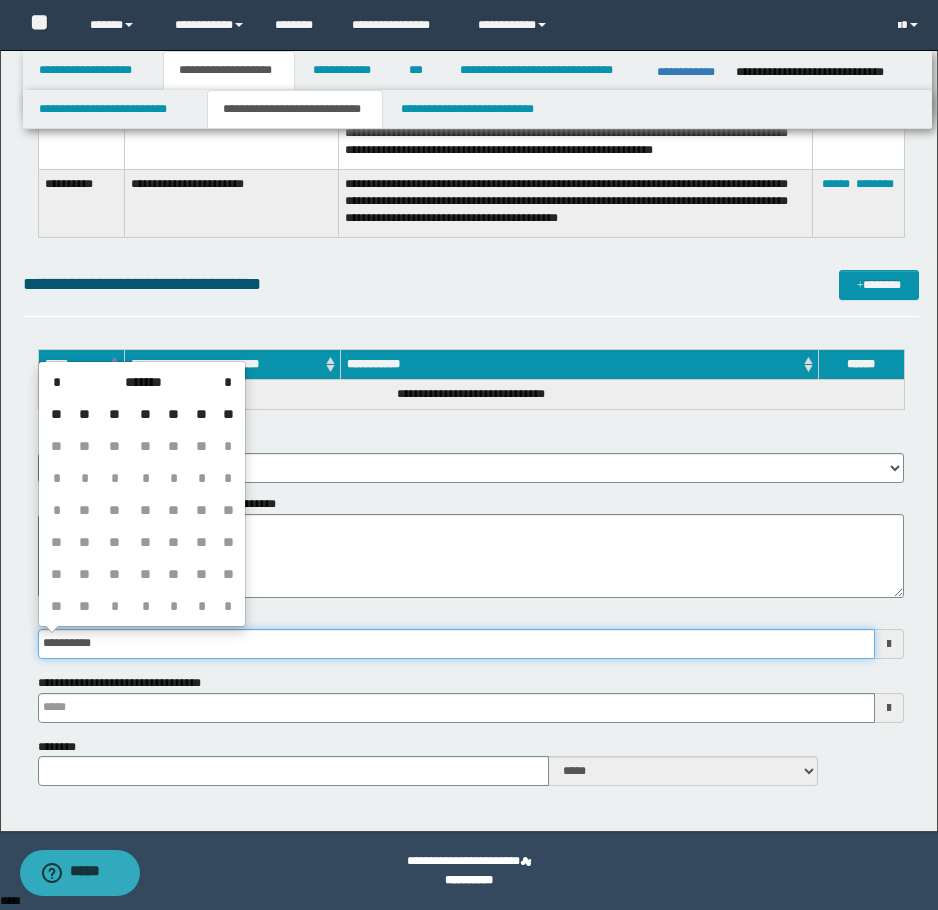 type on "**********" 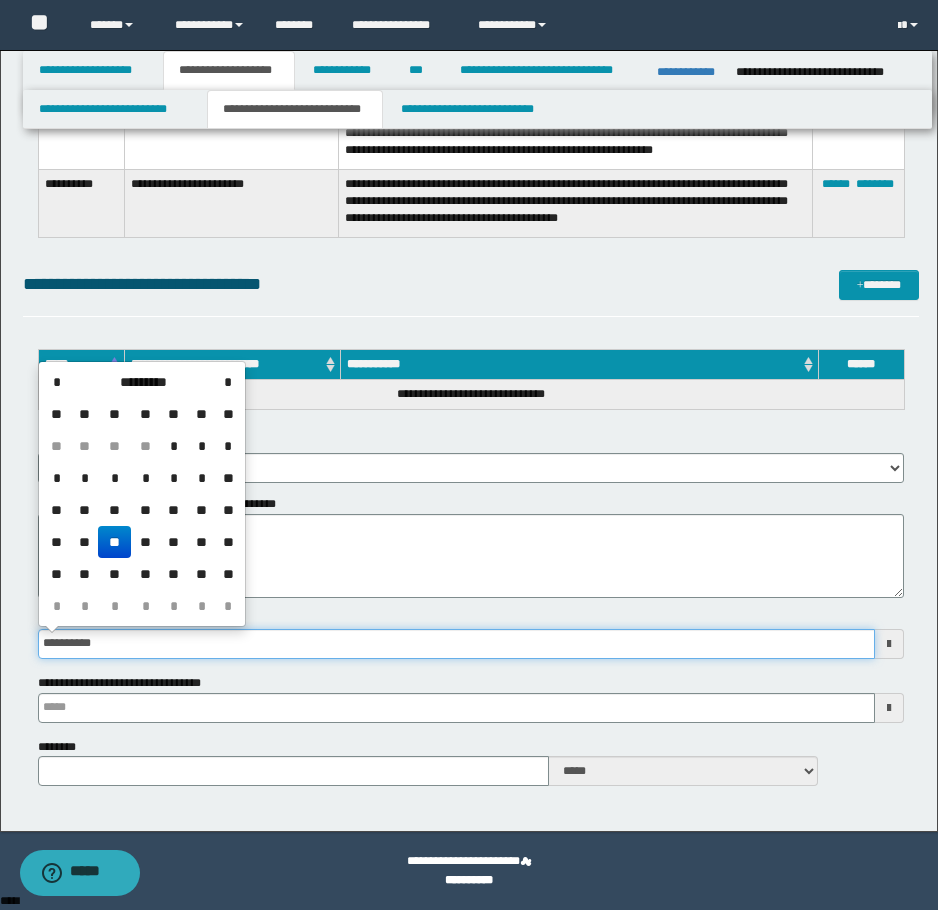 type 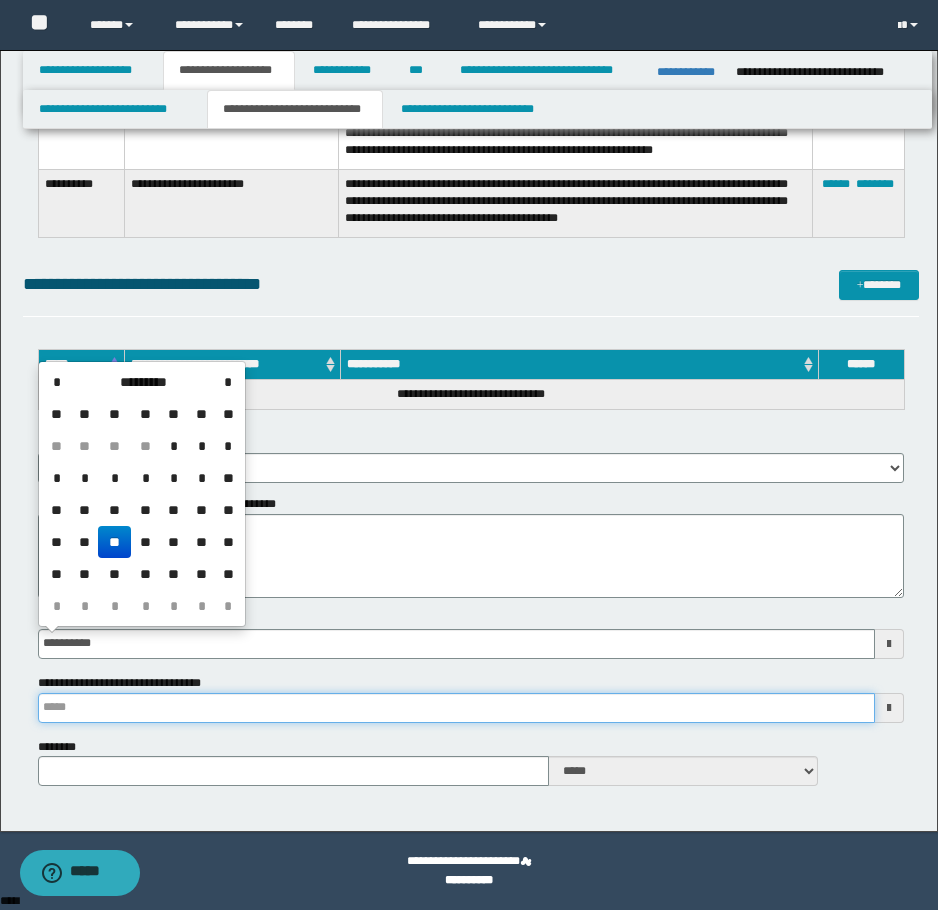 type on "**********" 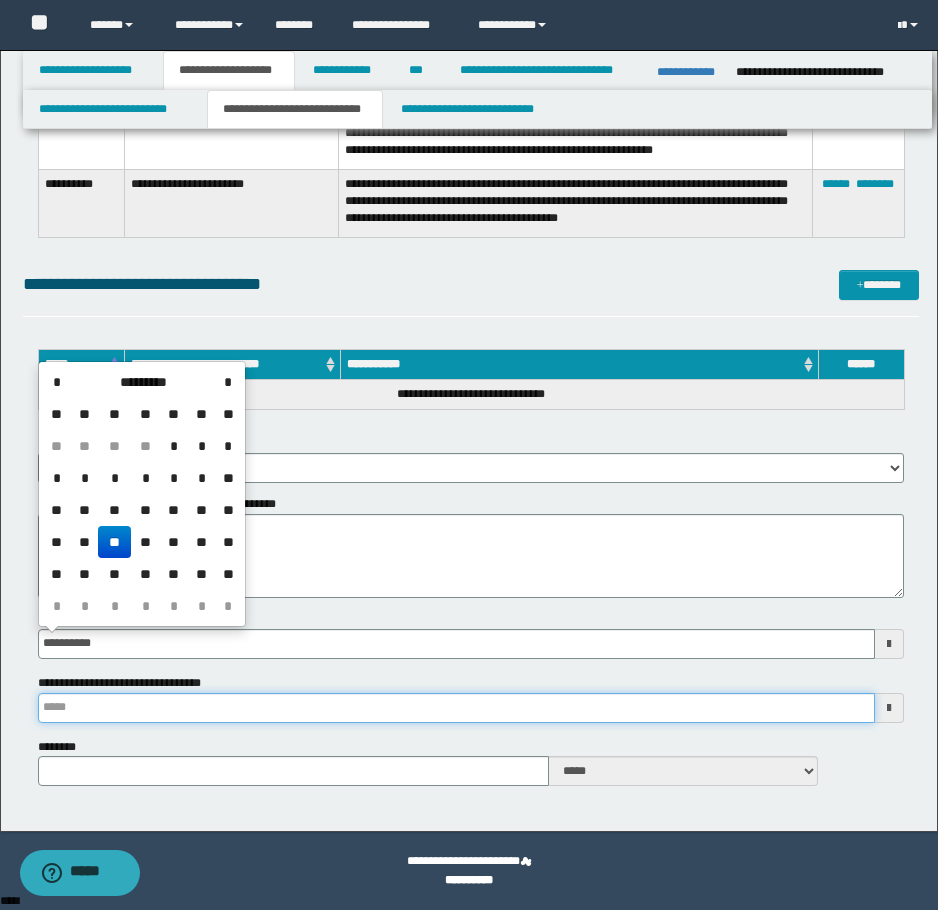 click on "**********" at bounding box center [456, 708] 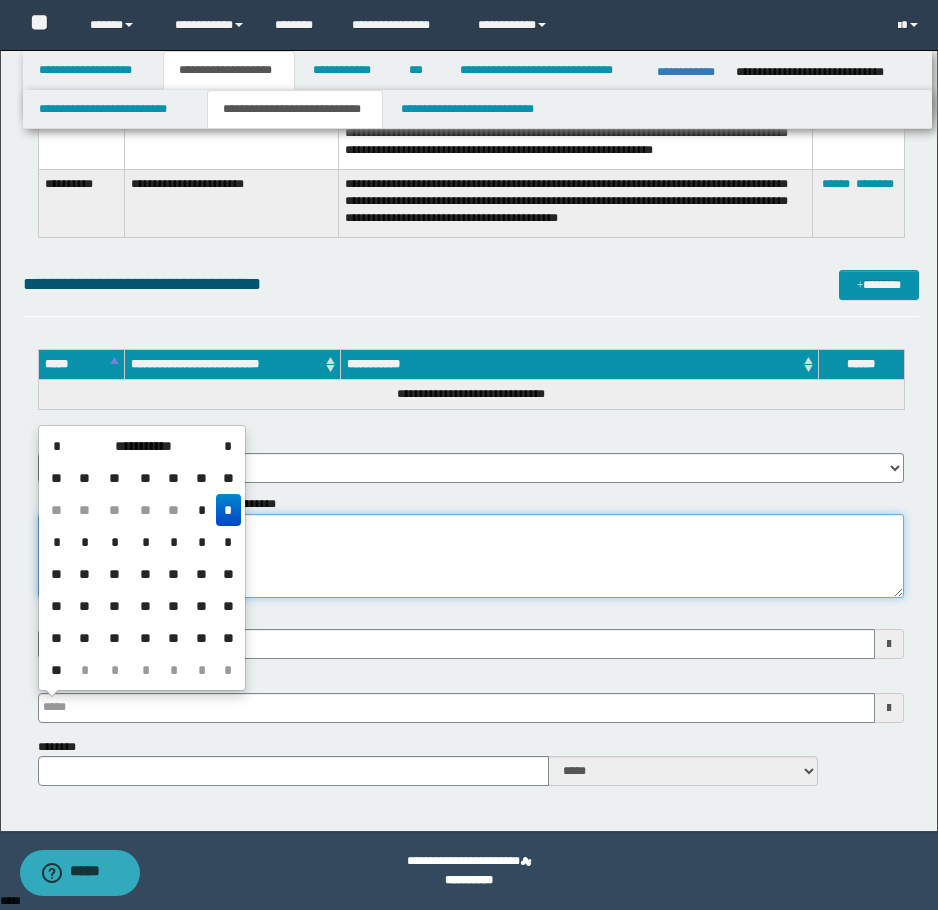 click on "*" at bounding box center [471, 556] 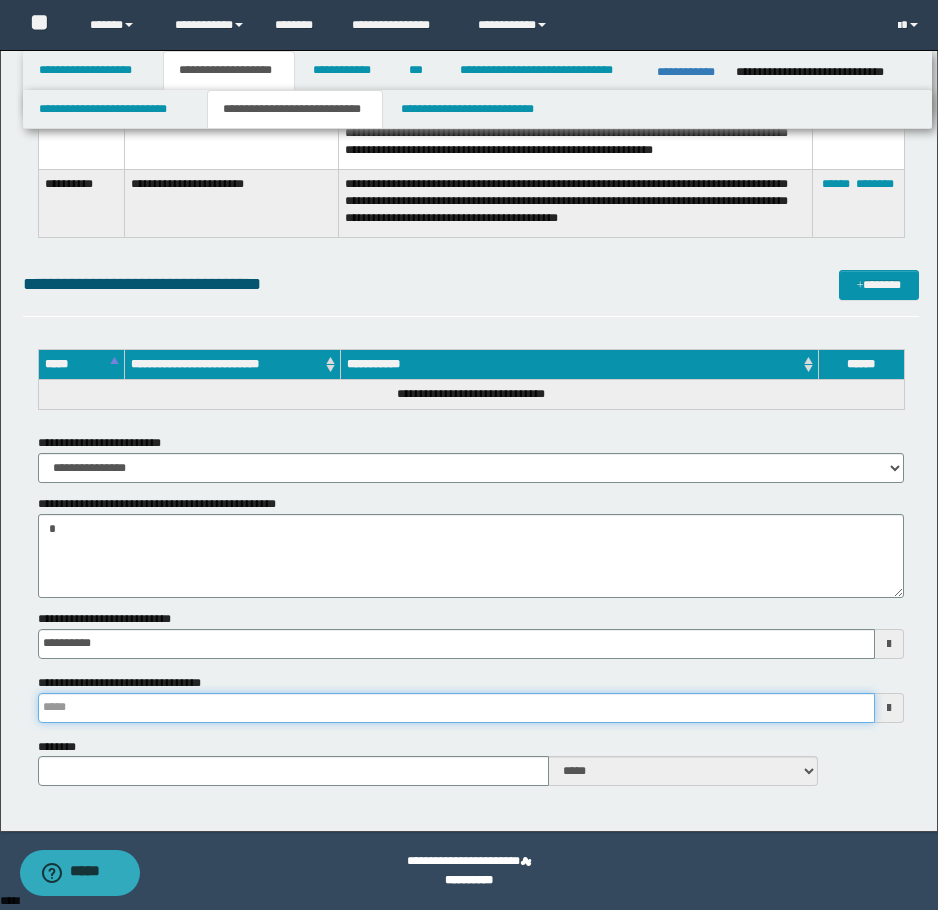click on "**********" at bounding box center [456, 708] 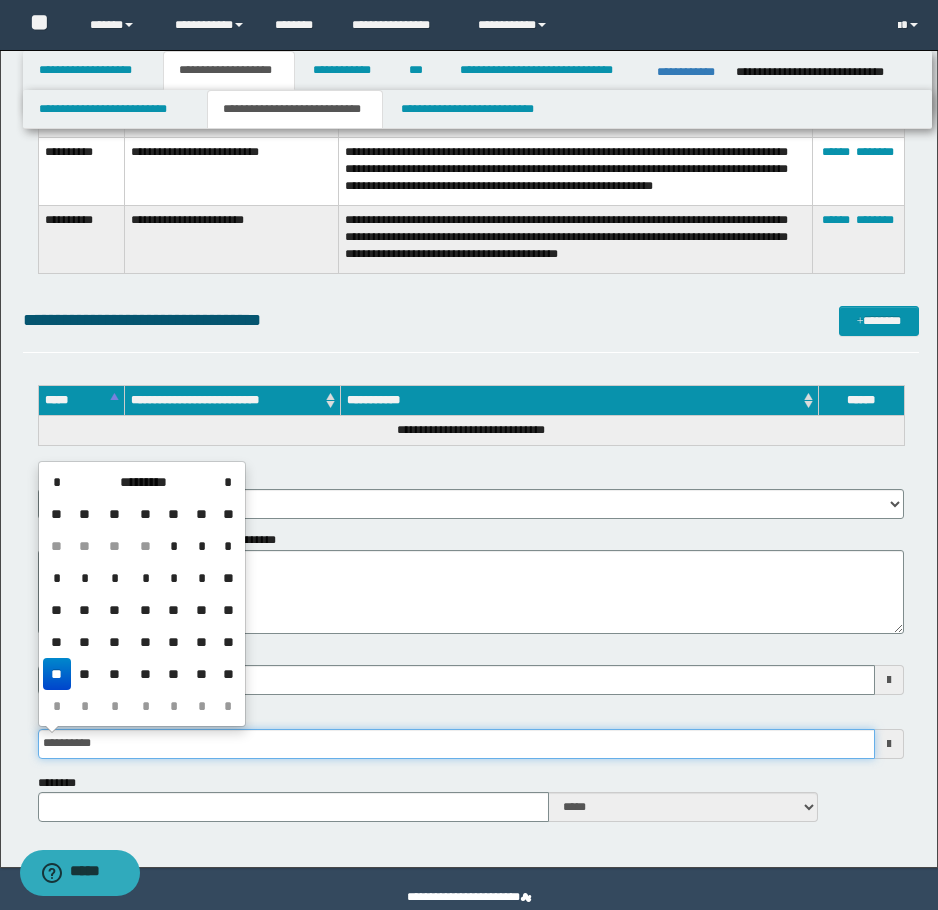 scroll, scrollTop: 899, scrollLeft: 0, axis: vertical 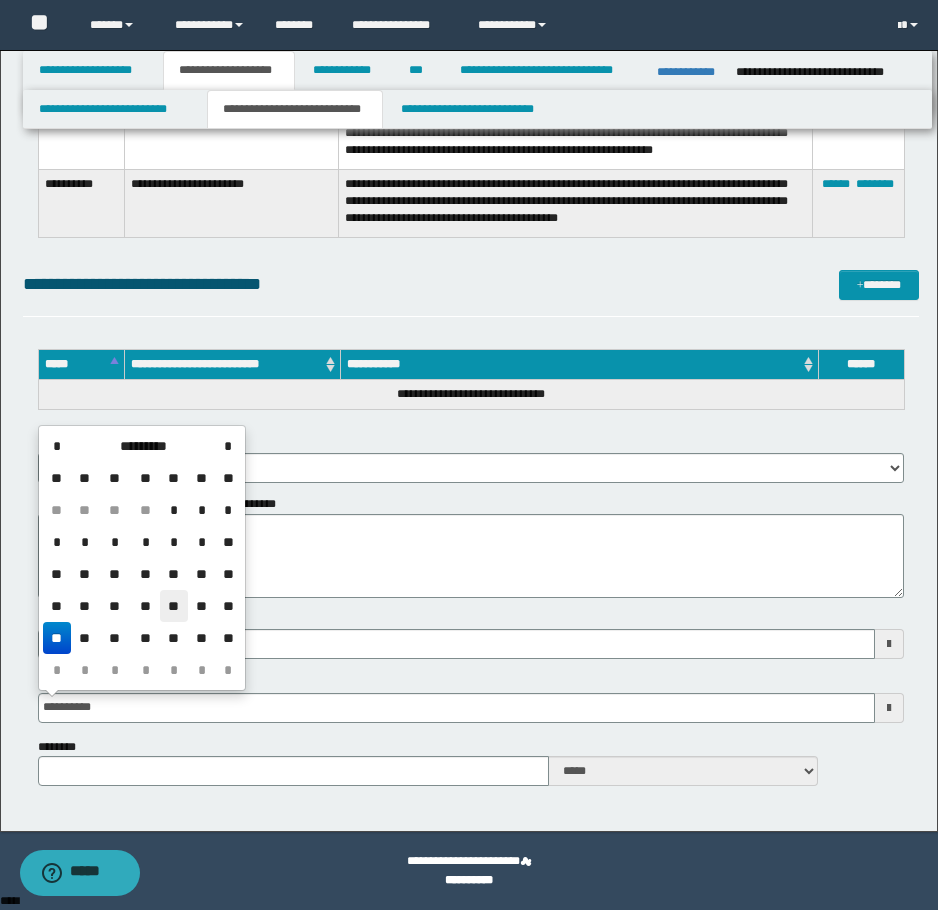 click on "**" at bounding box center (174, 606) 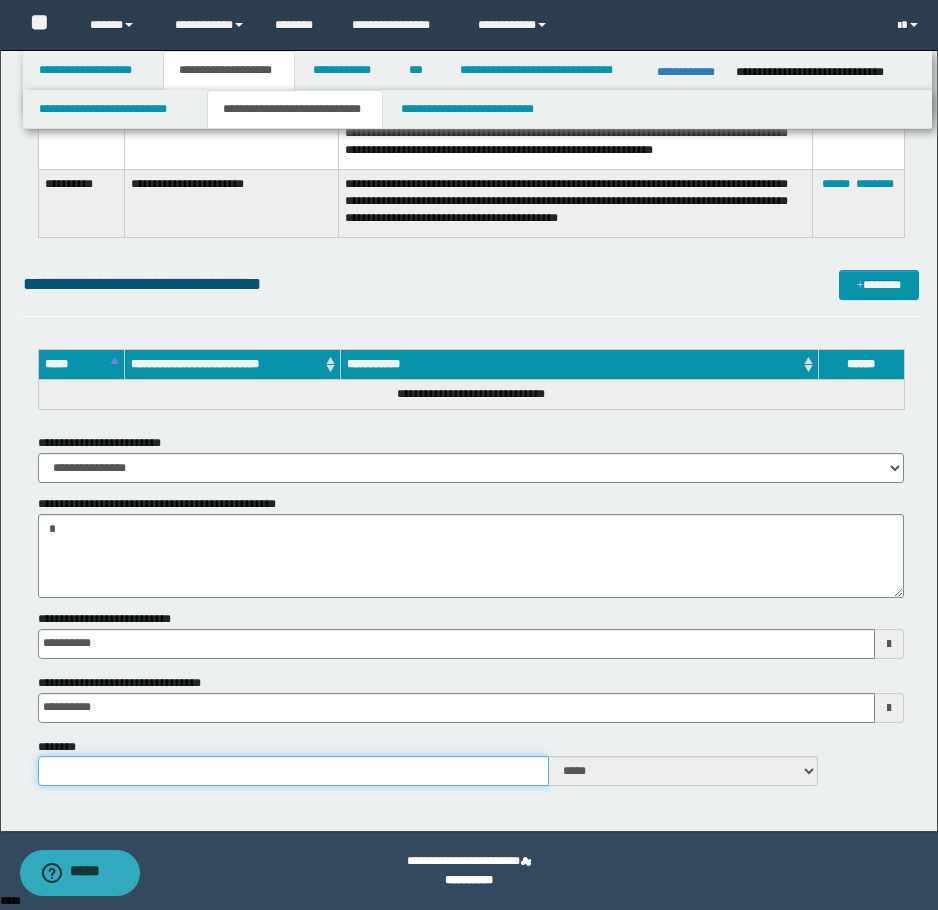 click on "********" at bounding box center (293, 771) 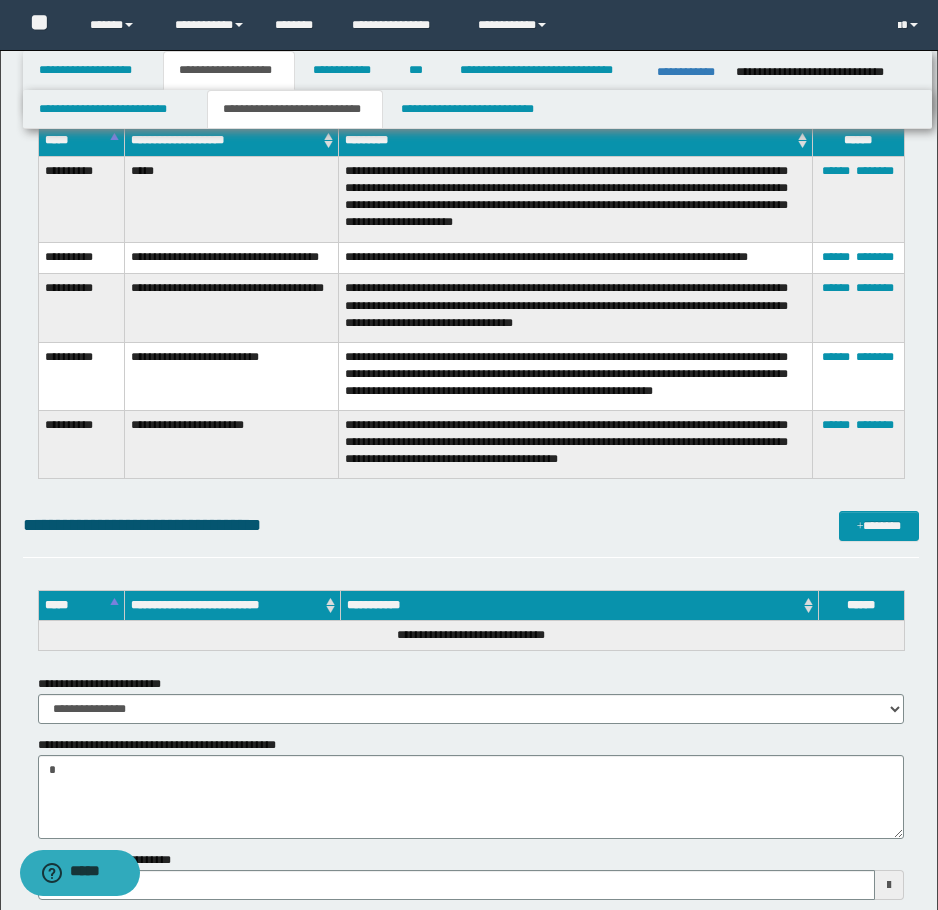 scroll, scrollTop: 399, scrollLeft: 0, axis: vertical 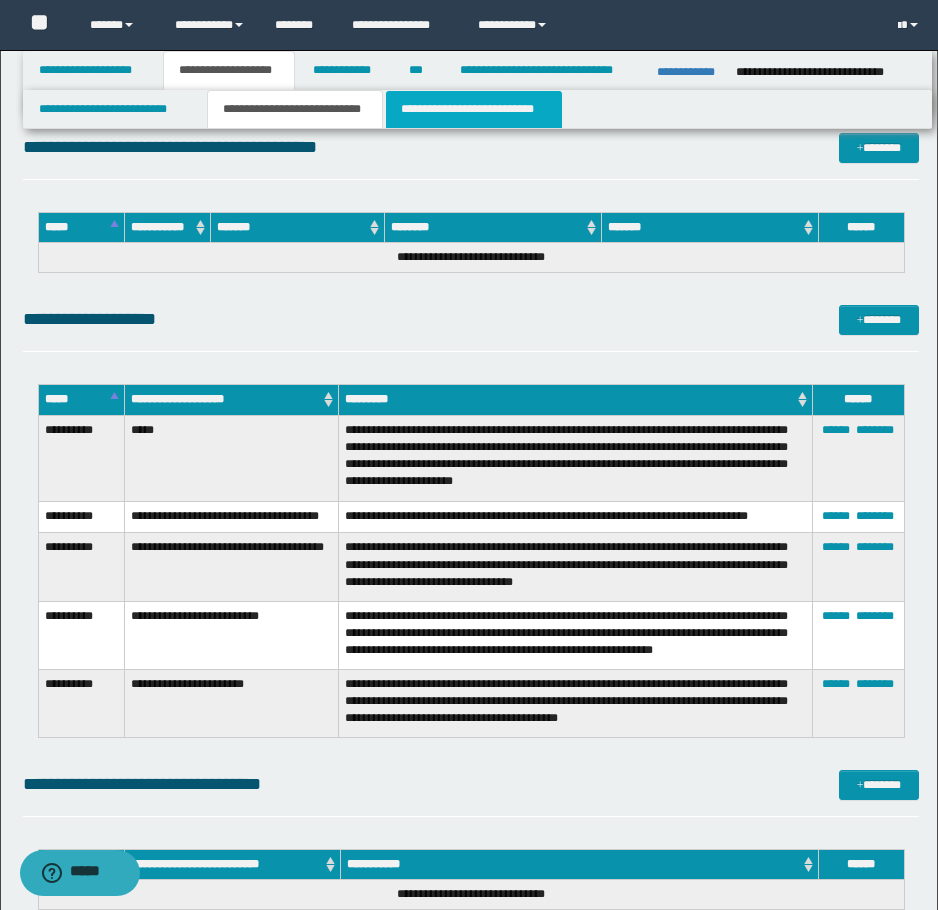 click on "**********" at bounding box center [474, 109] 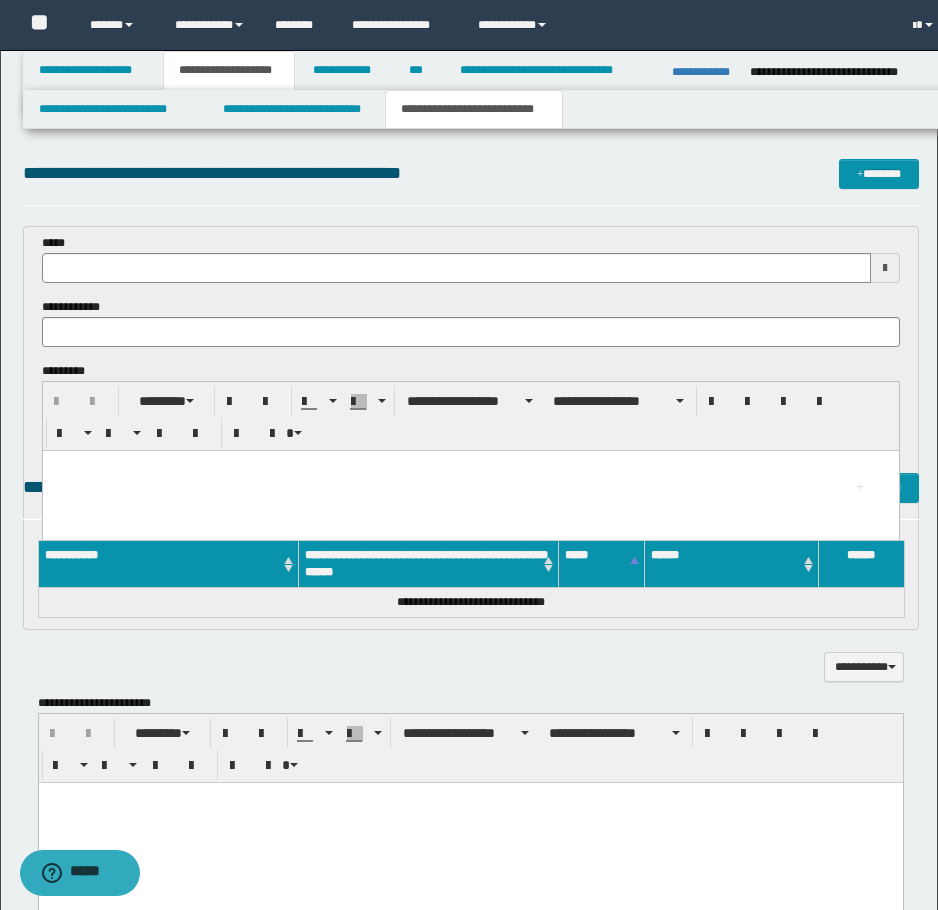 scroll, scrollTop: 0, scrollLeft: 0, axis: both 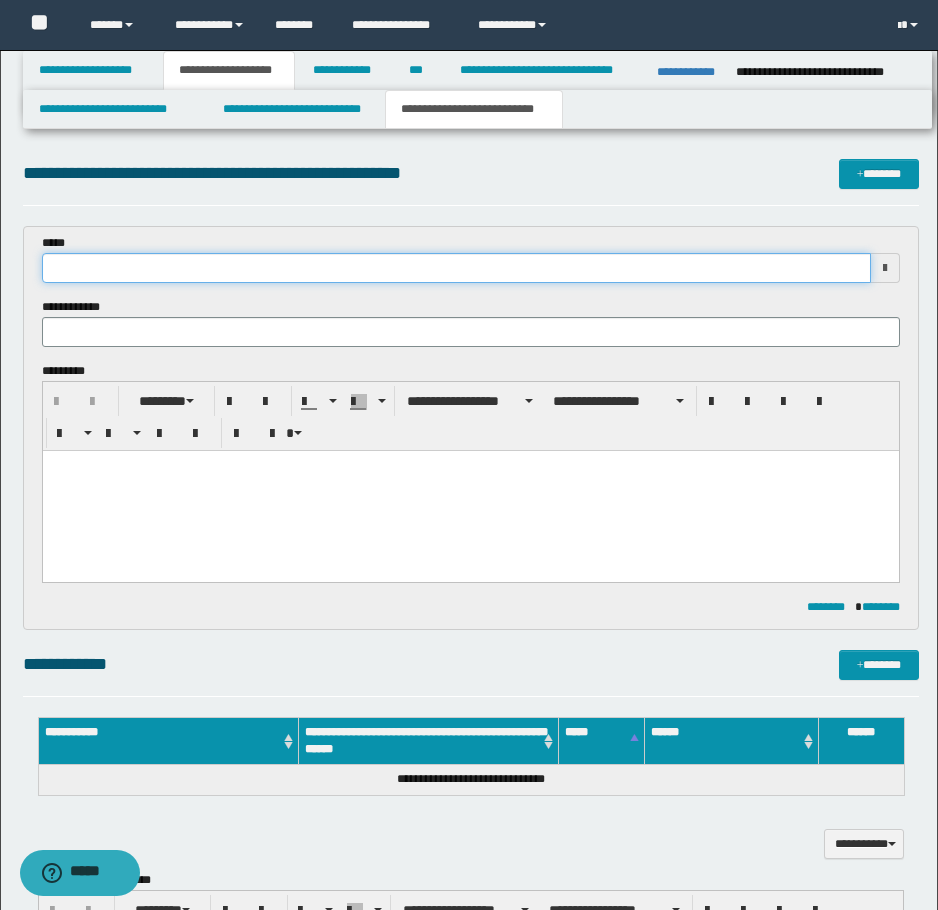 click at bounding box center [456, 268] 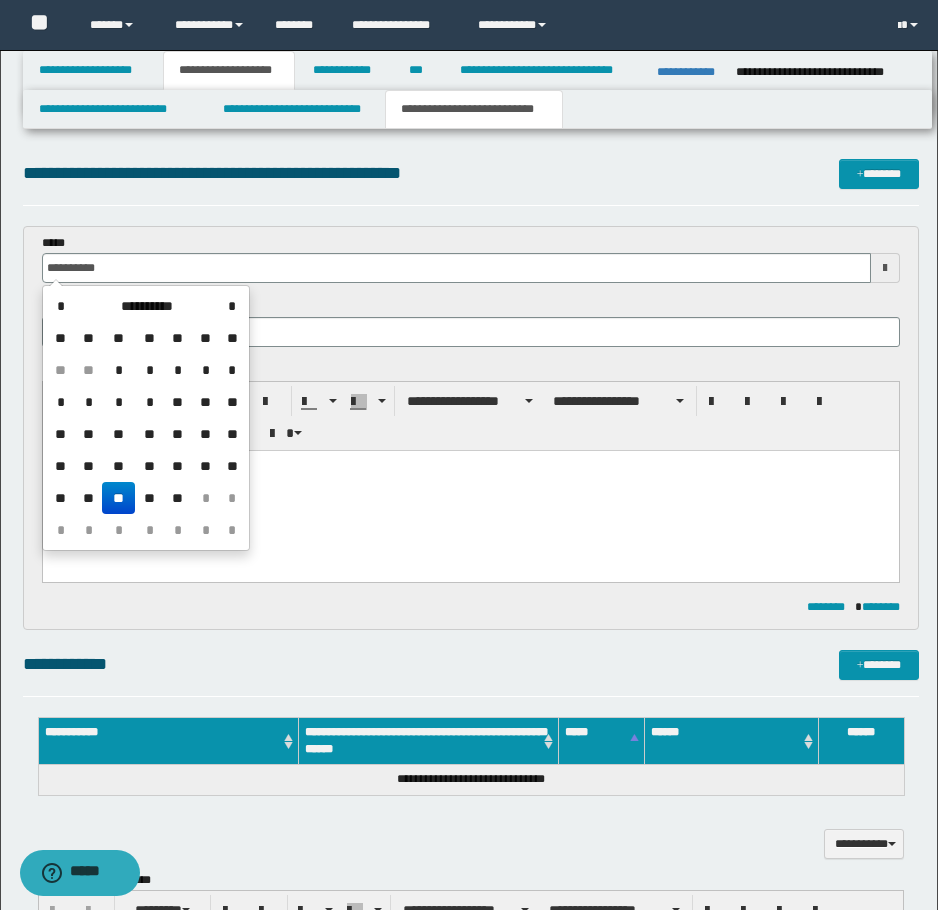 click on "**" at bounding box center [118, 498] 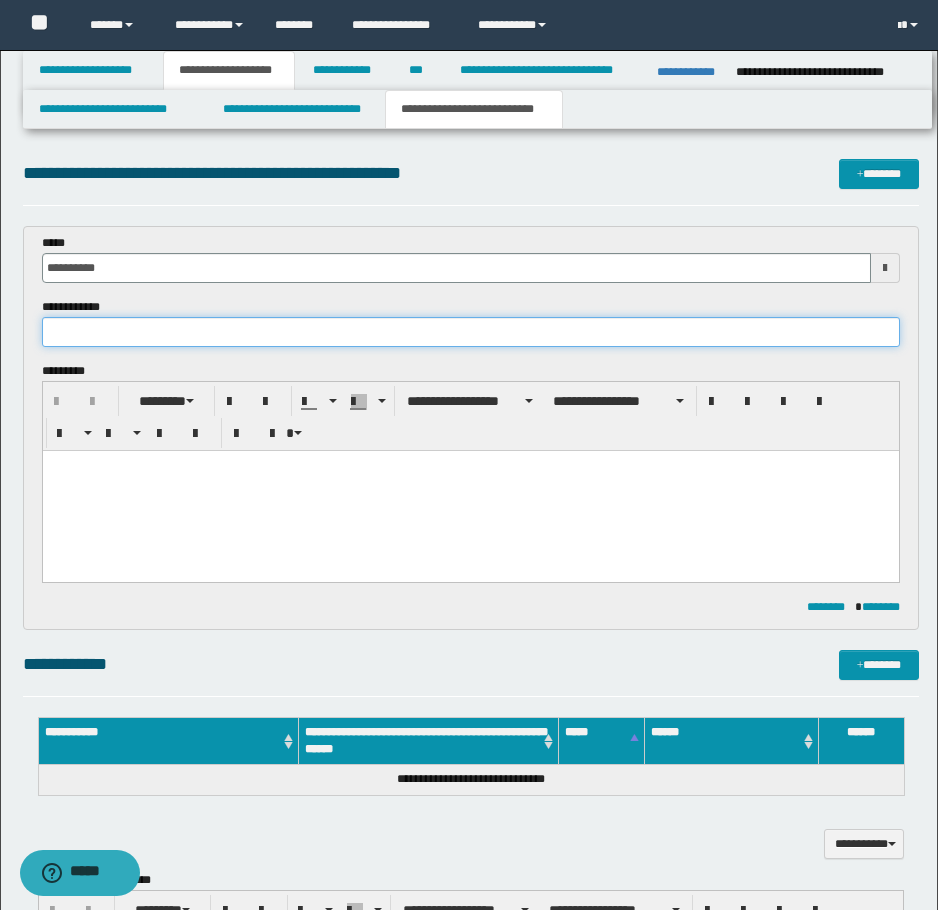 click at bounding box center [471, 332] 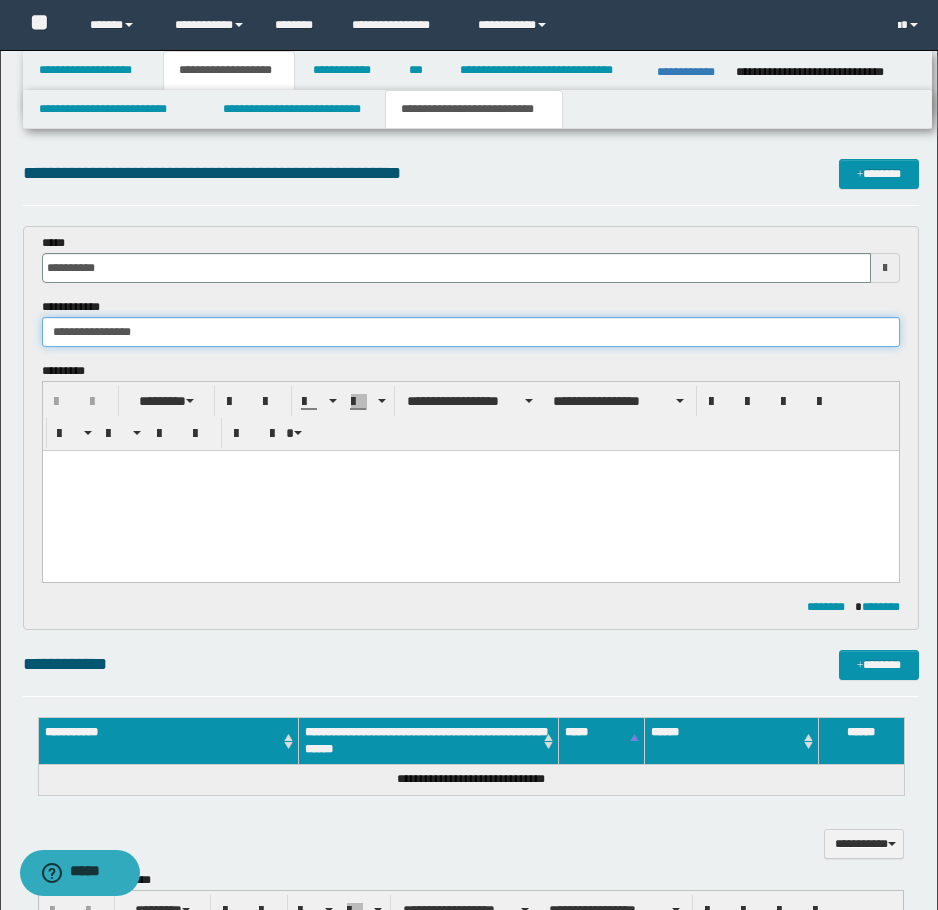type on "**********" 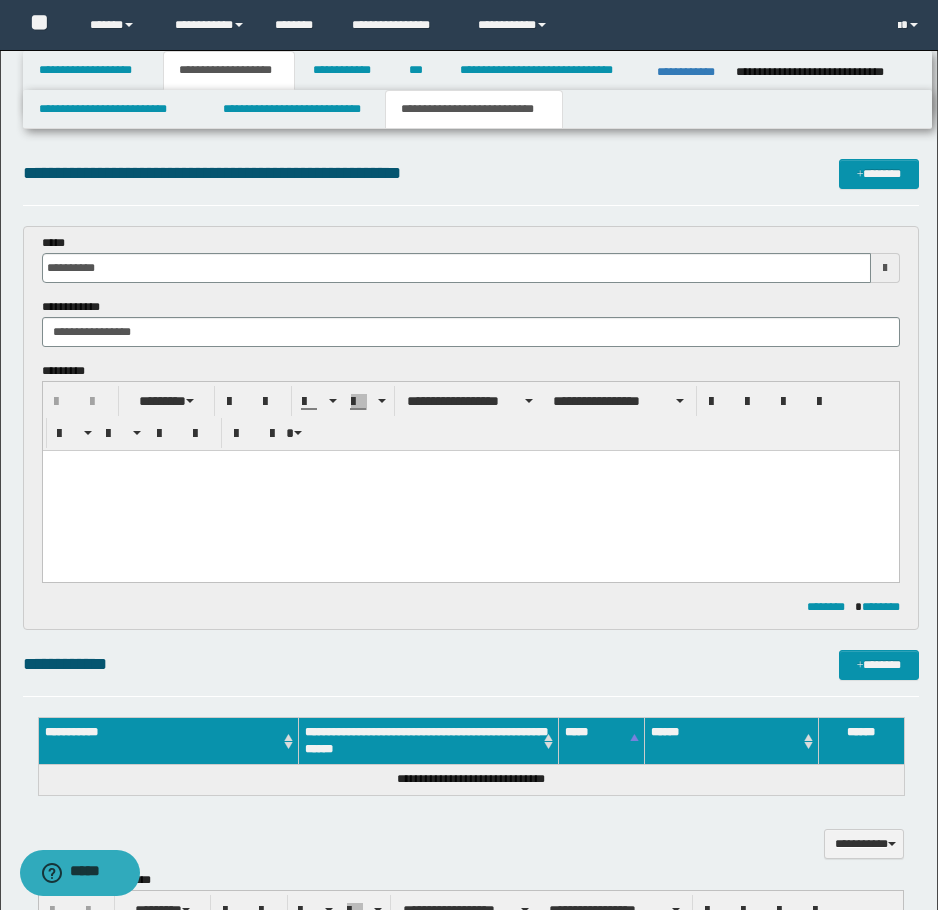 click at bounding box center (470, 491) 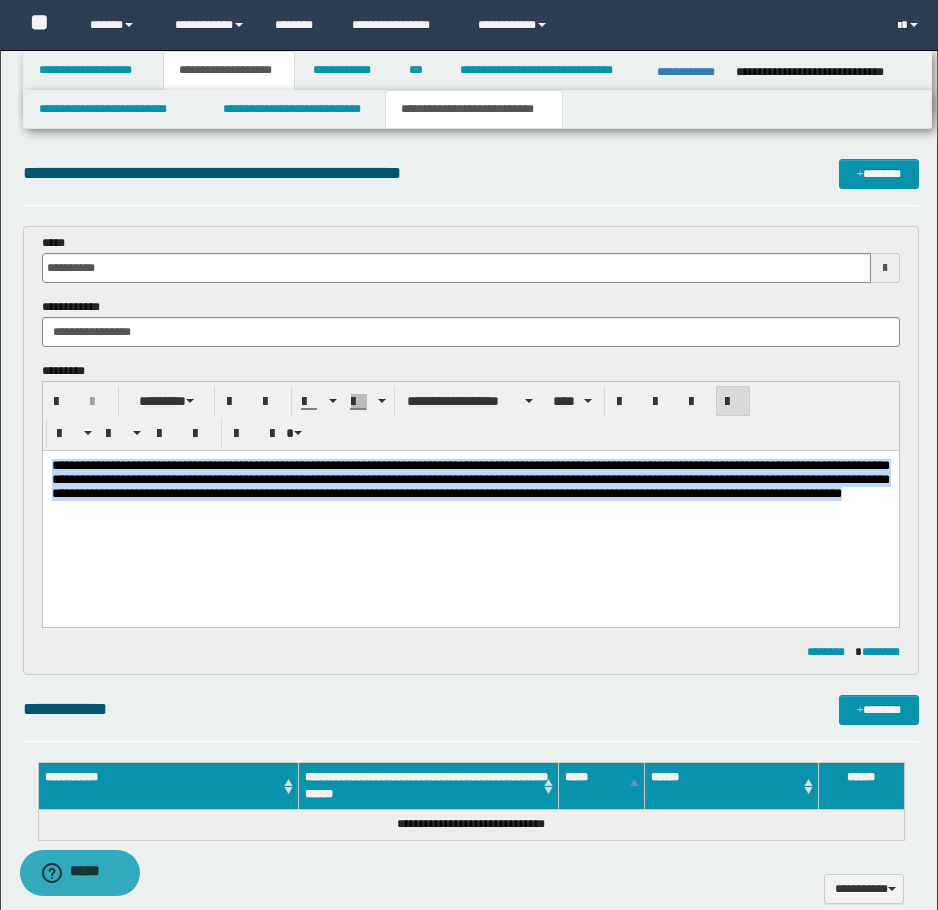 drag, startPoint x: 53, startPoint y: 470, endPoint x: 626, endPoint y: 515, distance: 574.7643 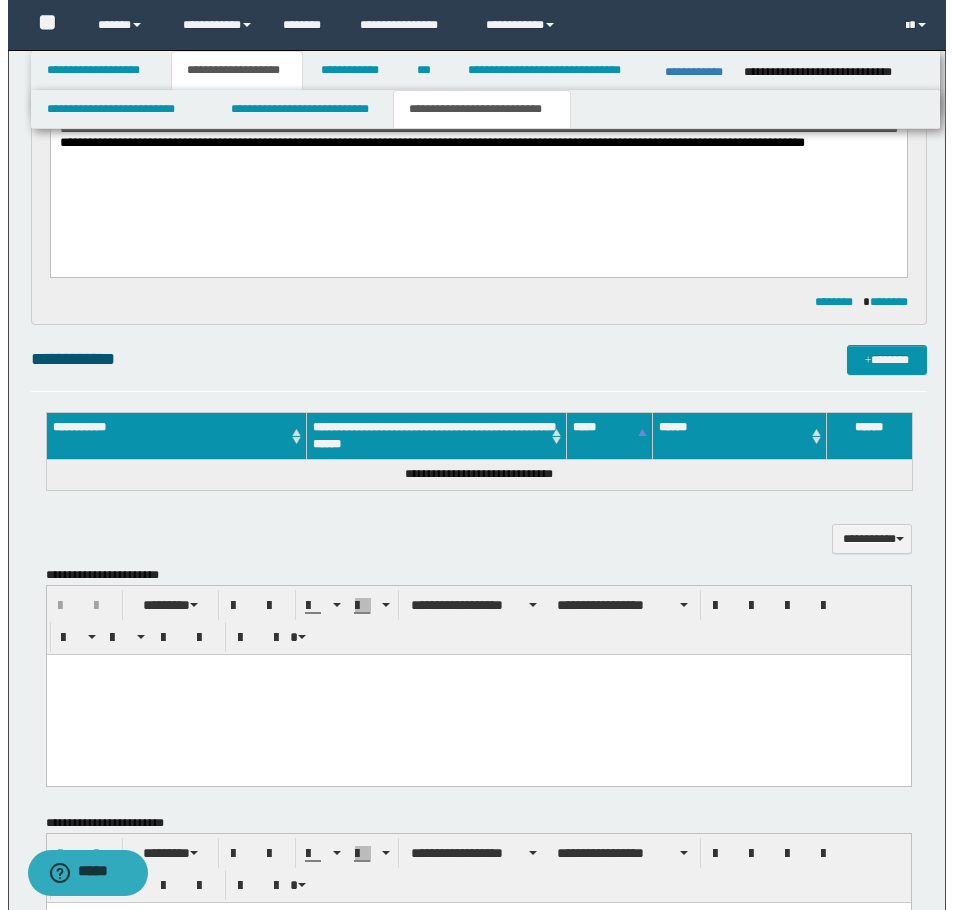 scroll, scrollTop: 400, scrollLeft: 0, axis: vertical 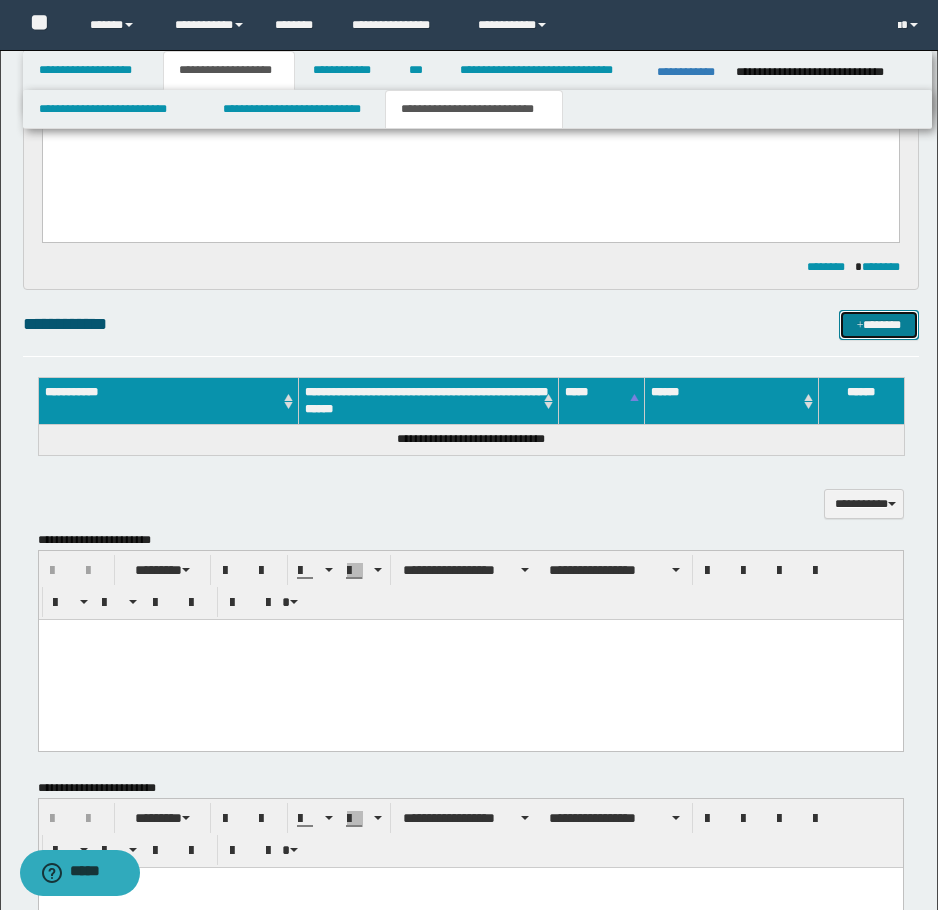 click on "*******" at bounding box center (879, 325) 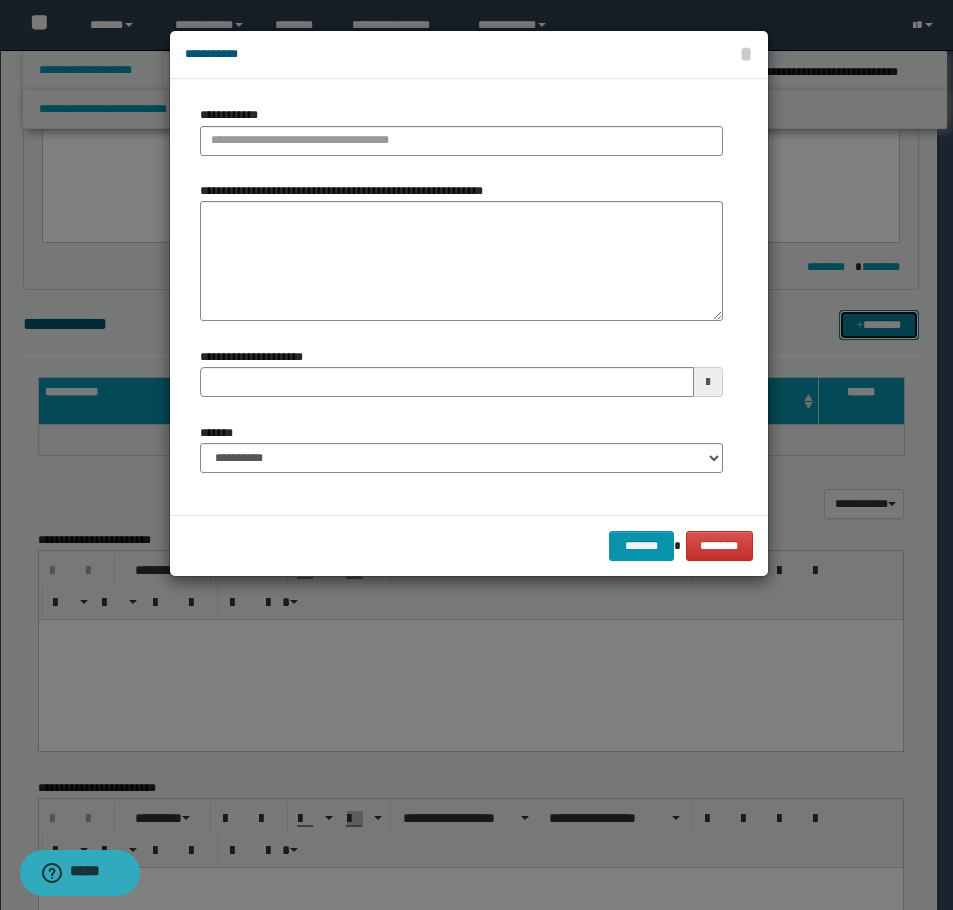 type 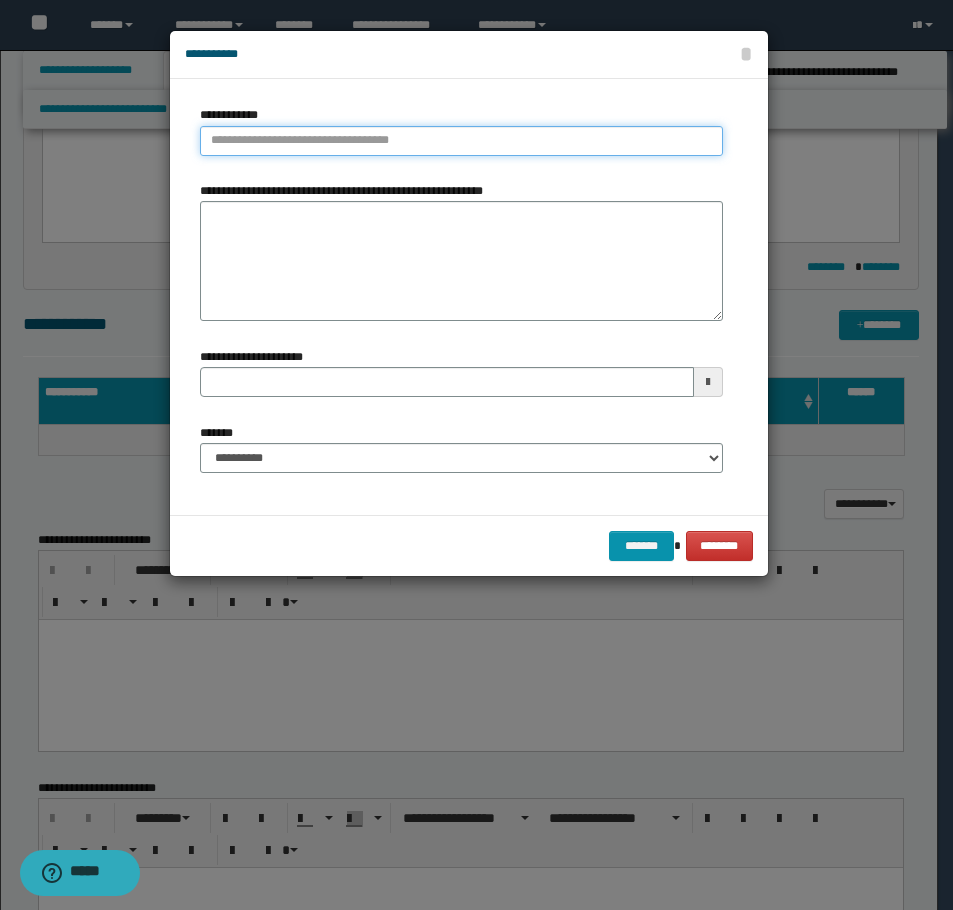 click on "**********" at bounding box center (461, 141) 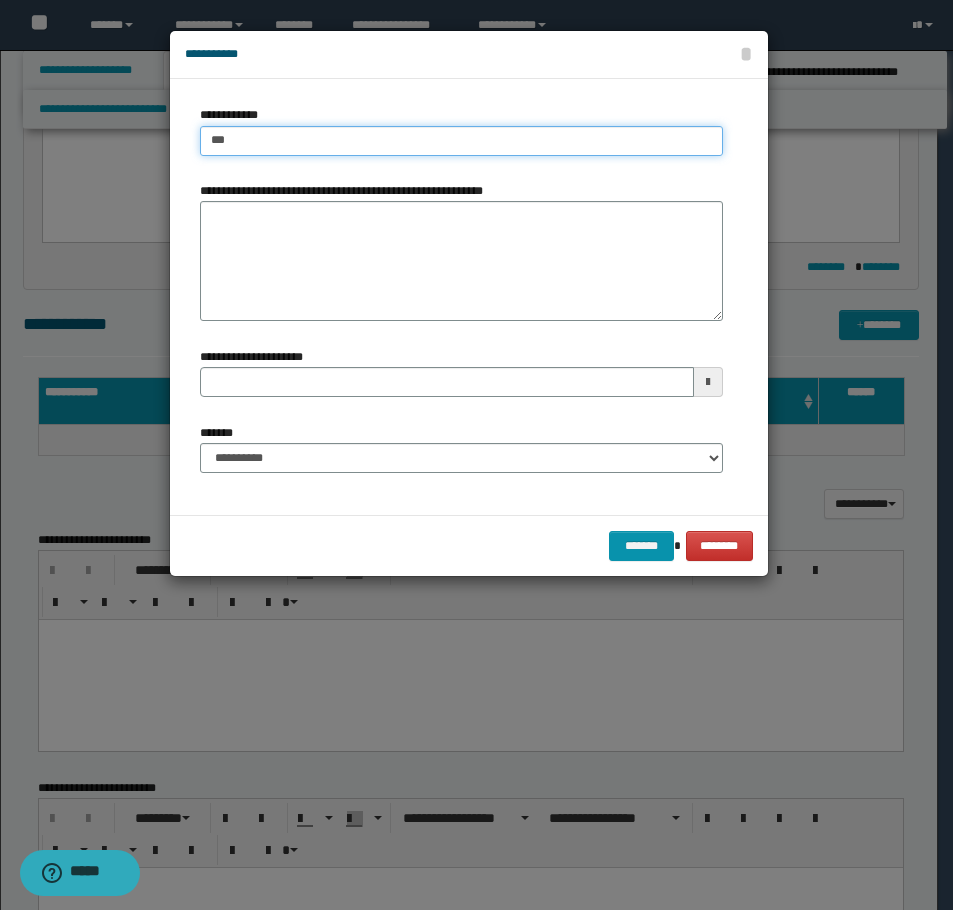 type on "****" 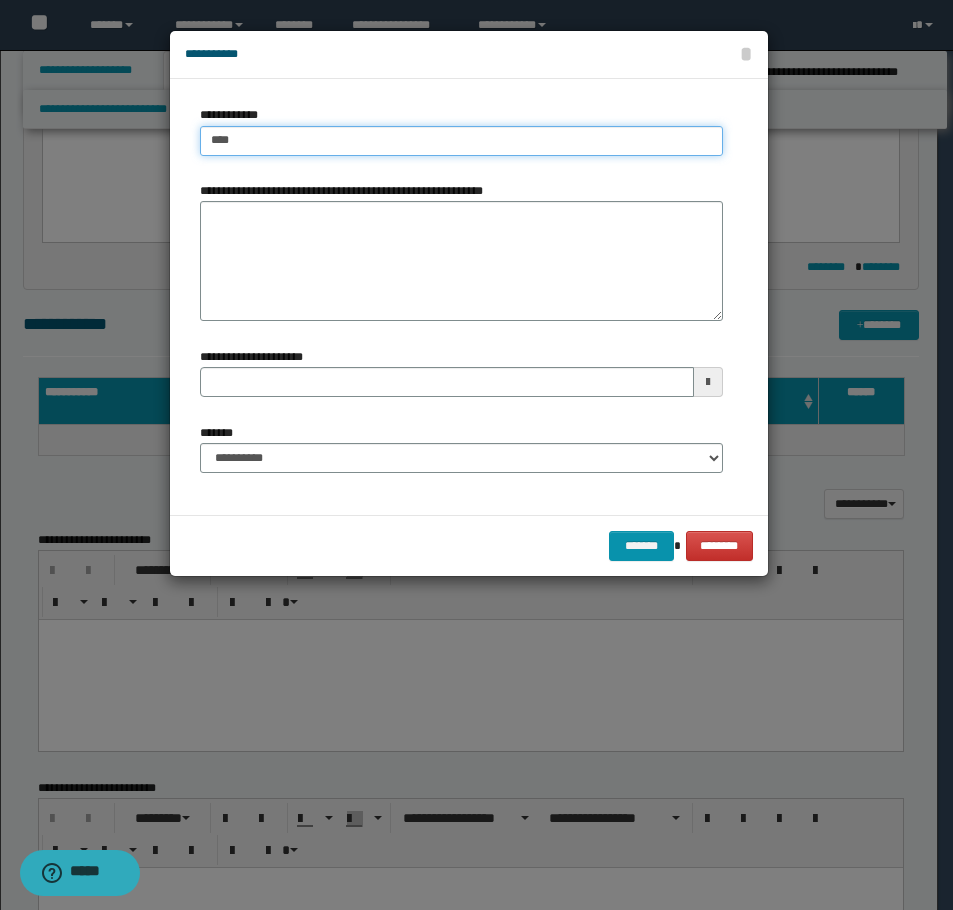 type on "****" 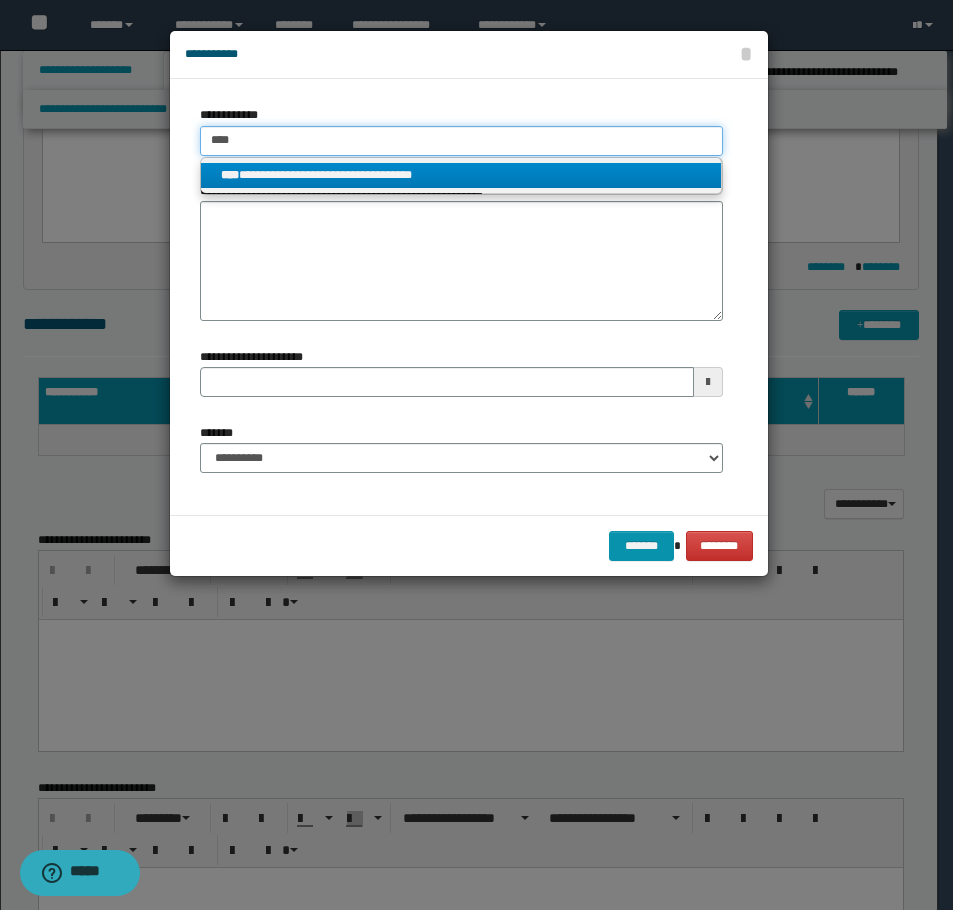 type on "****" 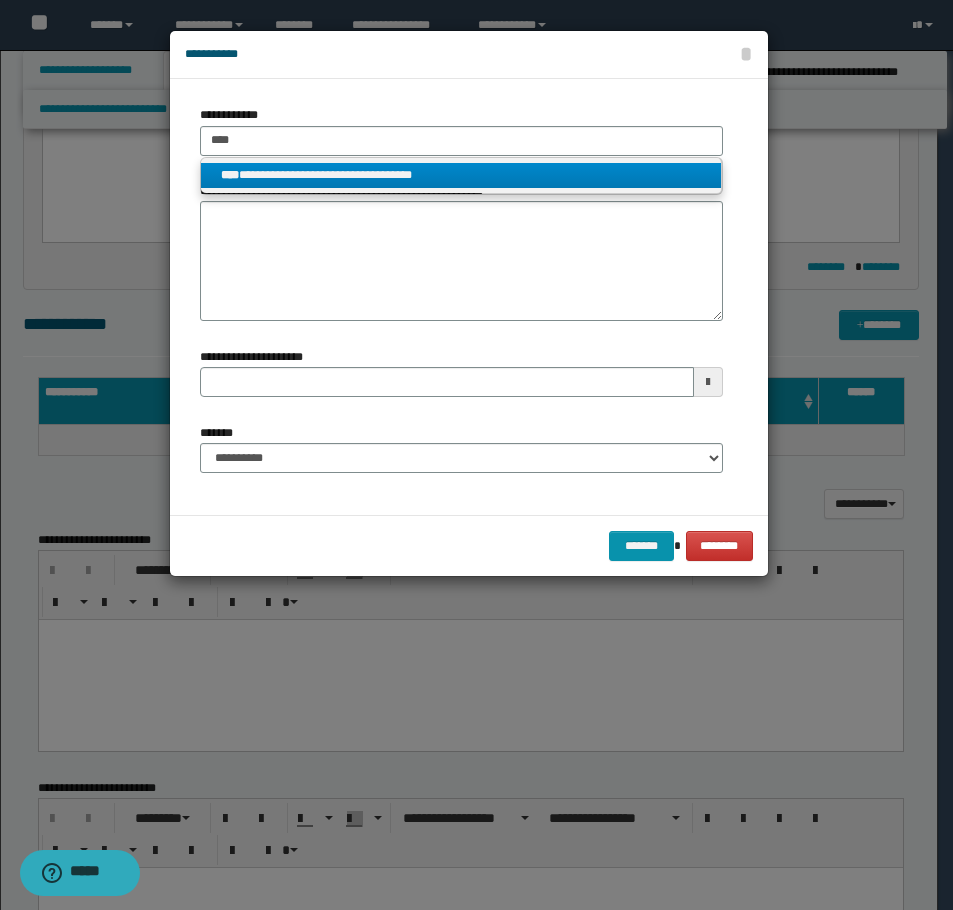 click on "**********" at bounding box center (461, 175) 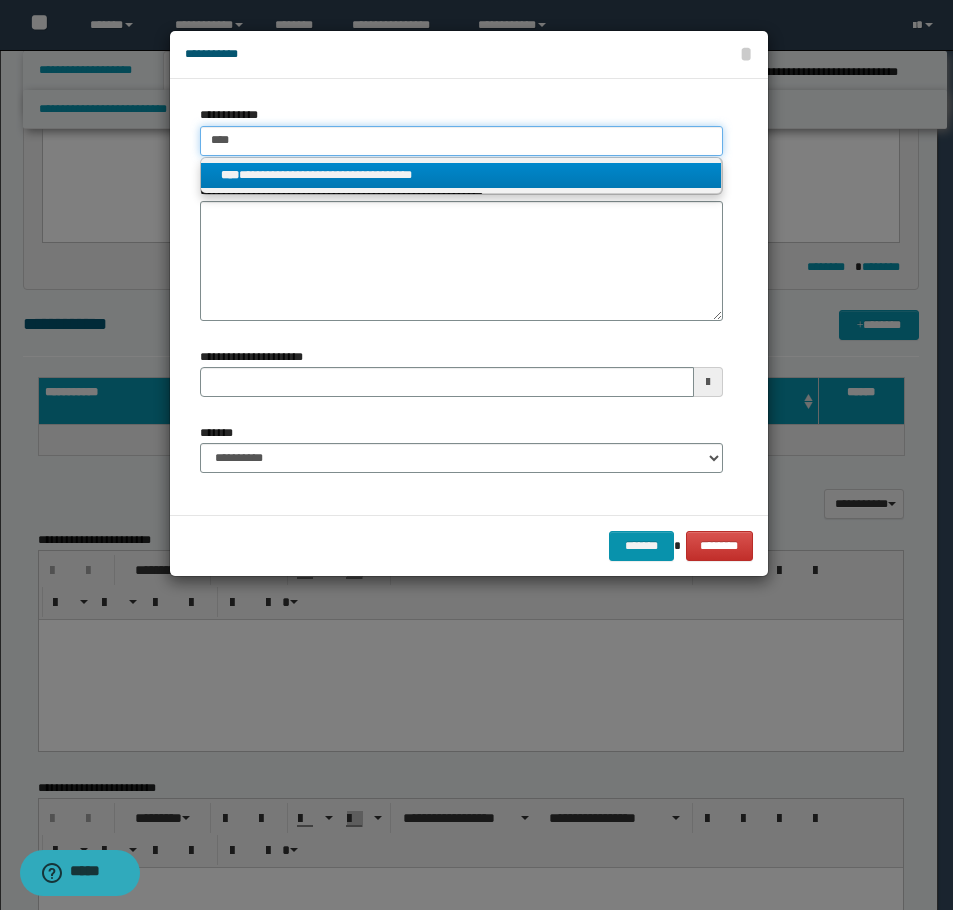 type 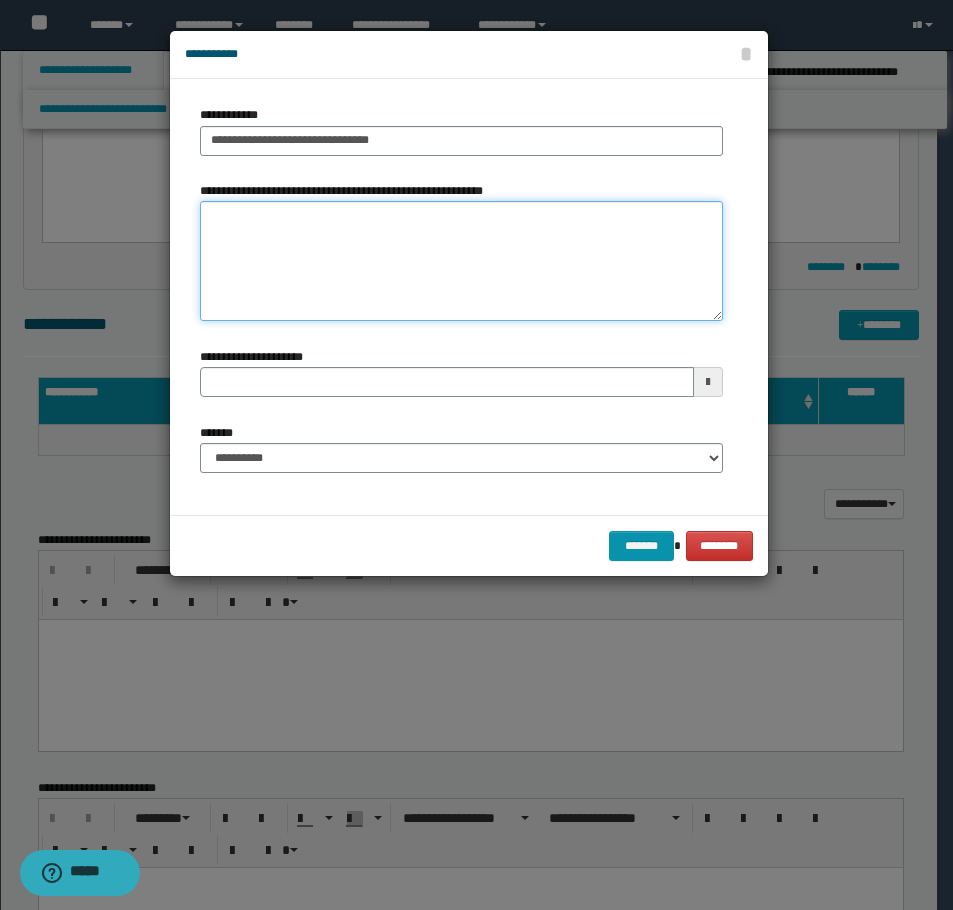 click on "**********" at bounding box center [461, 261] 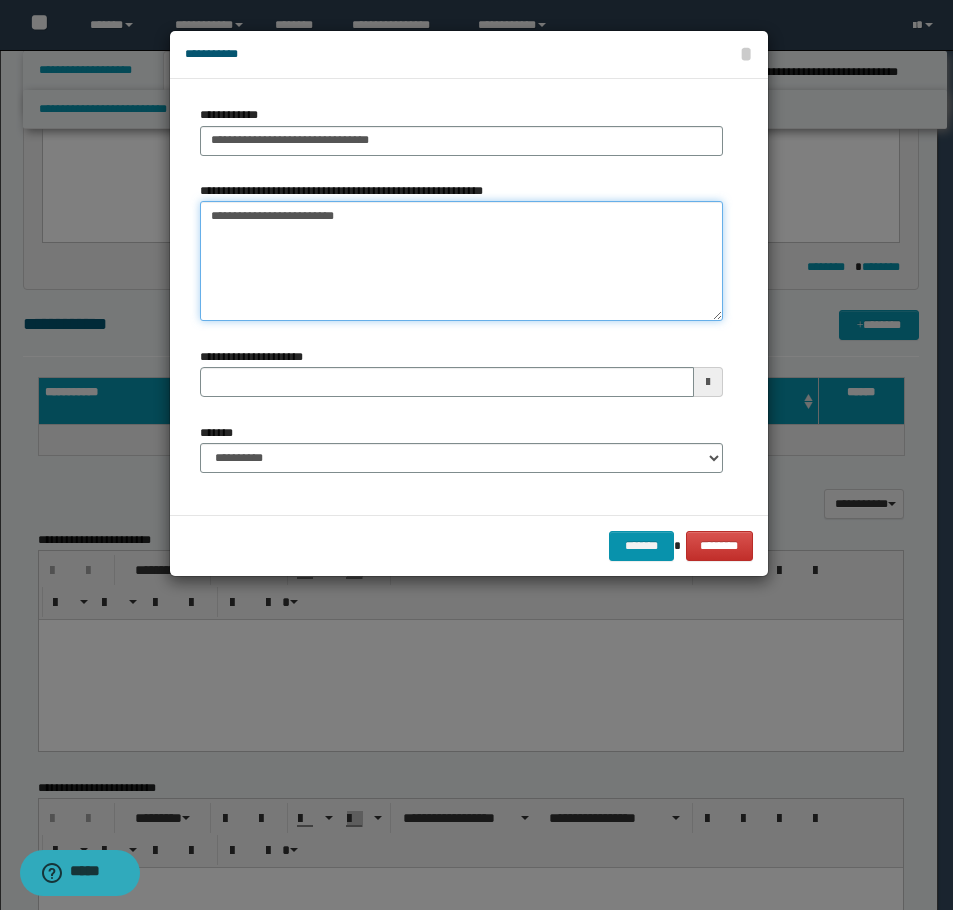 type on "**********" 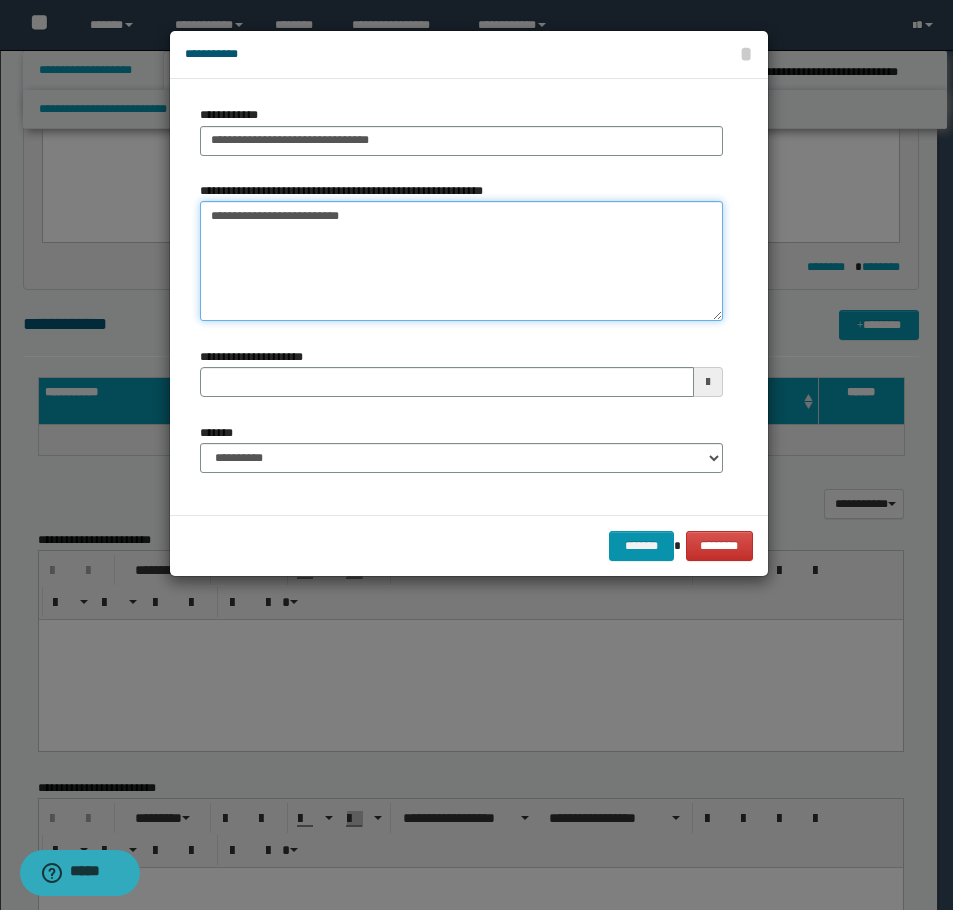 type 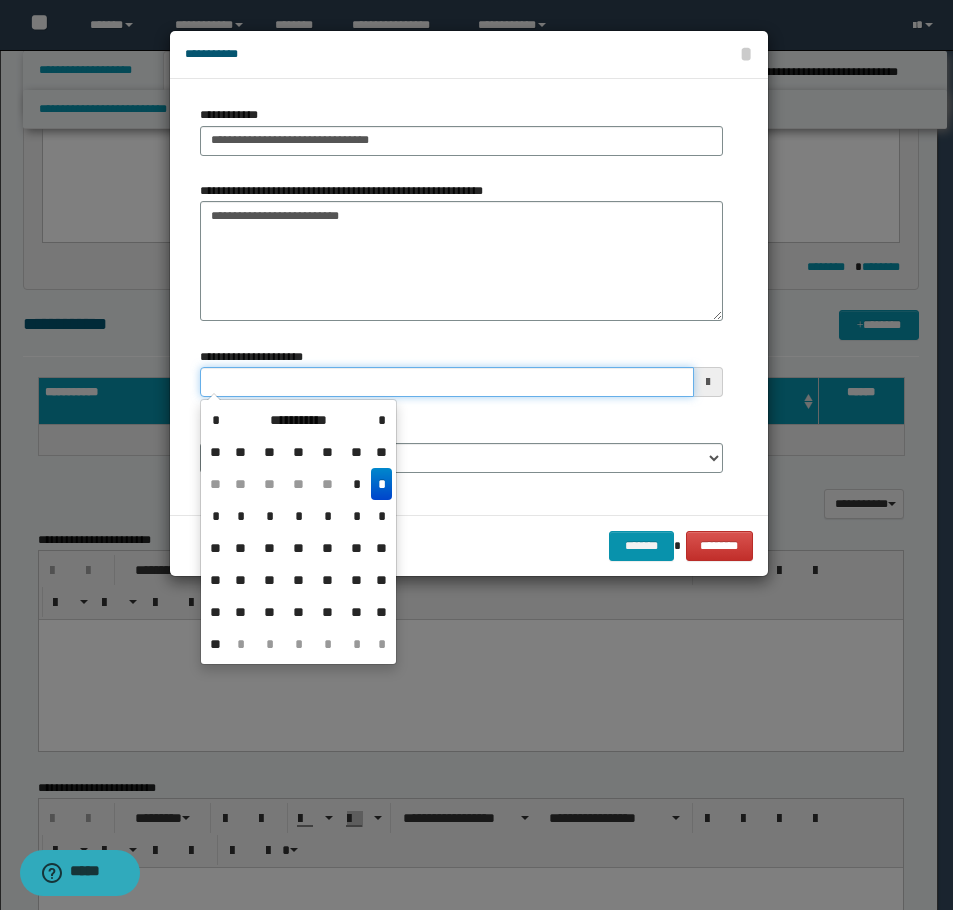 click on "**********" at bounding box center [447, 382] 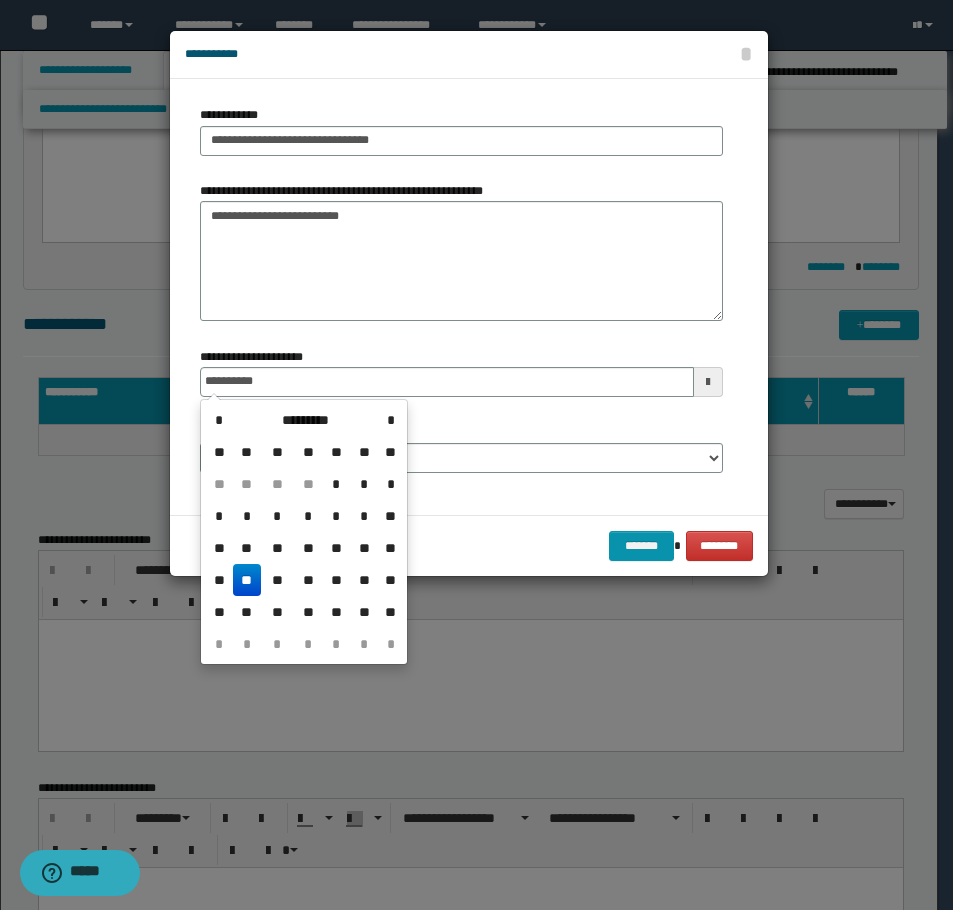 click on "**" at bounding box center (247, 580) 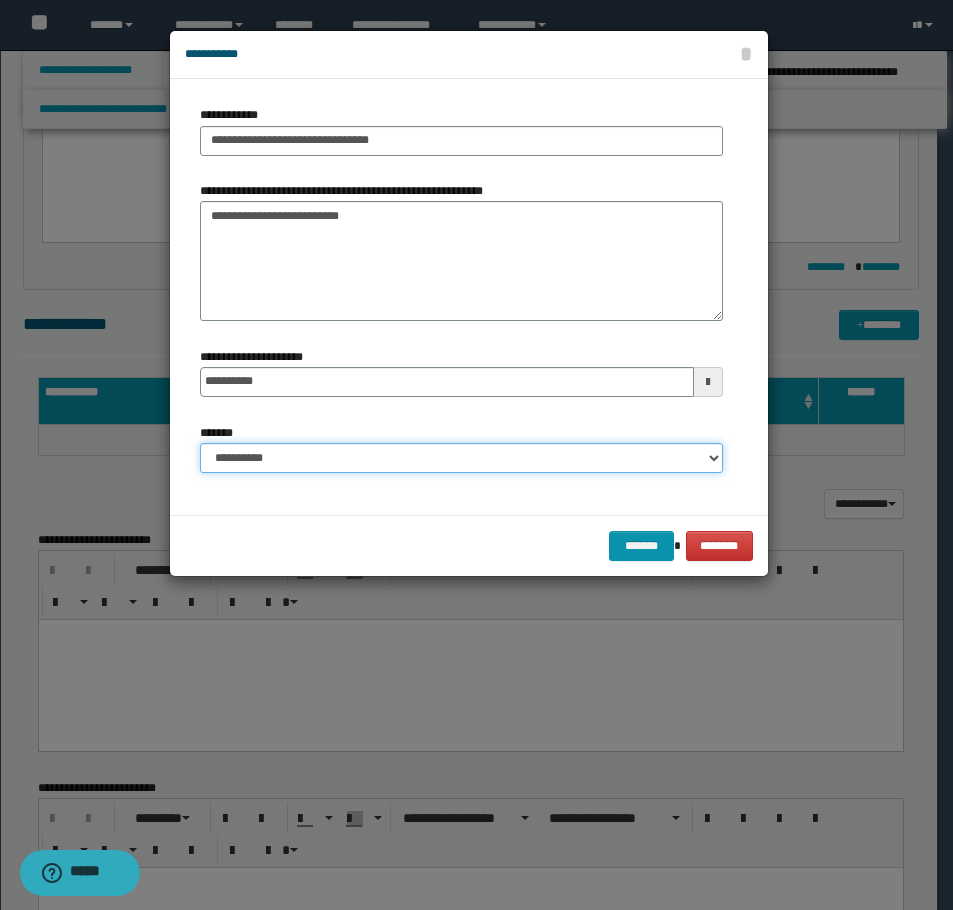 click on "**********" at bounding box center (461, 458) 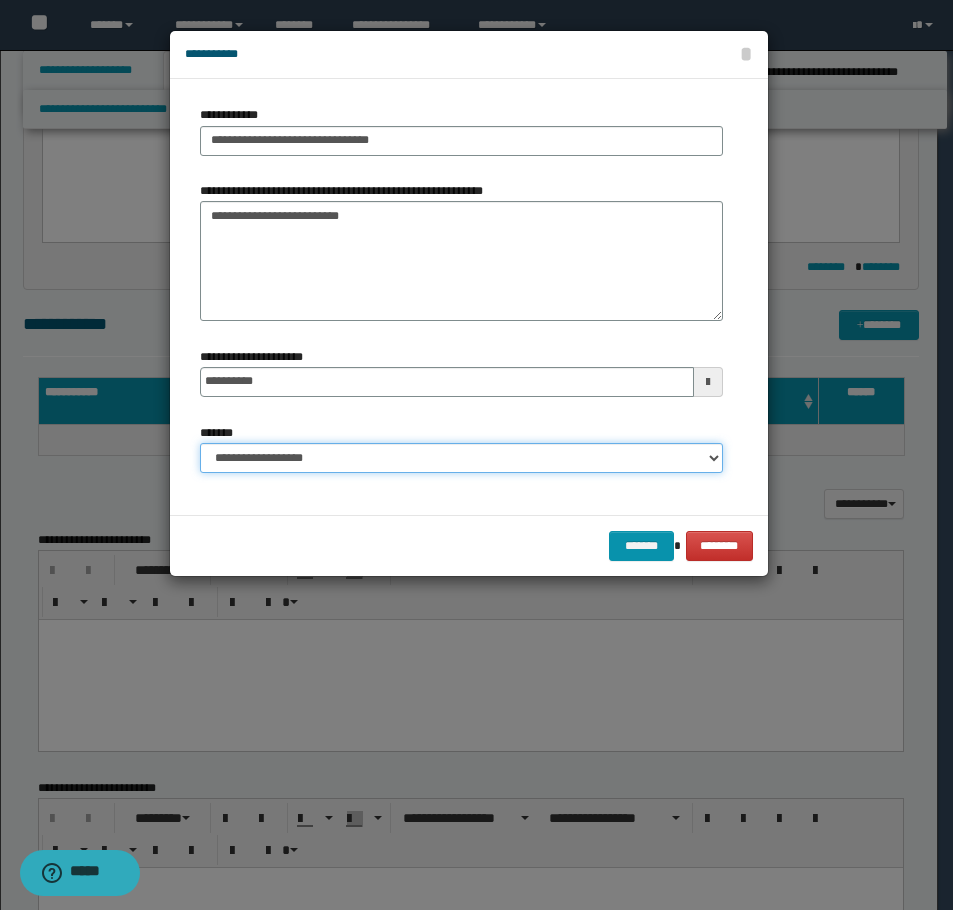 click on "**********" at bounding box center (461, 458) 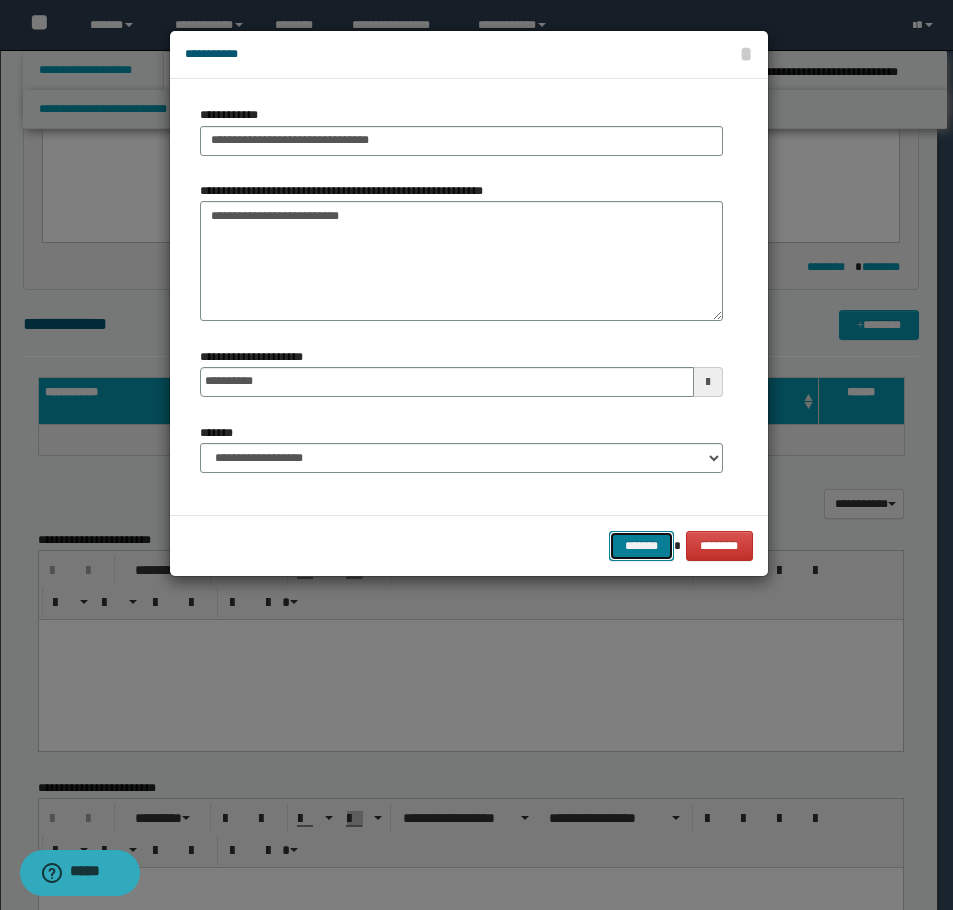 click on "*******" at bounding box center (641, 546) 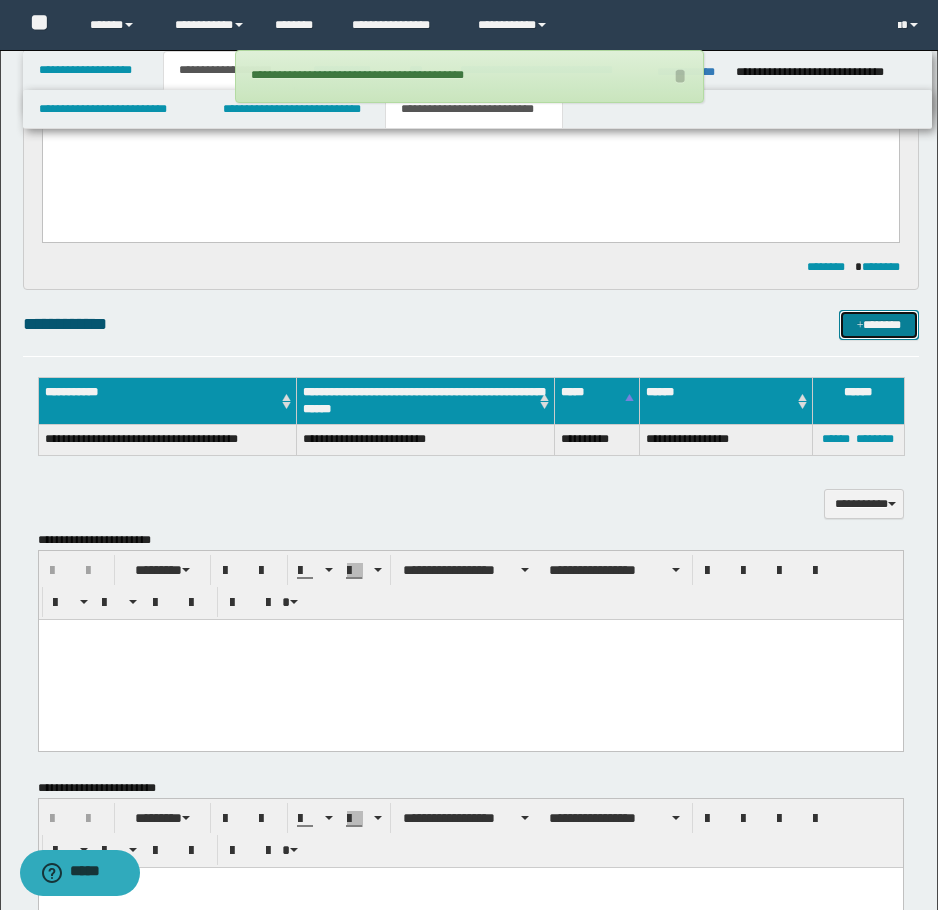 click on "*******" at bounding box center (879, 325) 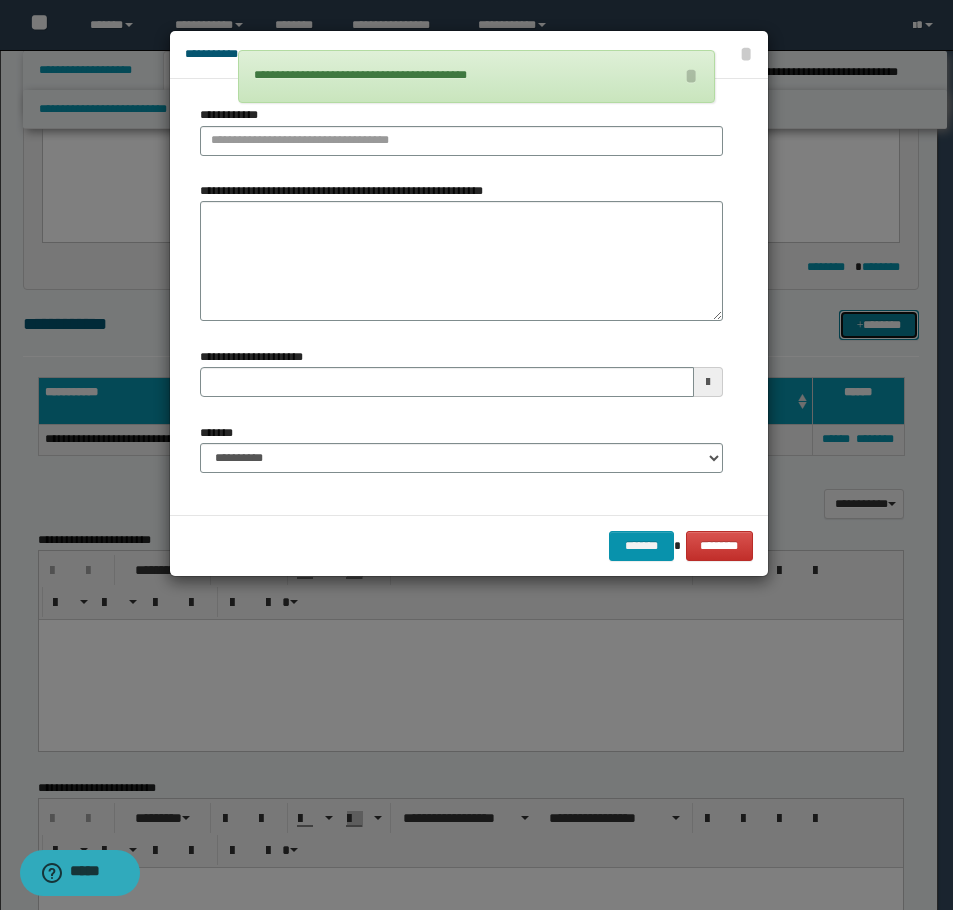 type 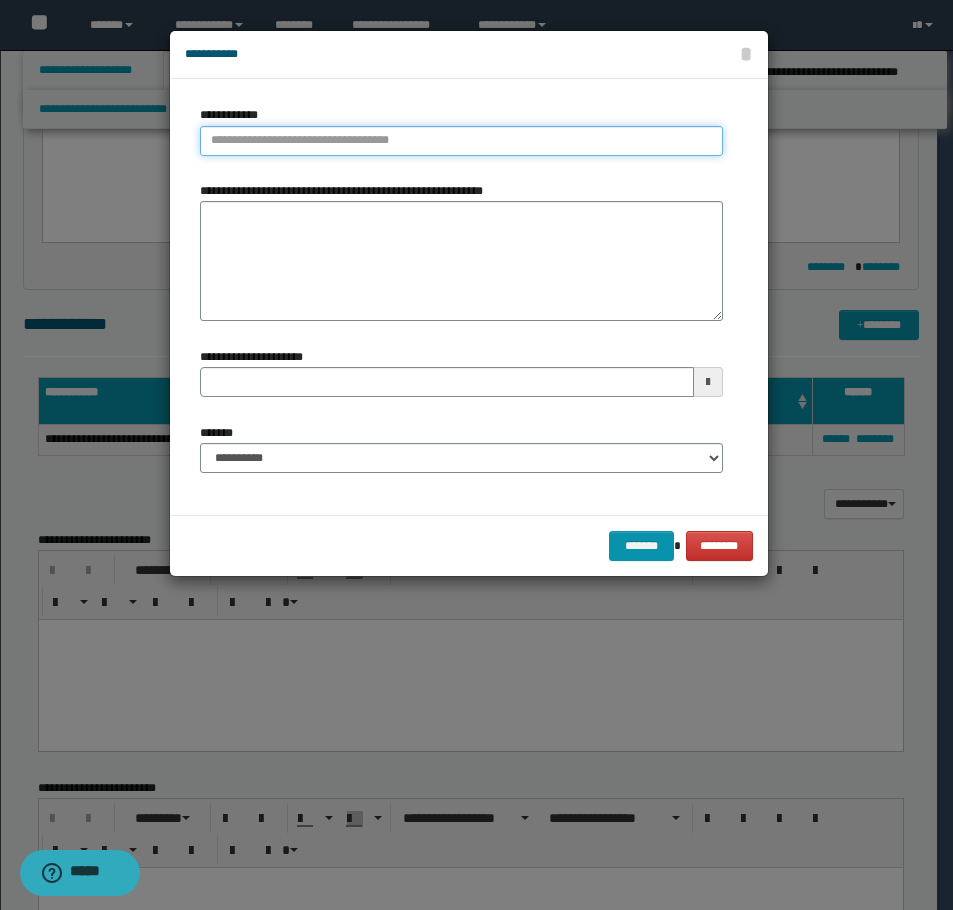 type on "**********" 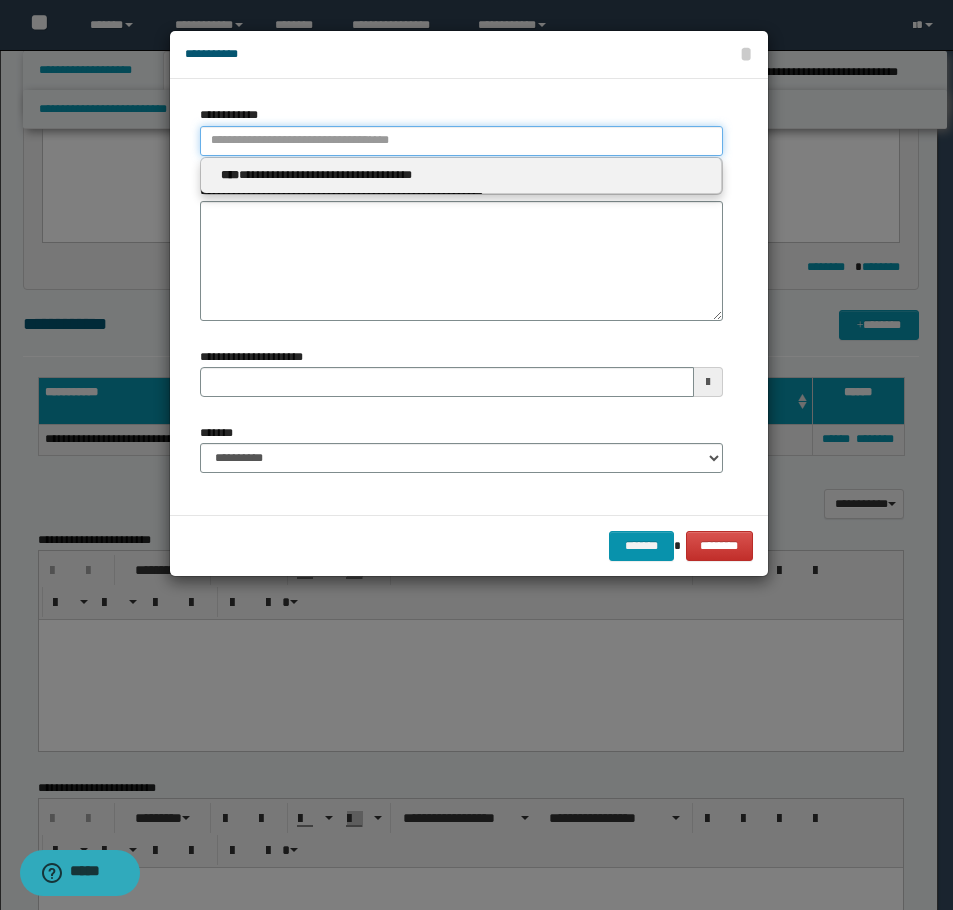 click on "**********" at bounding box center (461, 141) 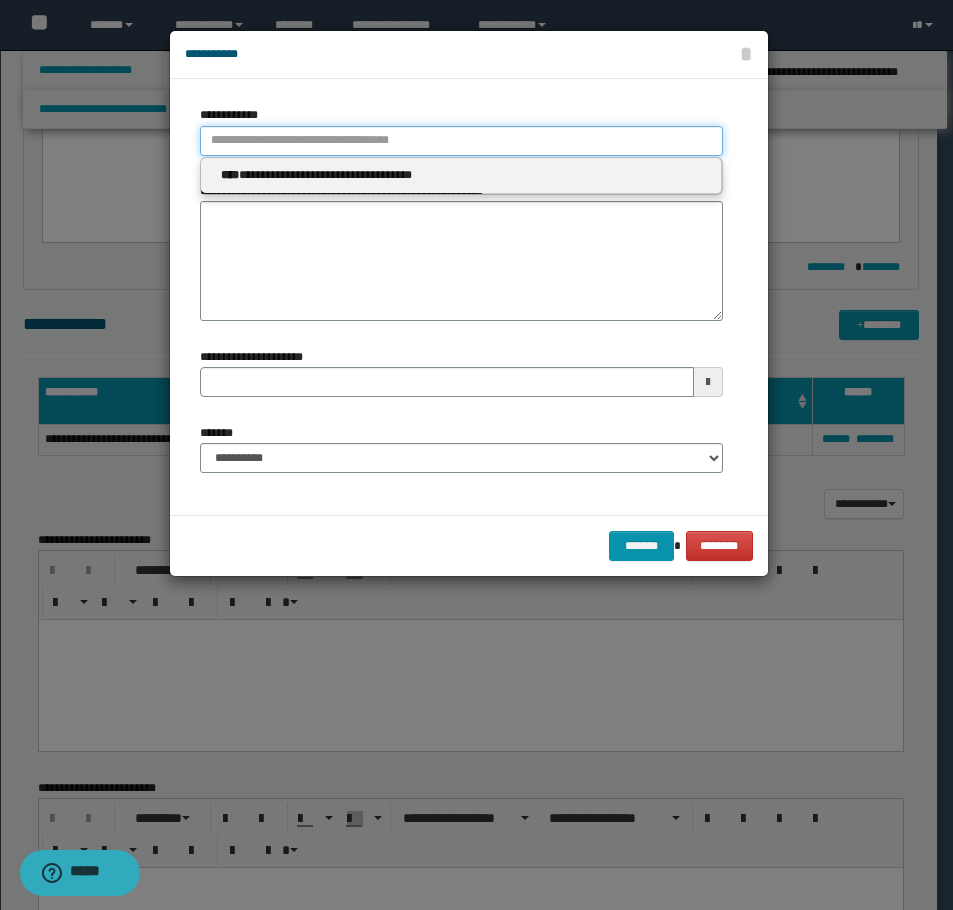 type 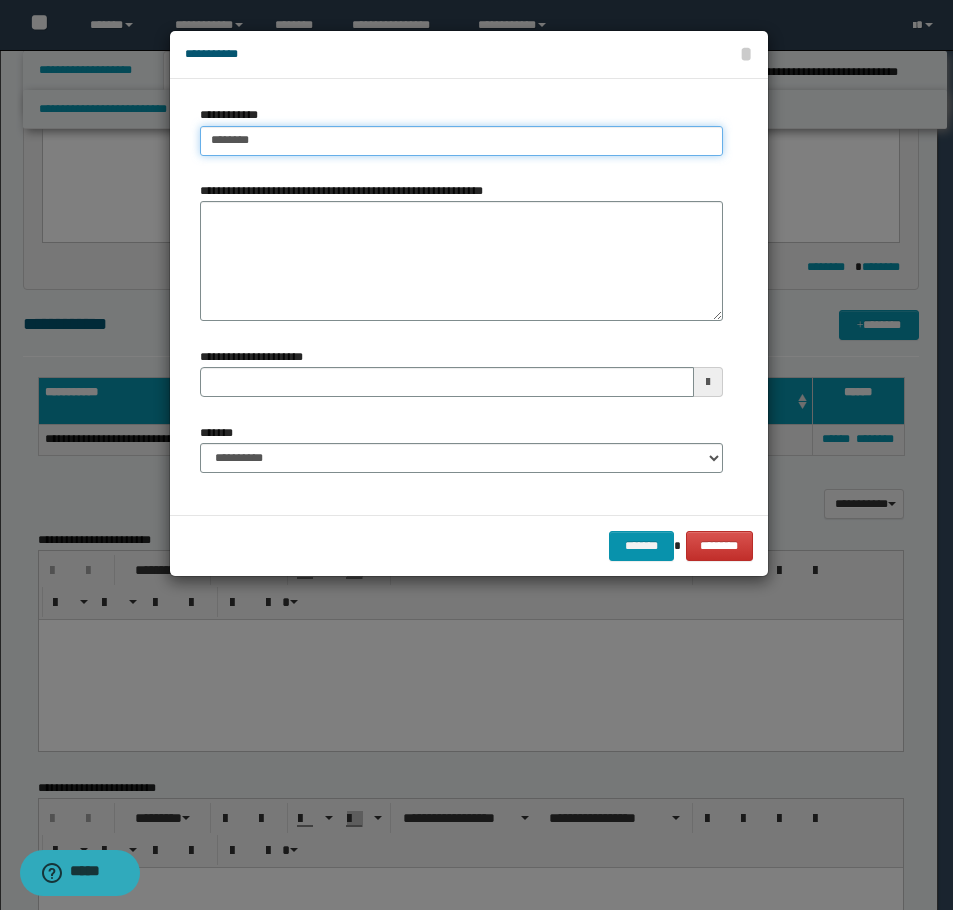 type on "*********" 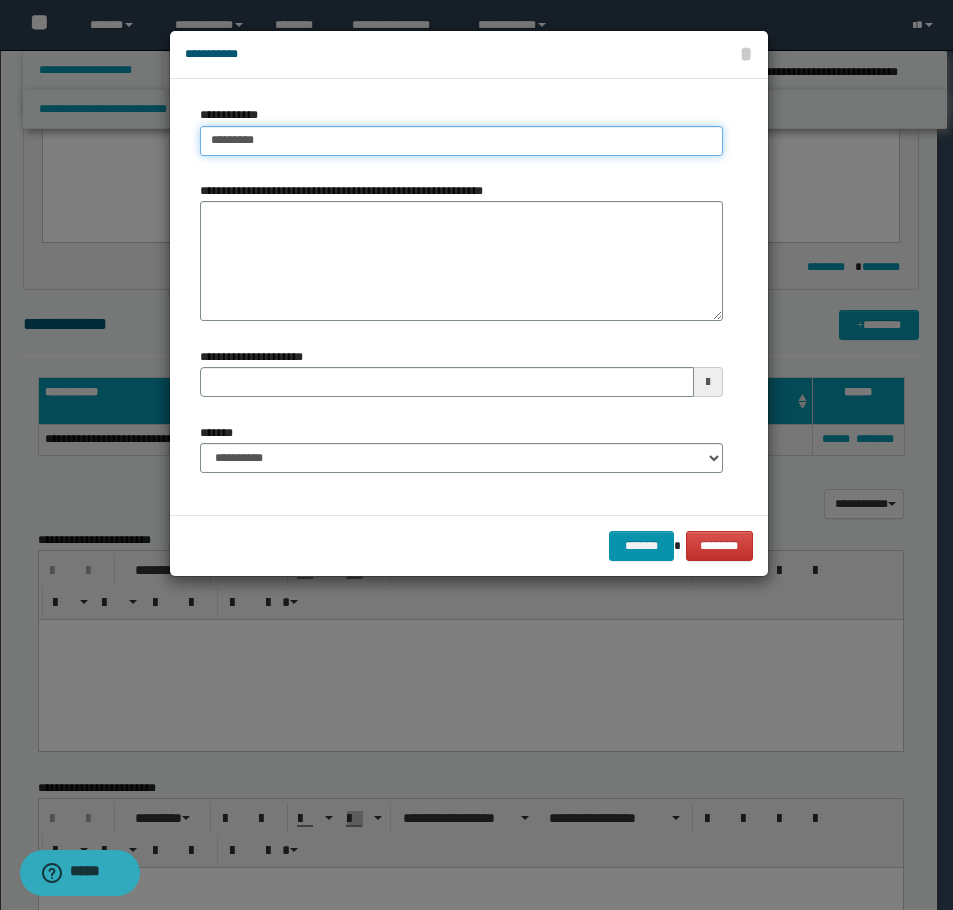 type on "*********" 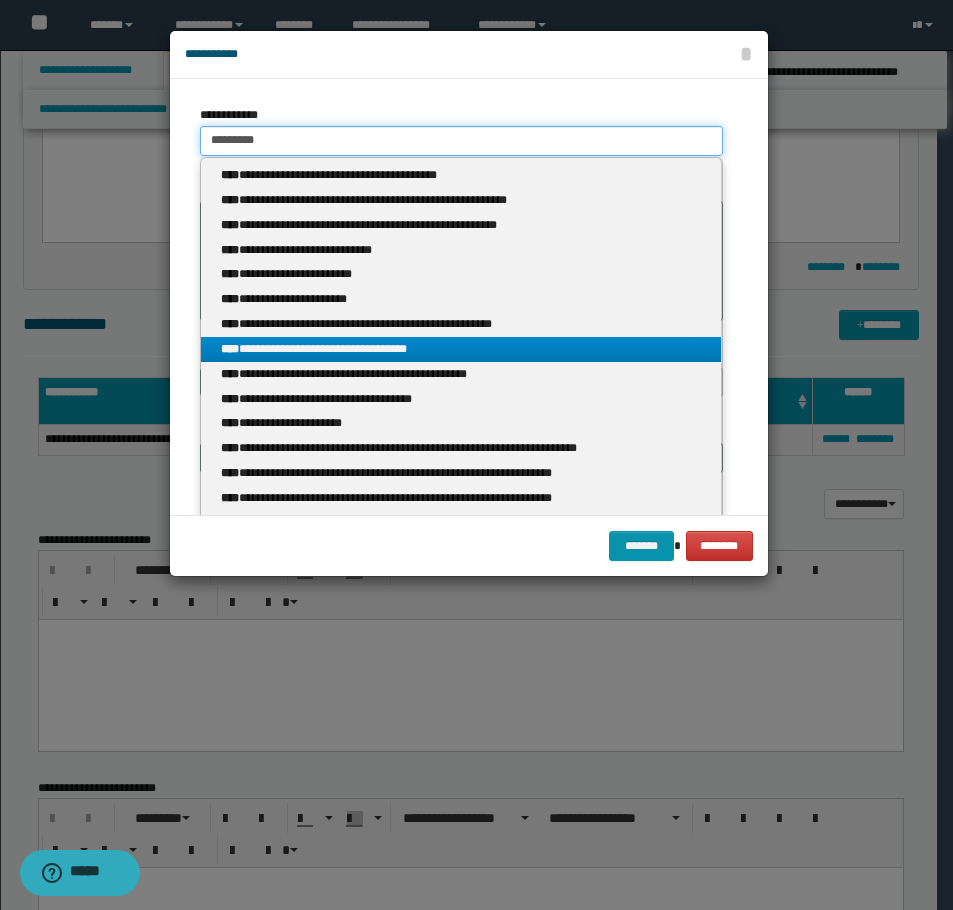 type on "*********" 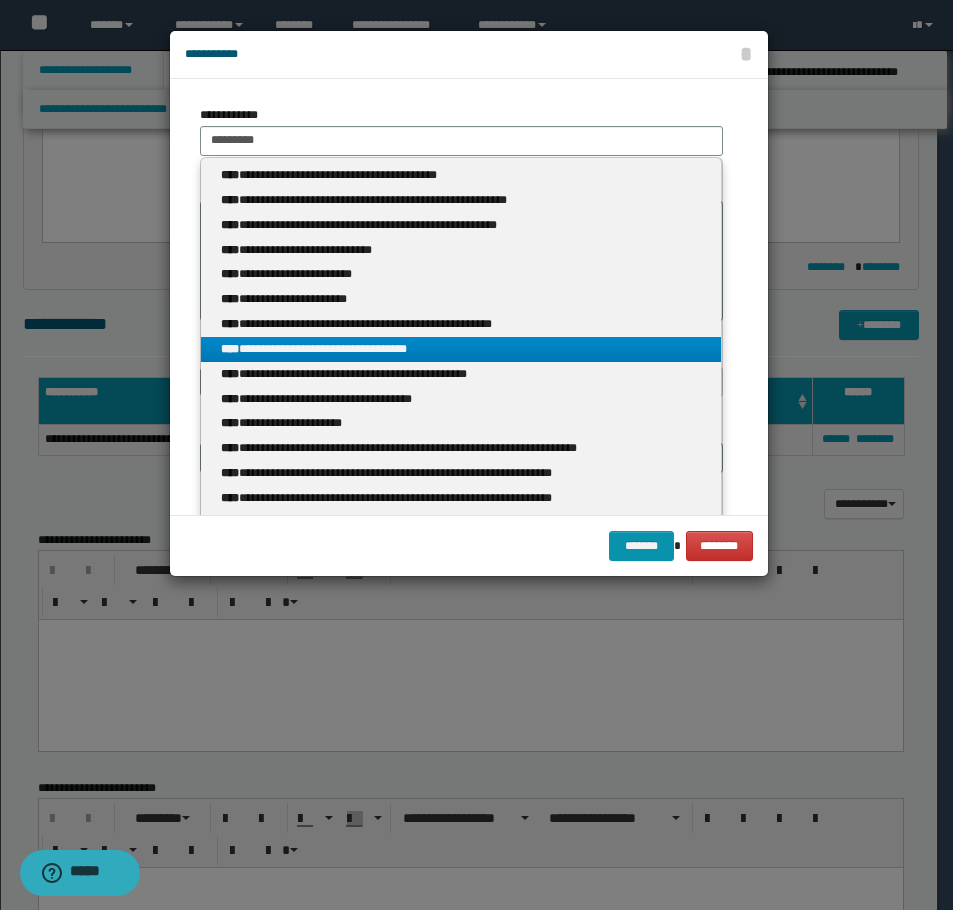 click on "**********" at bounding box center (461, 349) 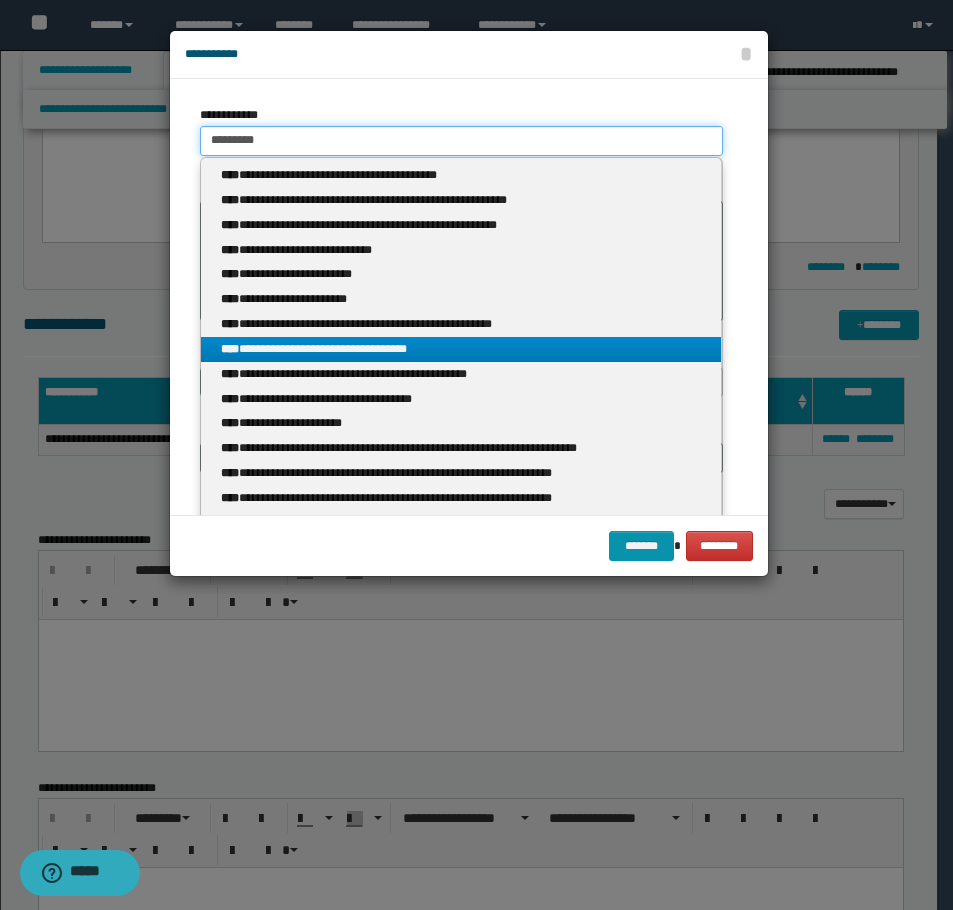 type 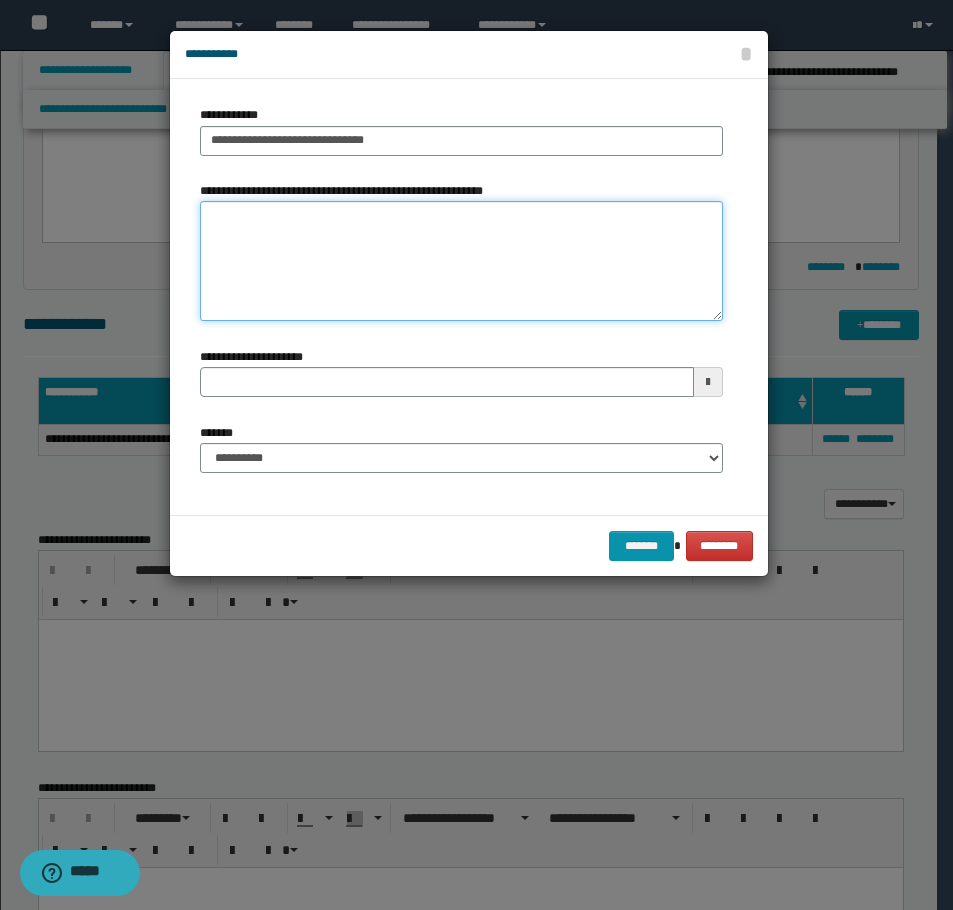 click on "**********" at bounding box center (461, 261) 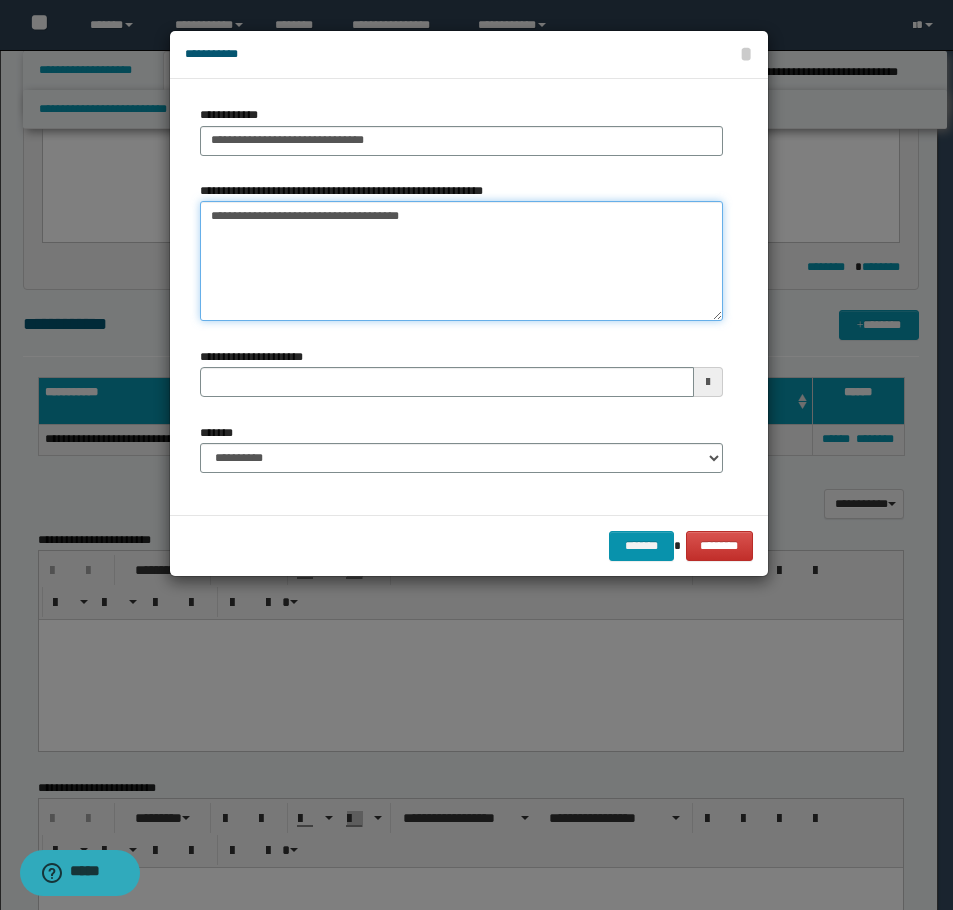 type on "**********" 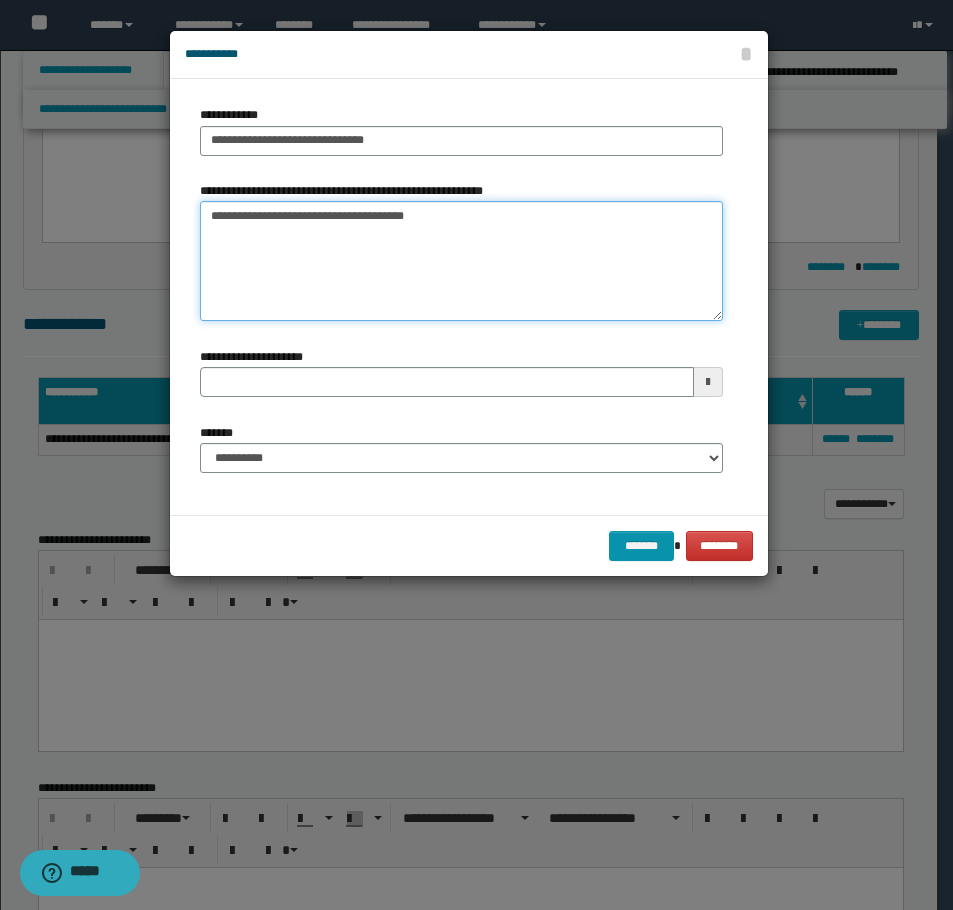 type 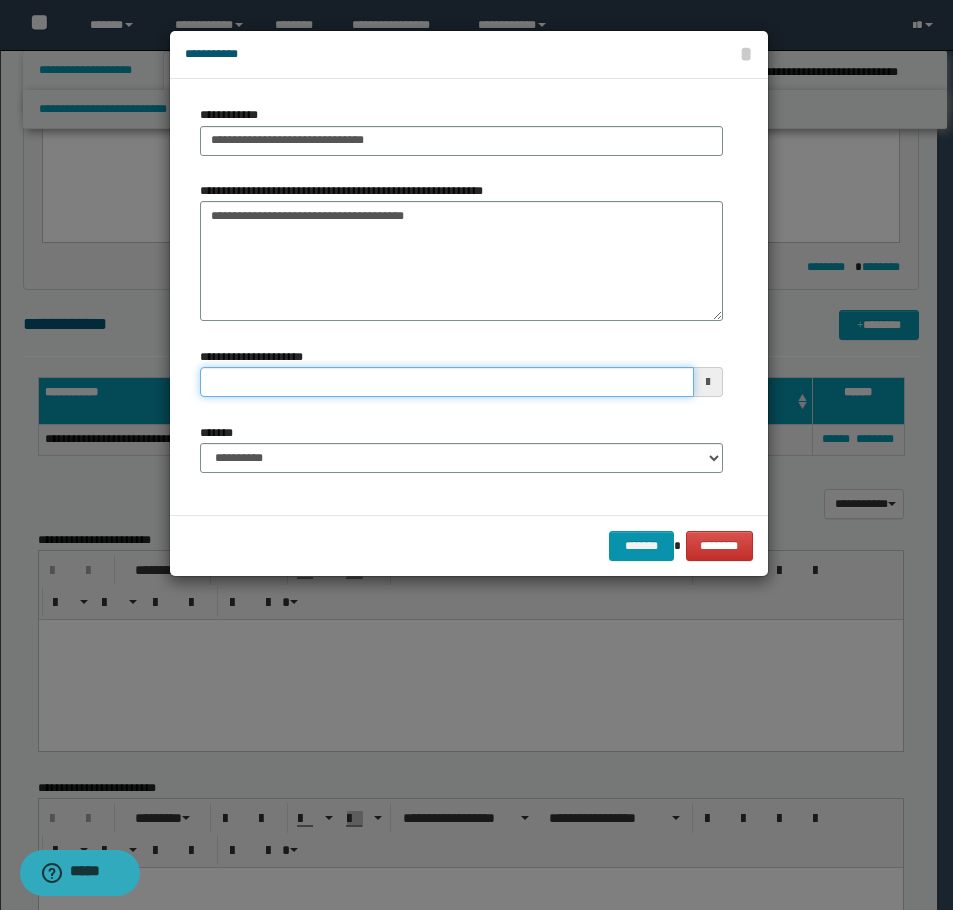 click on "**********" at bounding box center [447, 382] 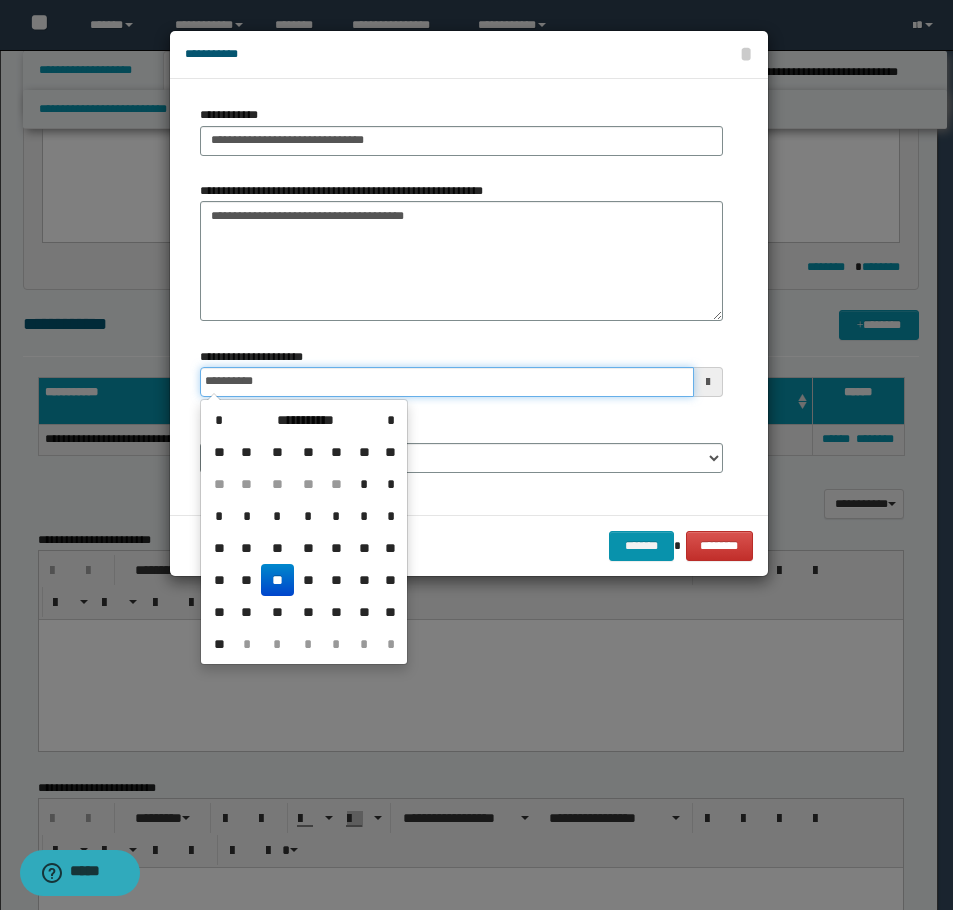 type on "**********" 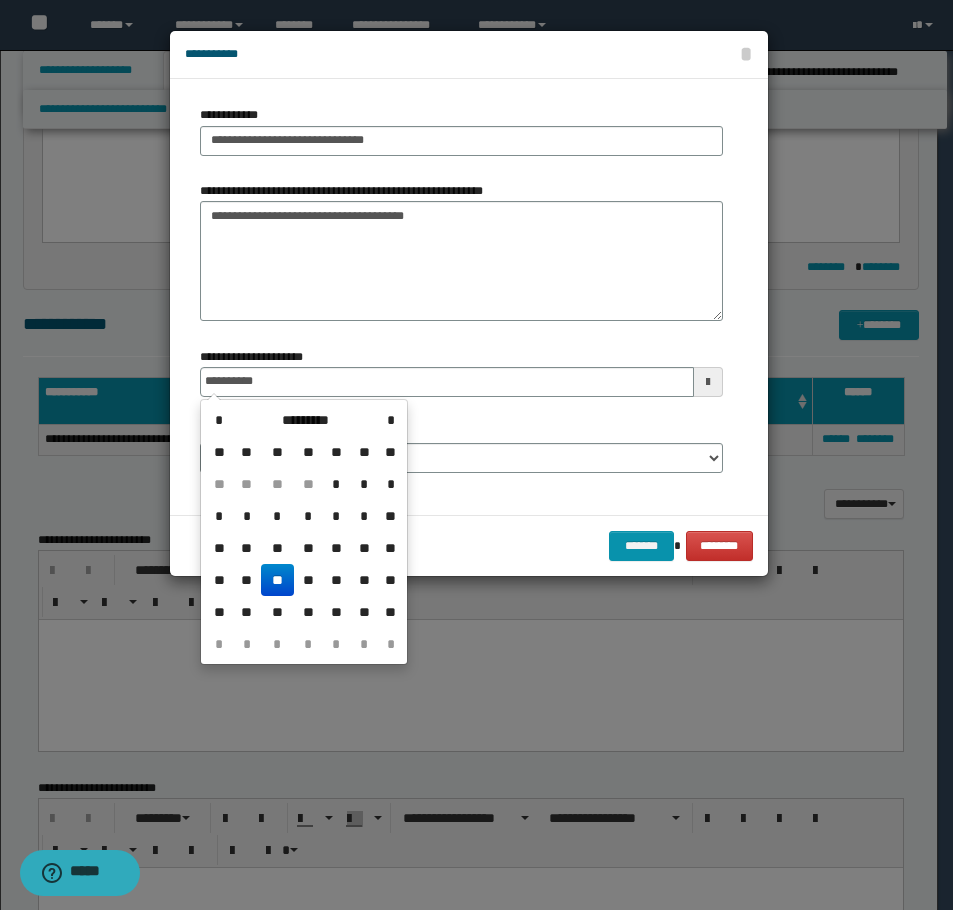 click on "**" at bounding box center (277, 580) 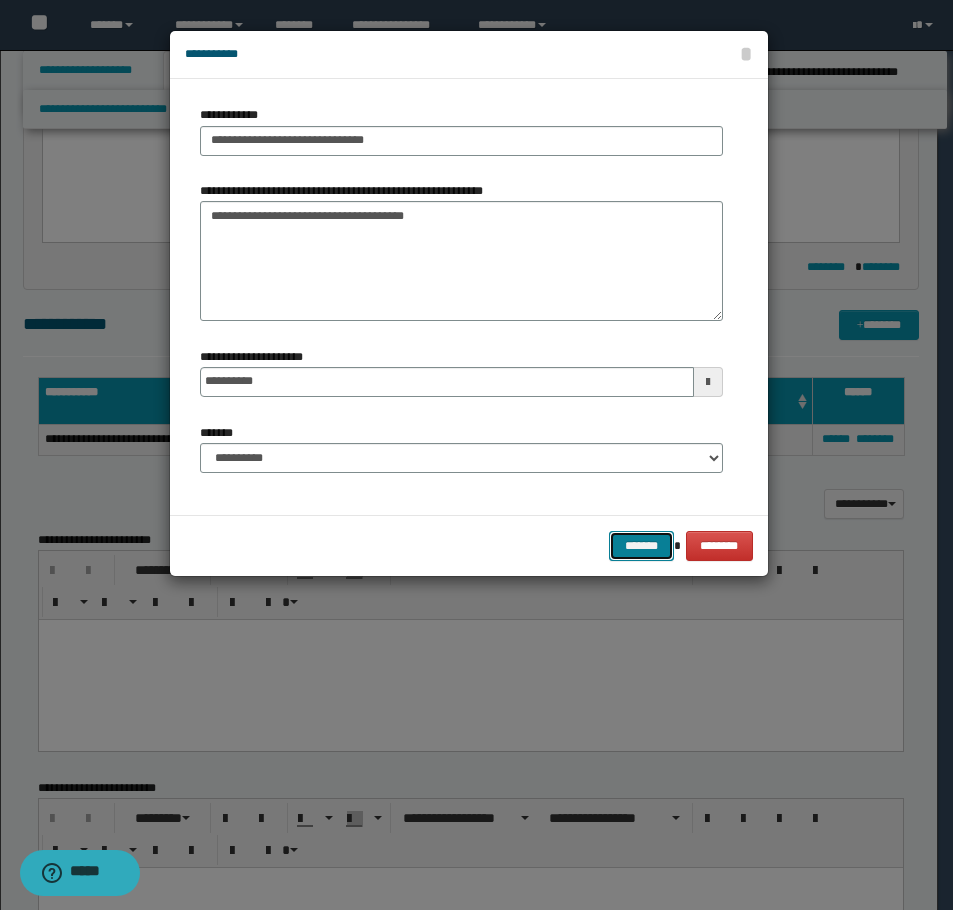 click on "*******" at bounding box center [641, 546] 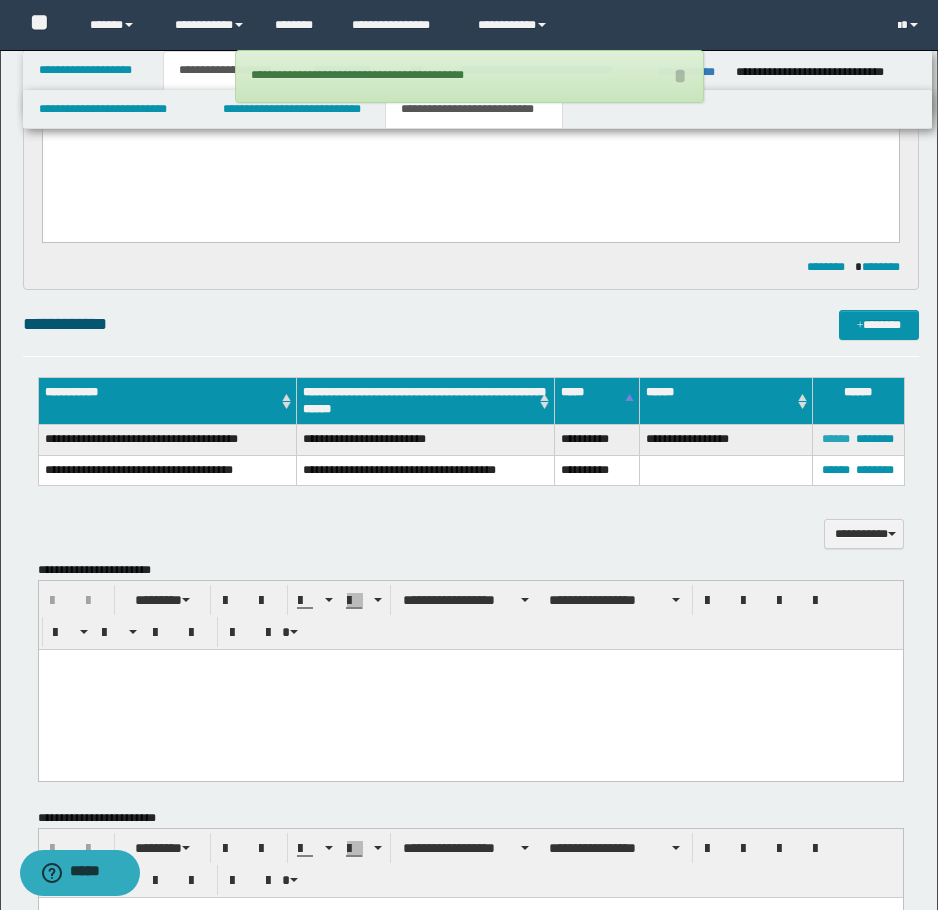 click on "******" at bounding box center [836, 439] 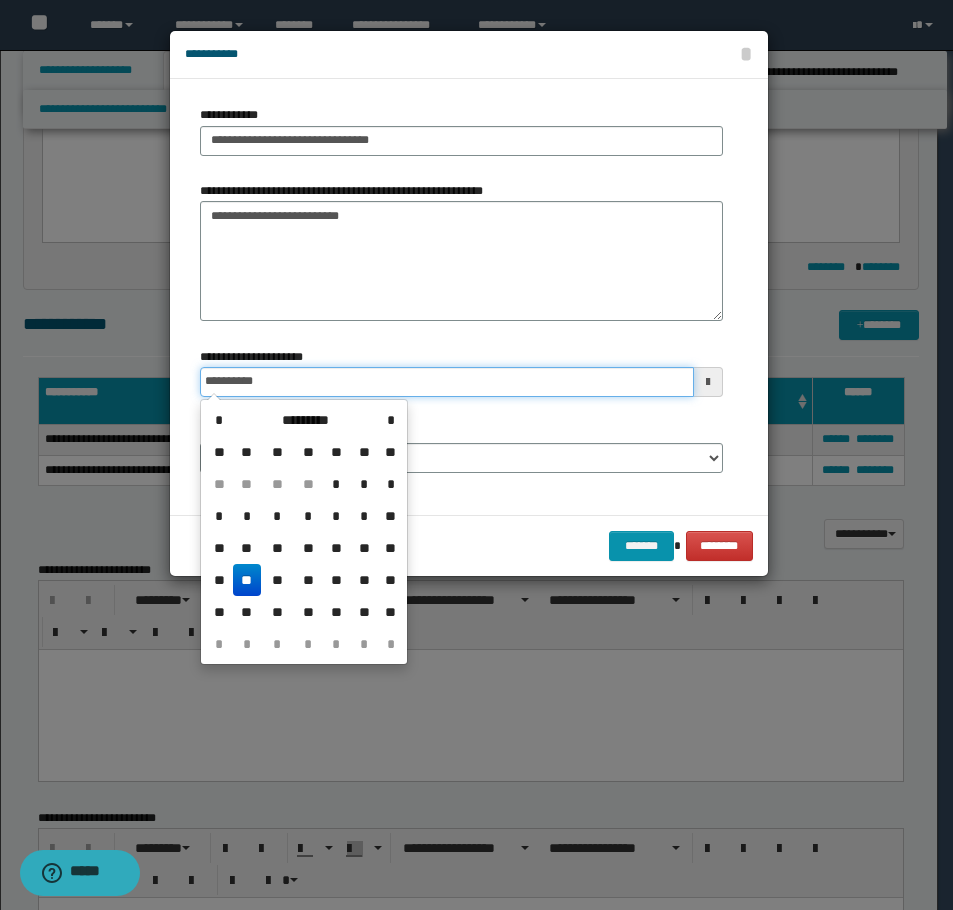 click on "**********" at bounding box center [447, 382] 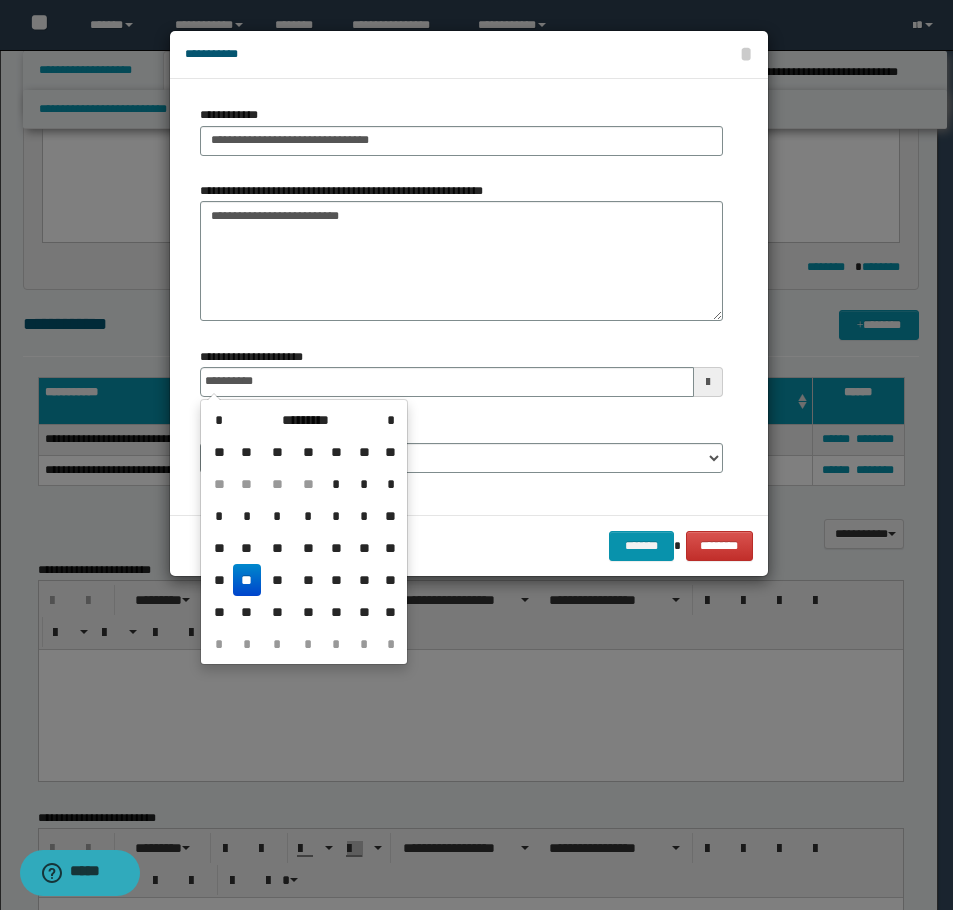 click on "**" at bounding box center [277, 580] 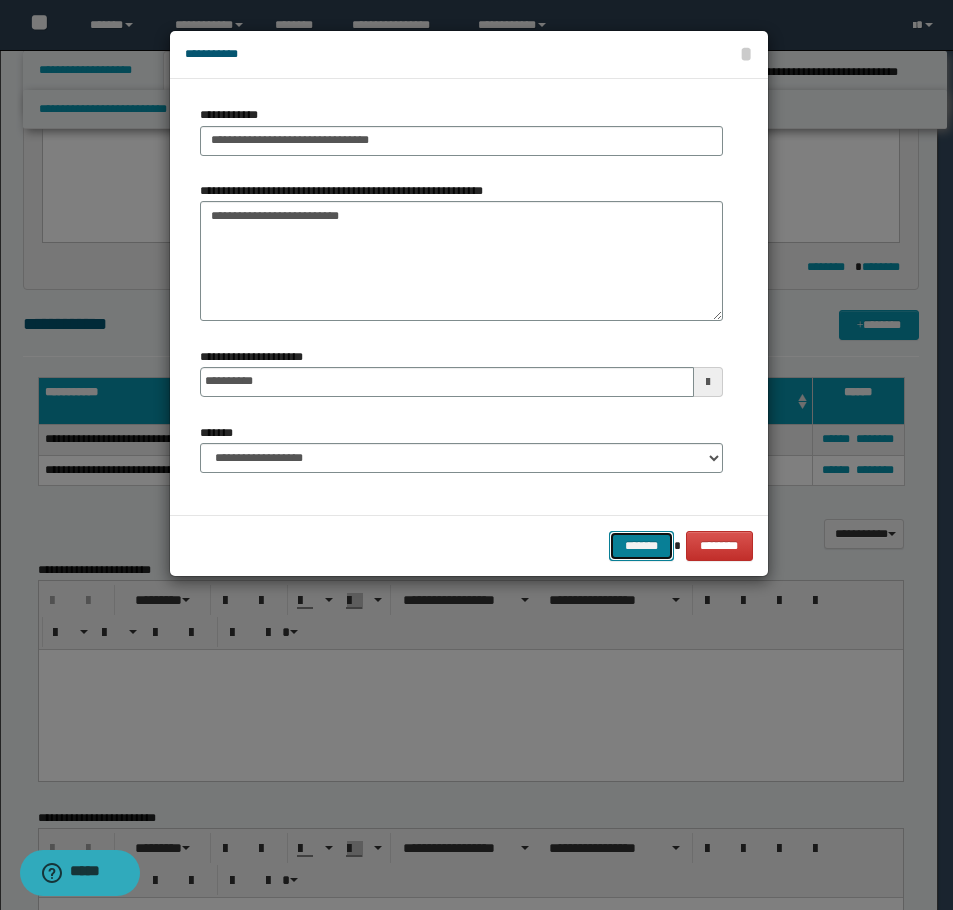 click on "*******" at bounding box center (641, 546) 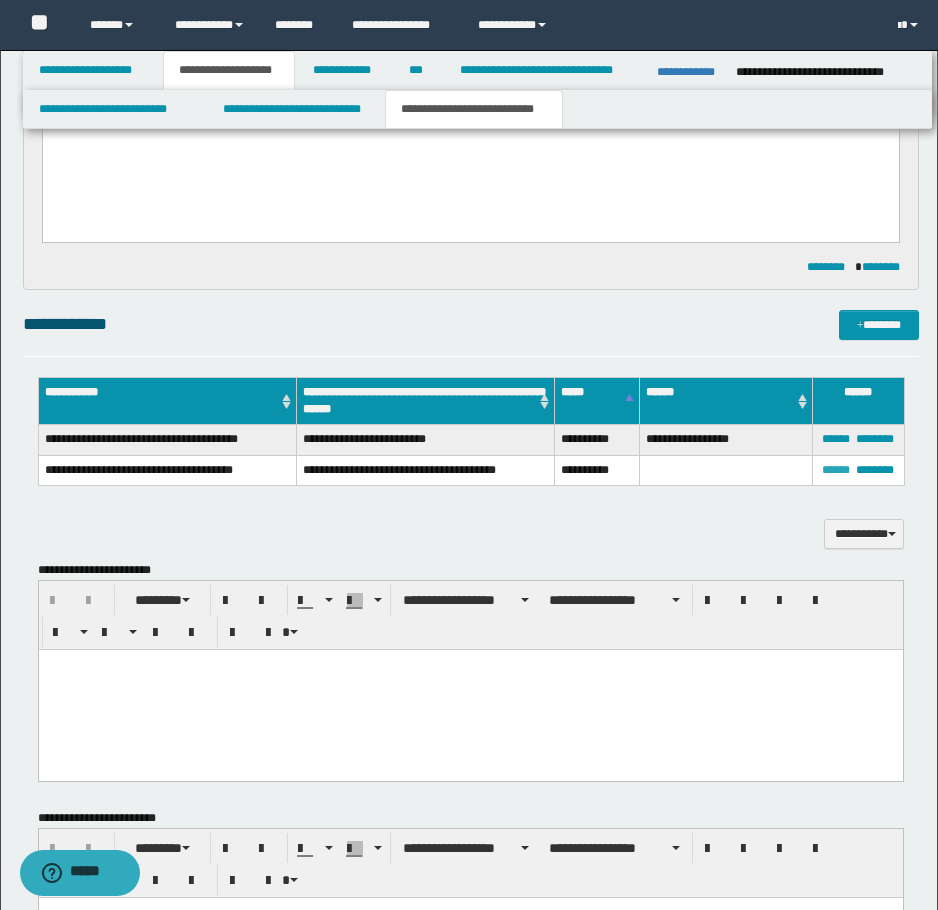 click on "******" at bounding box center (836, 470) 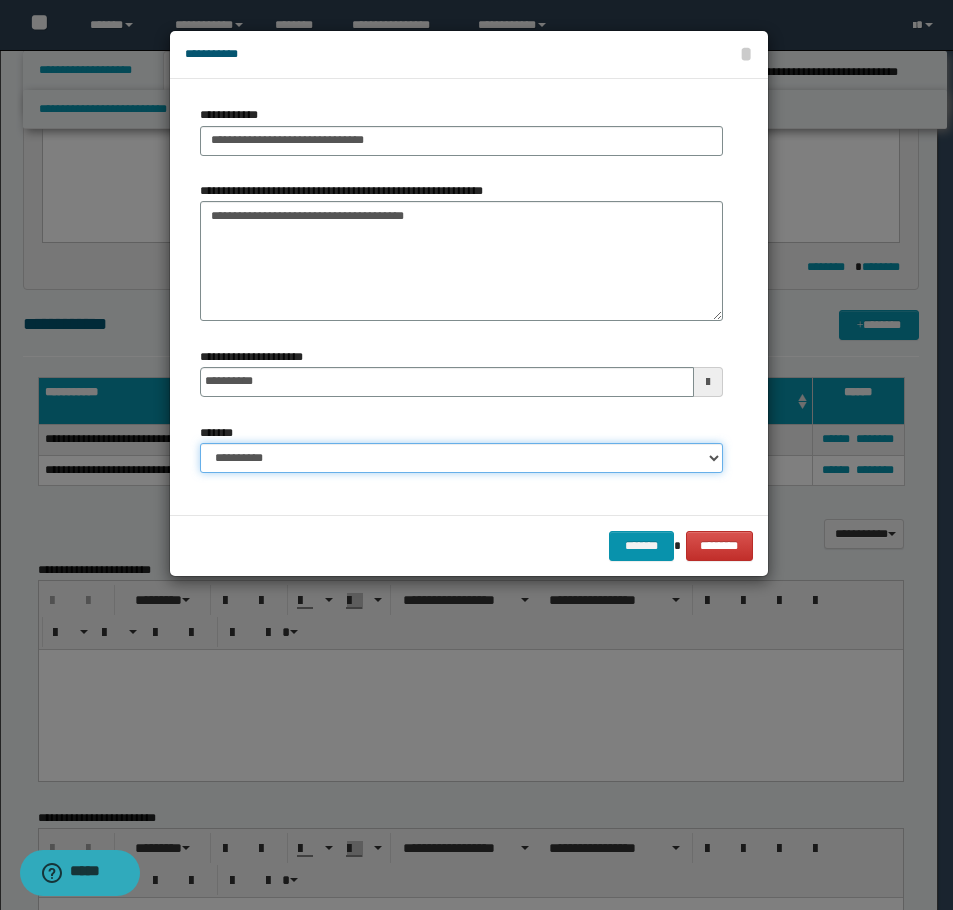 click on "**********" at bounding box center (461, 458) 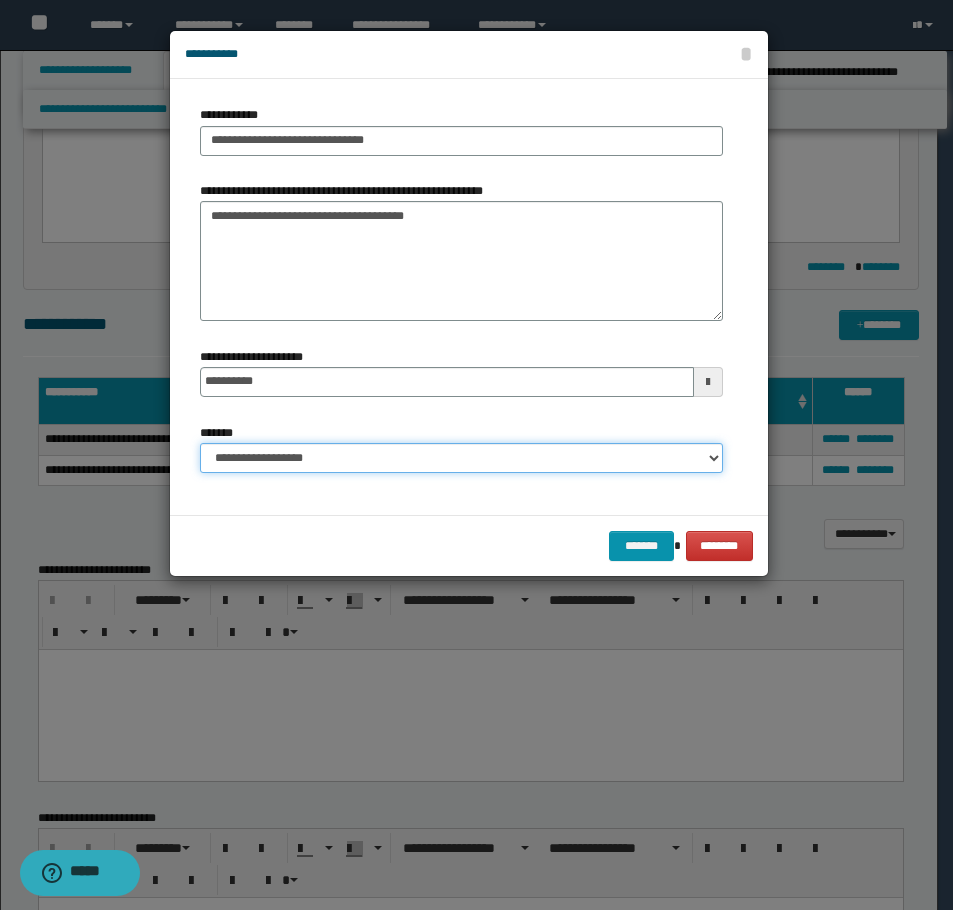 click on "**********" at bounding box center (461, 458) 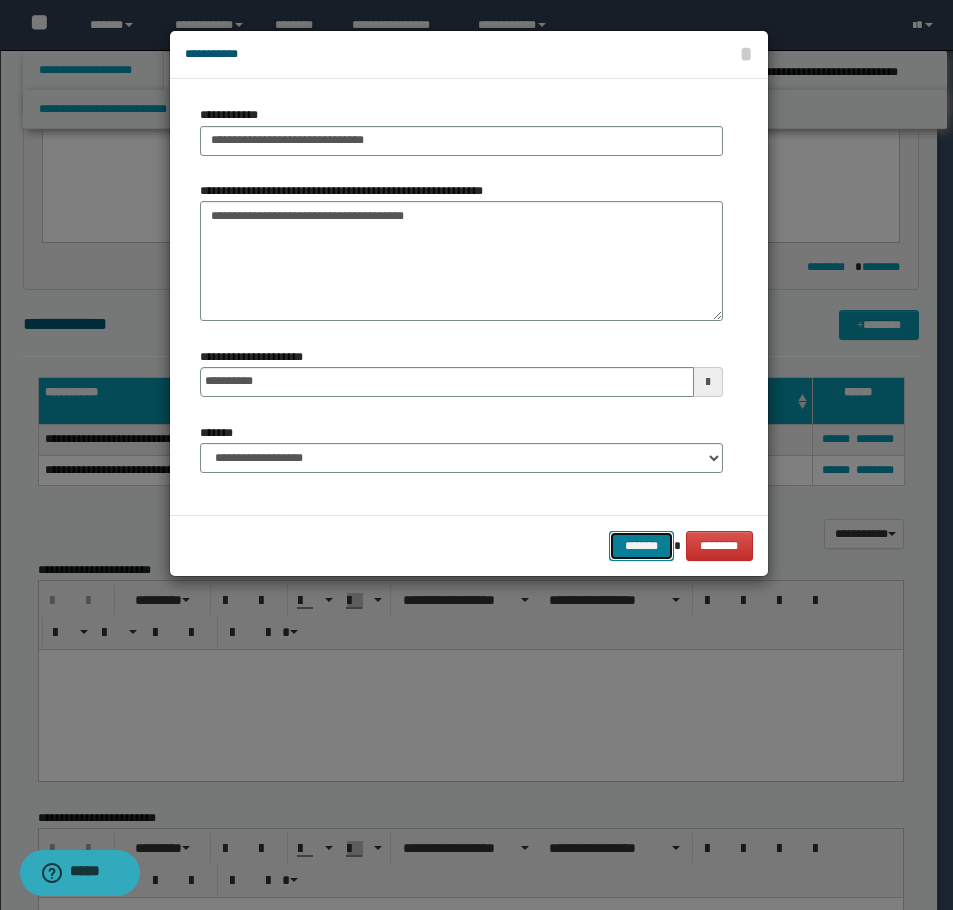 click on "*******" at bounding box center (641, 546) 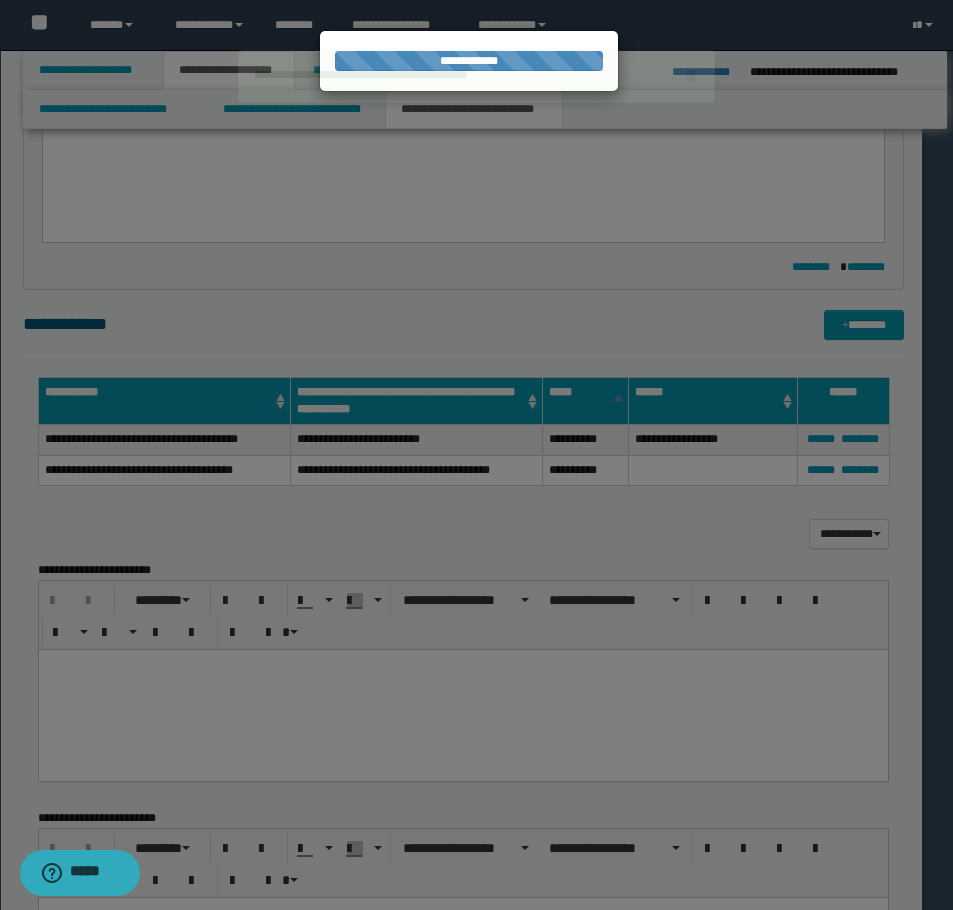 type 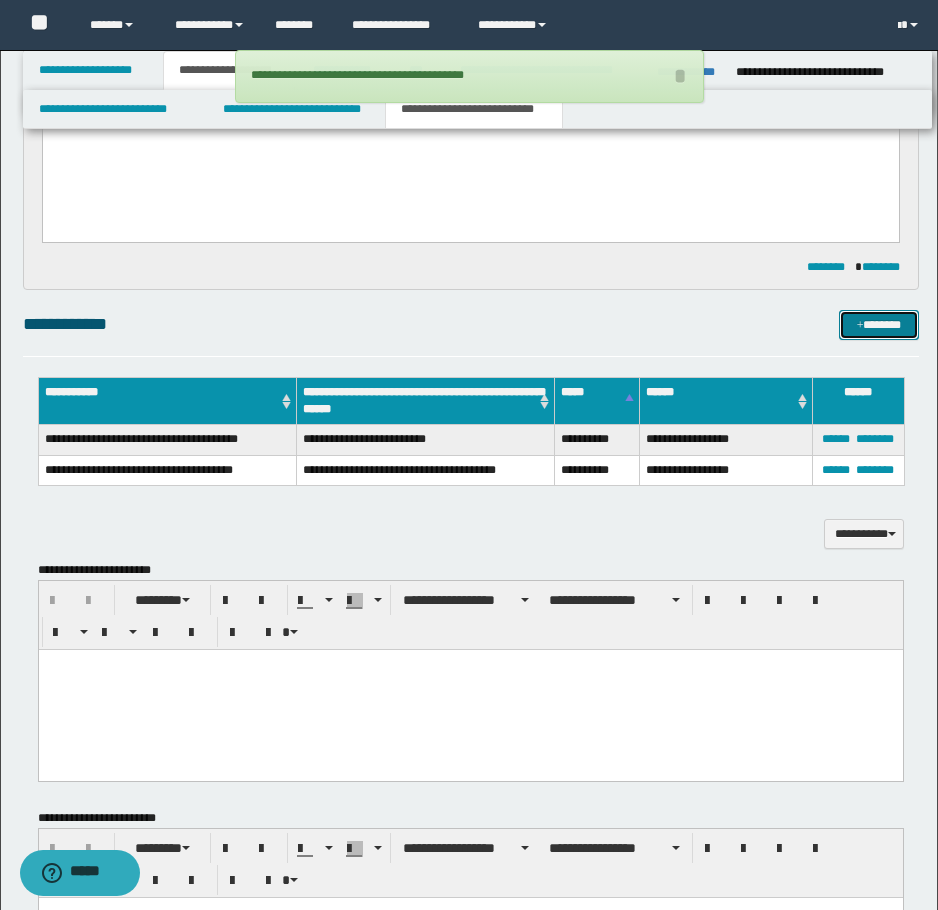 click on "*******" at bounding box center [879, 325] 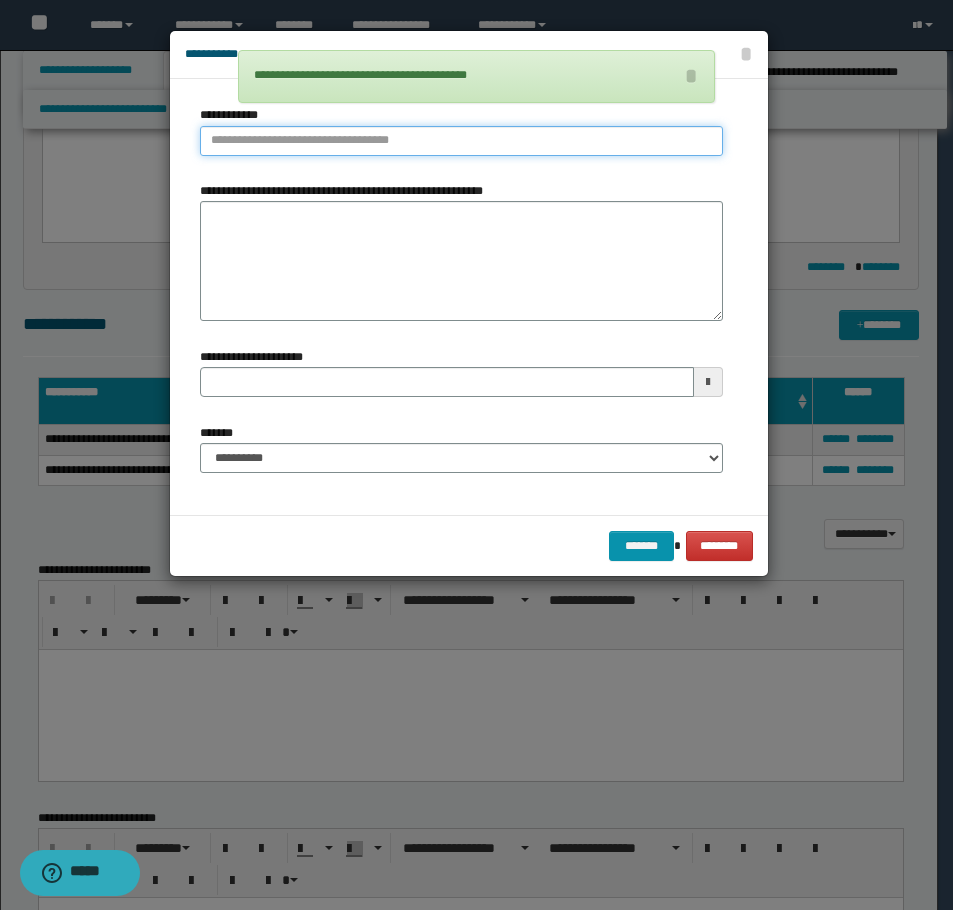 type on "**********" 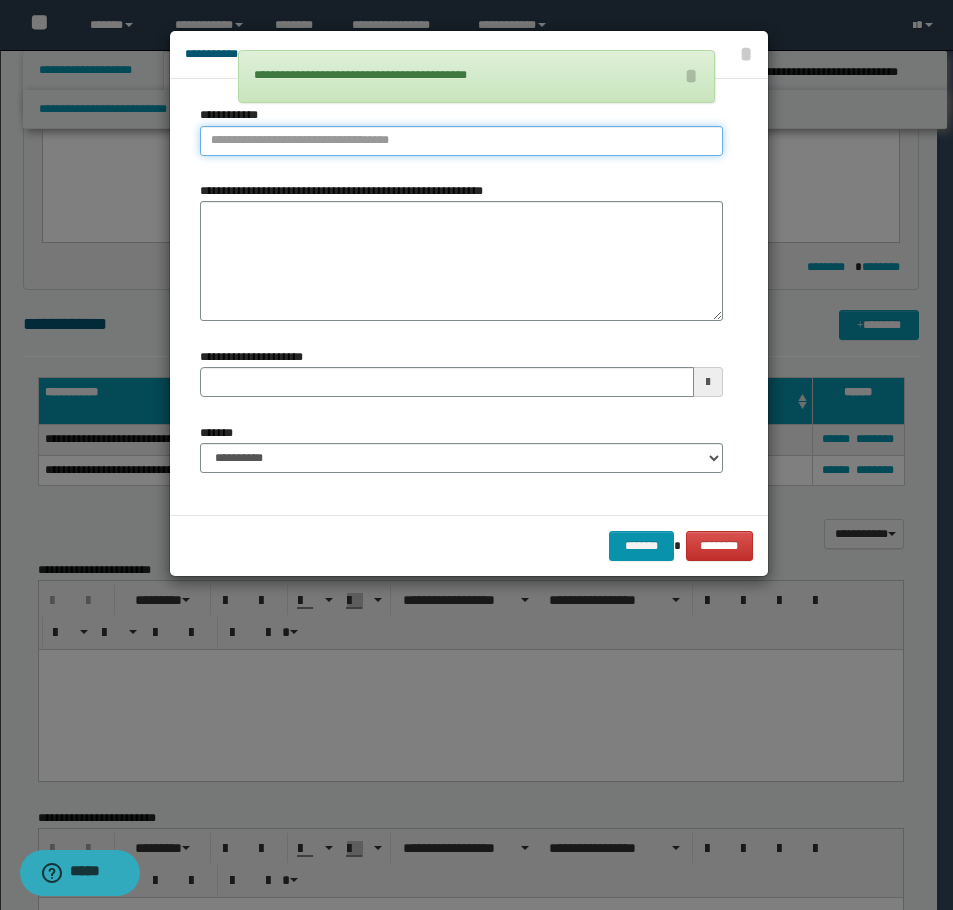click on "**********" at bounding box center [461, 141] 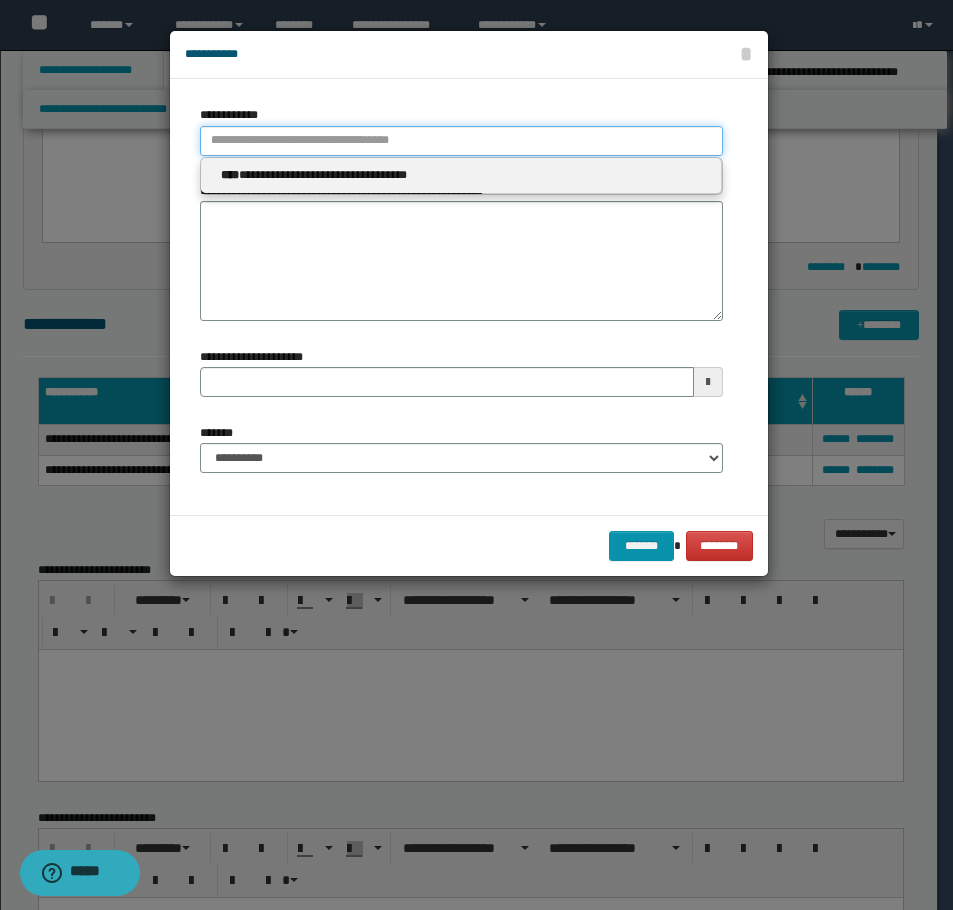 type 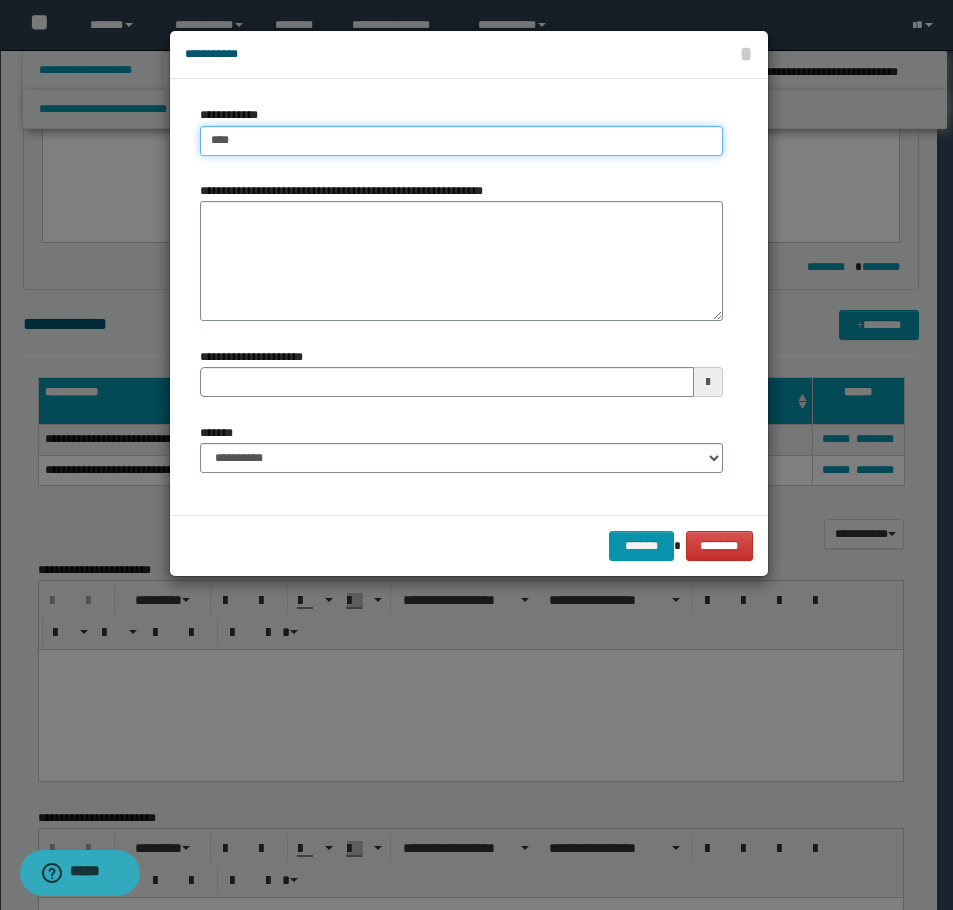type on "*****" 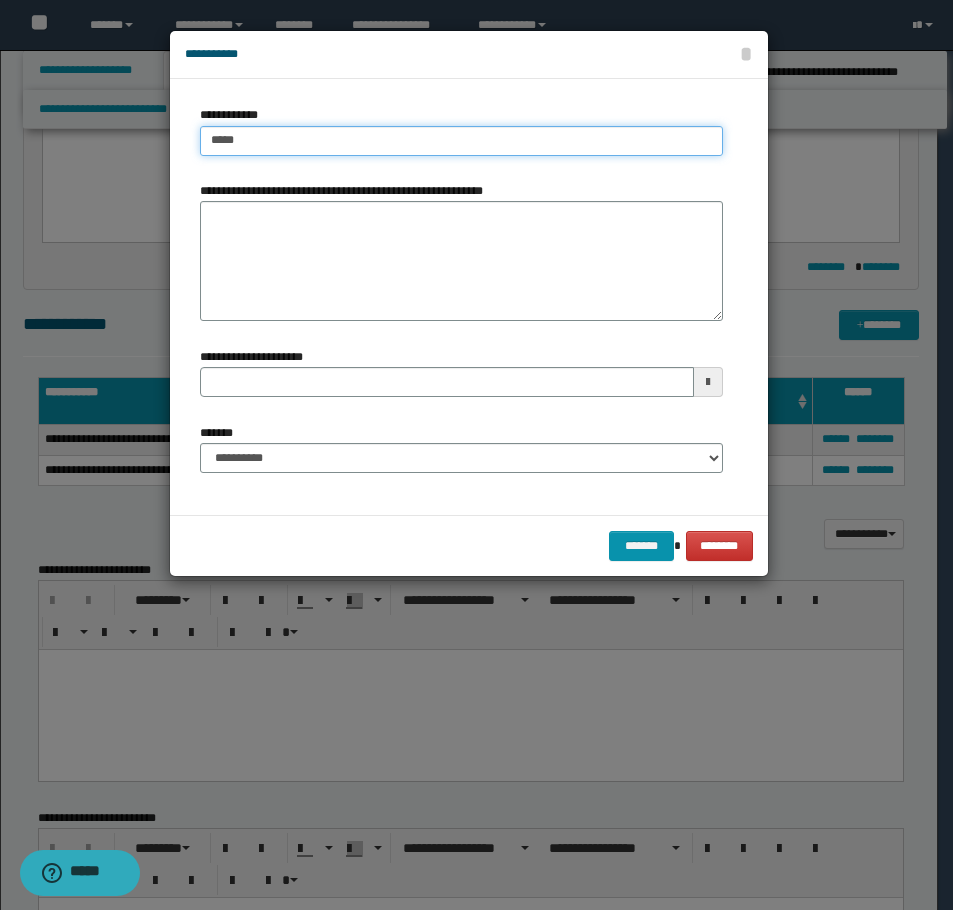 type on "**********" 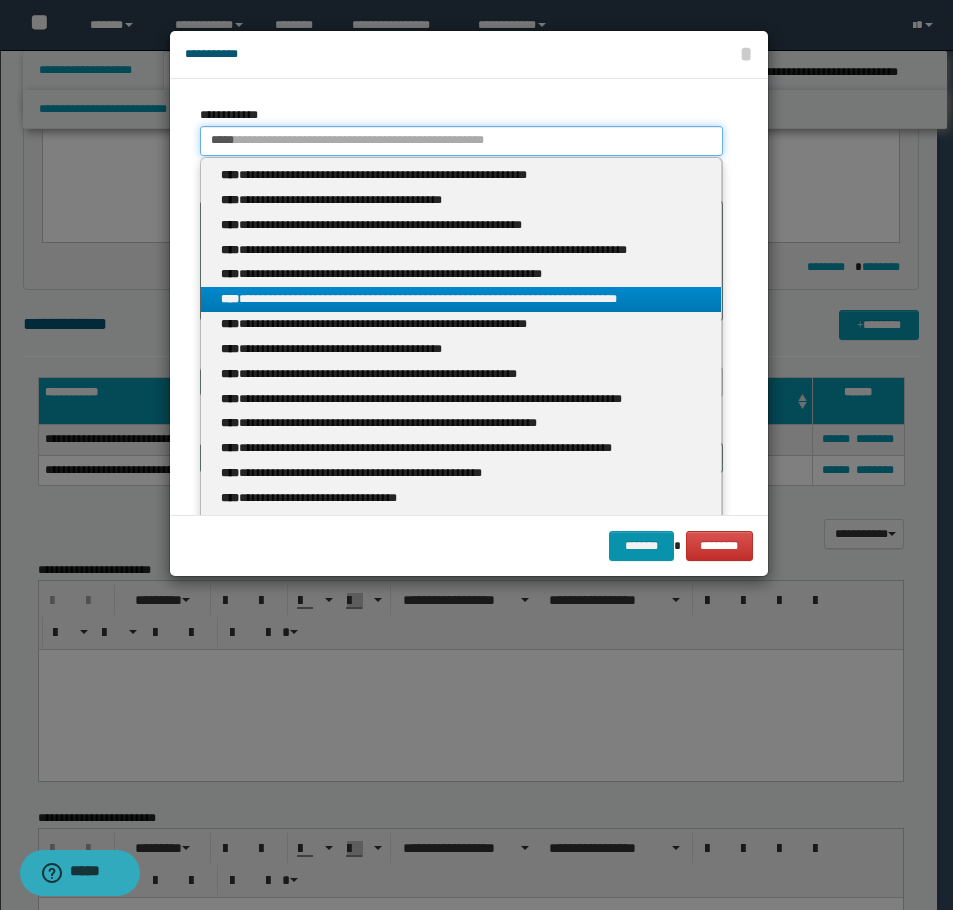 type on "*****" 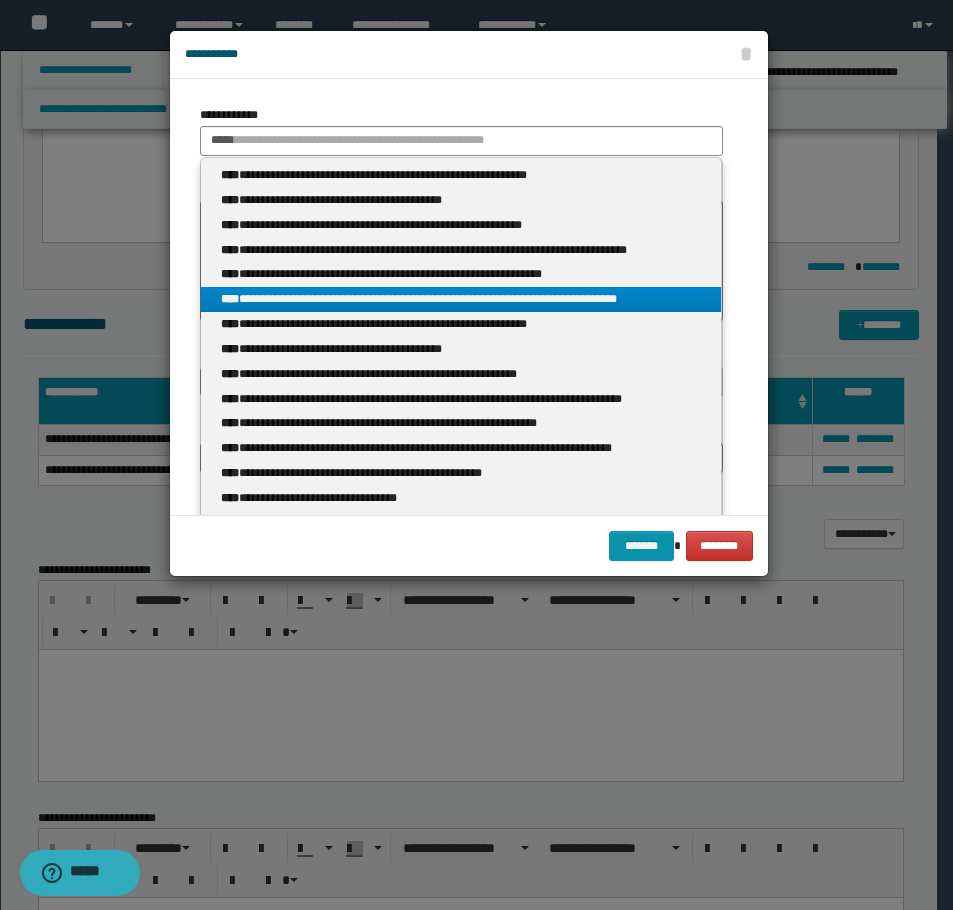 click on "**********" at bounding box center [461, 299] 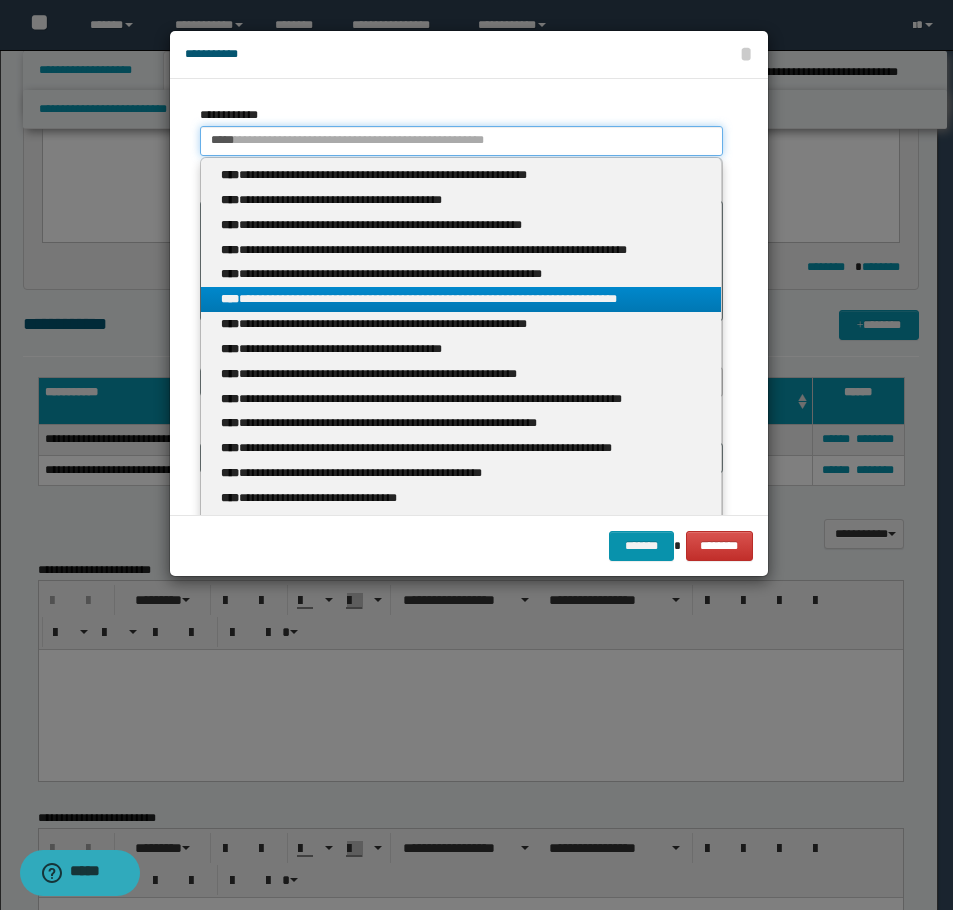 type 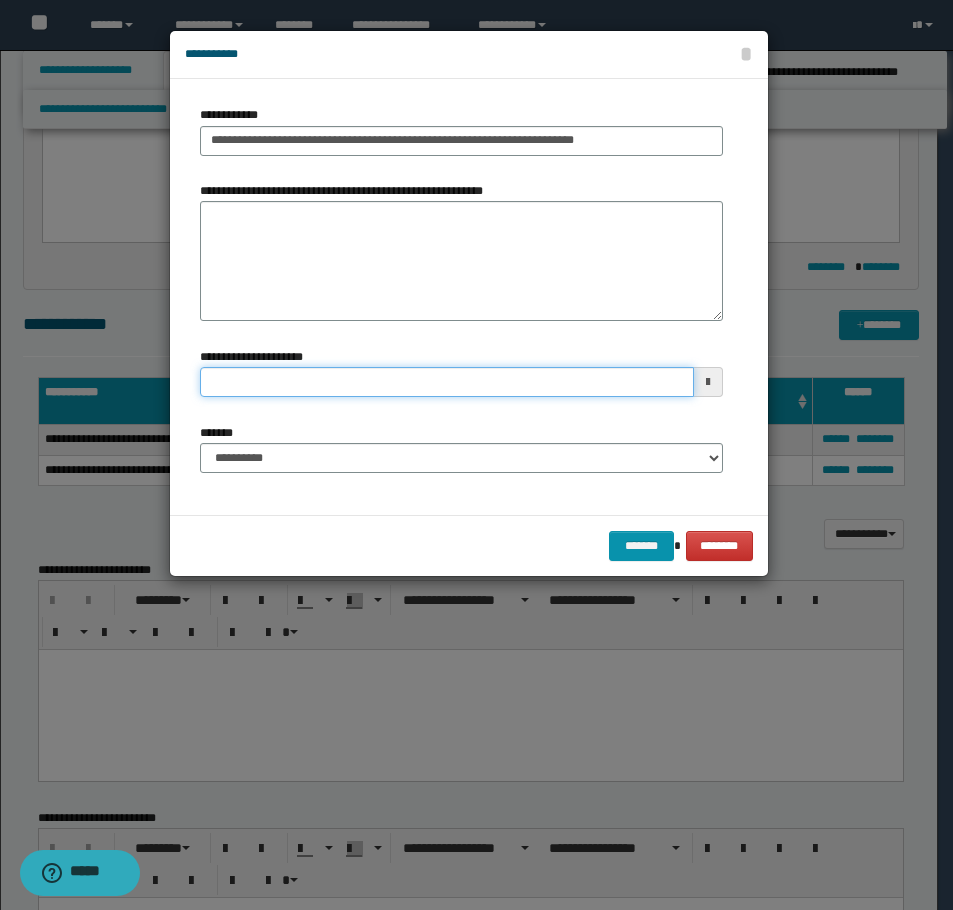click on "**********" at bounding box center (447, 382) 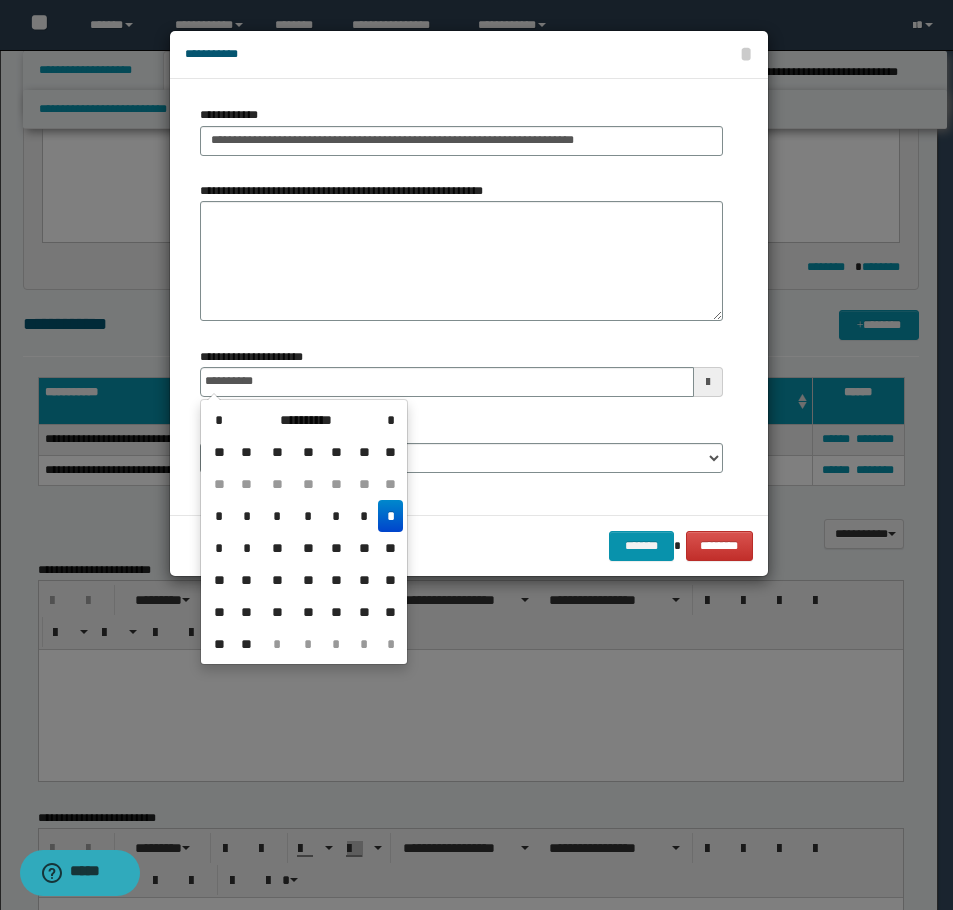 click on "*" at bounding box center (390, 516) 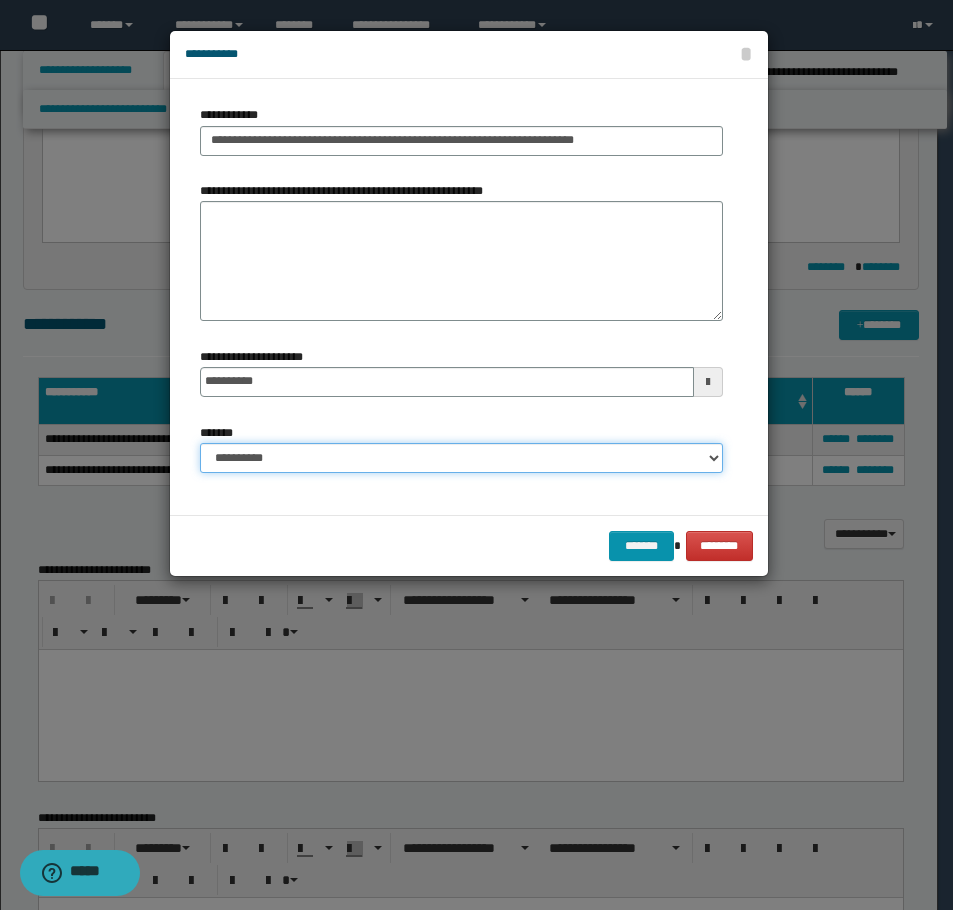 click on "**********" at bounding box center [461, 458] 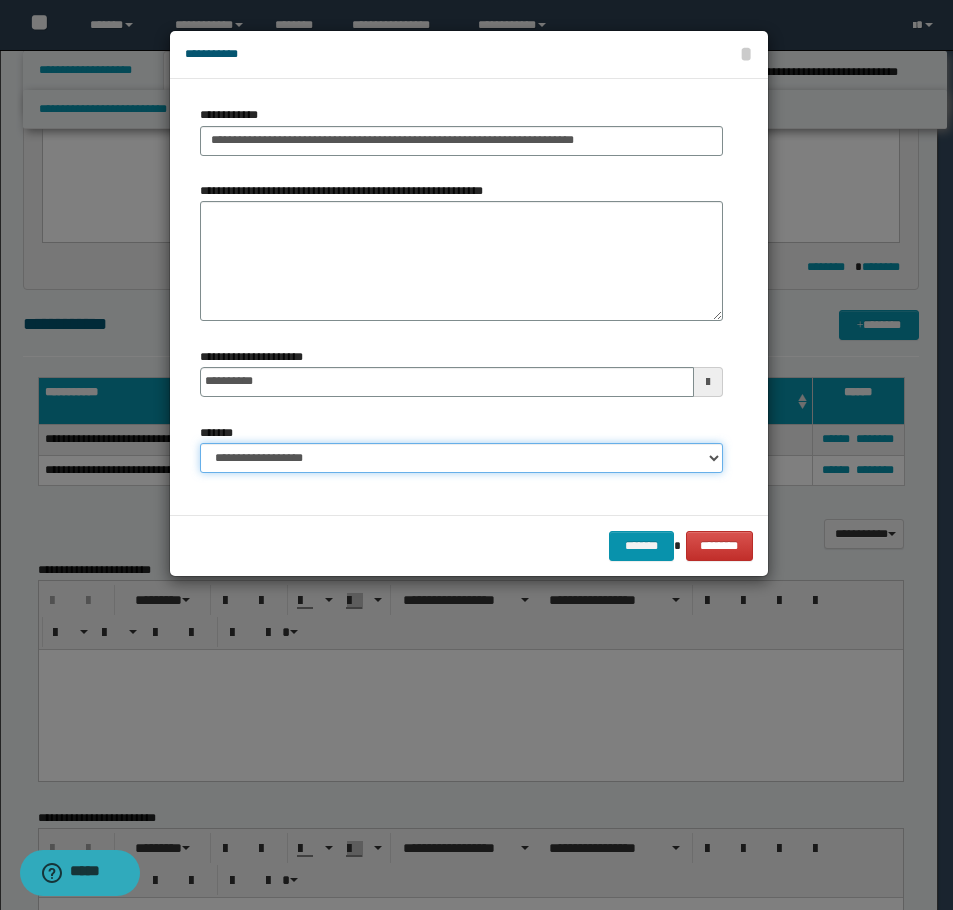 click on "**********" at bounding box center (461, 458) 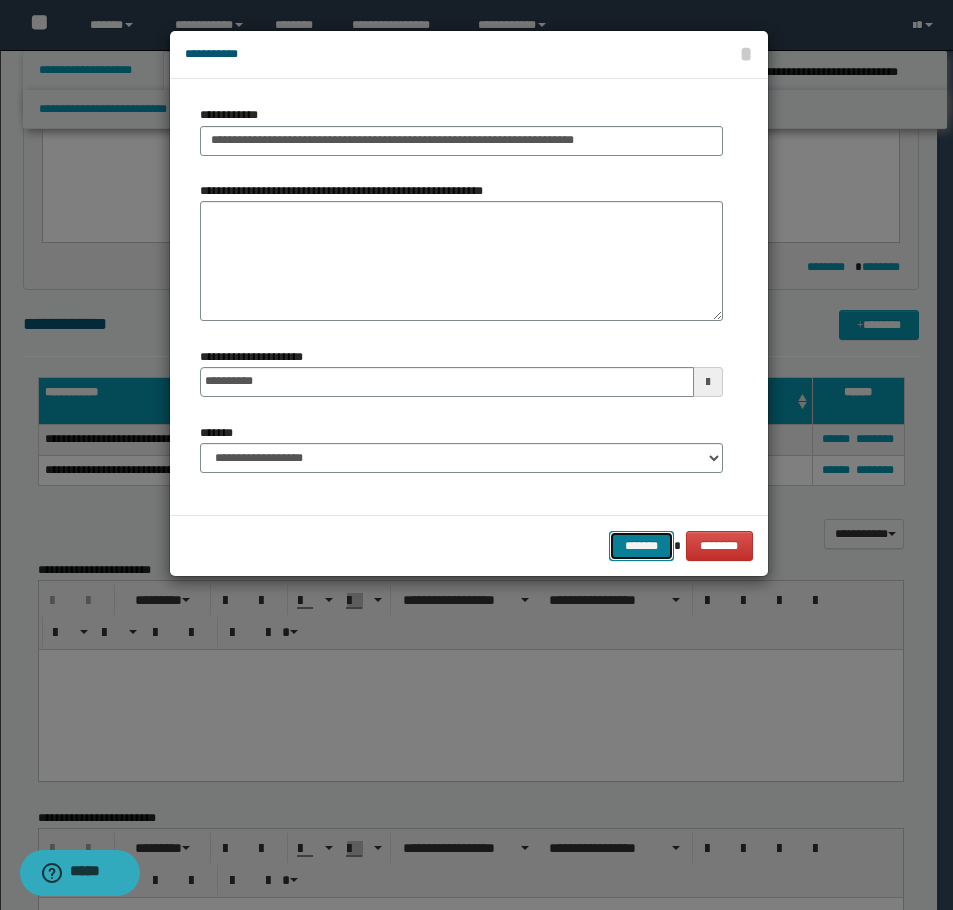 drag, startPoint x: 644, startPoint y: 552, endPoint x: 474, endPoint y: 645, distance: 193.77565 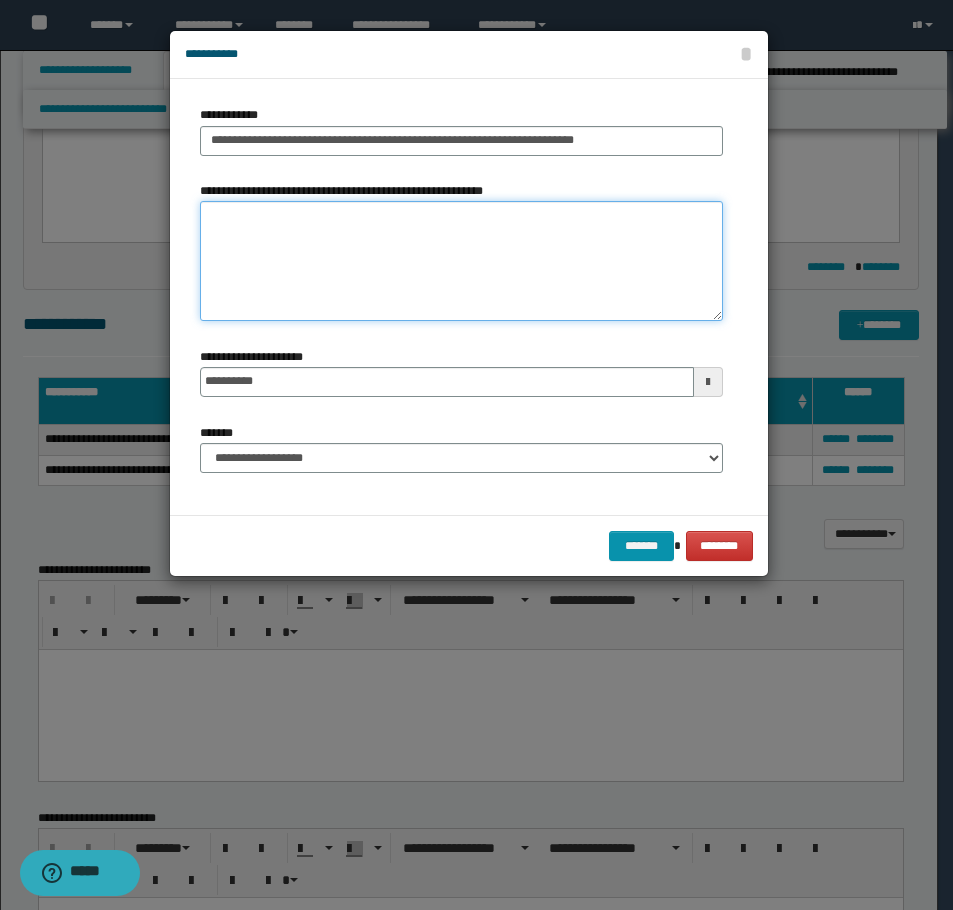 click on "**********" at bounding box center (461, 261) 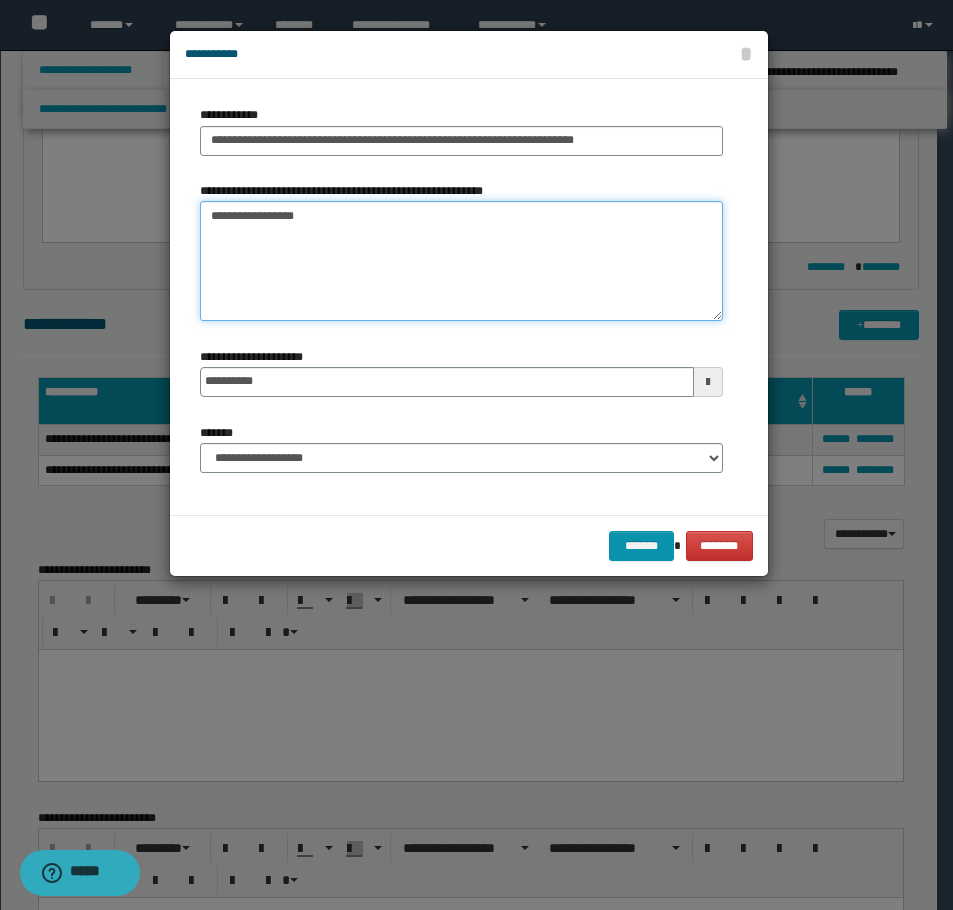 click on "**********" at bounding box center (461, 261) 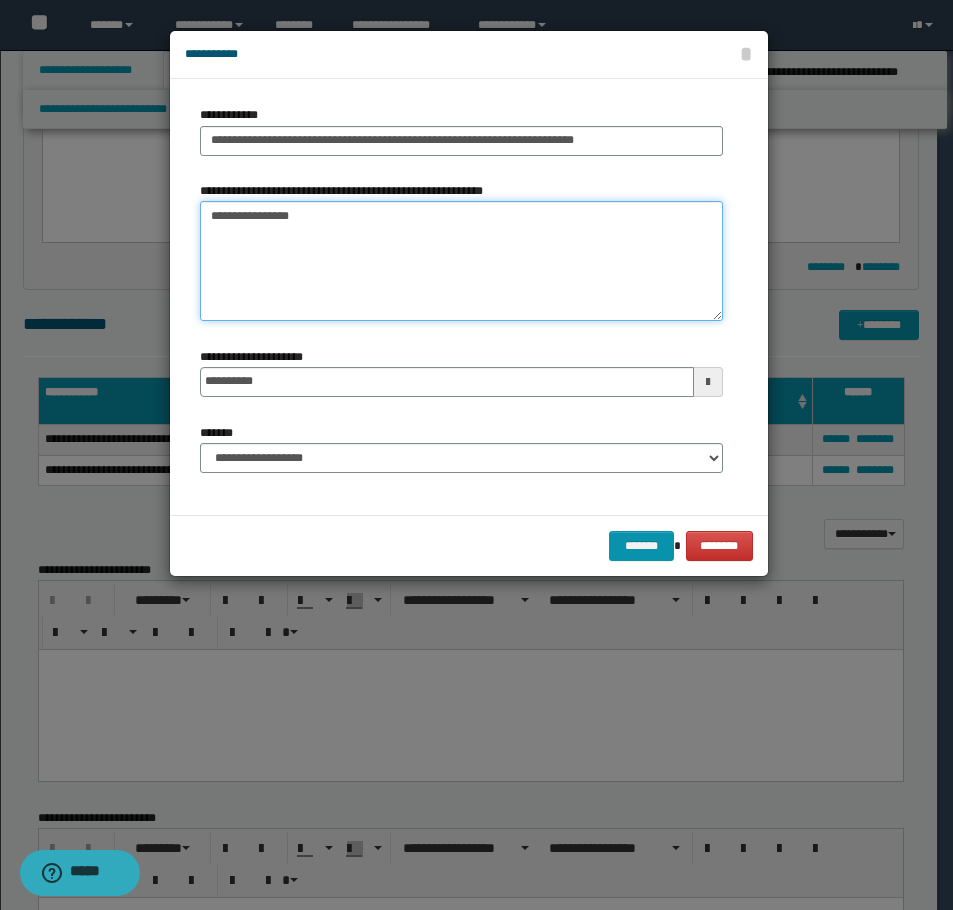 click on "**********" at bounding box center (461, 261) 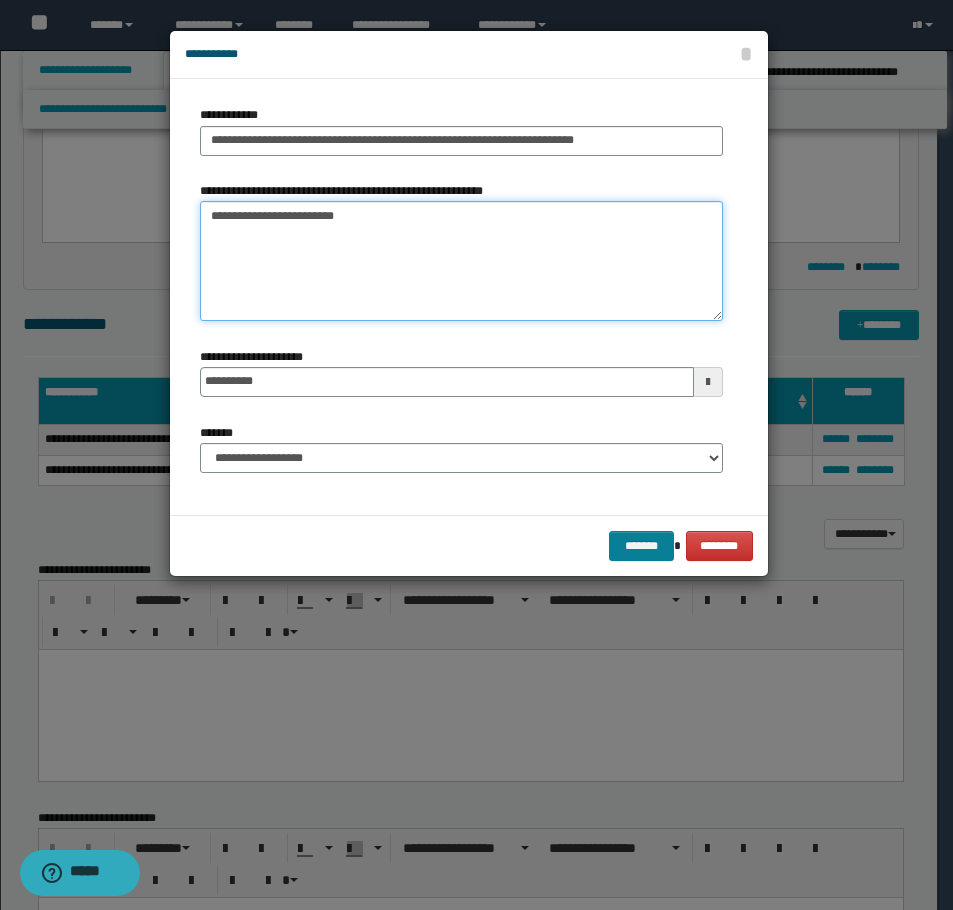 type on "**********" 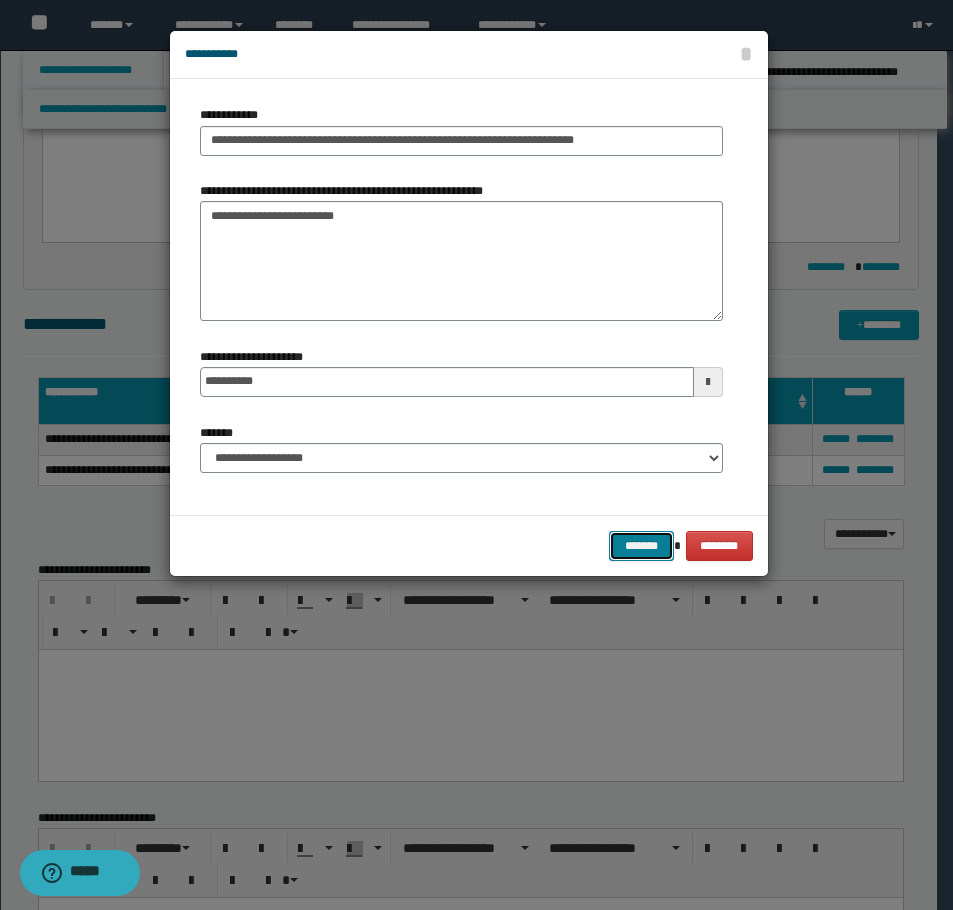click on "*******" at bounding box center [641, 546] 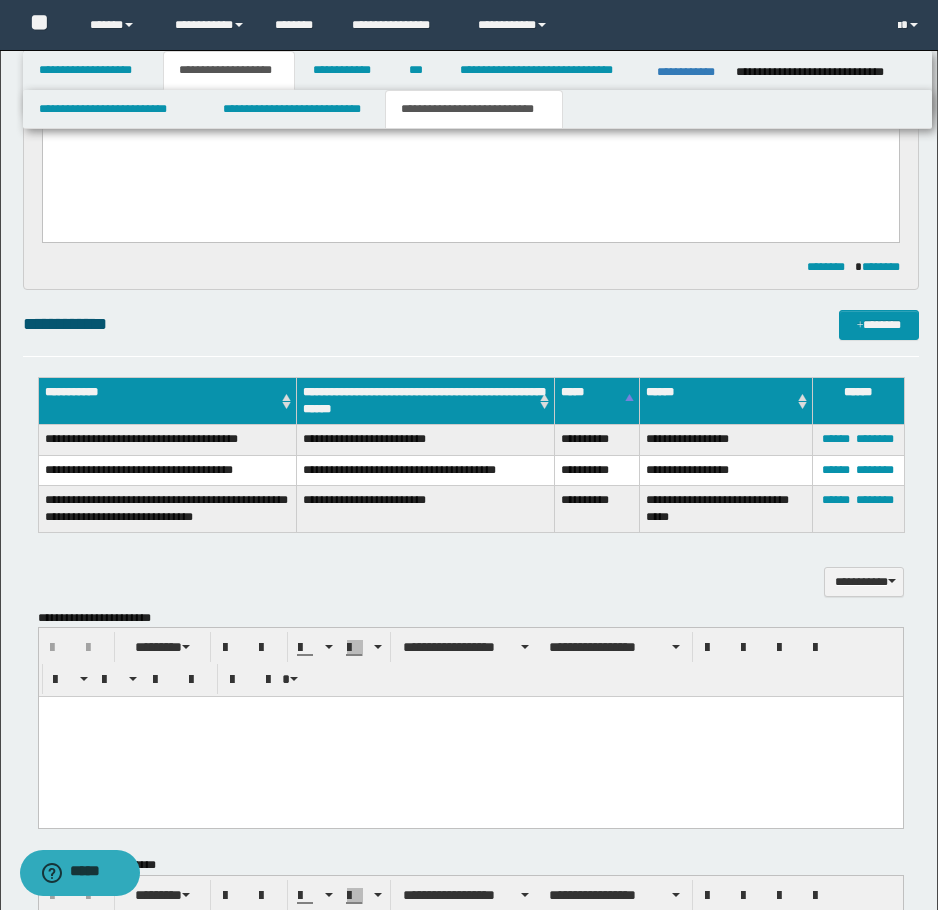 click on "**********" at bounding box center (471, 333) 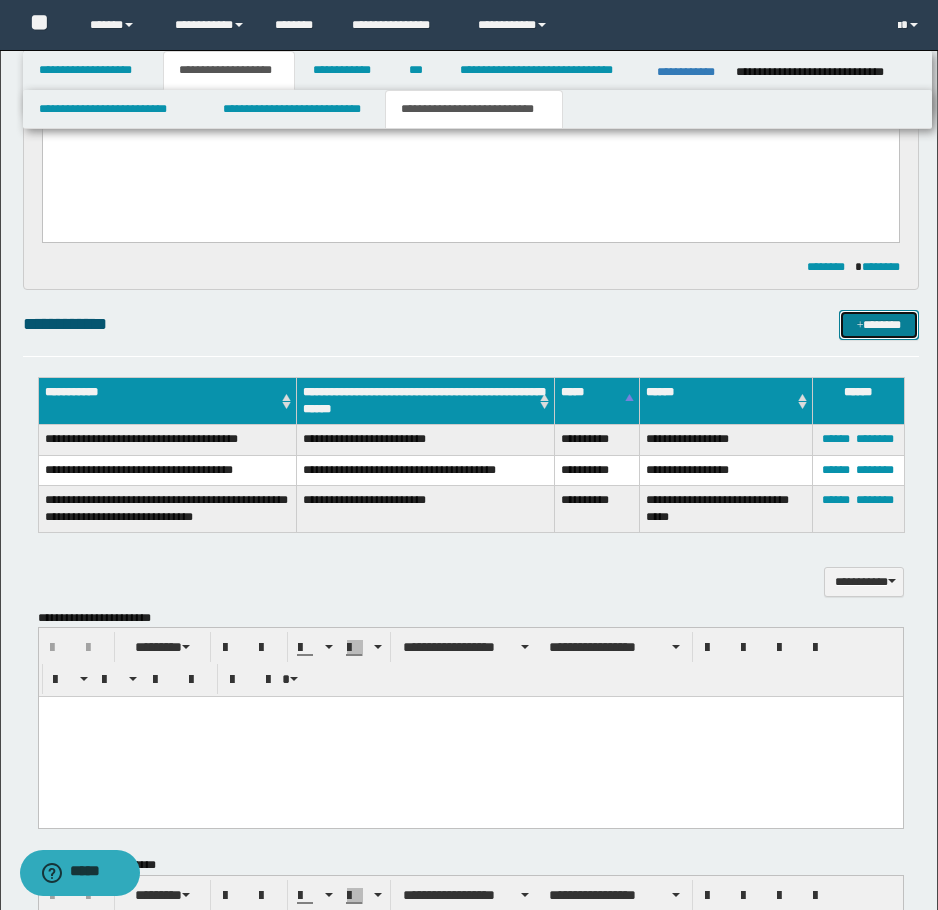 click on "*******" at bounding box center (879, 325) 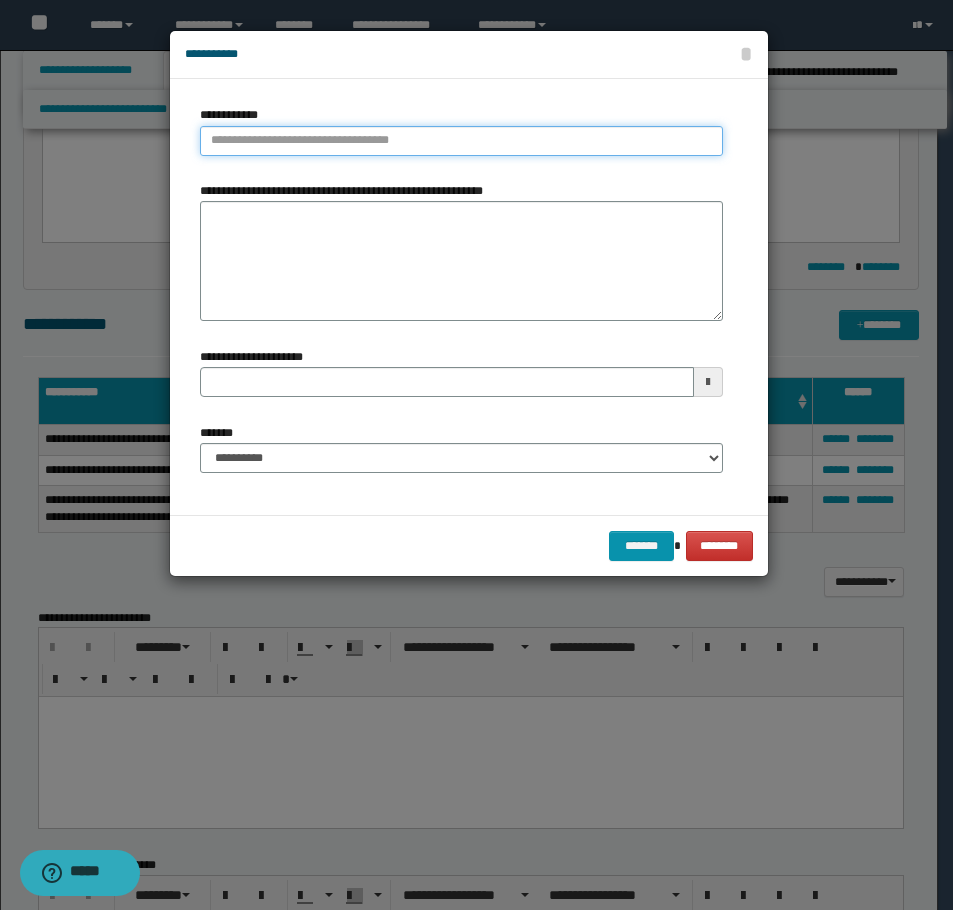 type on "**********" 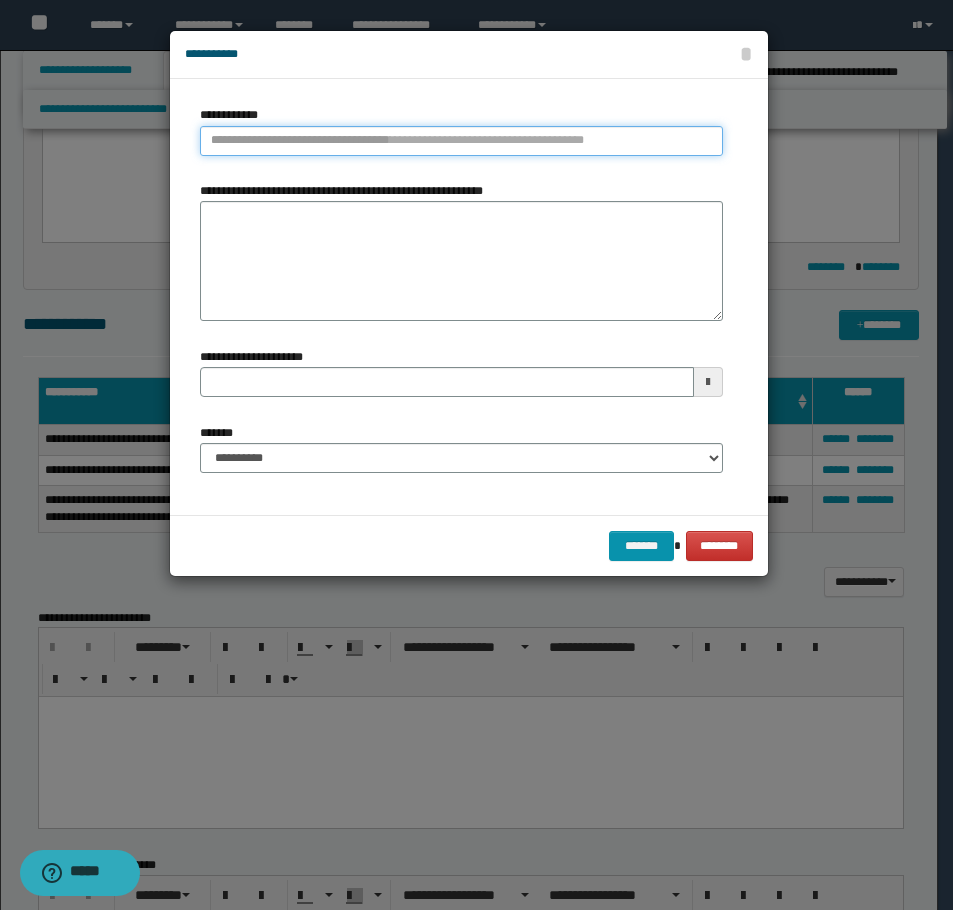 click on "**********" at bounding box center (461, 141) 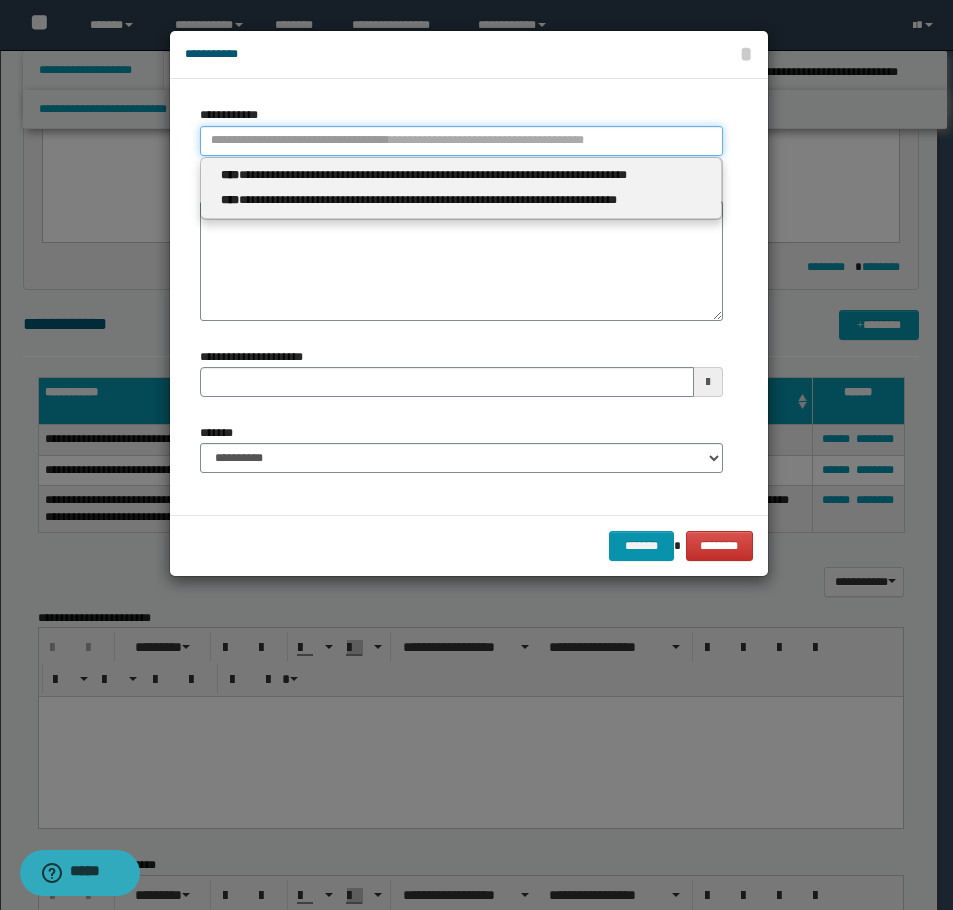 type 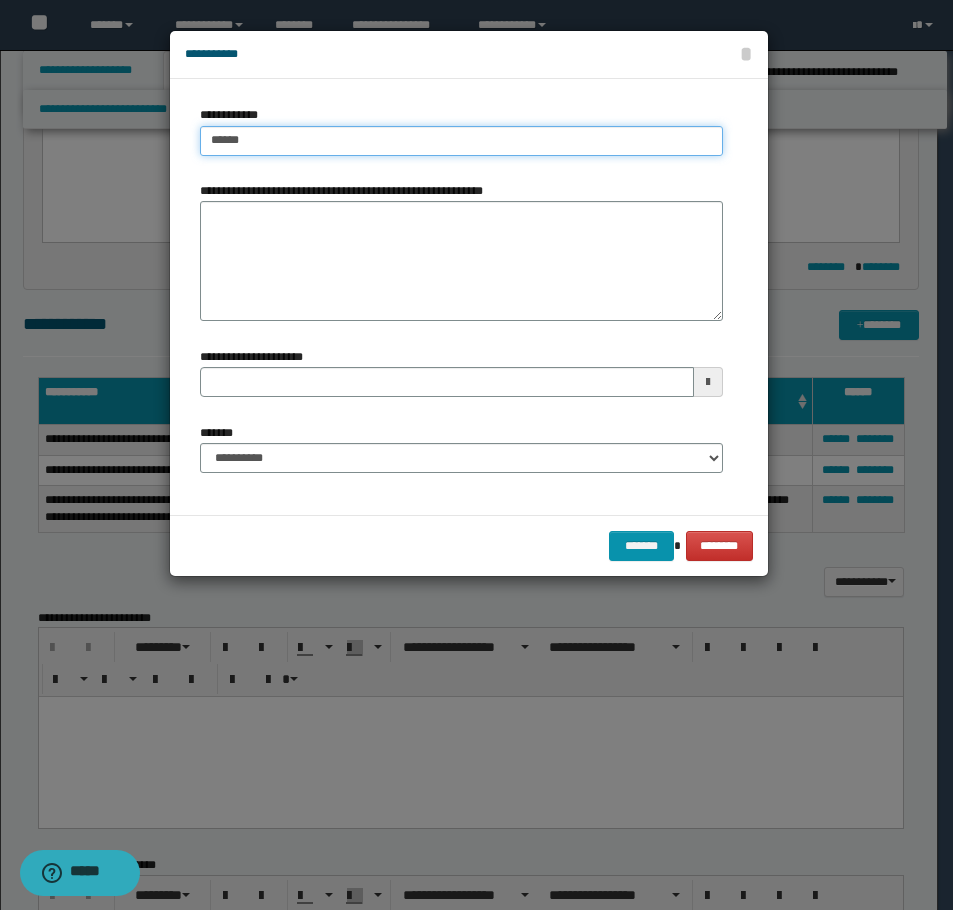 type on "*******" 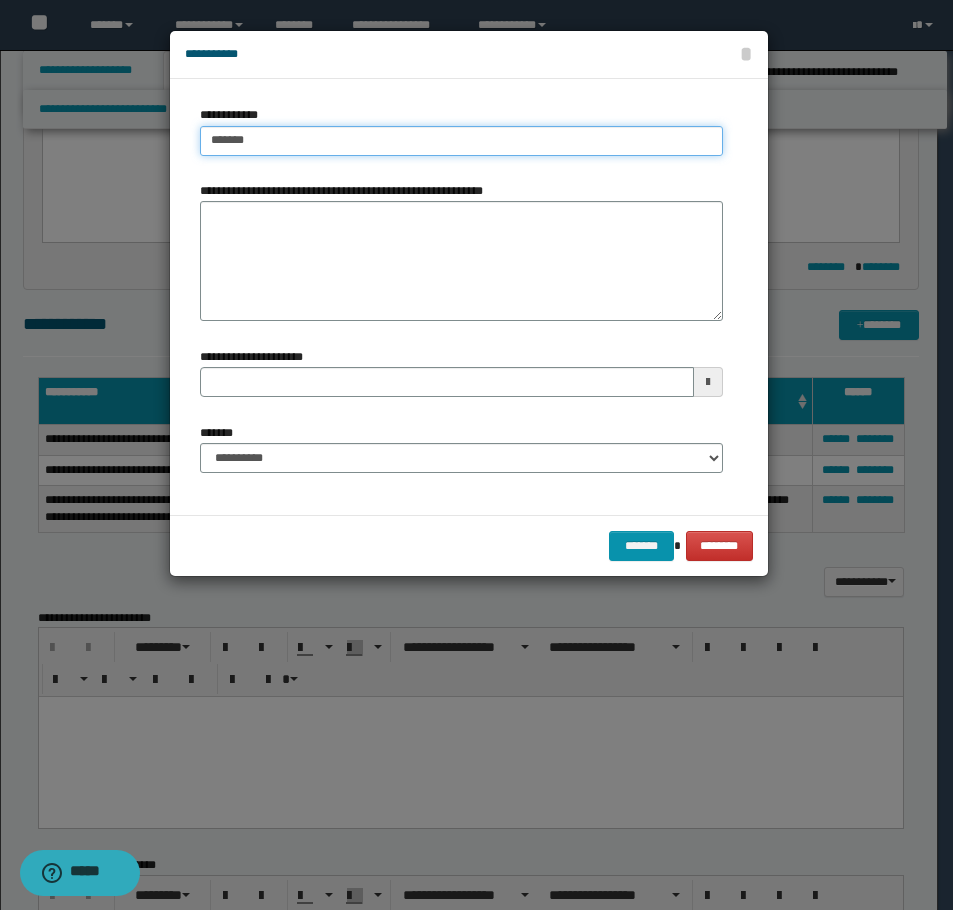 type on "*******" 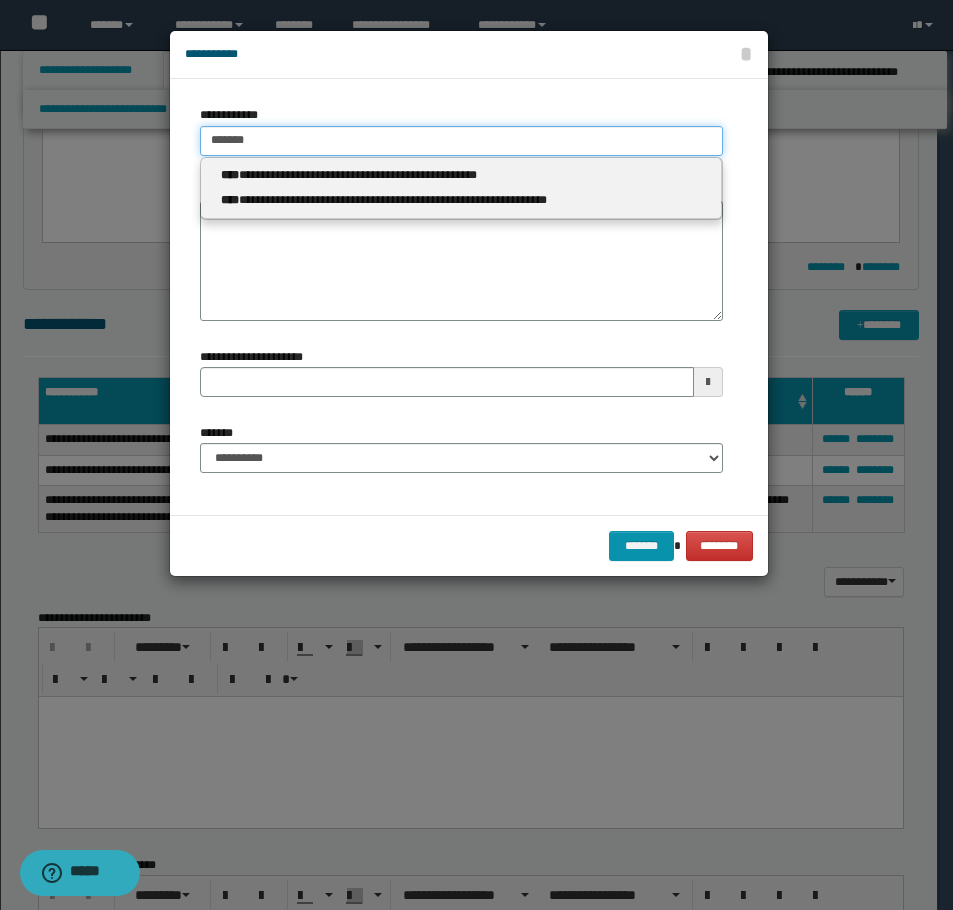 type 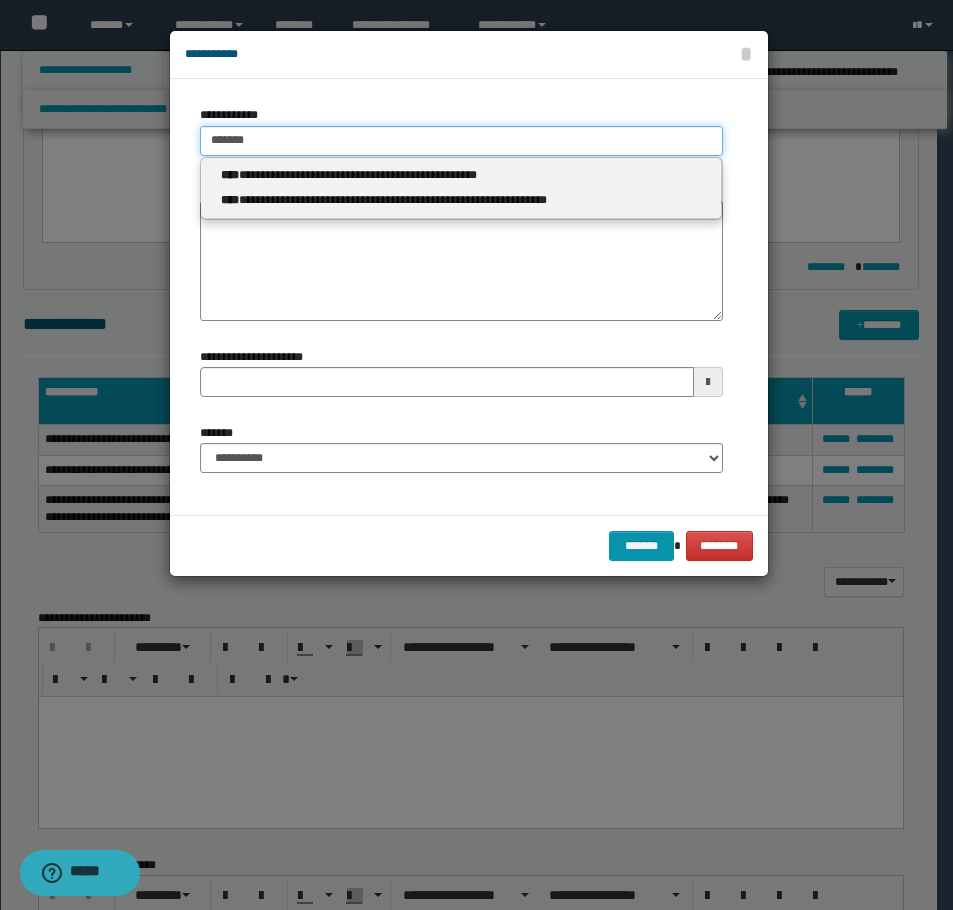 type on "******" 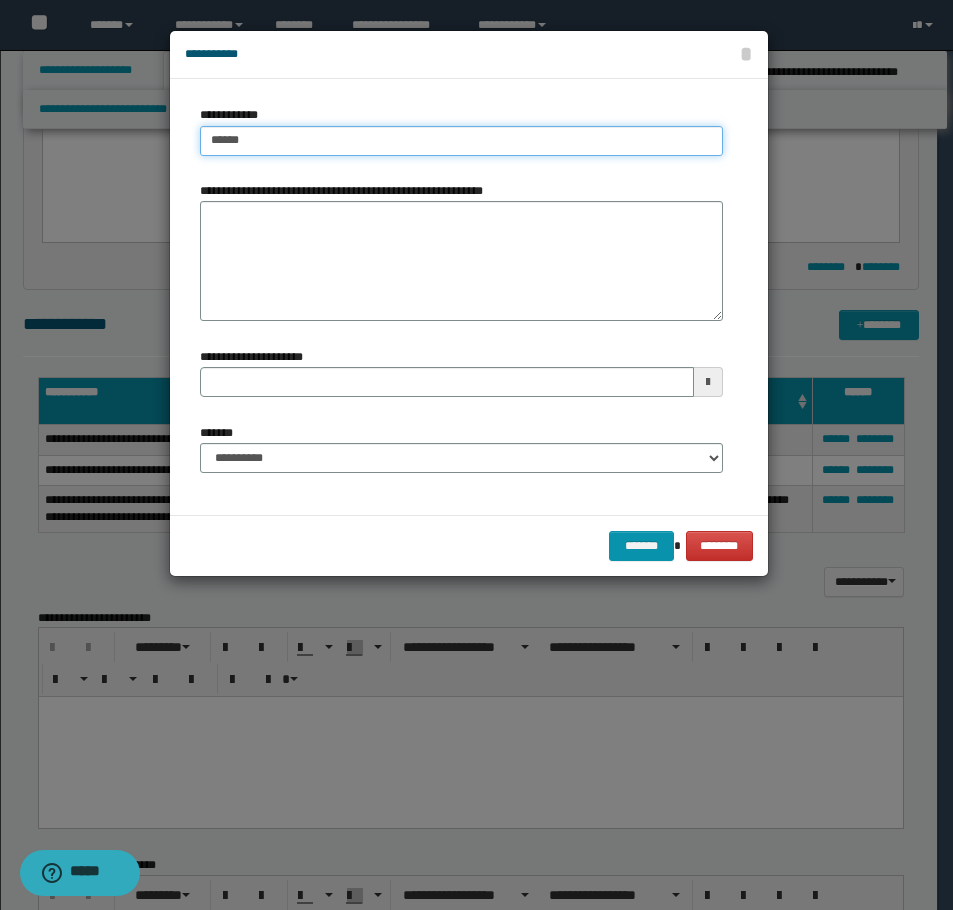 type on "******" 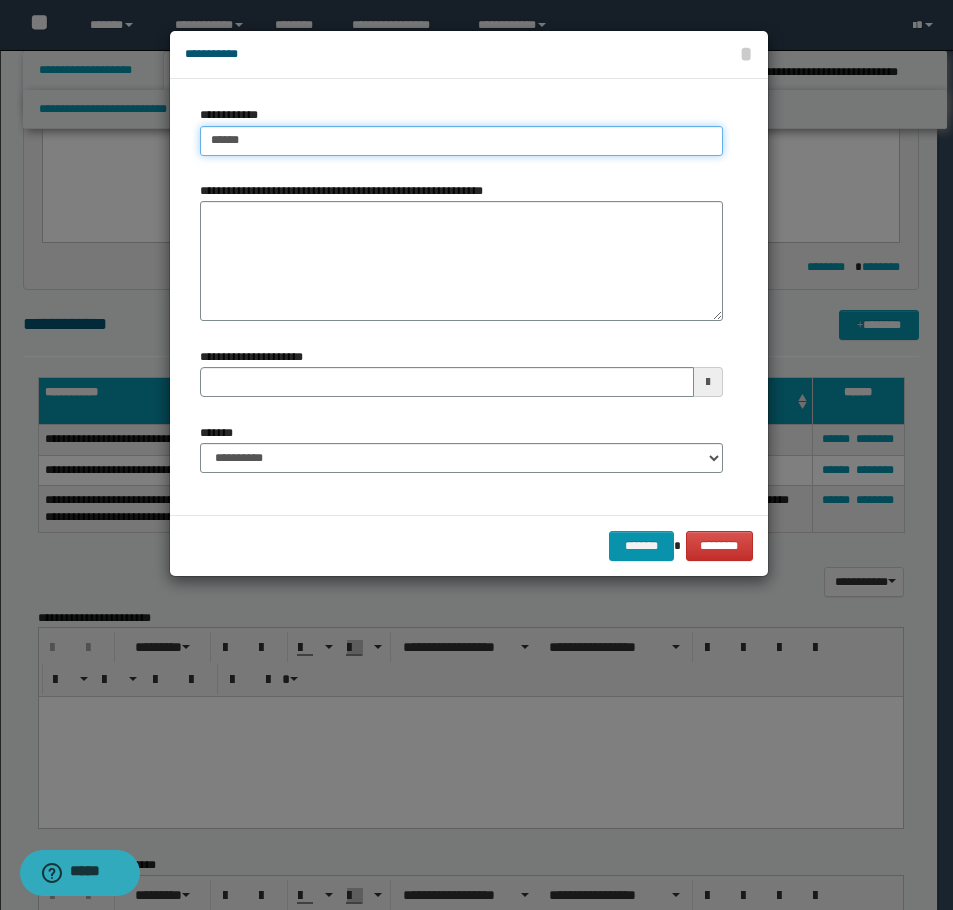 type 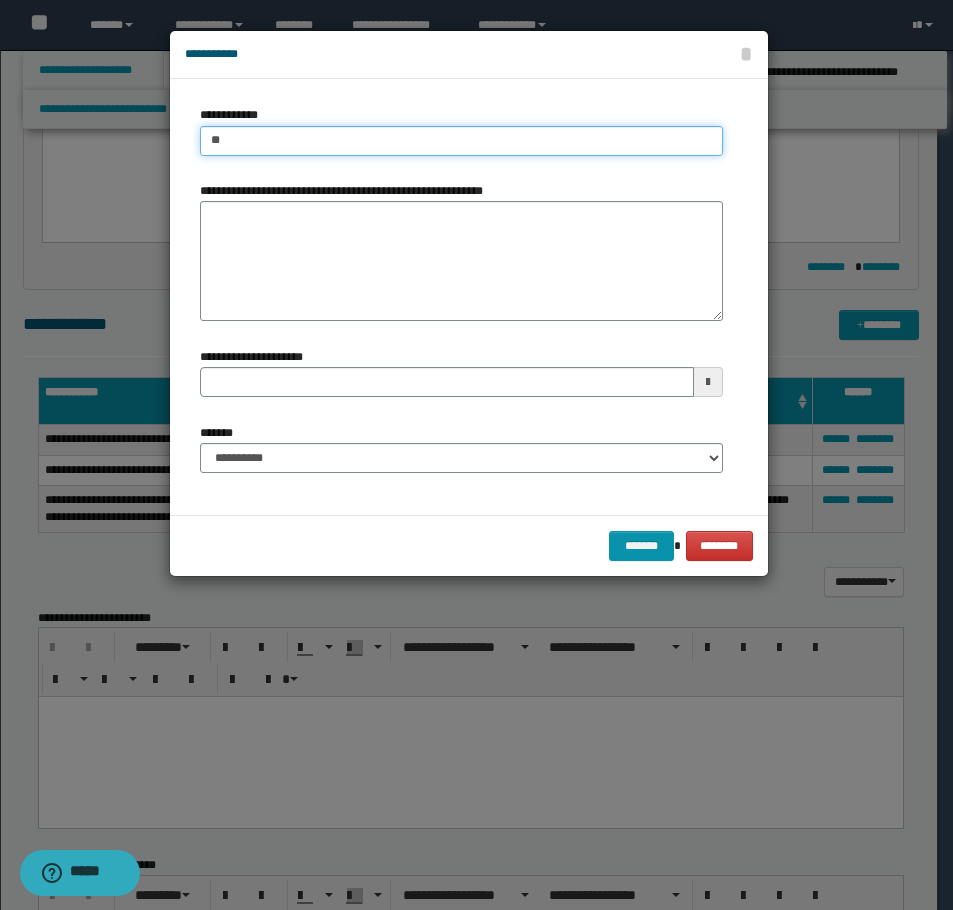 type on "*" 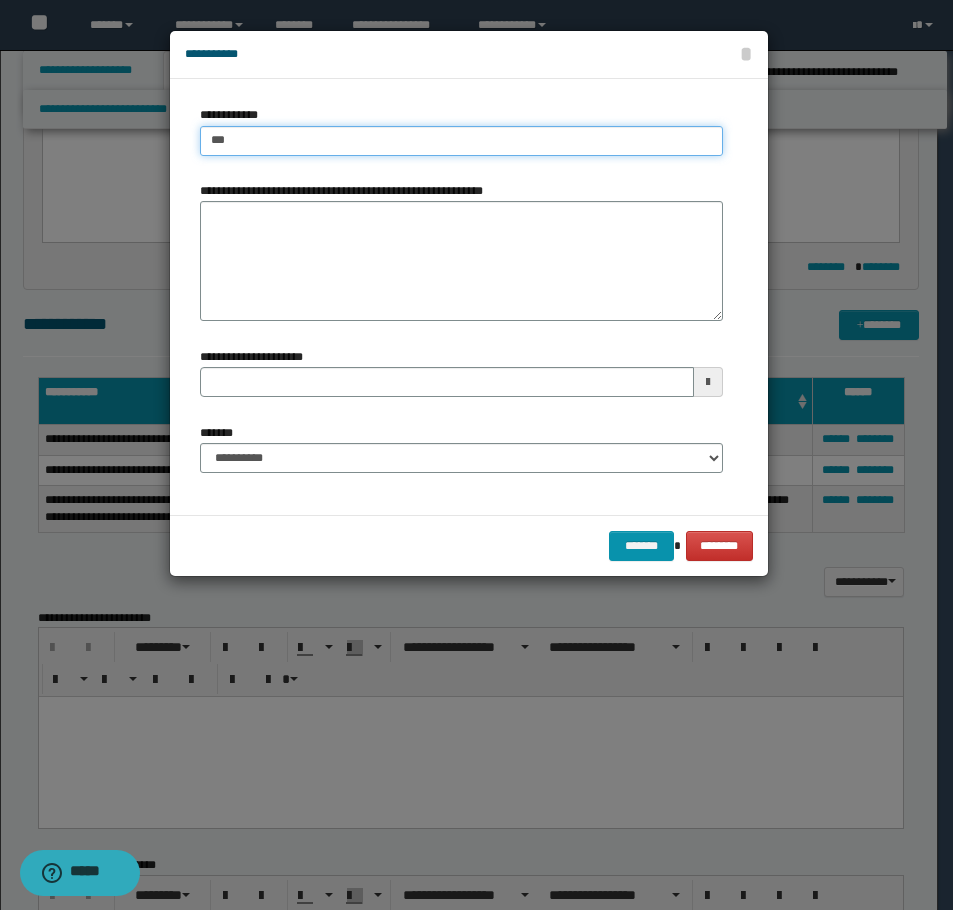 type on "***" 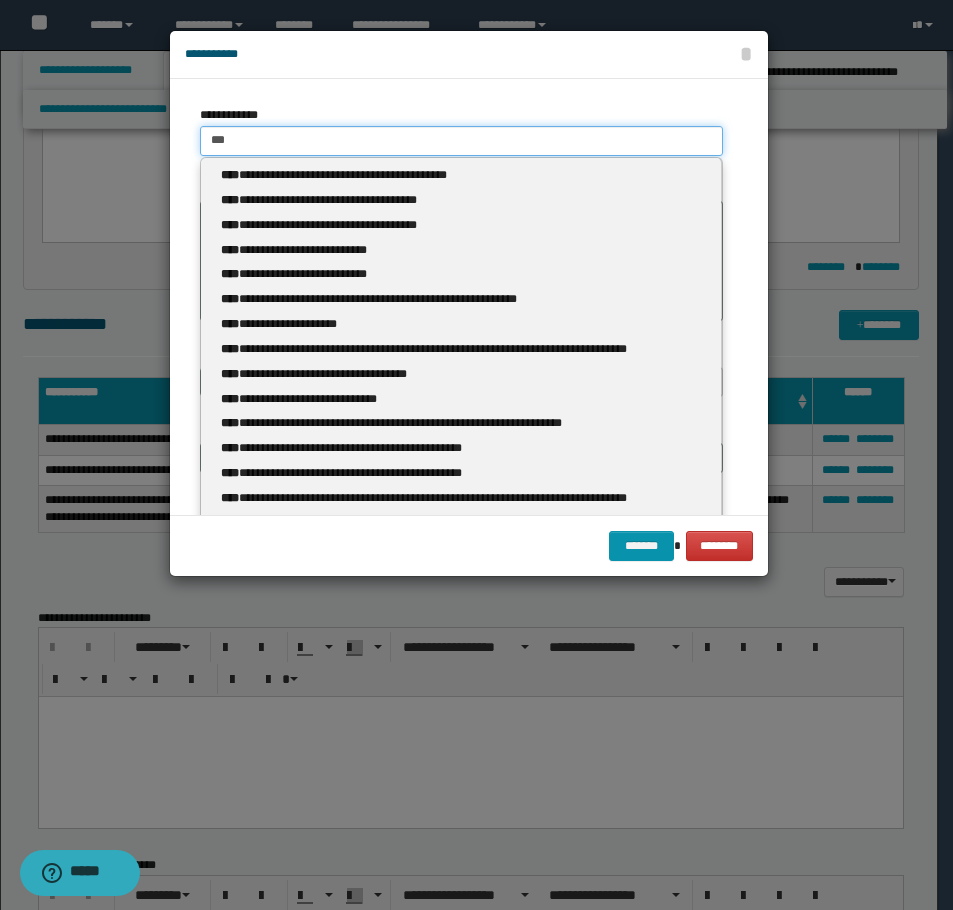 type 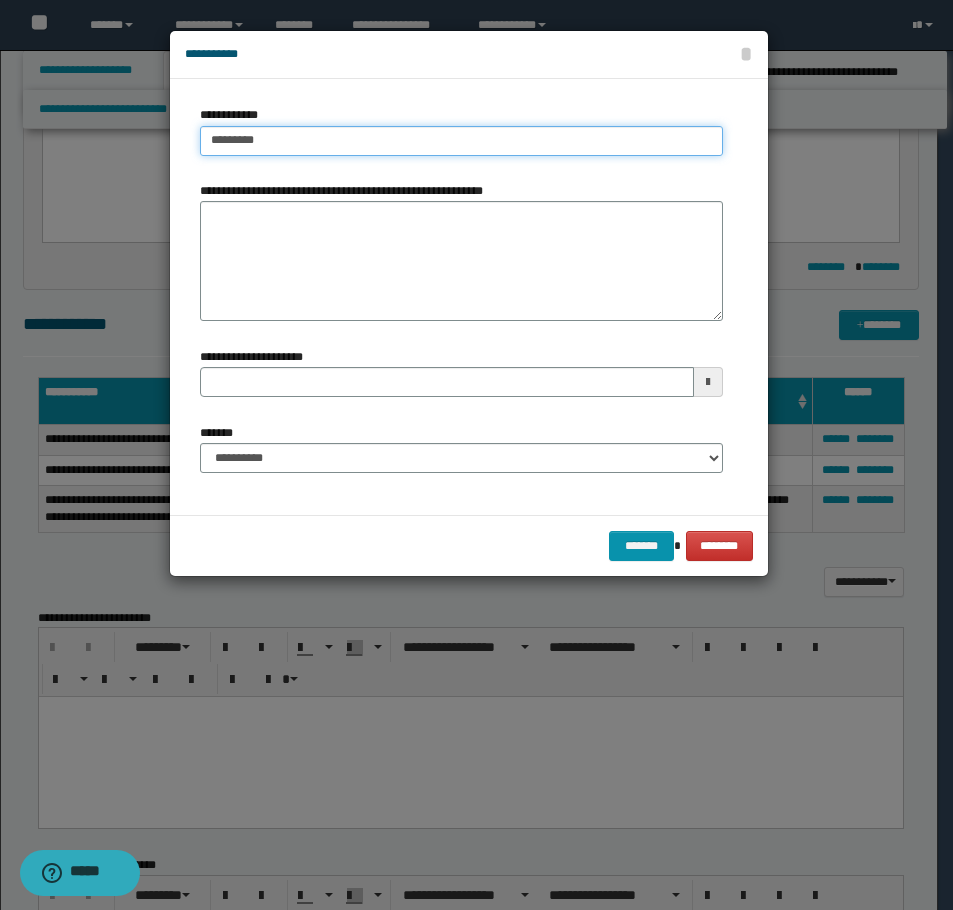 type on "********" 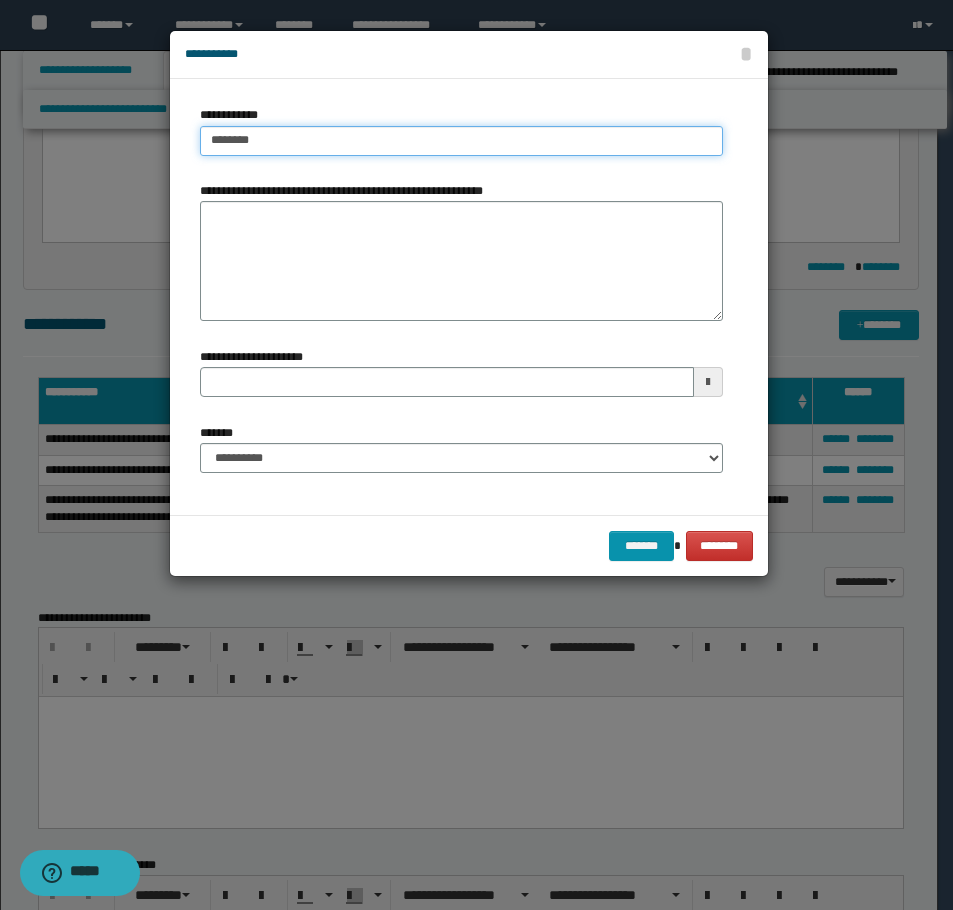 type on "********" 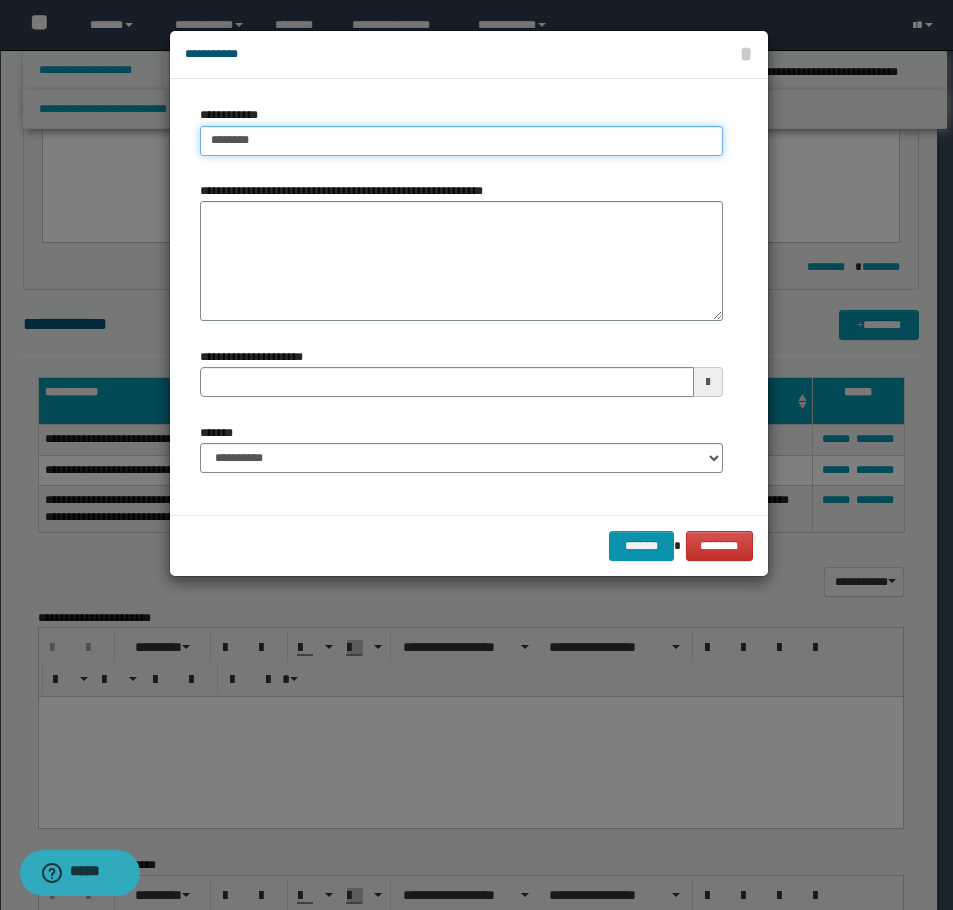 type 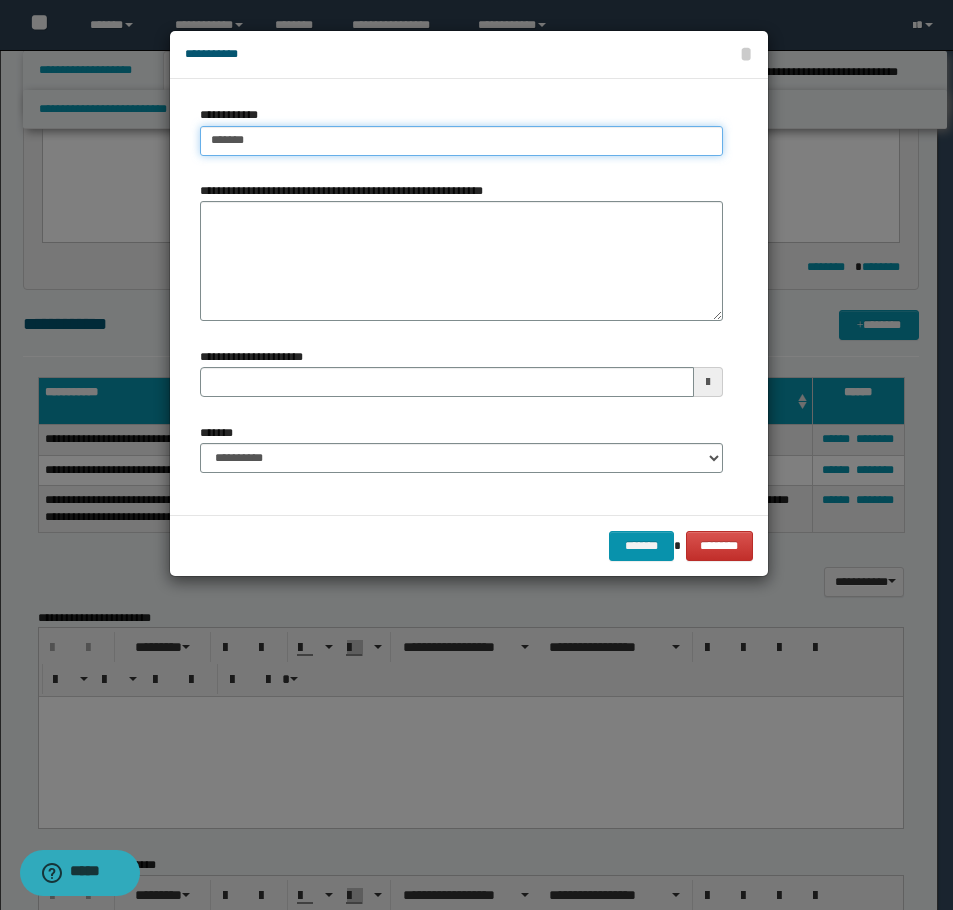 type on "*******" 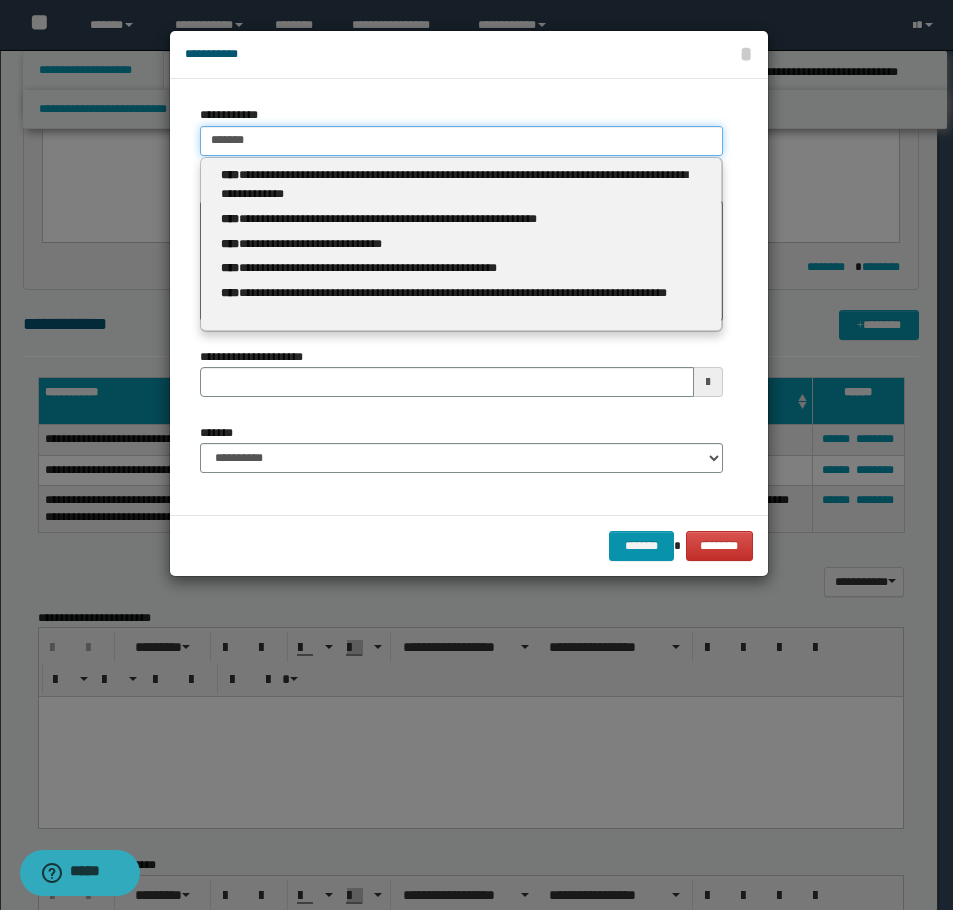 type 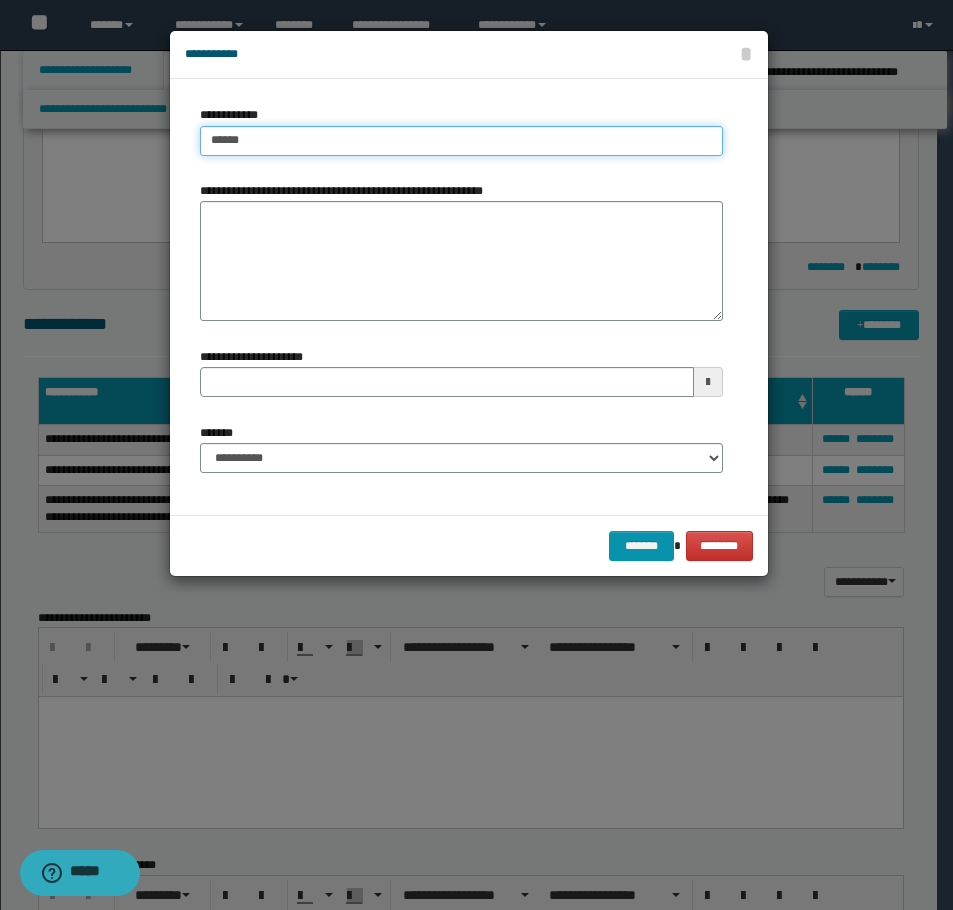 type on "******" 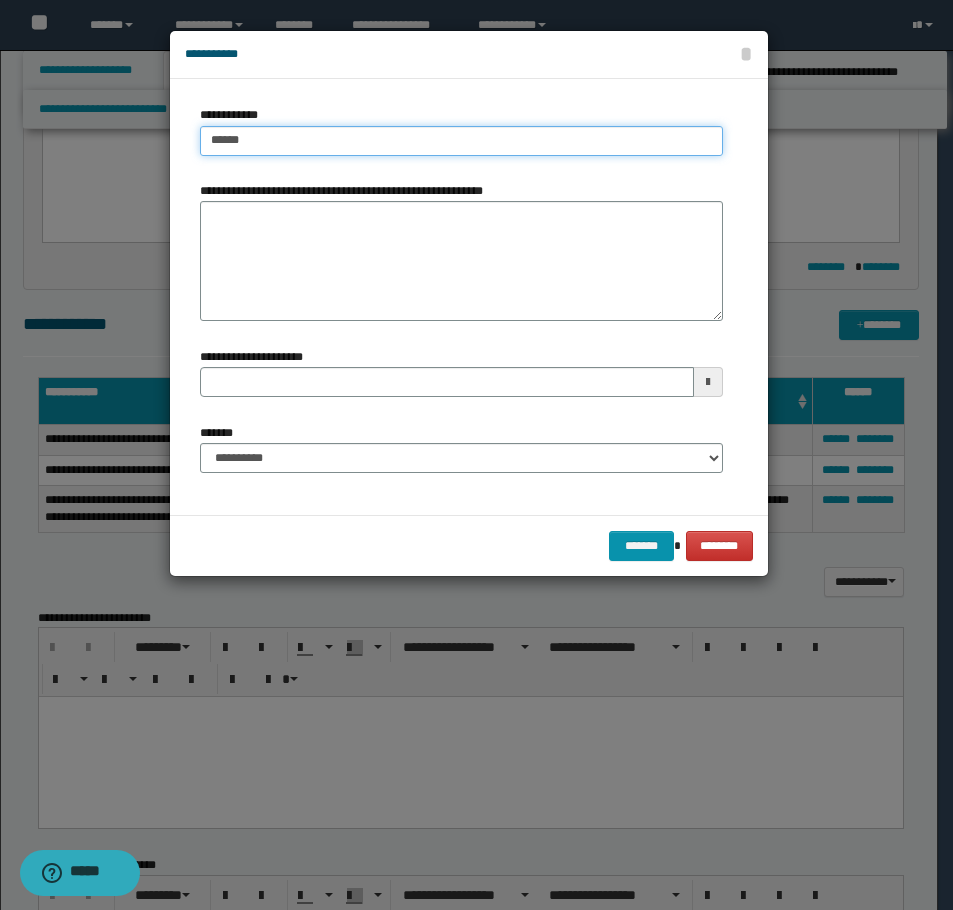 type 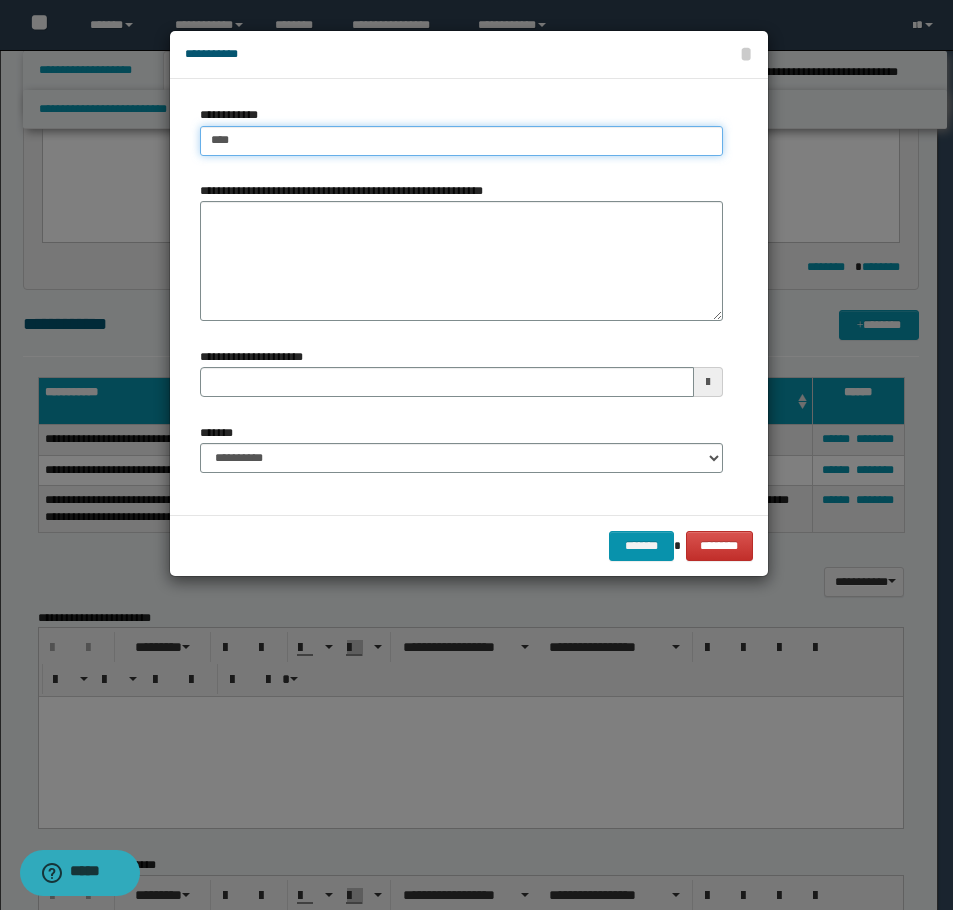 type on "***" 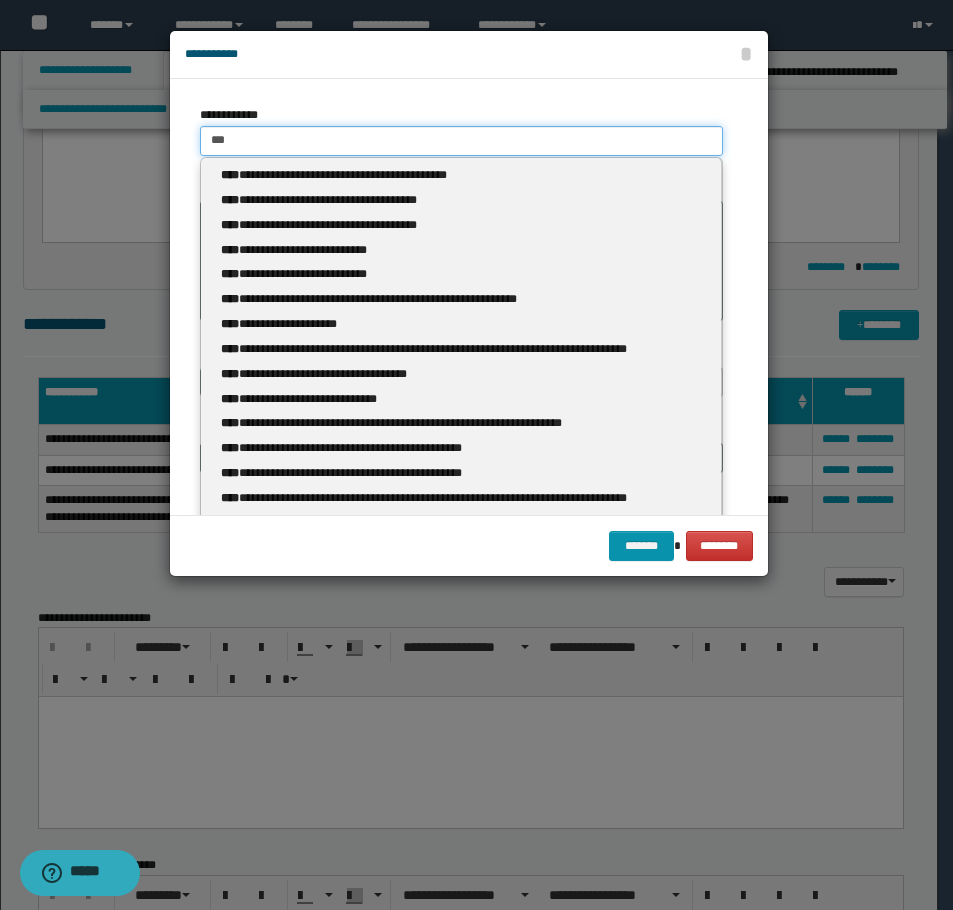type on "***" 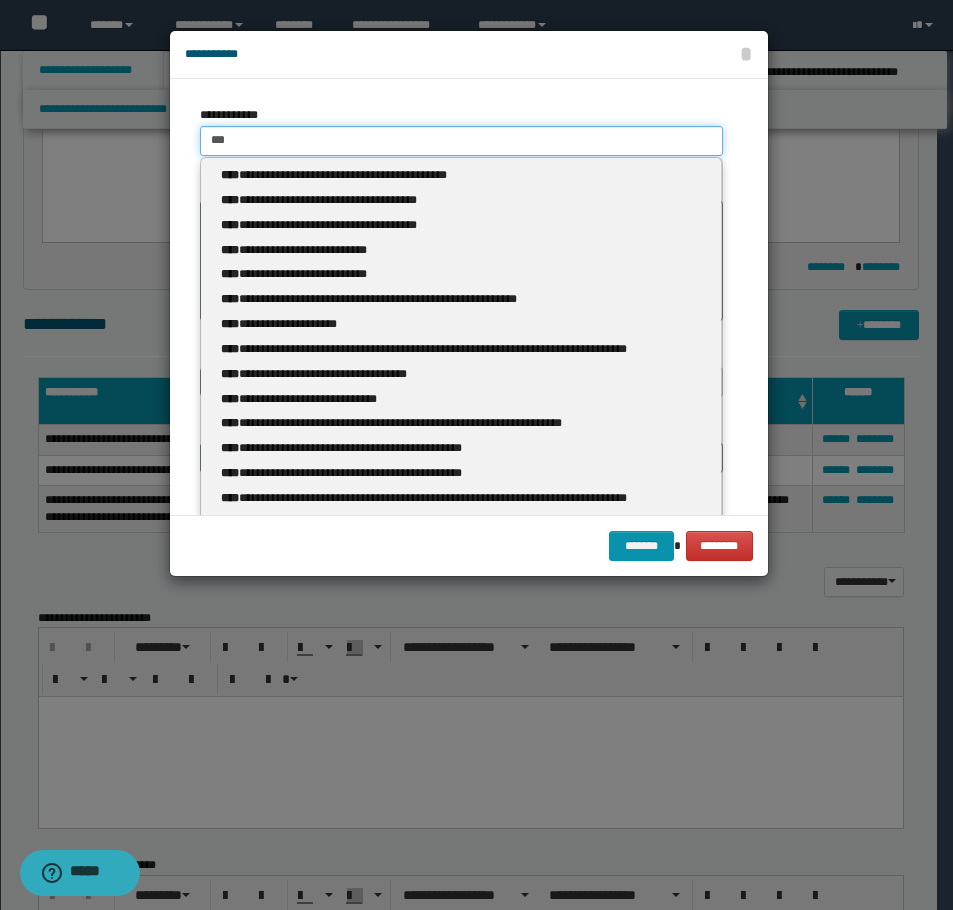 type 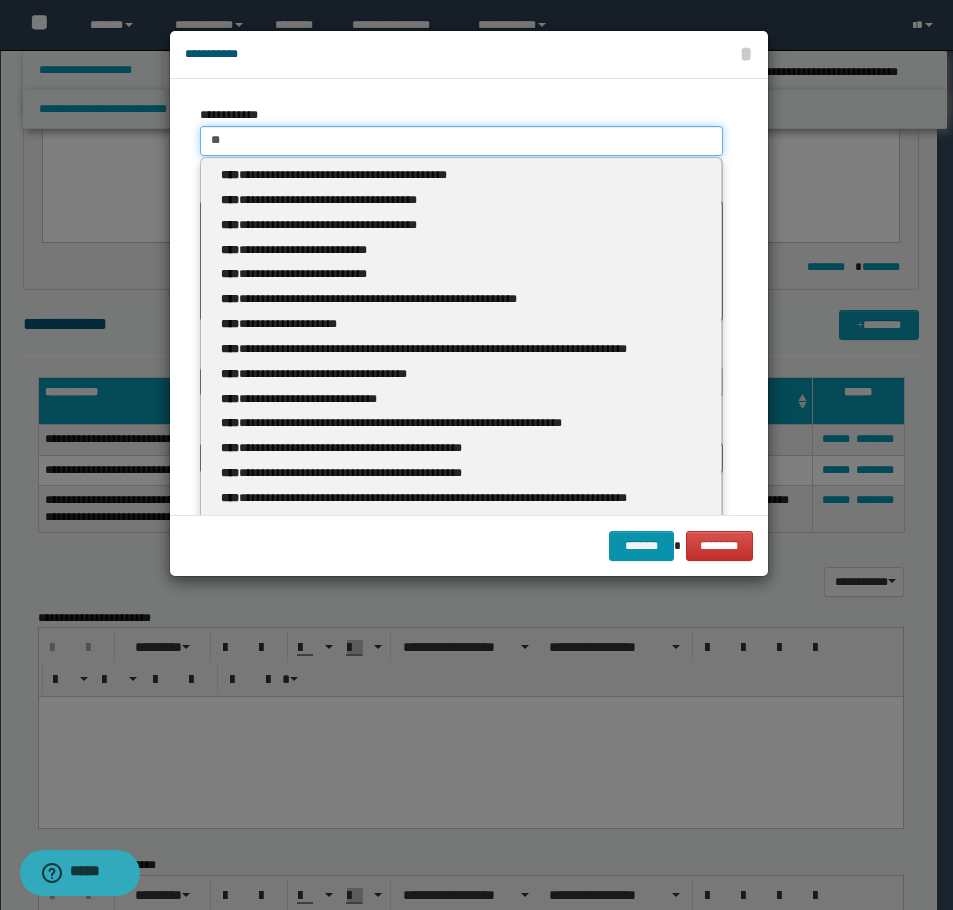 type on "*" 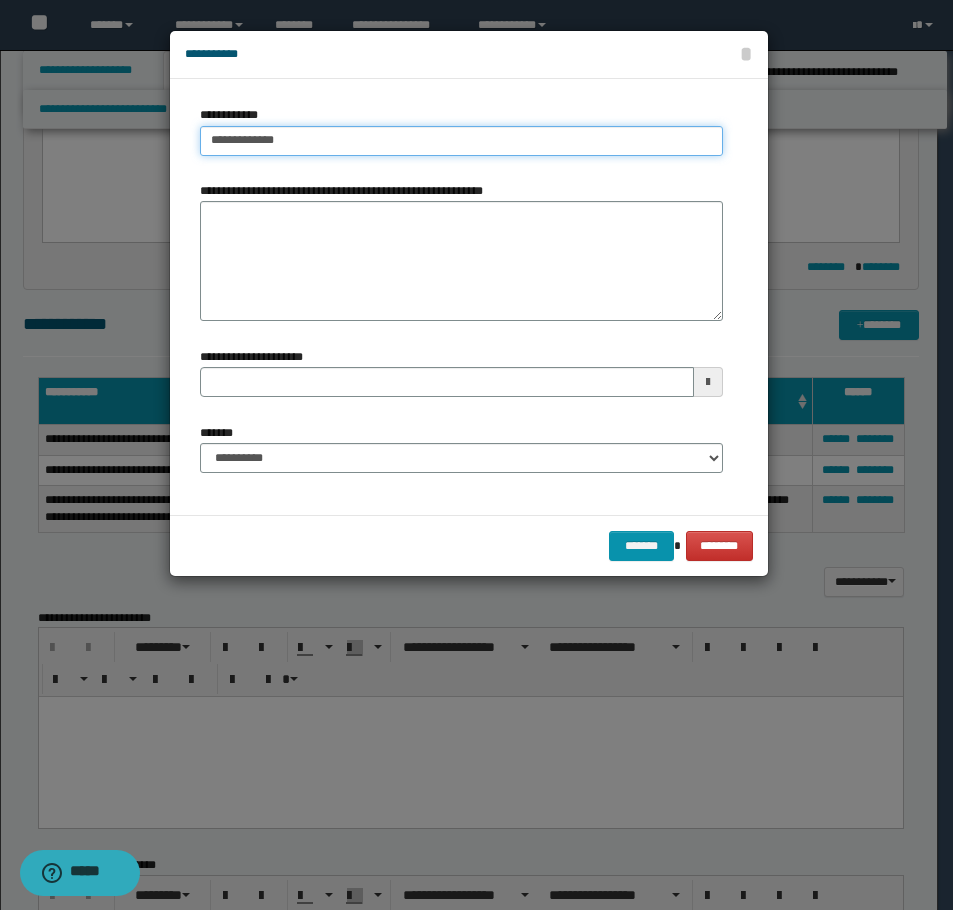drag, startPoint x: 292, startPoint y: 147, endPoint x: 168, endPoint y: 159, distance: 124.57929 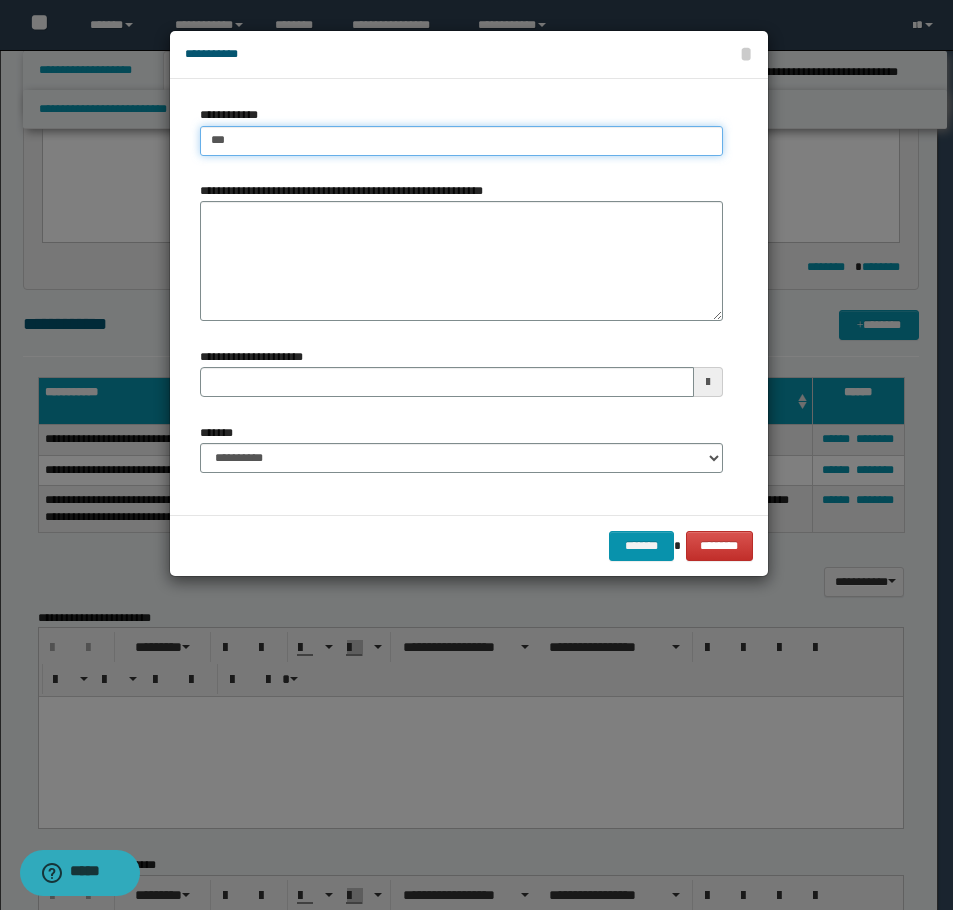 type on "****" 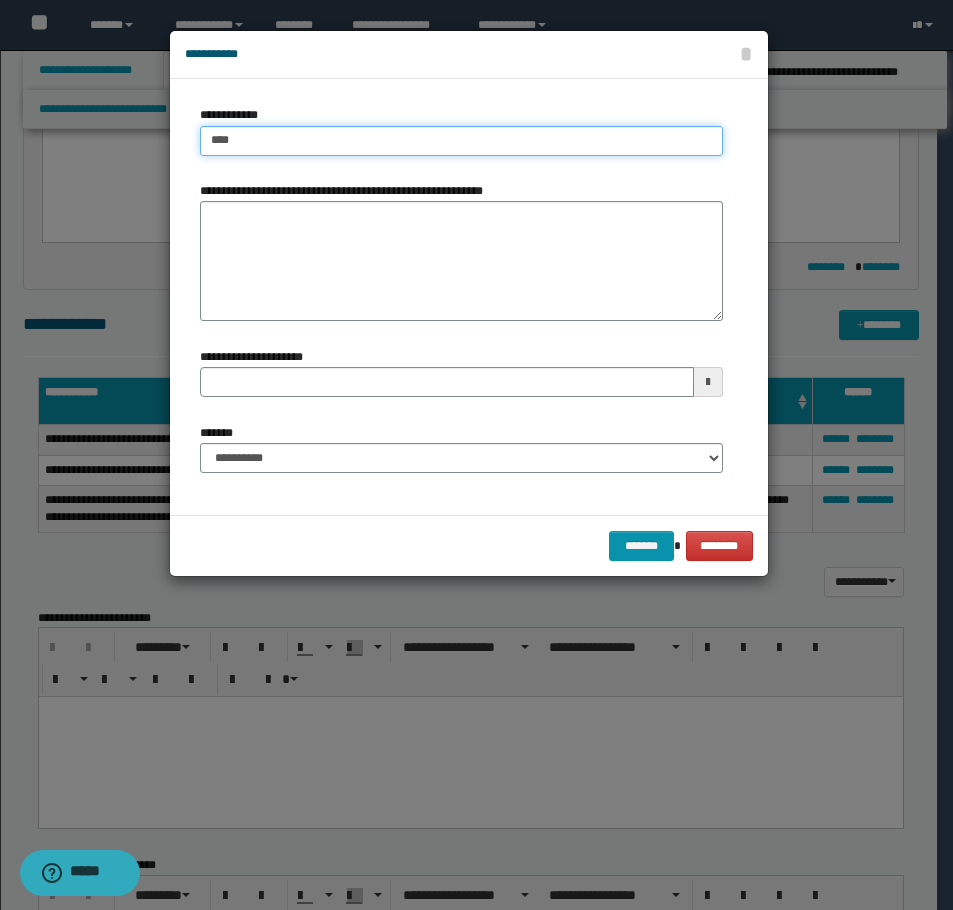type on "****" 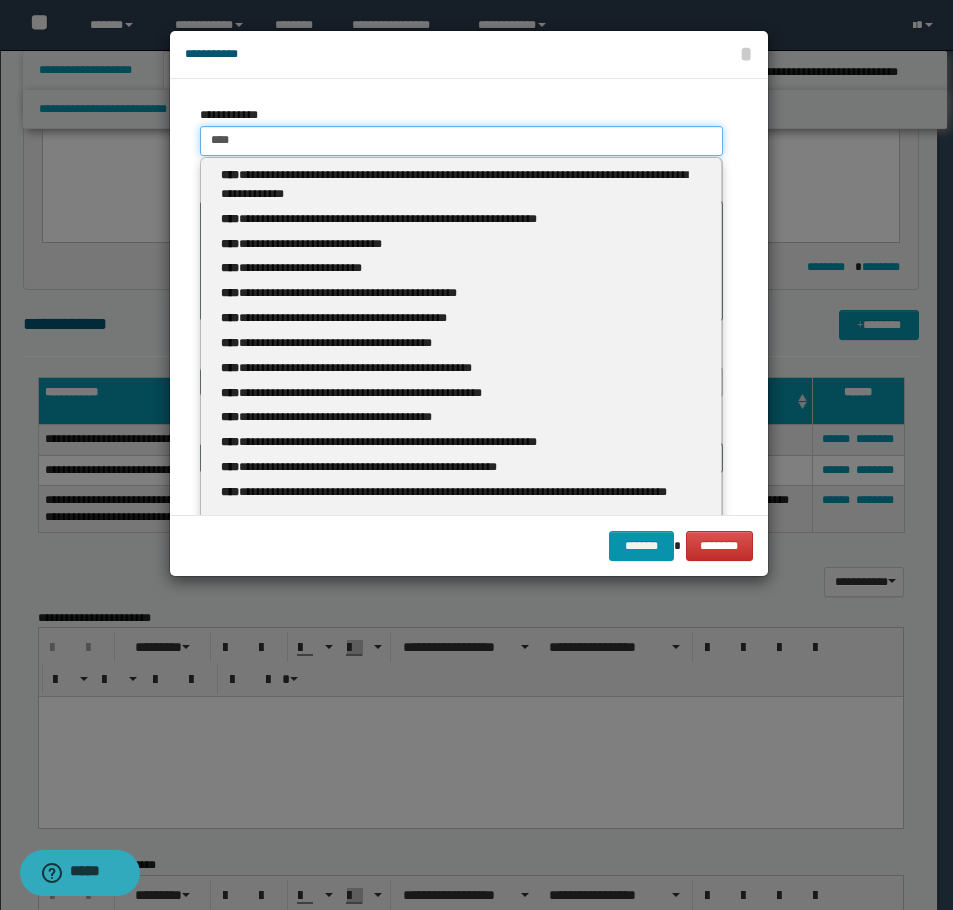 type 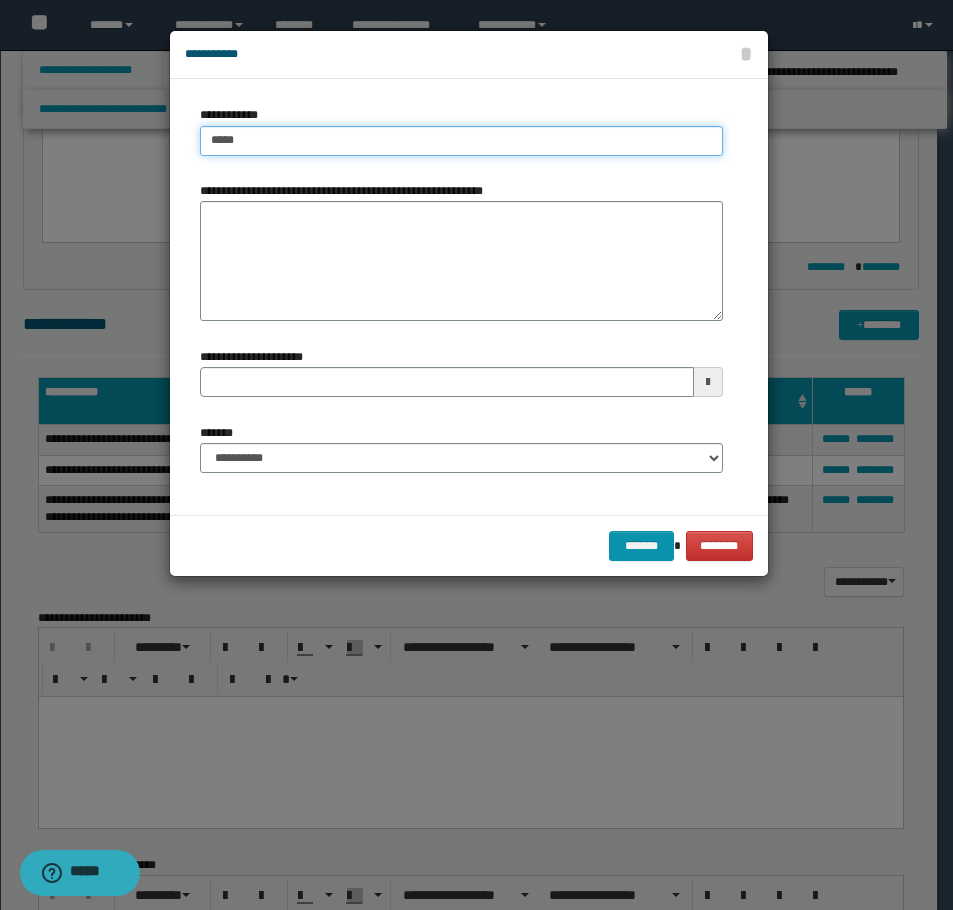 type on "******" 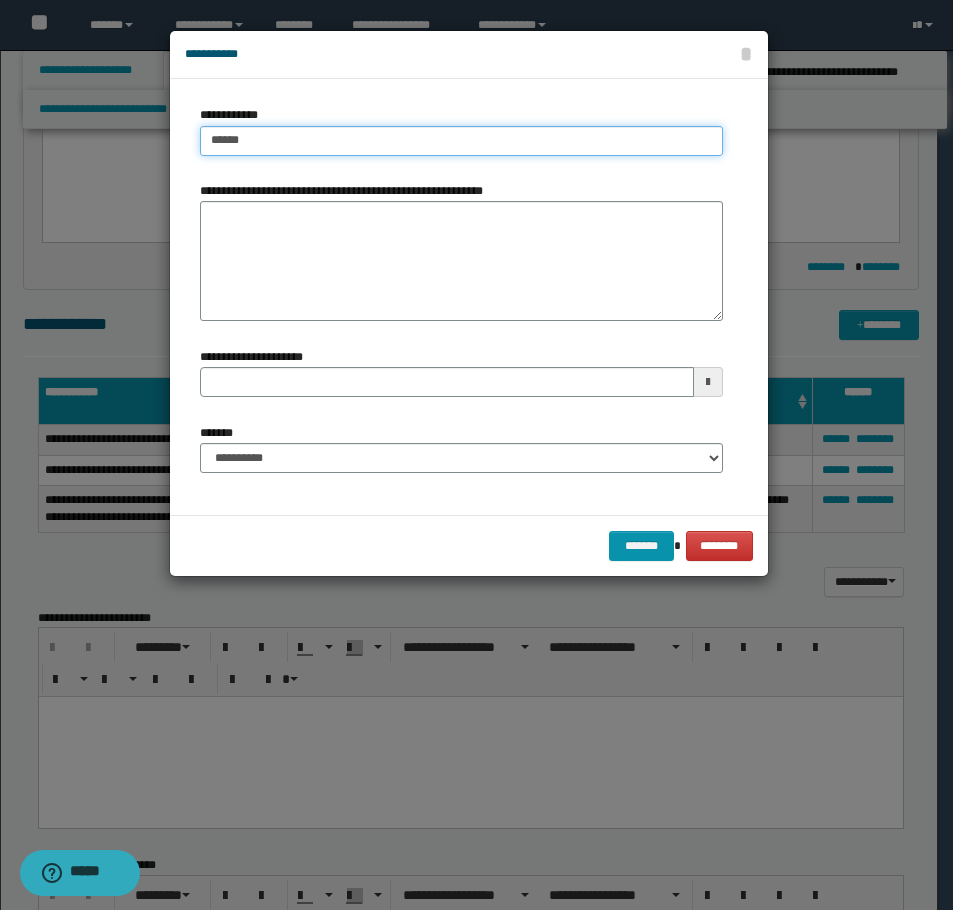 type on "******" 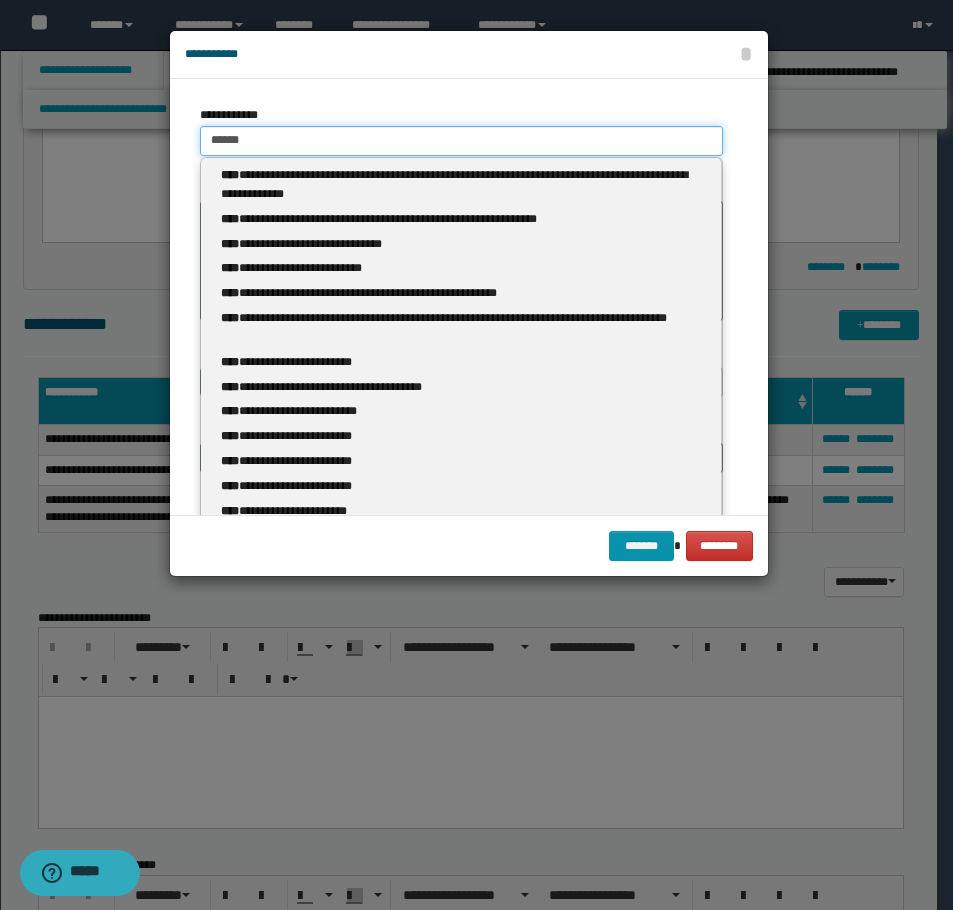 type 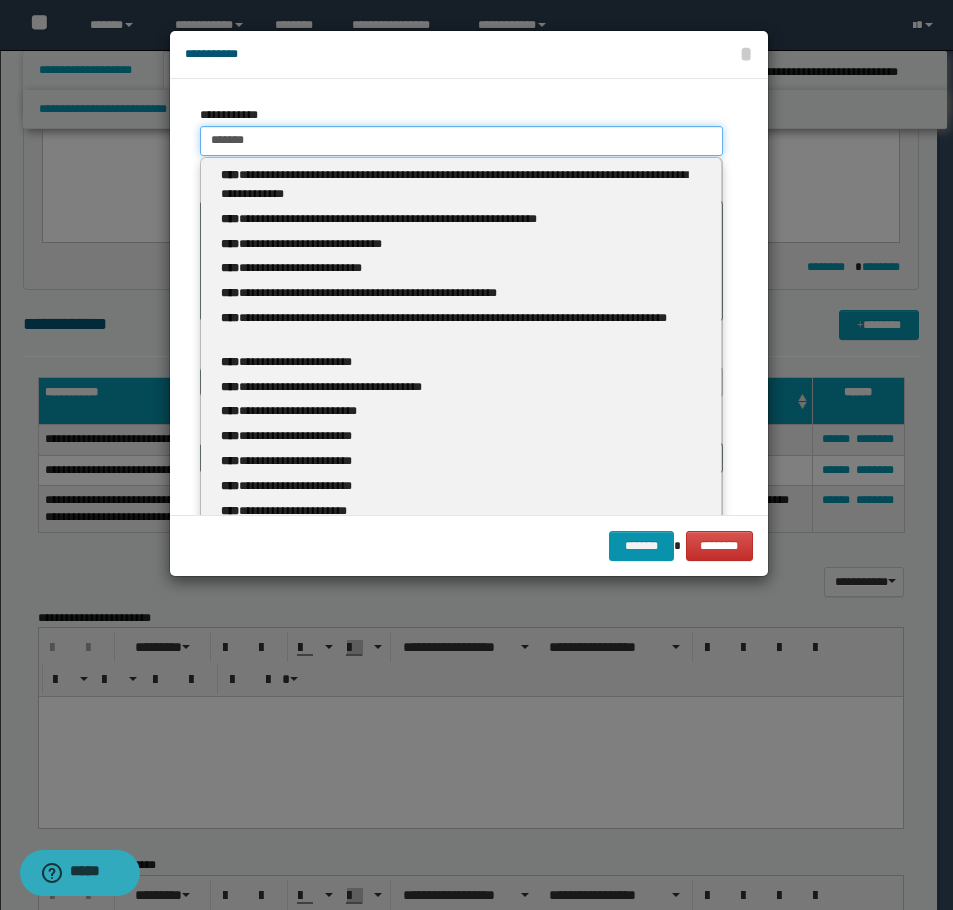 type on "*******" 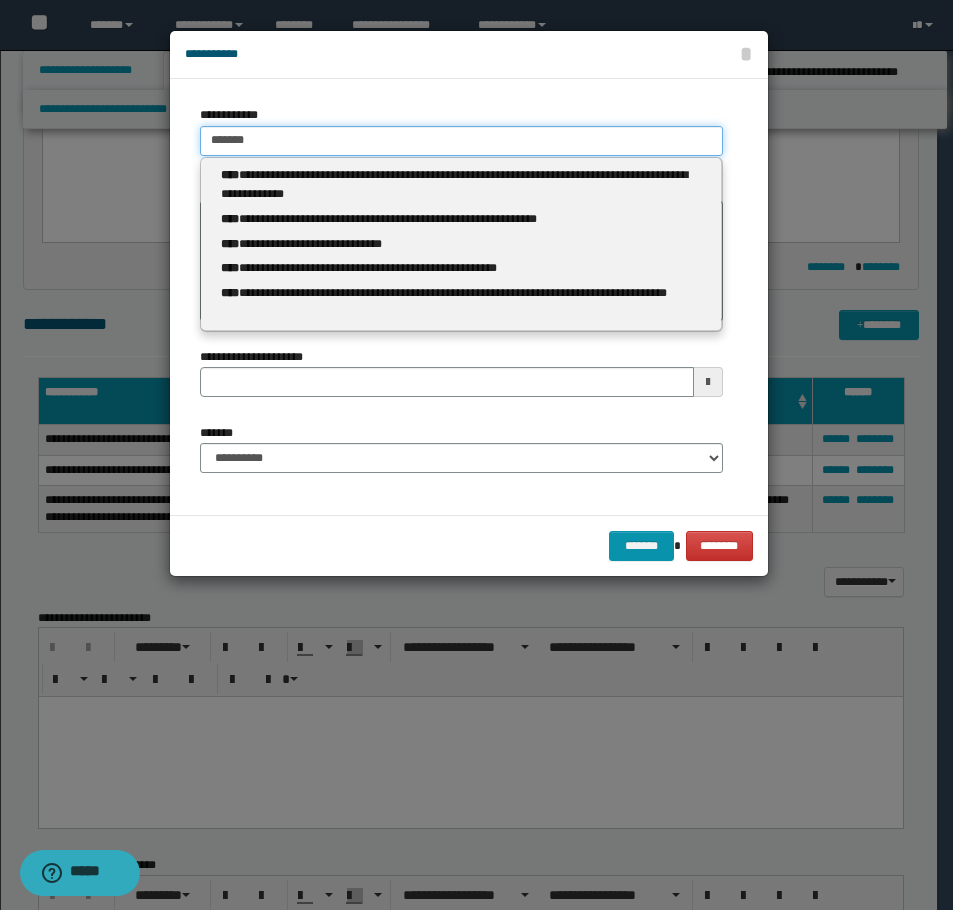 type 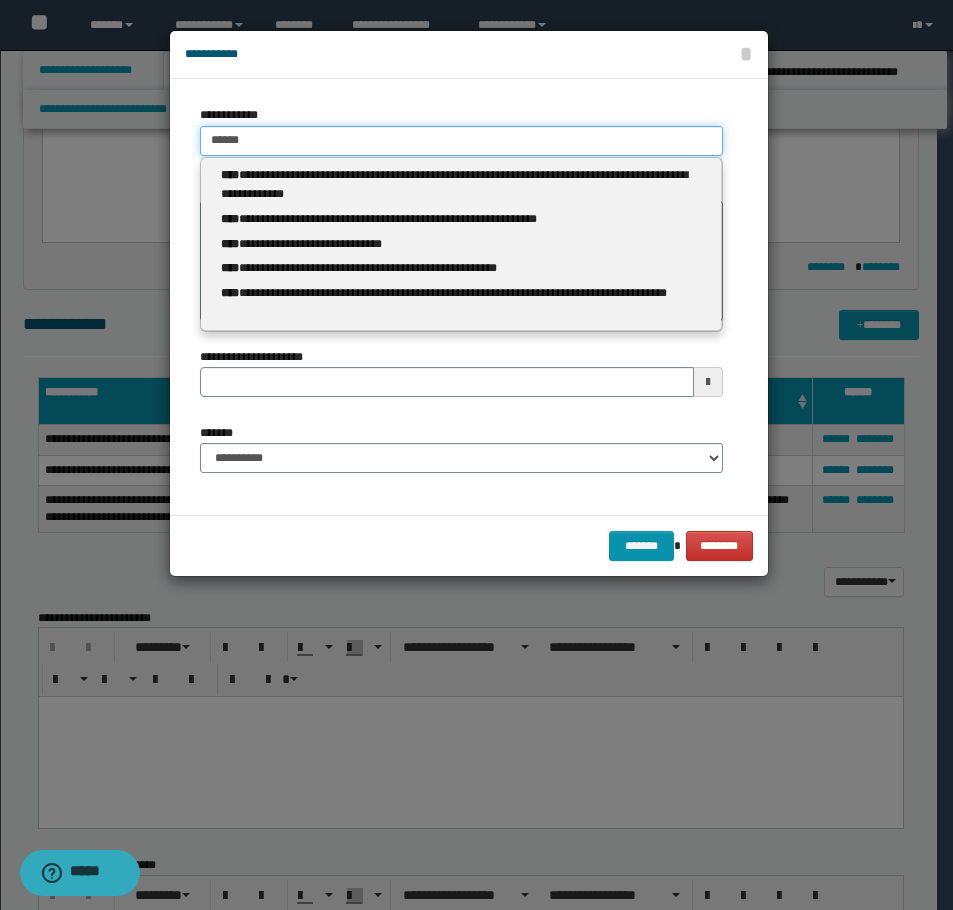 type on "******" 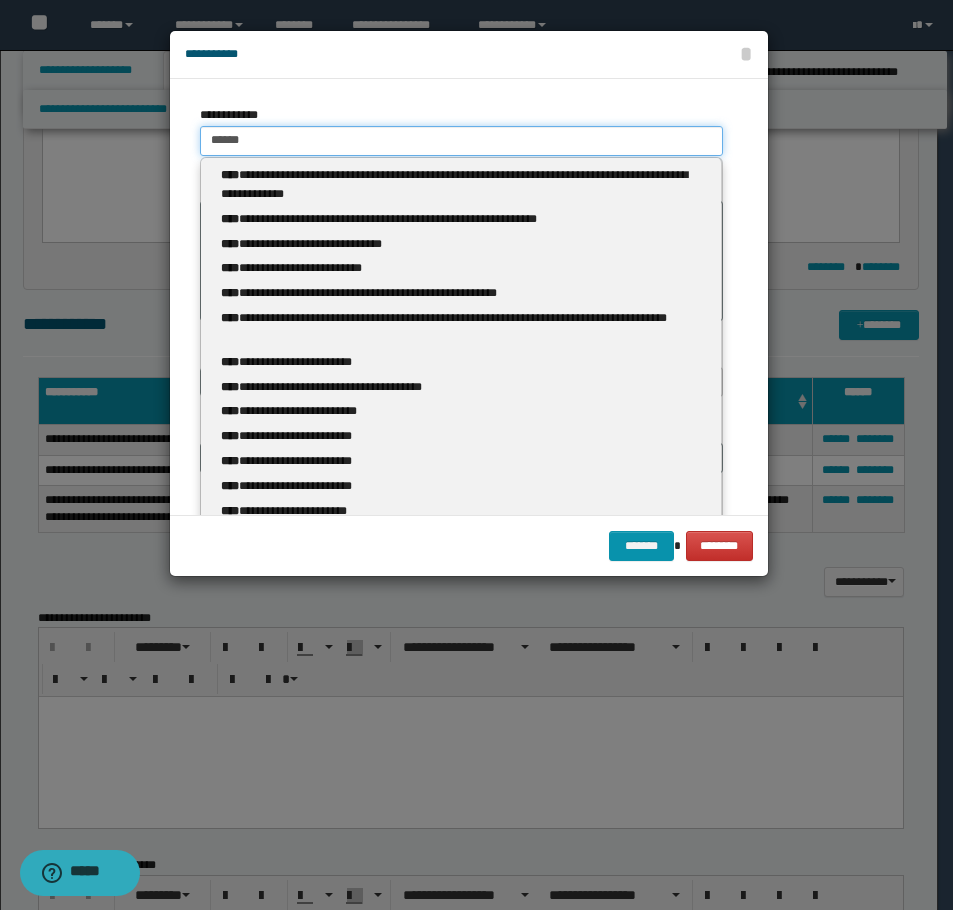 type 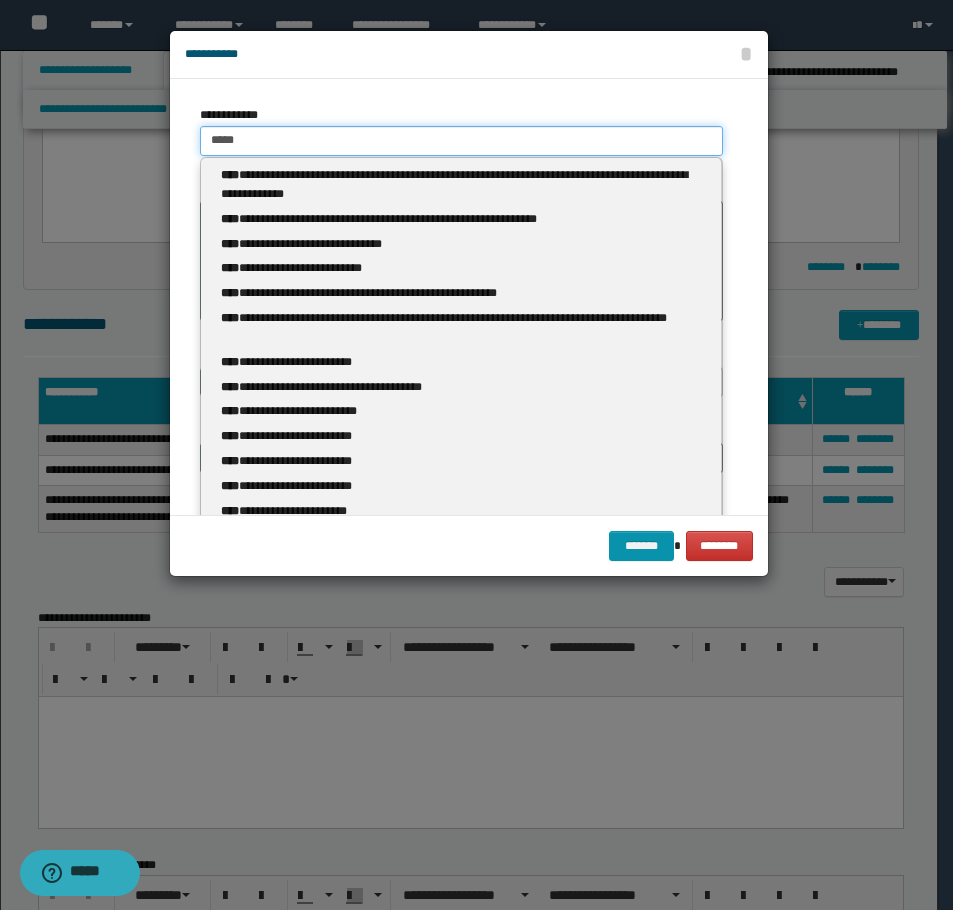 type on "*****" 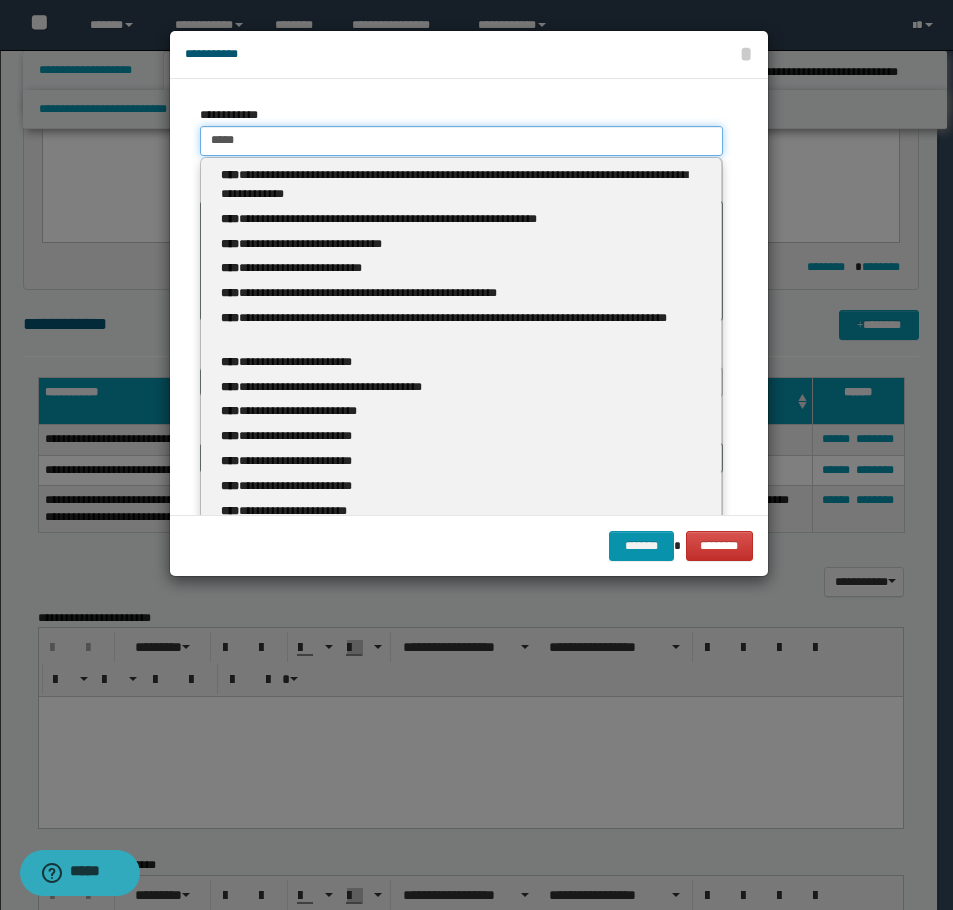 type 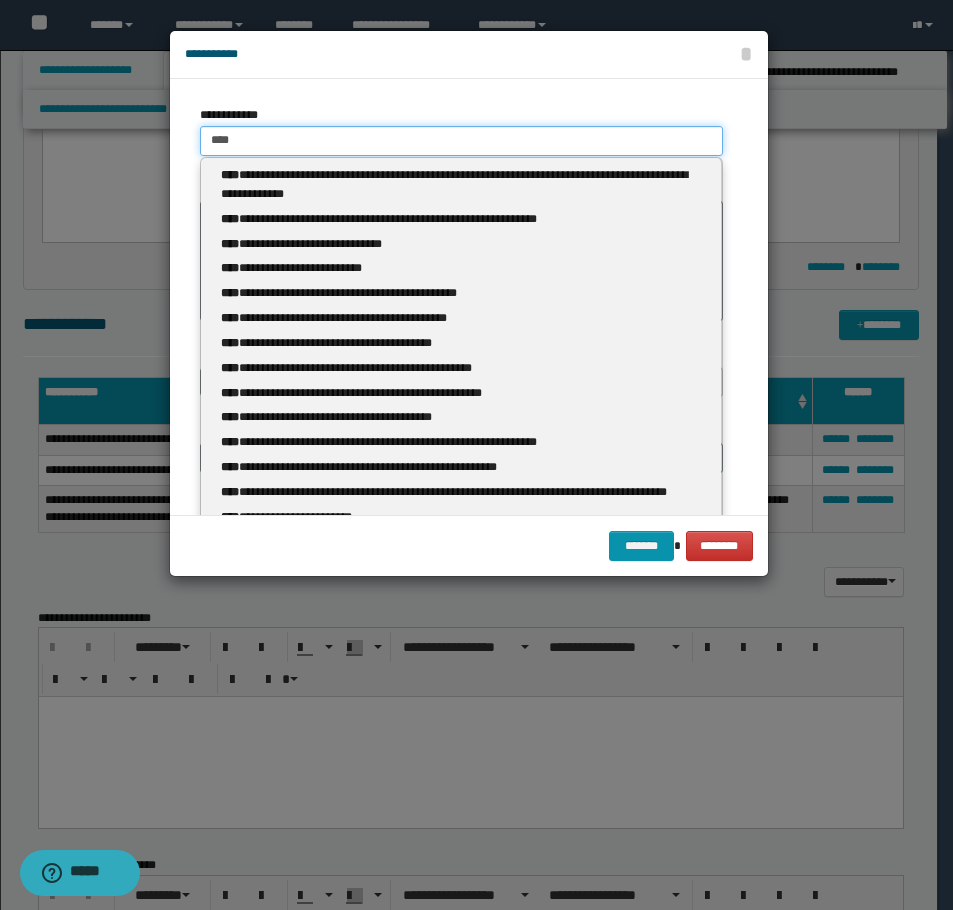 type on "****" 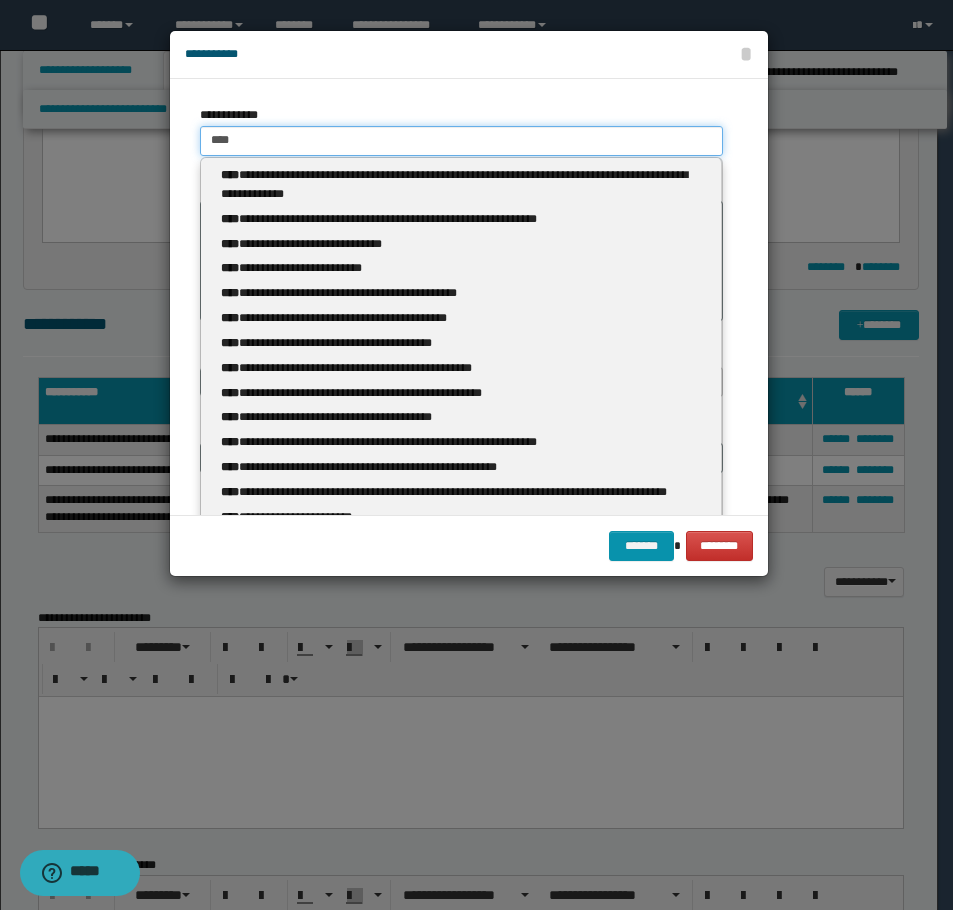 type 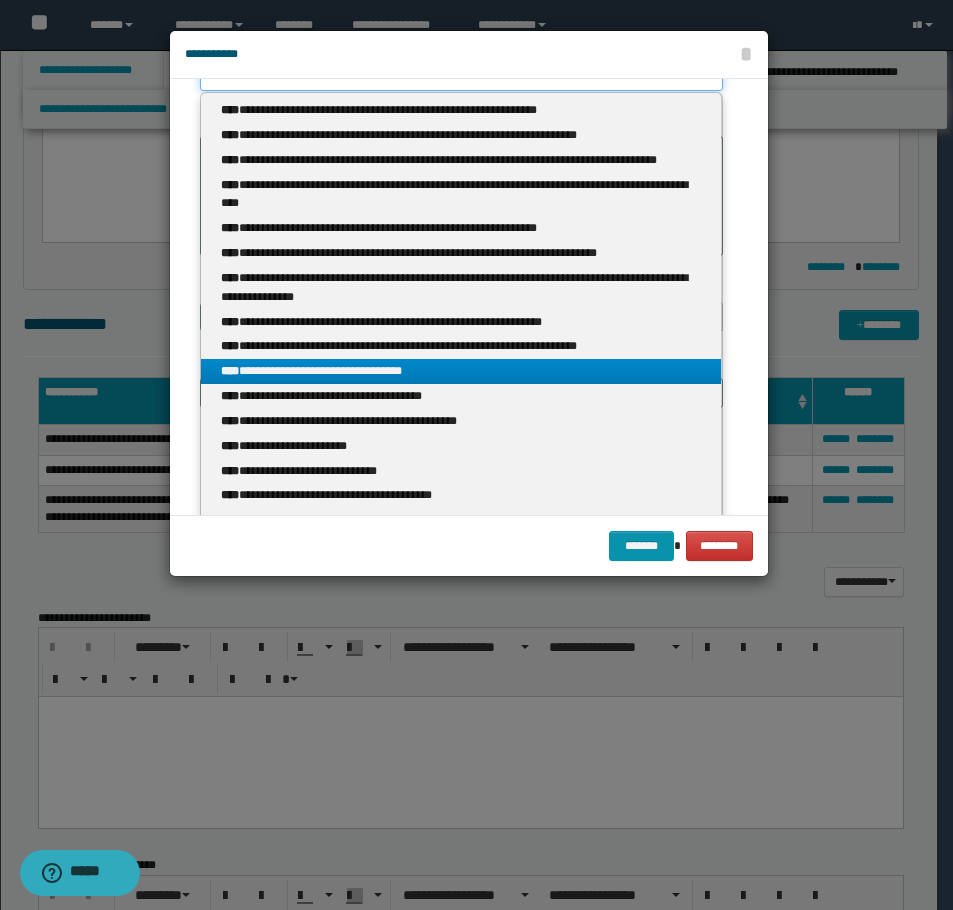 scroll, scrollTop: 100, scrollLeft: 0, axis: vertical 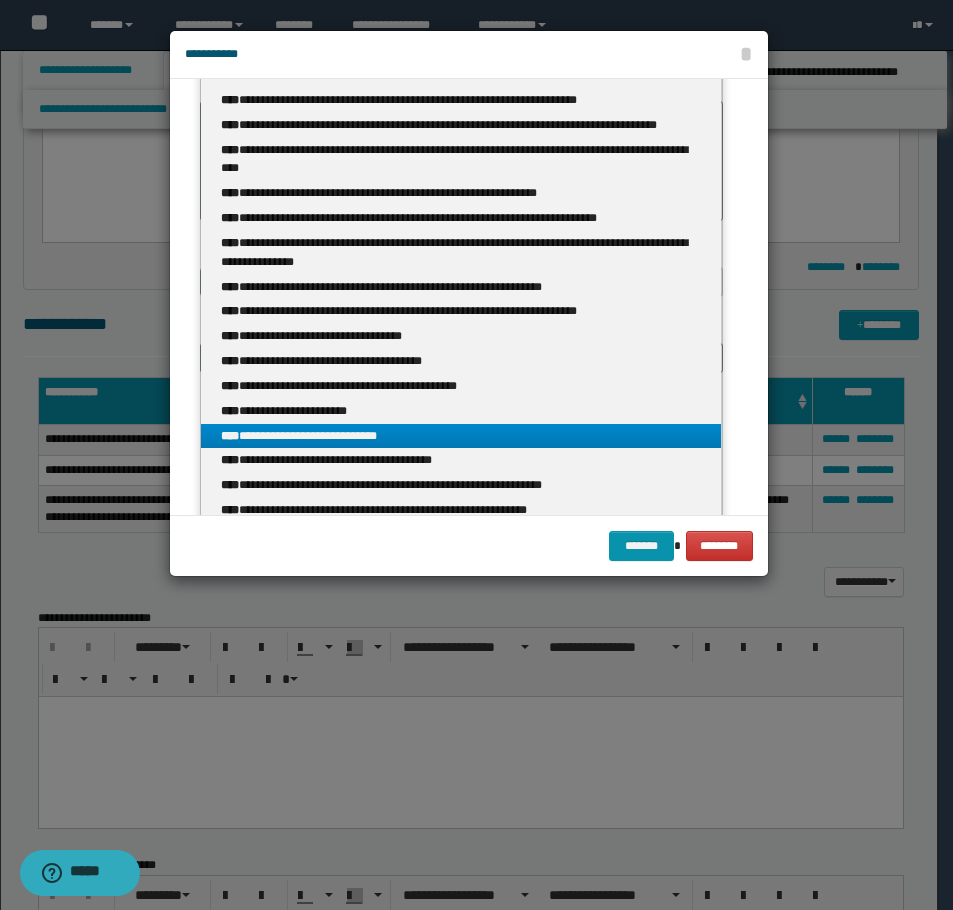 click on "**********" at bounding box center [461, 436] 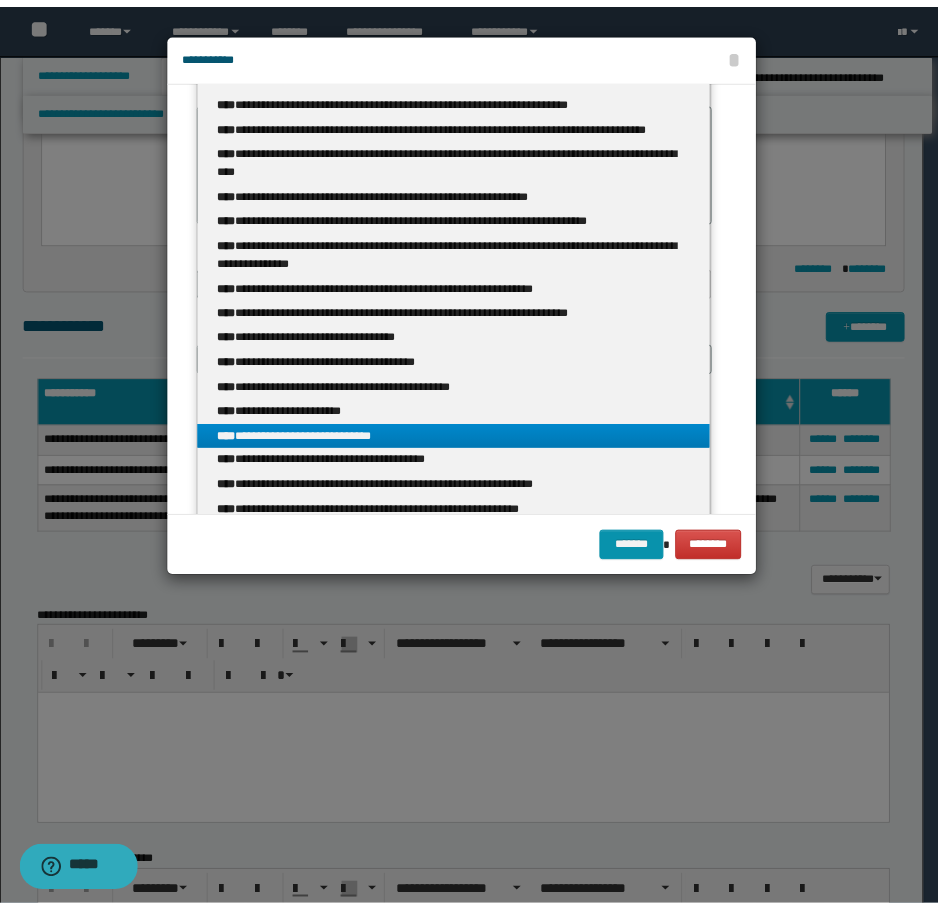scroll, scrollTop: 0, scrollLeft: 0, axis: both 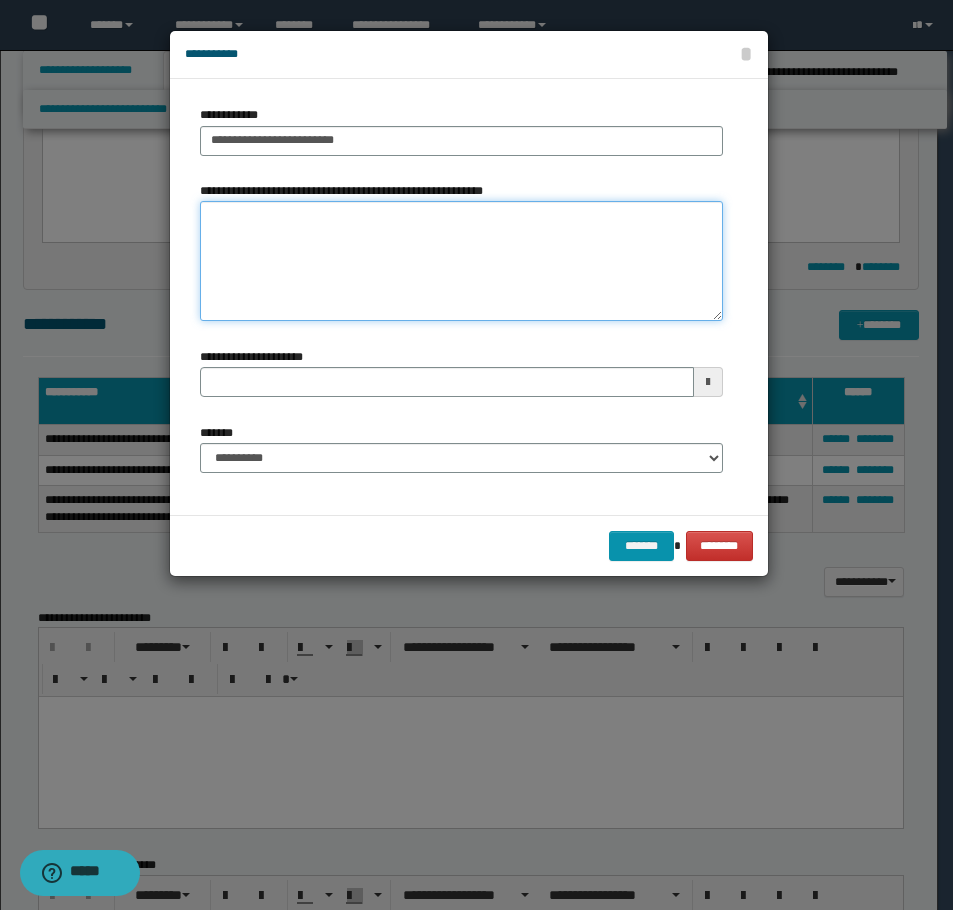 click on "**********" at bounding box center [461, 261] 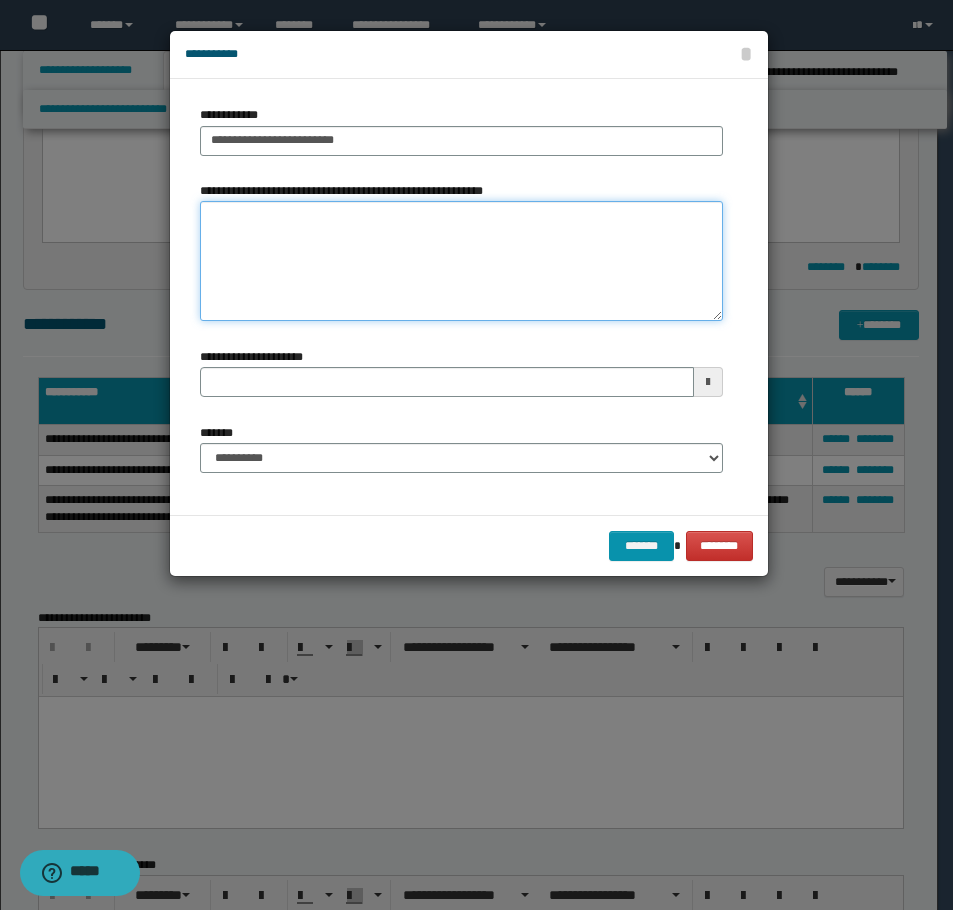click on "**********" at bounding box center [461, 261] 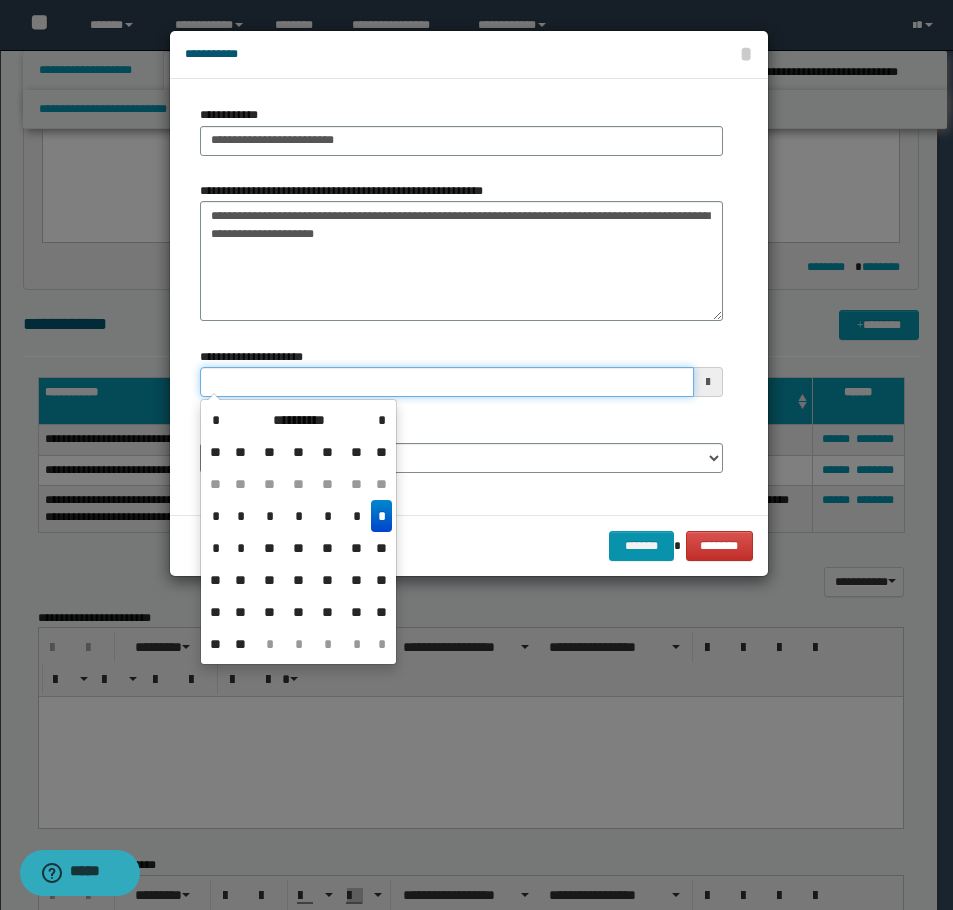 click on "**********" at bounding box center (447, 382) 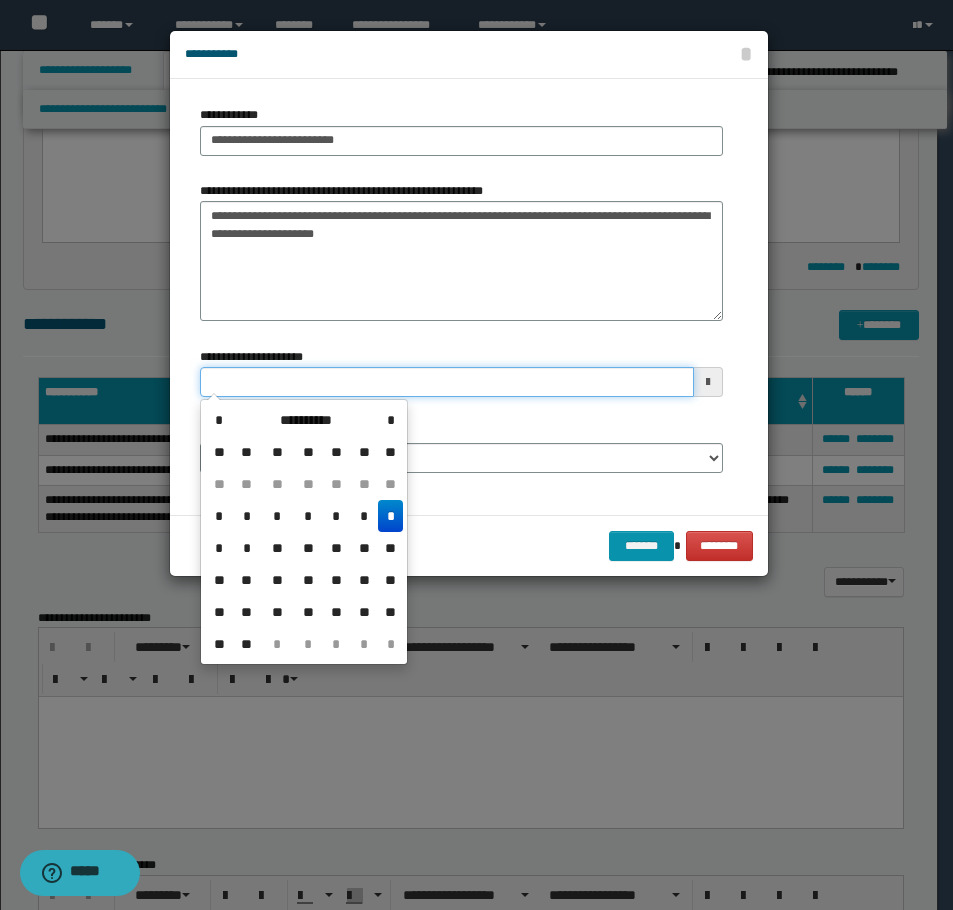 click on "**********" at bounding box center [447, 382] 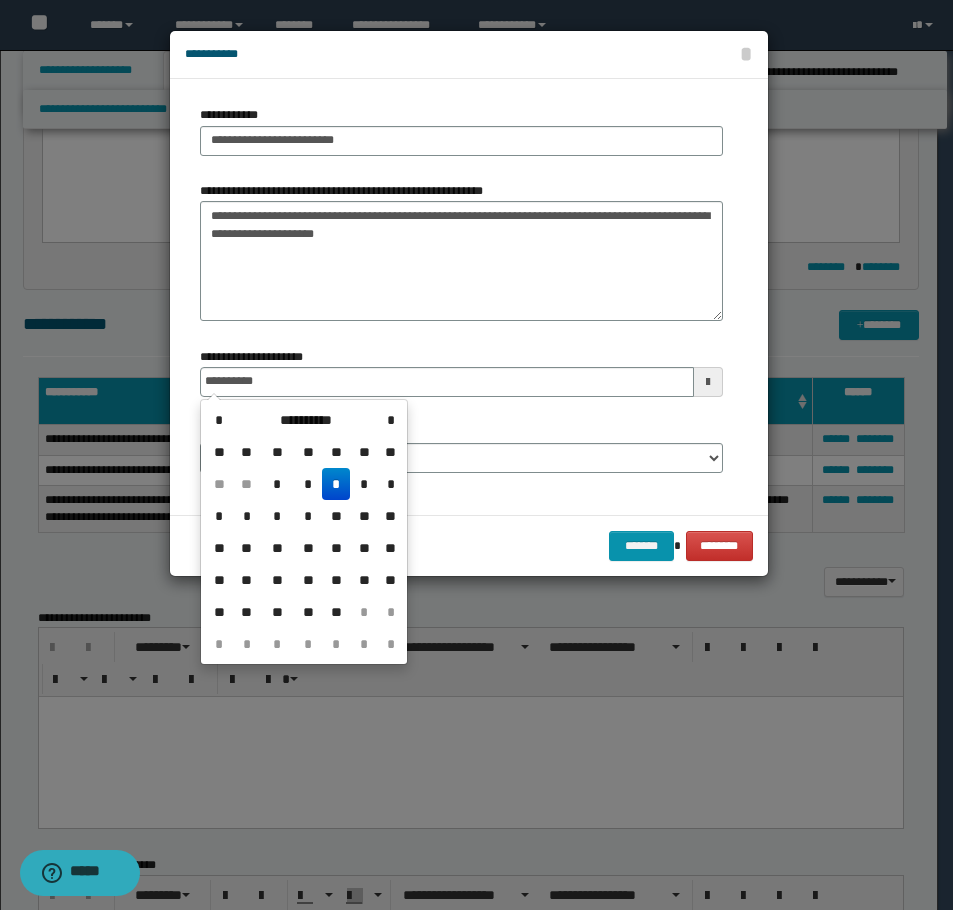 click on "*" at bounding box center (336, 484) 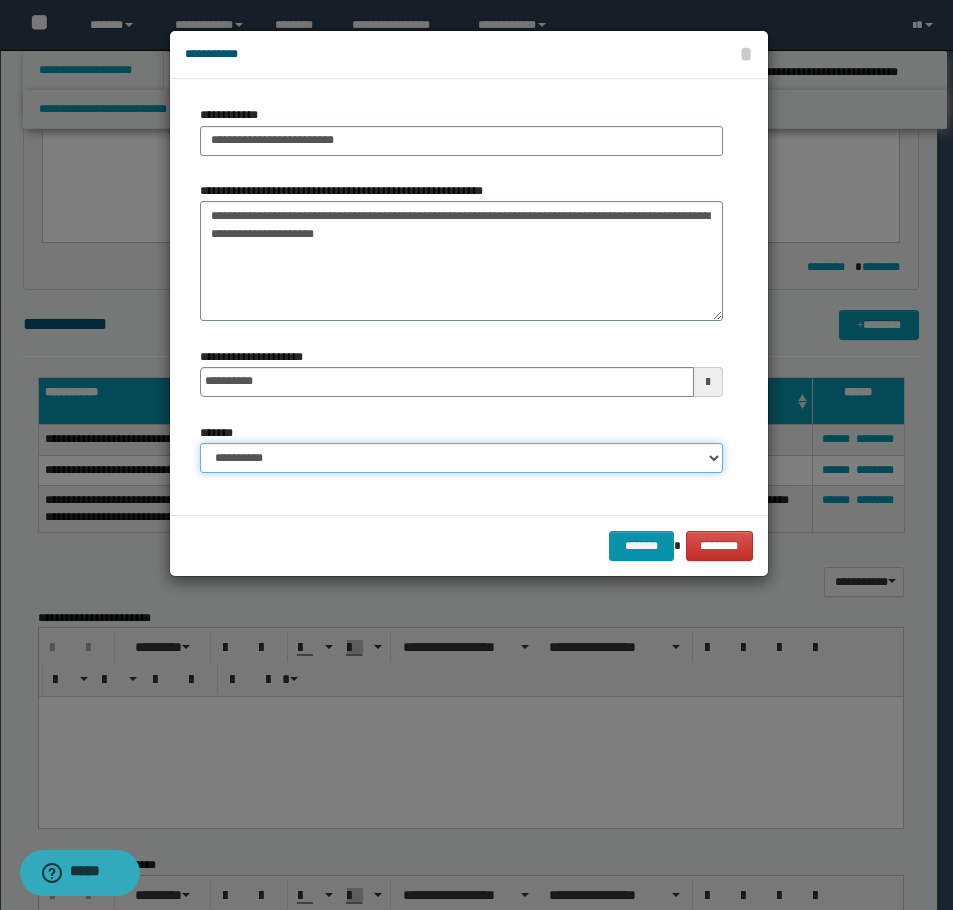 click on "**********" at bounding box center (461, 458) 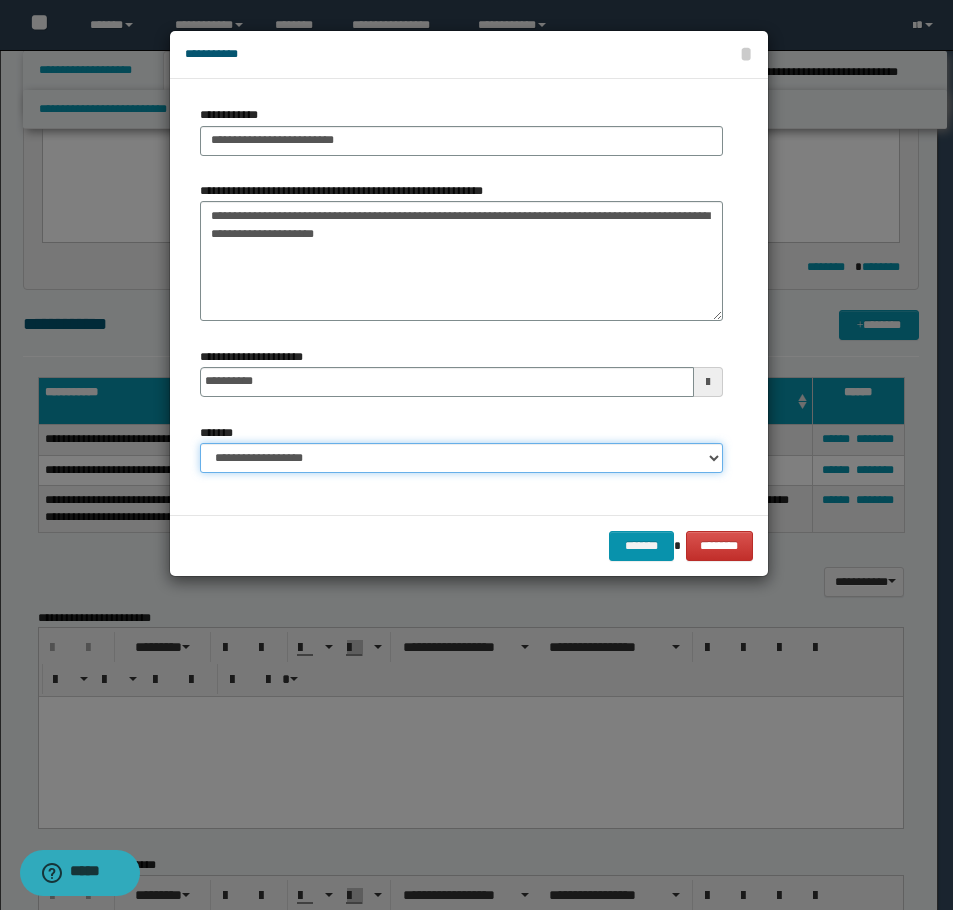 click on "**********" at bounding box center (461, 458) 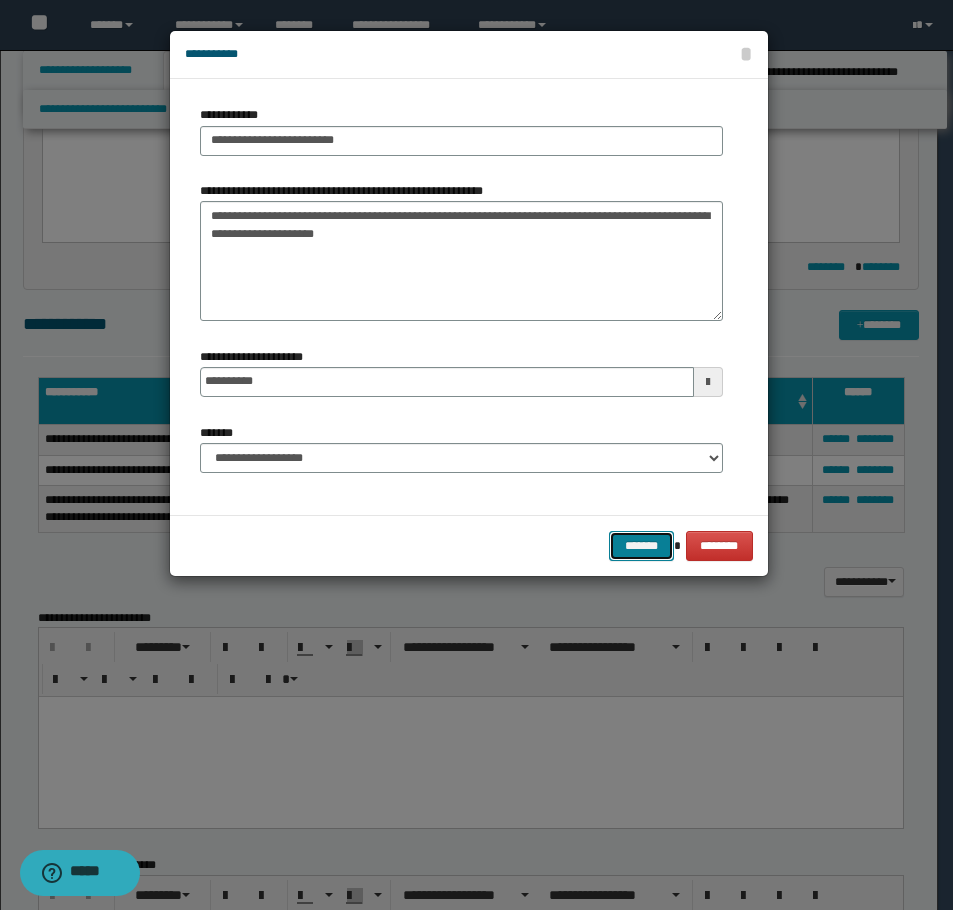 click on "*******" at bounding box center (641, 546) 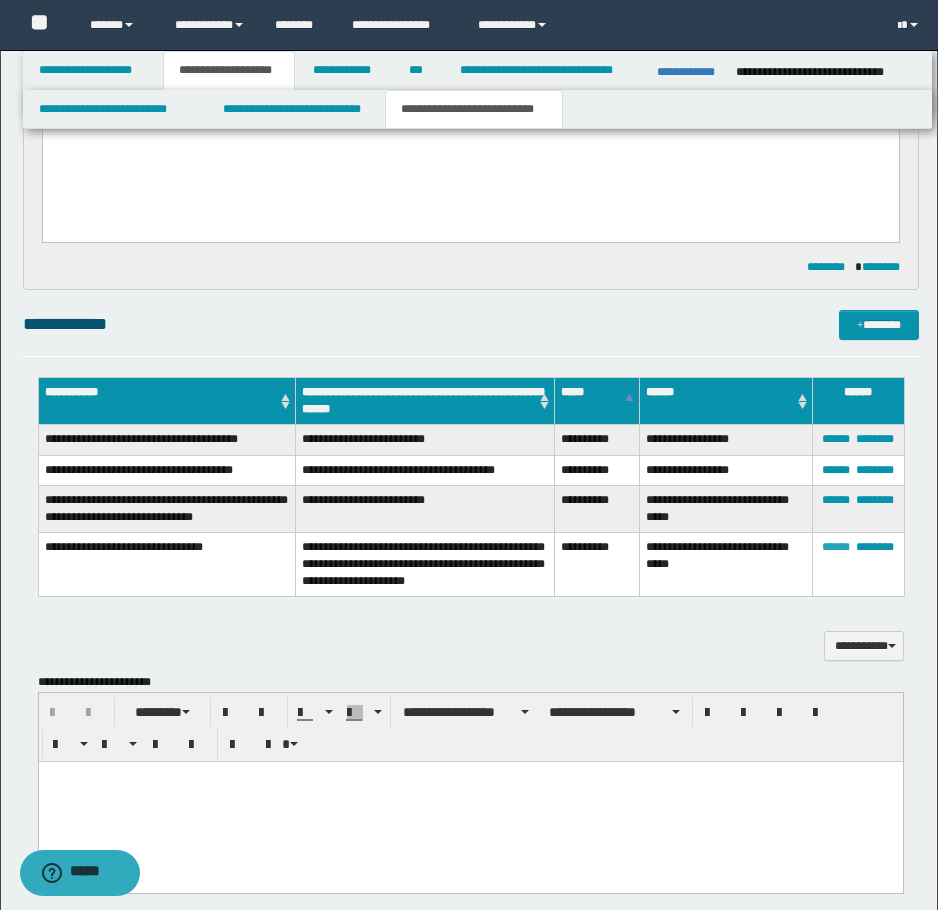 click on "******" at bounding box center (836, 547) 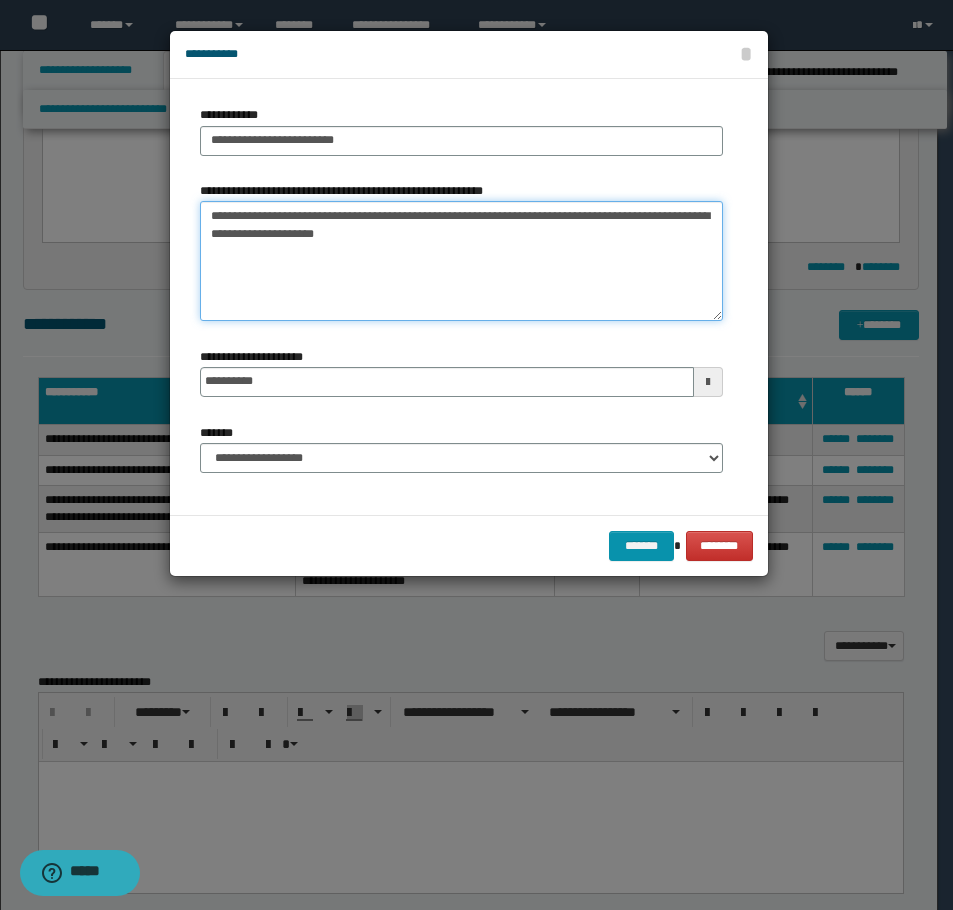 click on "**********" at bounding box center [461, 261] 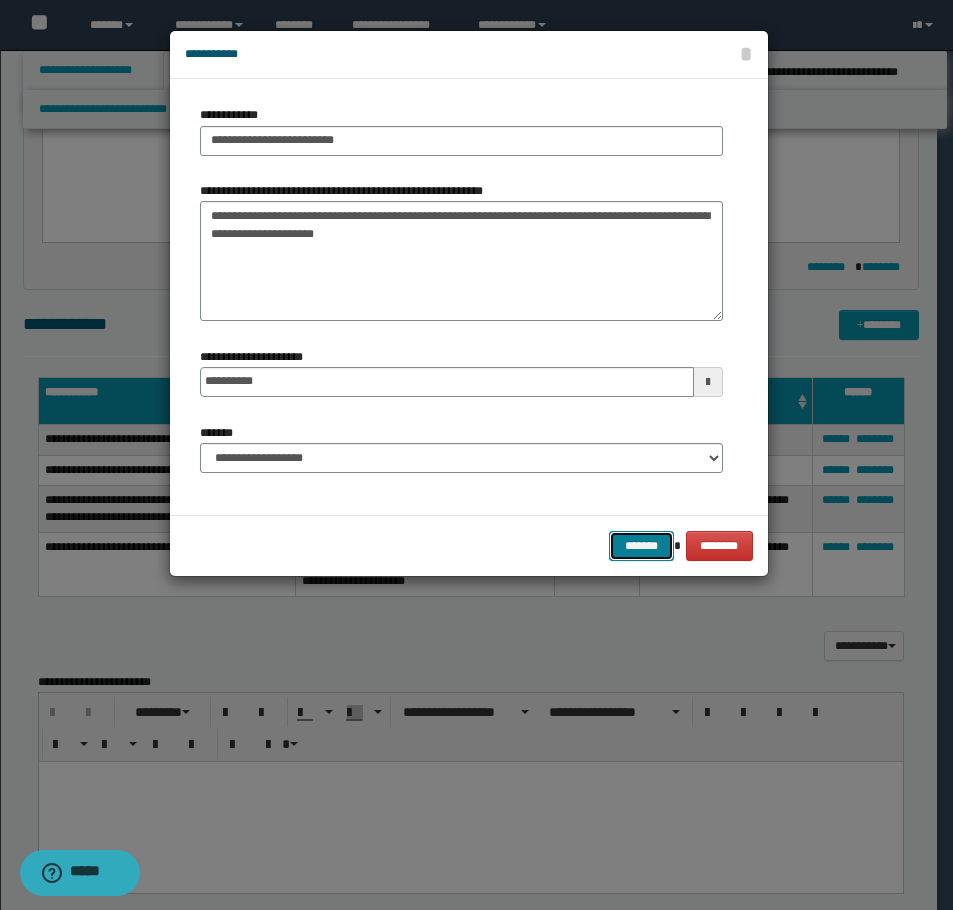 click on "*******" at bounding box center (641, 546) 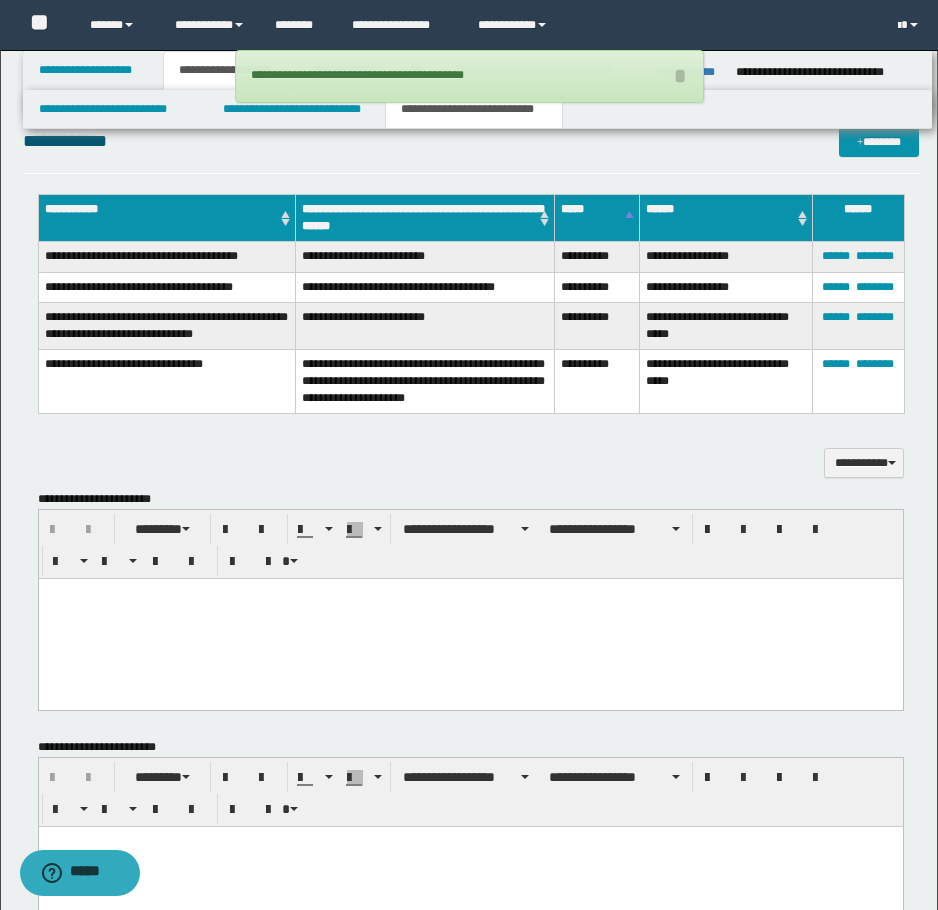 scroll, scrollTop: 600, scrollLeft: 0, axis: vertical 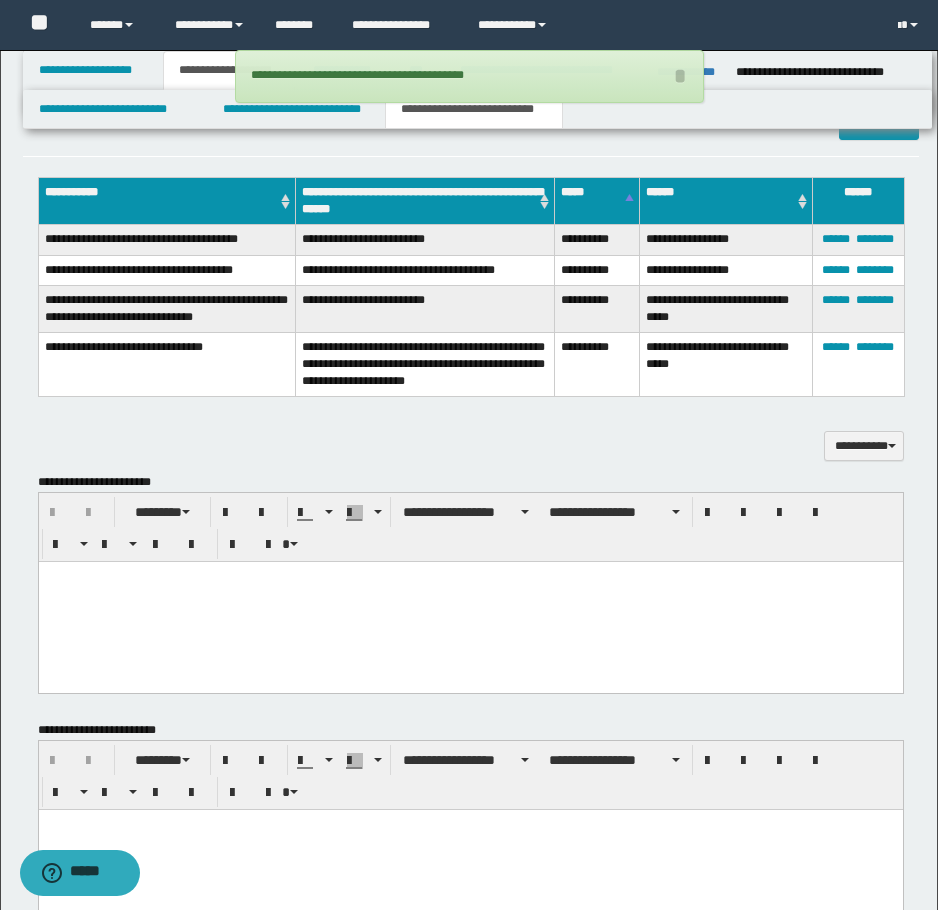 click at bounding box center [470, 601] 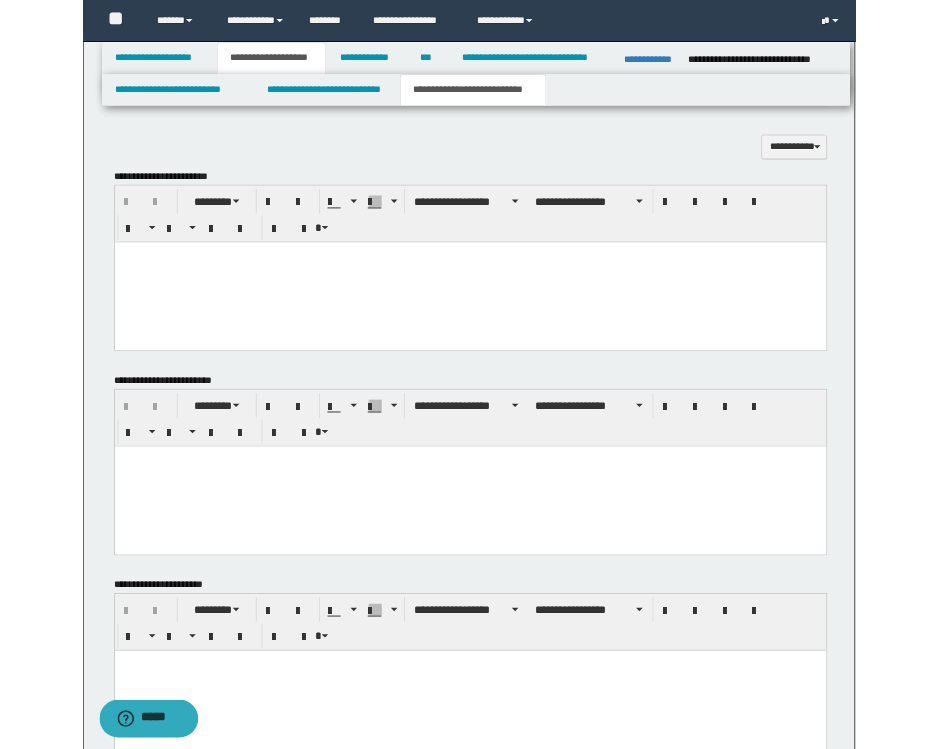 scroll, scrollTop: 1000, scrollLeft: 0, axis: vertical 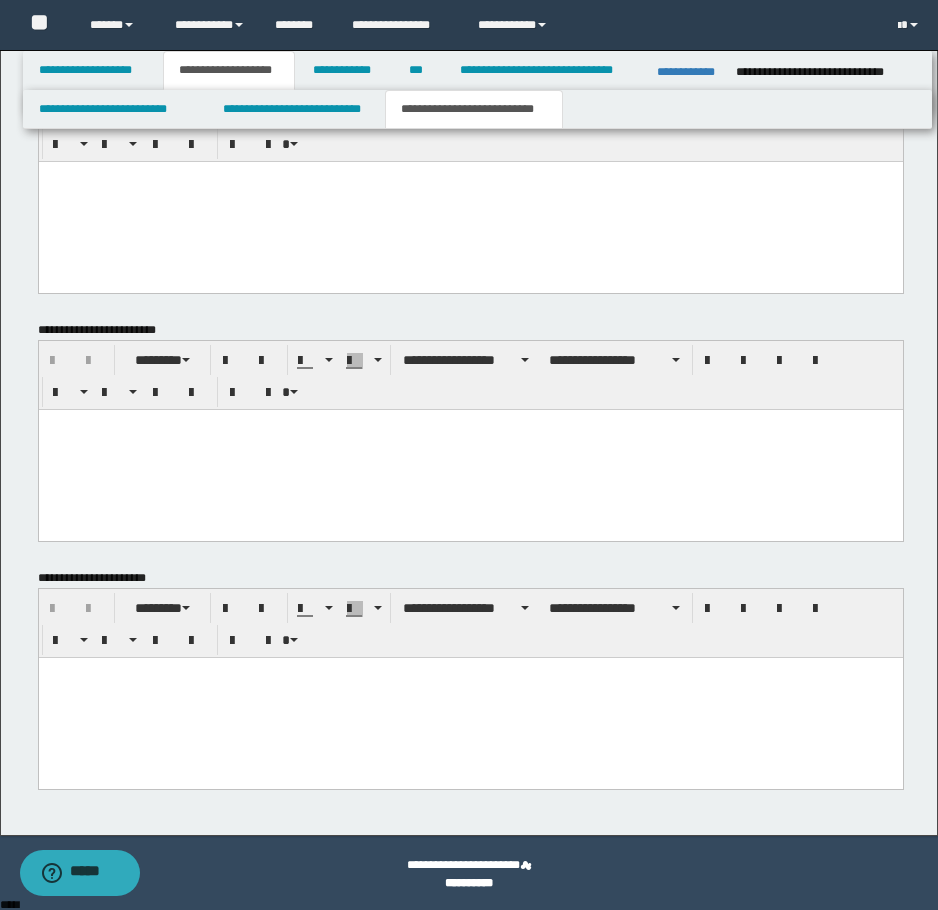 click at bounding box center (470, 449) 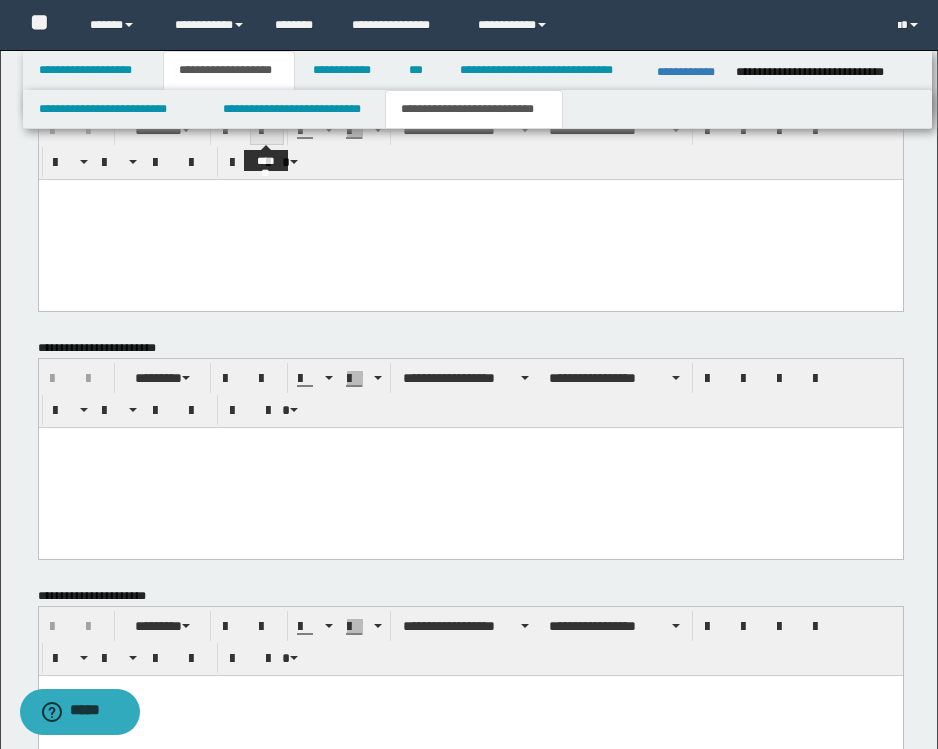 scroll, scrollTop: 1000, scrollLeft: 0, axis: vertical 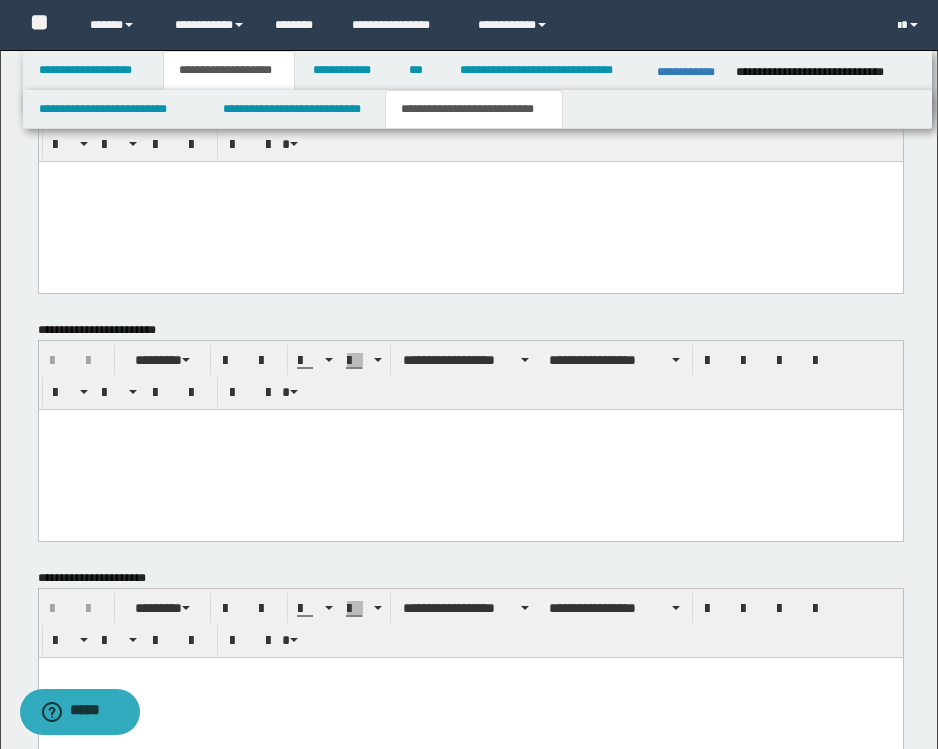 click at bounding box center [470, 449] 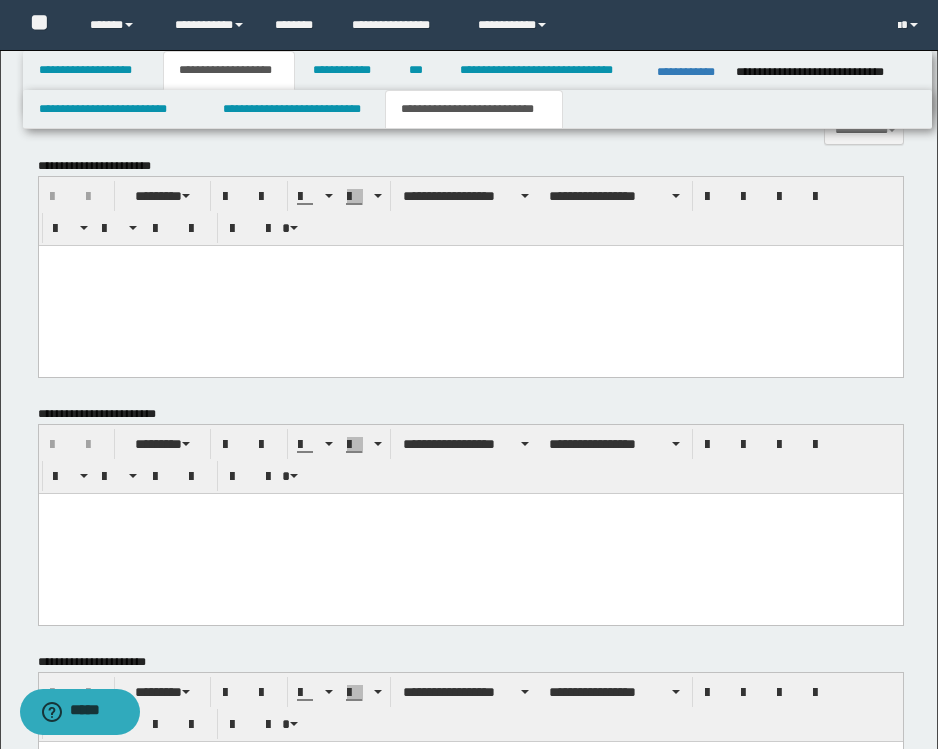 scroll, scrollTop: 800, scrollLeft: 0, axis: vertical 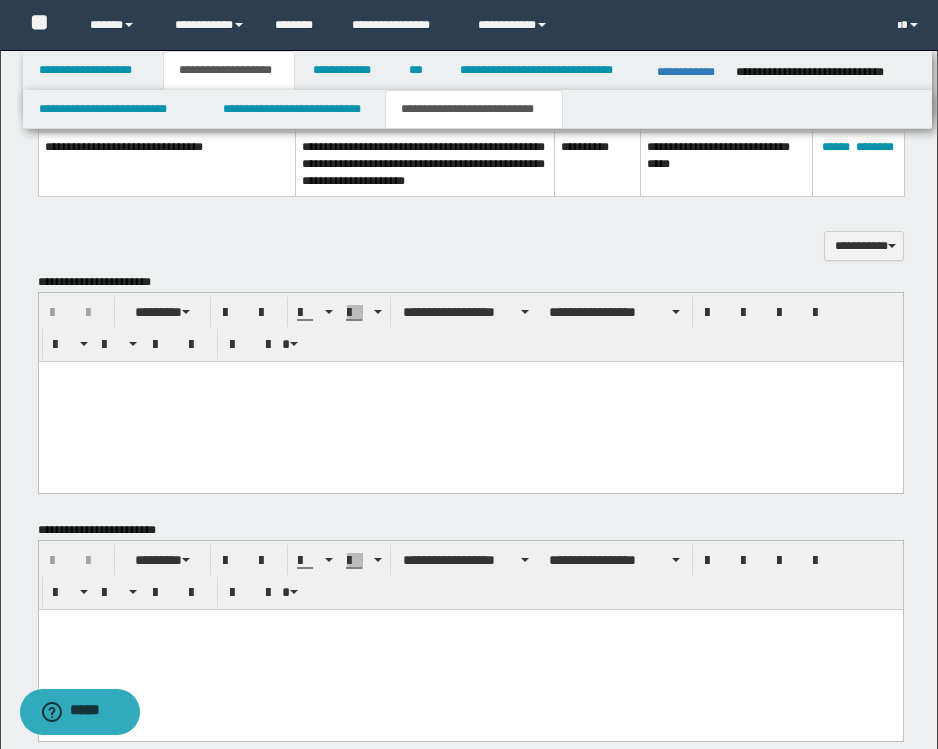 click at bounding box center (470, 401) 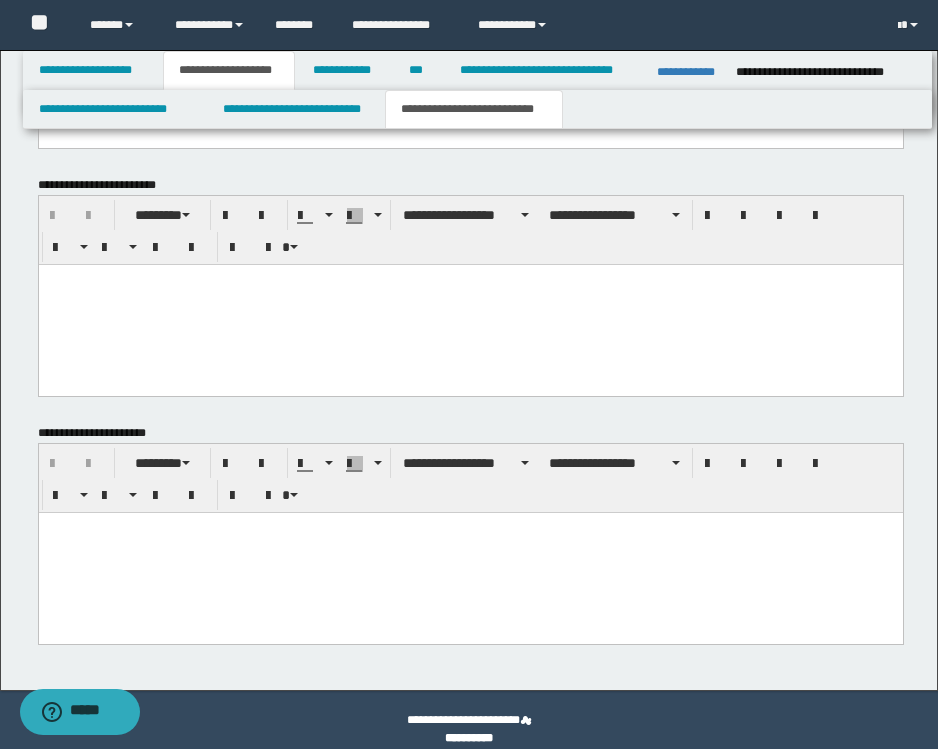 scroll, scrollTop: 1164, scrollLeft: 0, axis: vertical 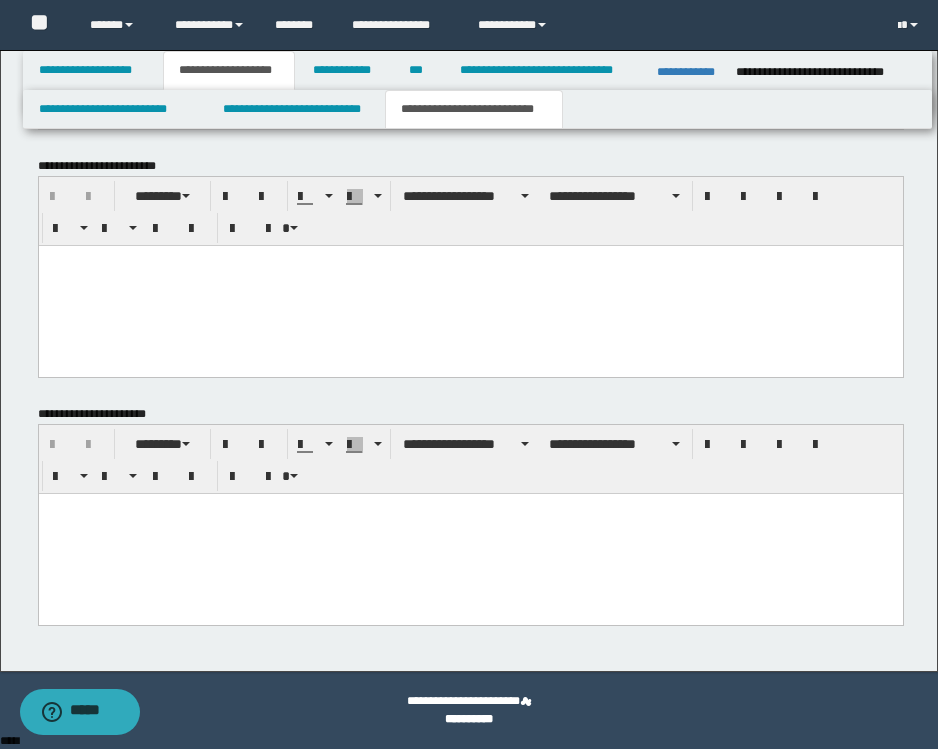 click at bounding box center [470, 533] 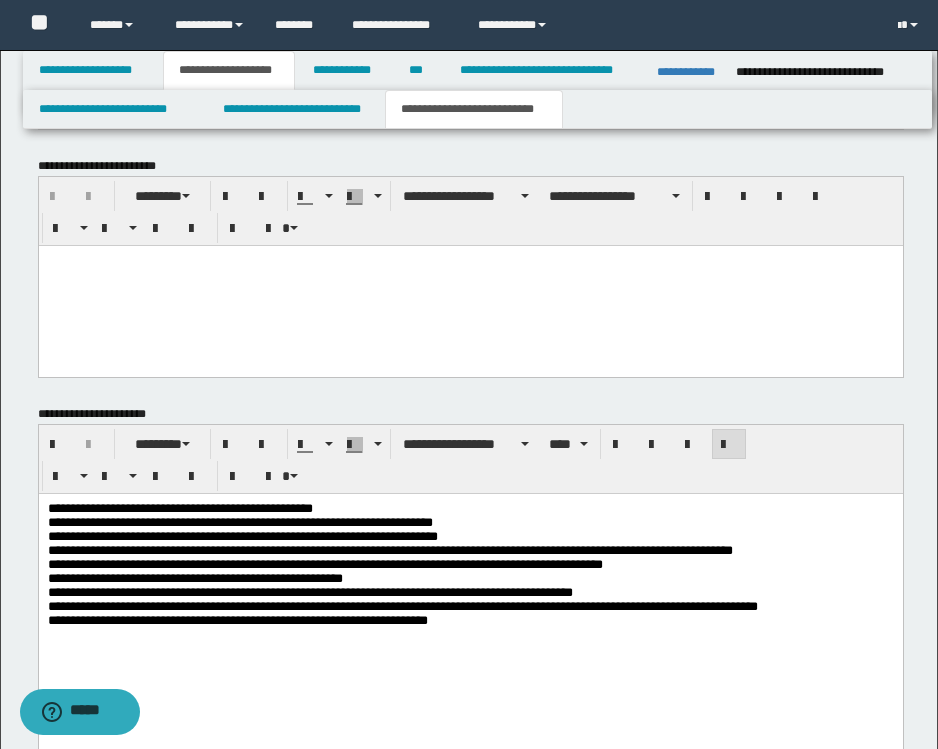 click at bounding box center (470, 285) 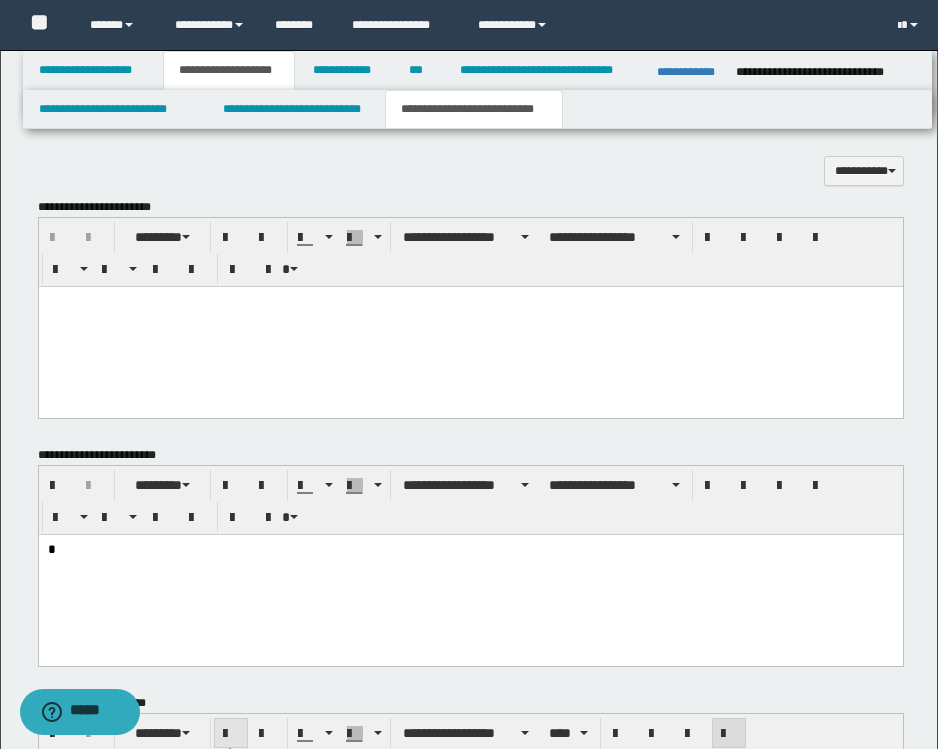 scroll, scrollTop: 864, scrollLeft: 0, axis: vertical 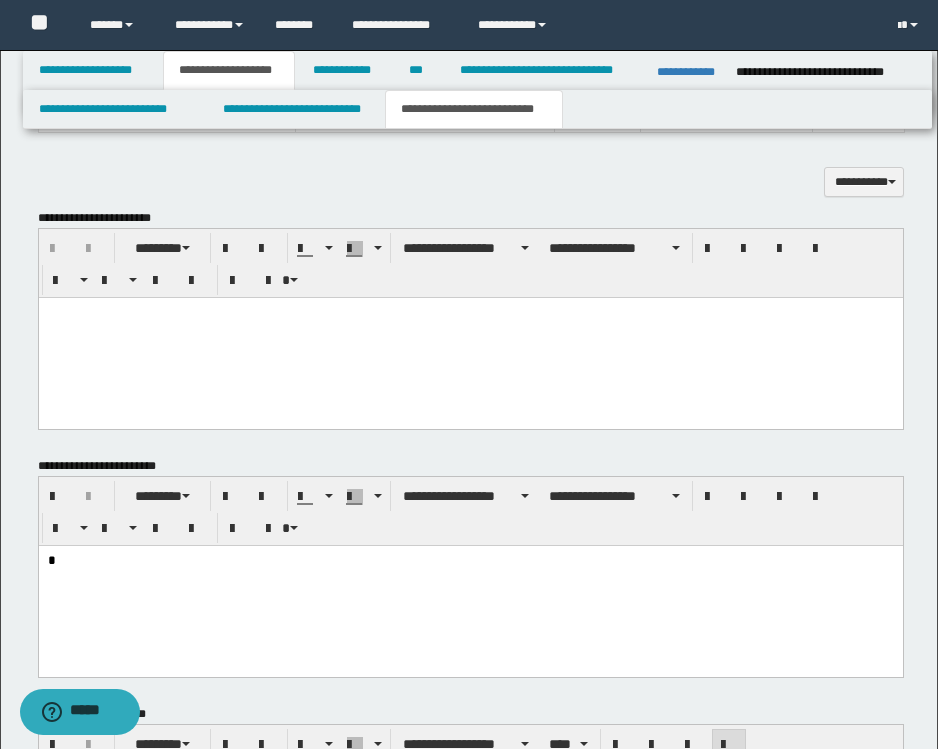 click at bounding box center [470, 337] 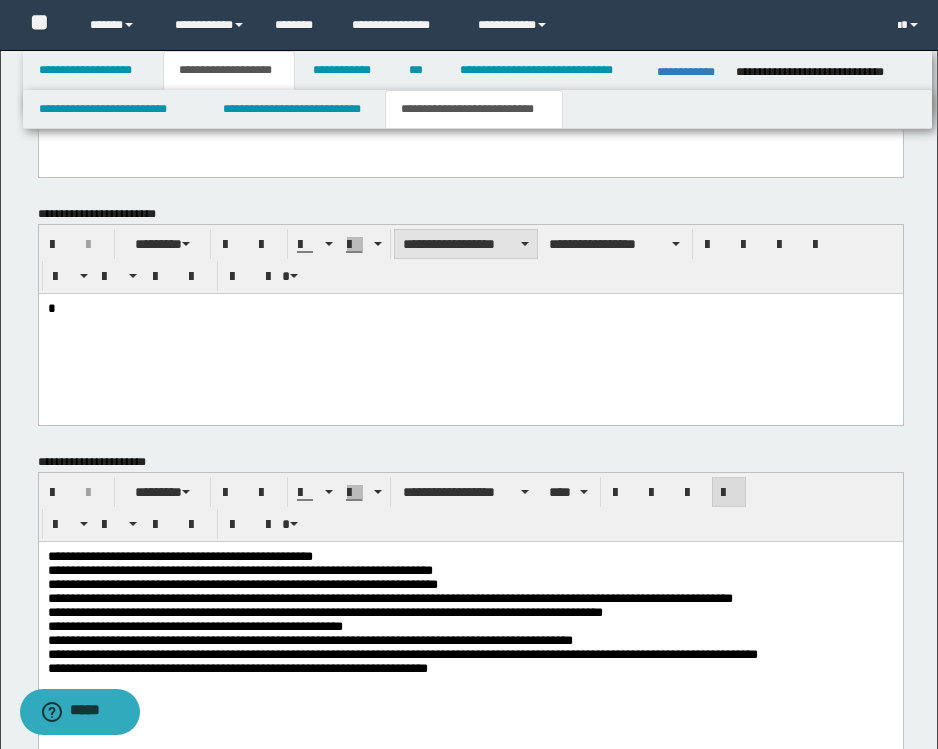 scroll, scrollTop: 984, scrollLeft: 0, axis: vertical 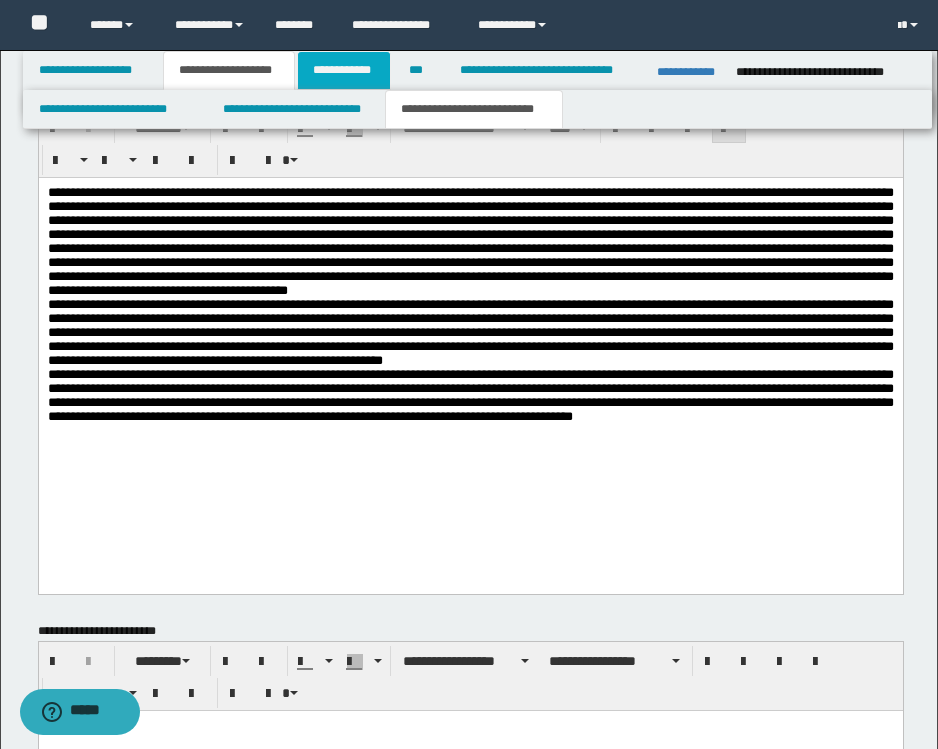 click on "**********" at bounding box center (344, 70) 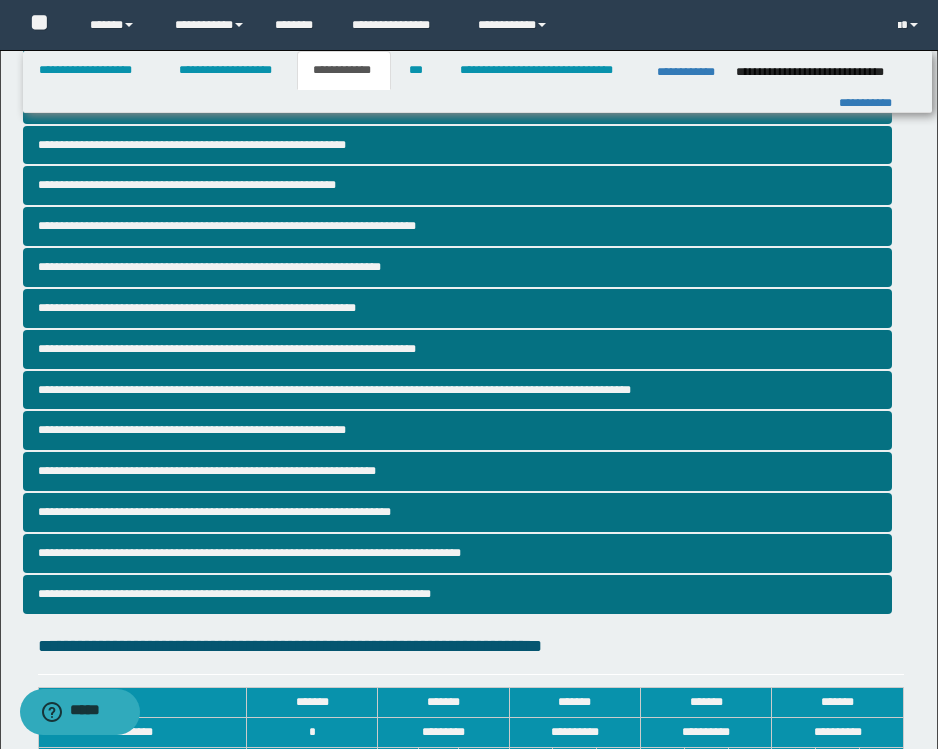 scroll, scrollTop: 124, scrollLeft: 0, axis: vertical 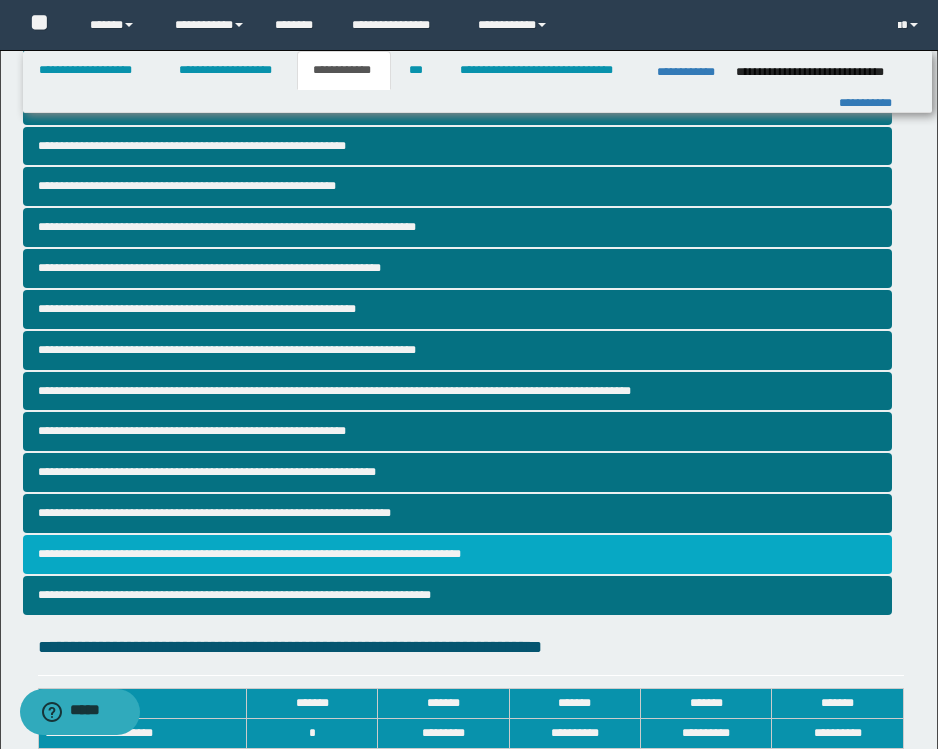 click on "**********" at bounding box center (457, 554) 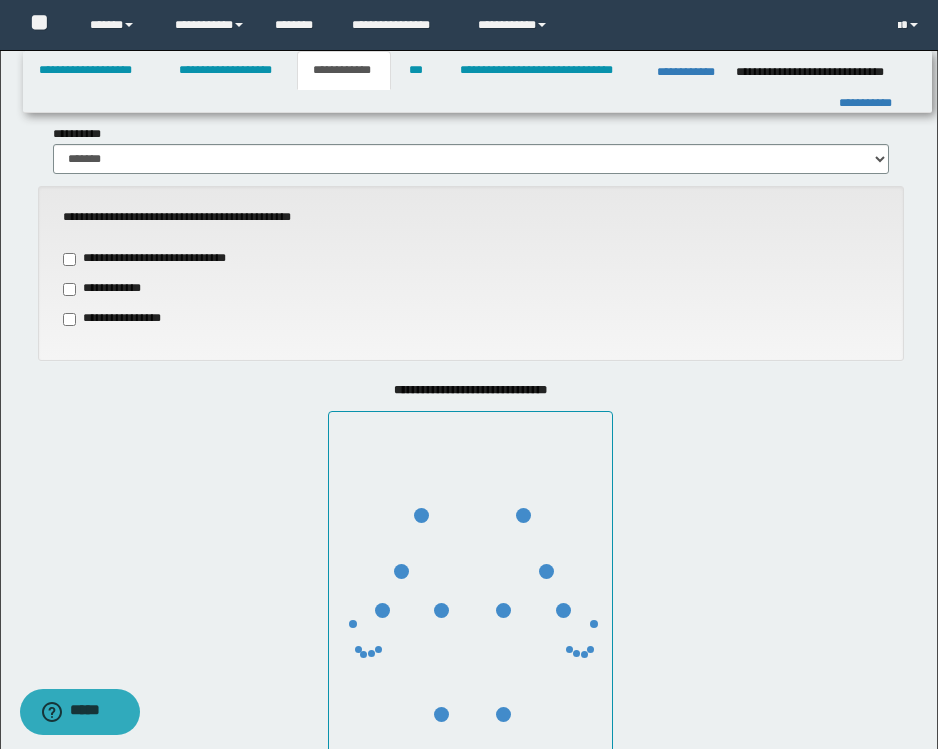 scroll, scrollTop: 1000, scrollLeft: 0, axis: vertical 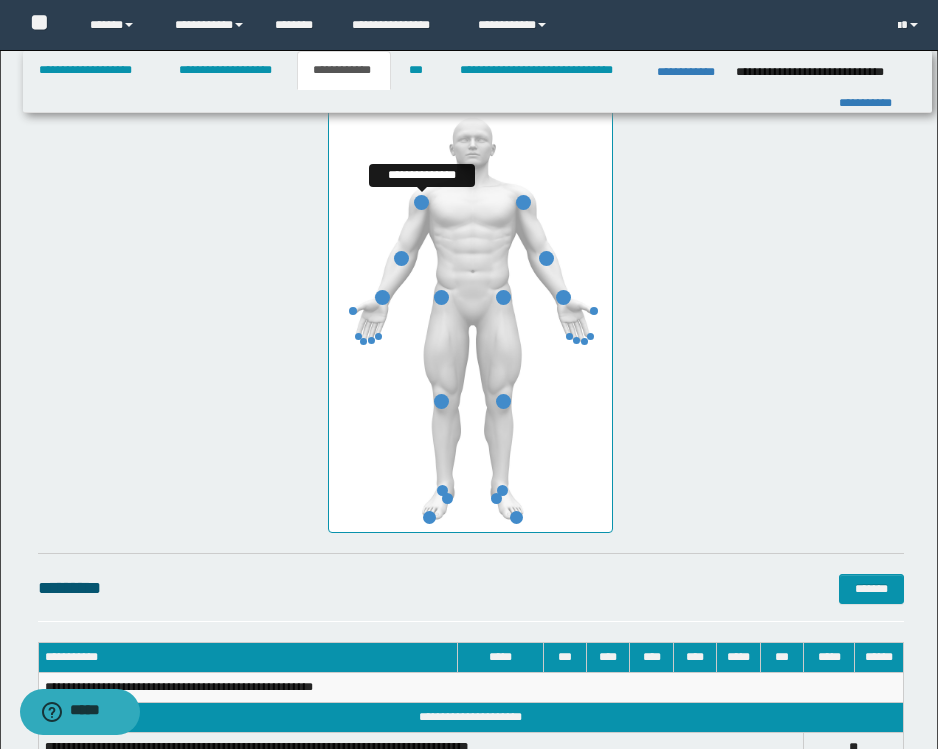 click at bounding box center (421, 202) 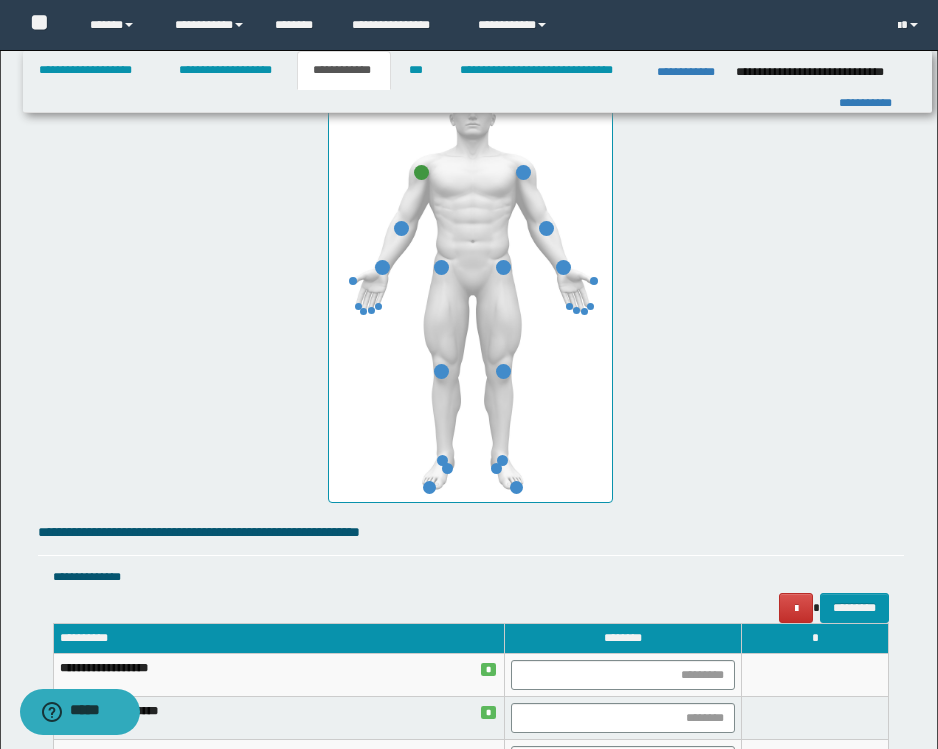 scroll, scrollTop: 1300, scrollLeft: 0, axis: vertical 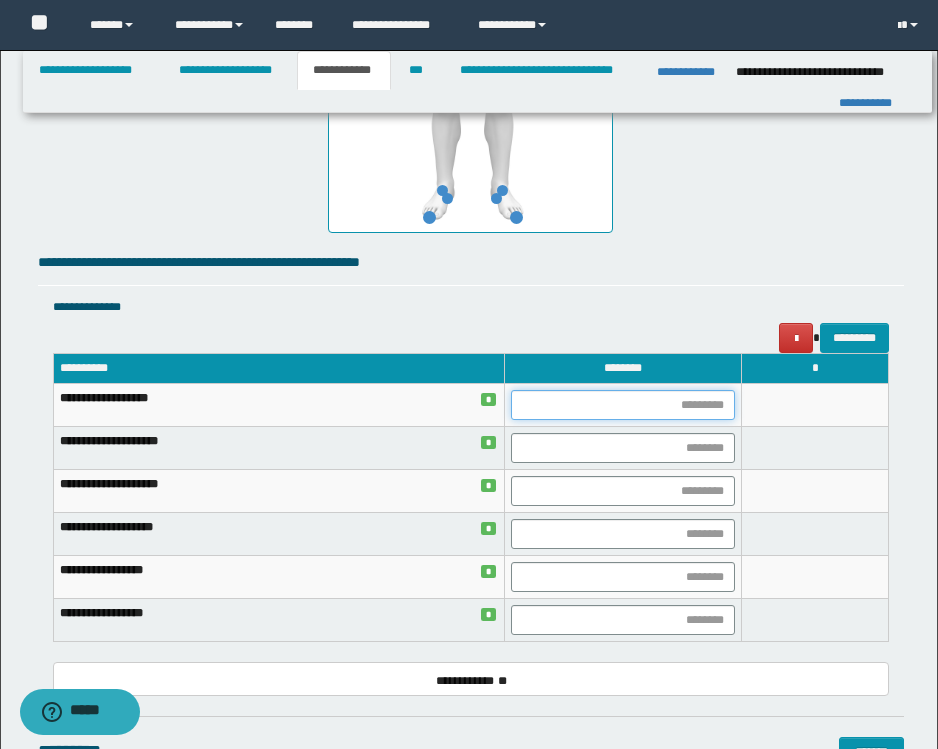 click at bounding box center [623, 405] 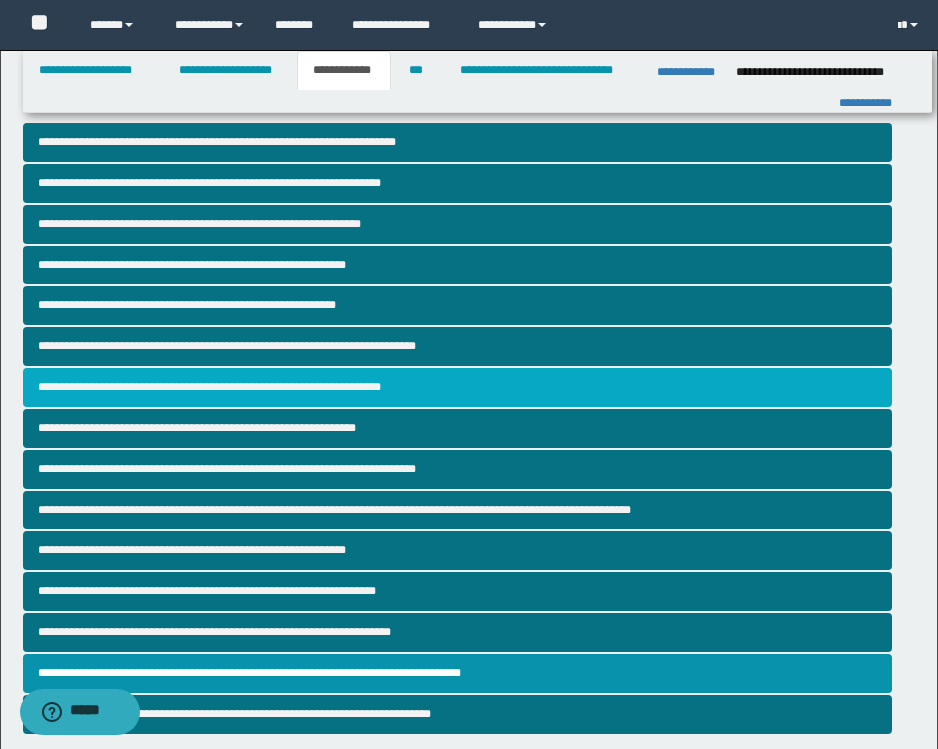 scroll, scrollTop: 0, scrollLeft: 0, axis: both 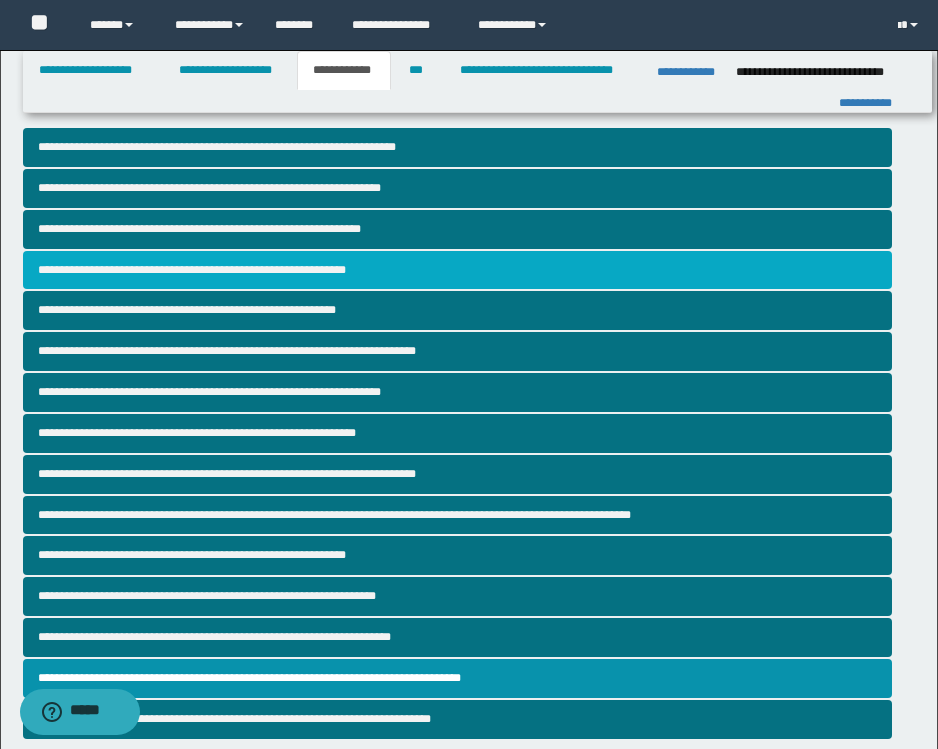click on "**********" at bounding box center [457, 270] 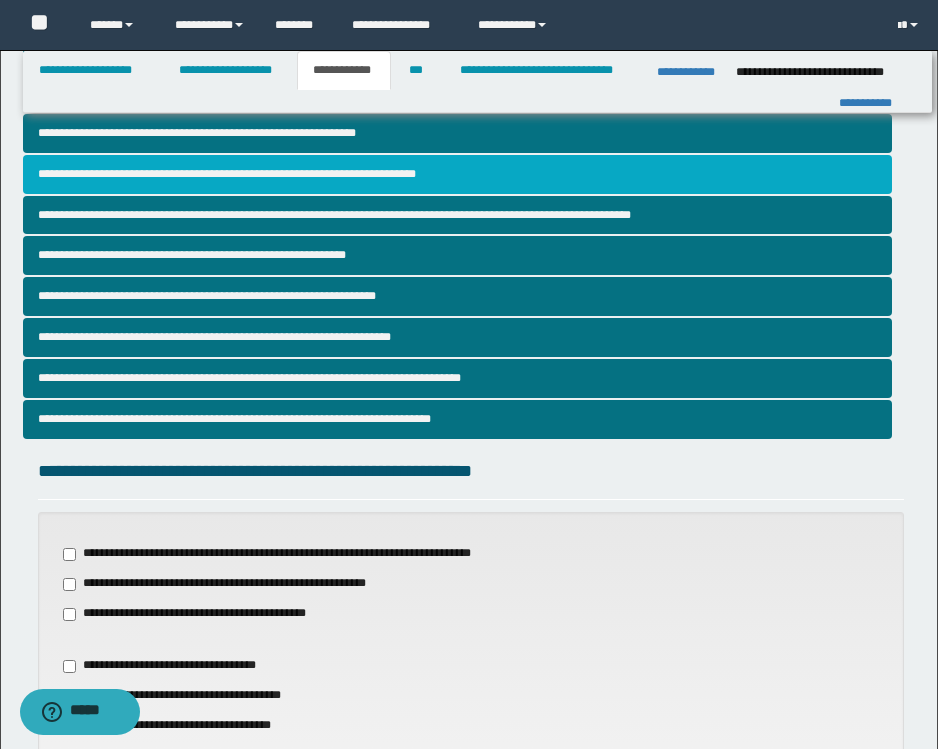 scroll, scrollTop: 700, scrollLeft: 0, axis: vertical 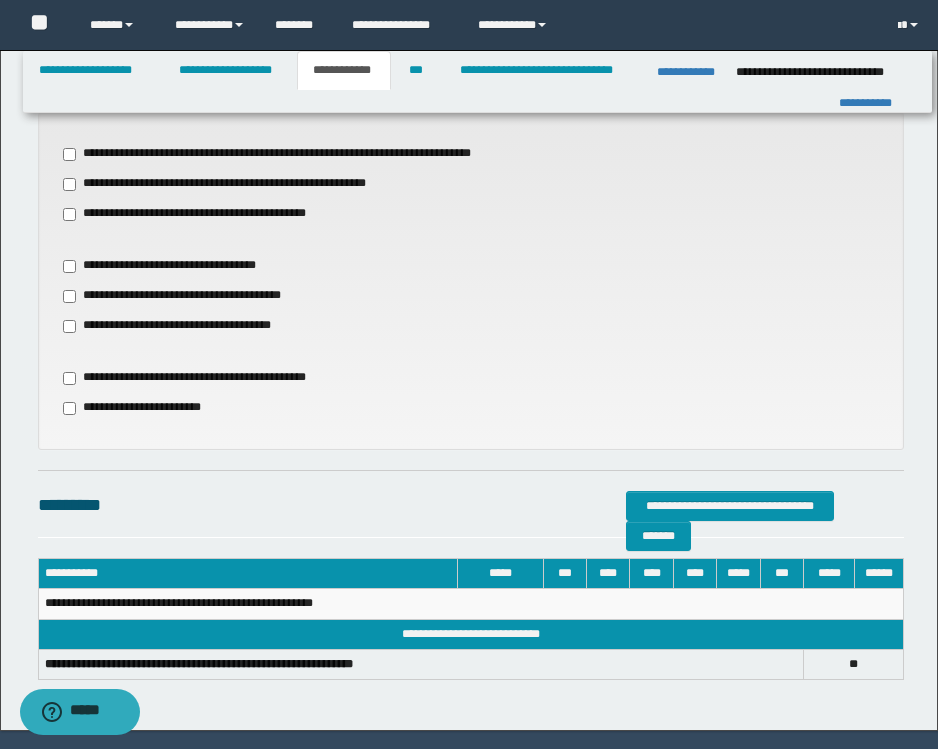 click on "**********" at bounding box center (471, 408) 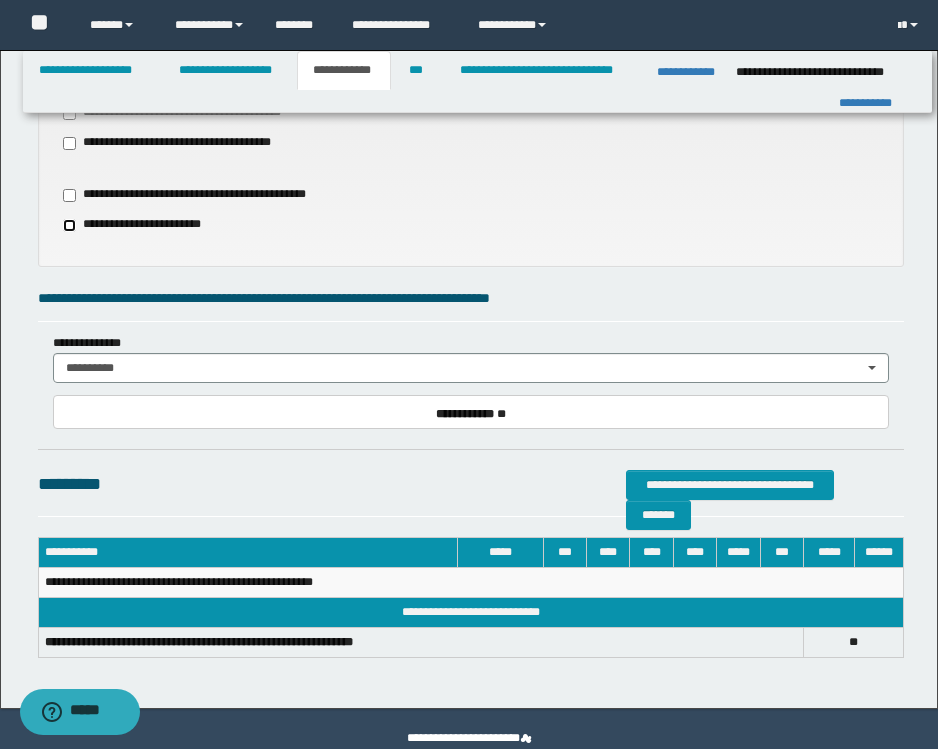 scroll, scrollTop: 900, scrollLeft: 0, axis: vertical 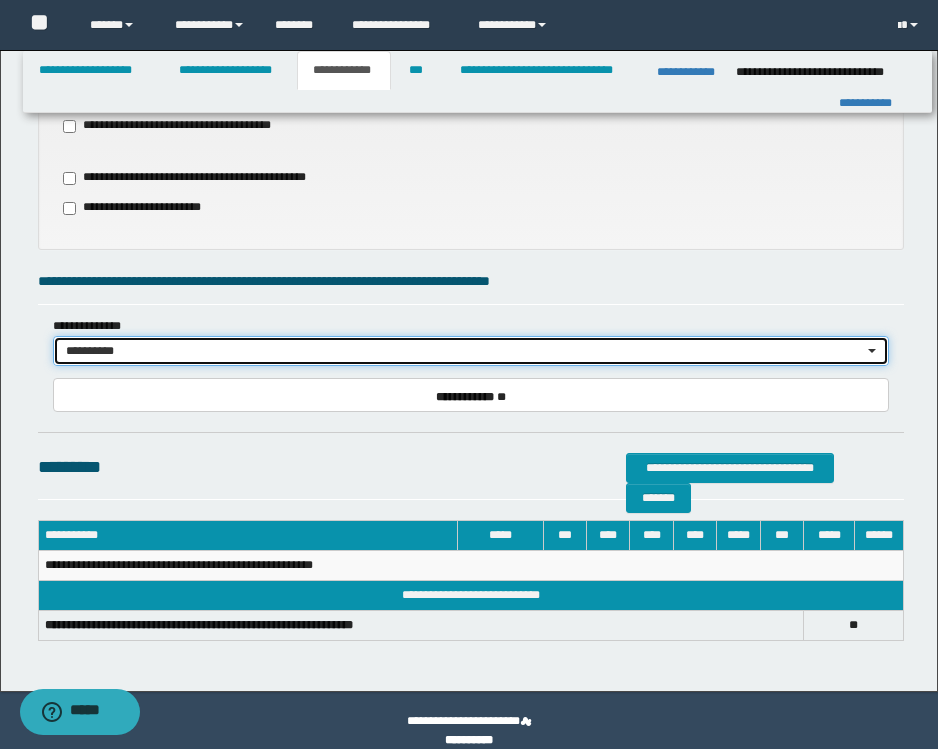 click on "**********" at bounding box center [471, 351] 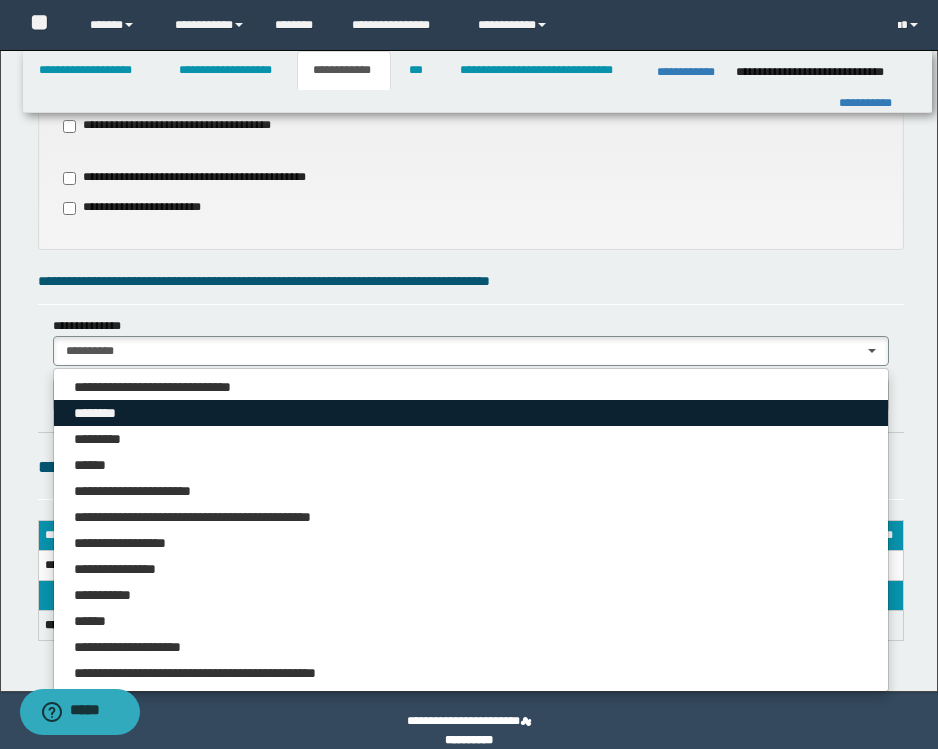 click on "********" at bounding box center (471, 413) 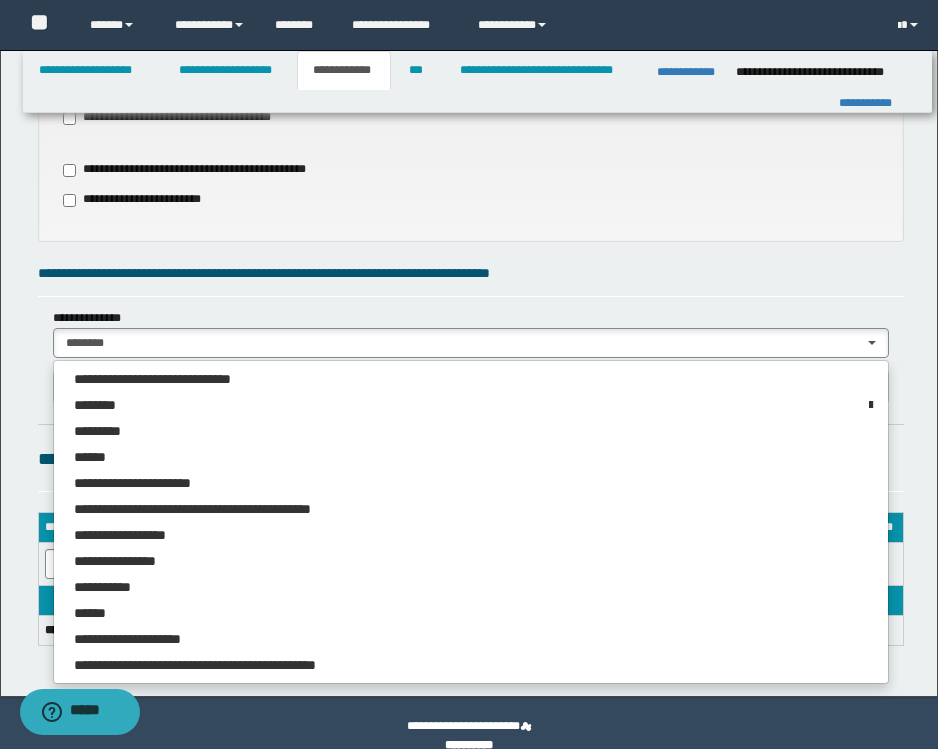 scroll, scrollTop: 934, scrollLeft: 0, axis: vertical 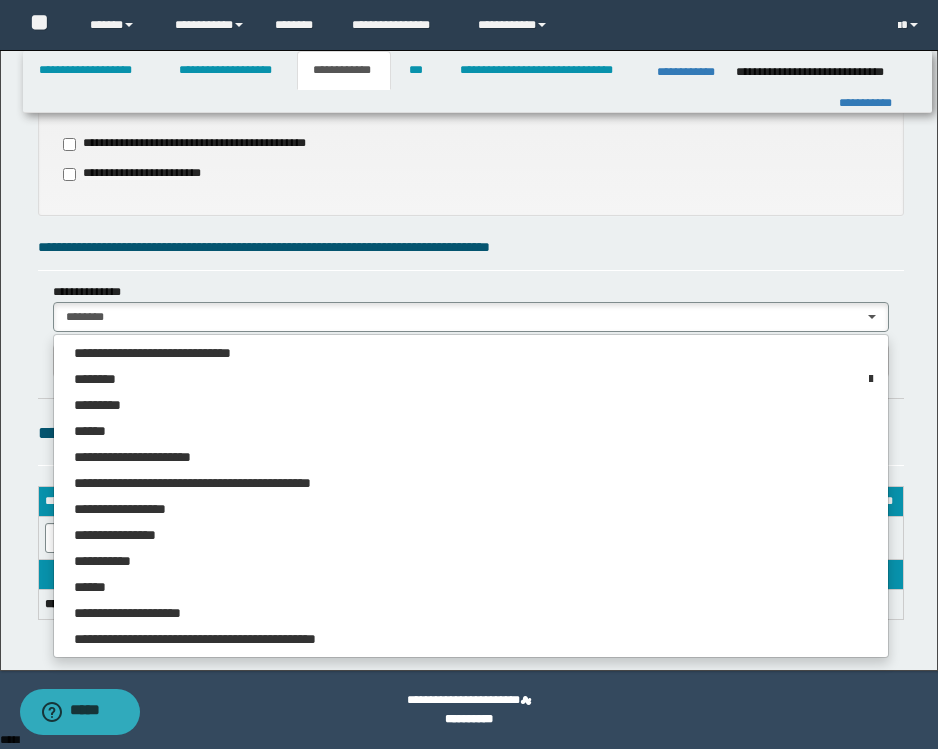 click on "**********" at bounding box center [471, 247] 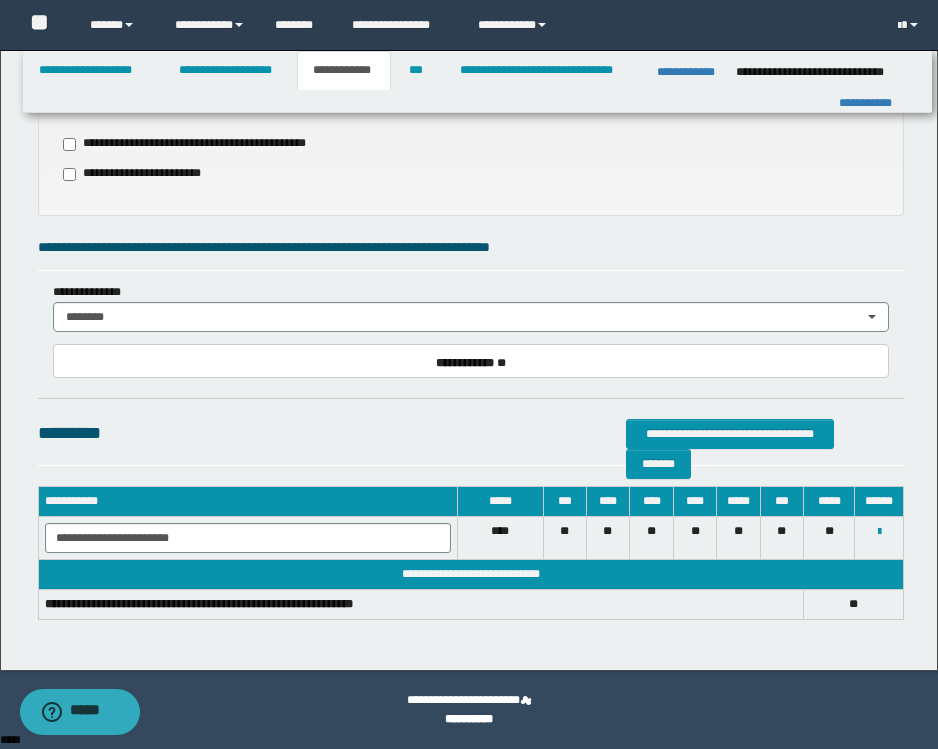 click on "**" at bounding box center (564, 538) 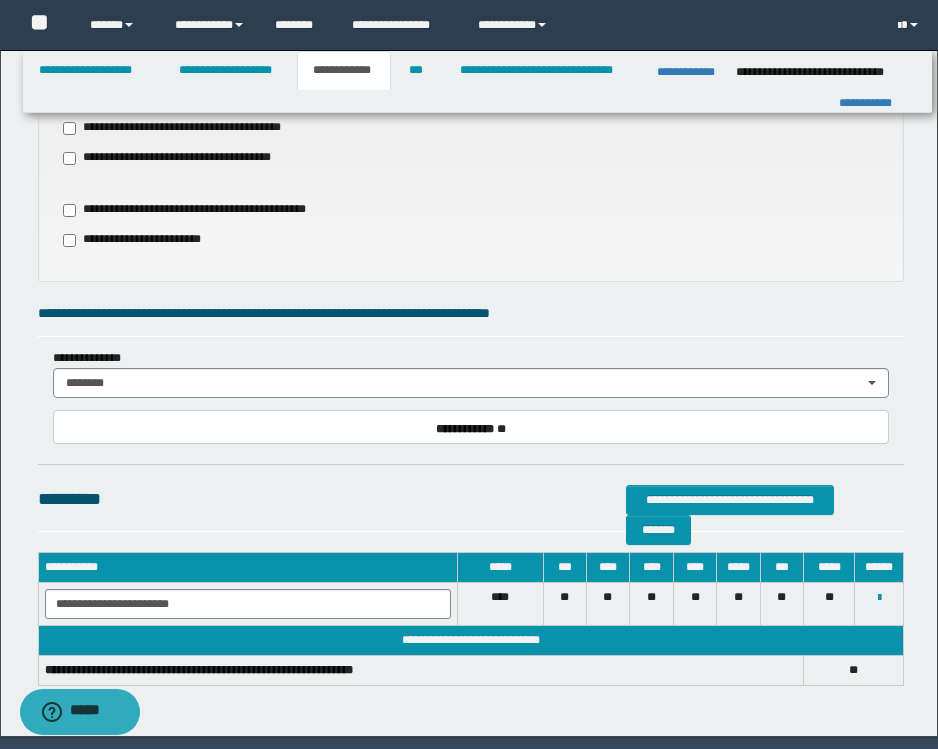 scroll, scrollTop: 834, scrollLeft: 0, axis: vertical 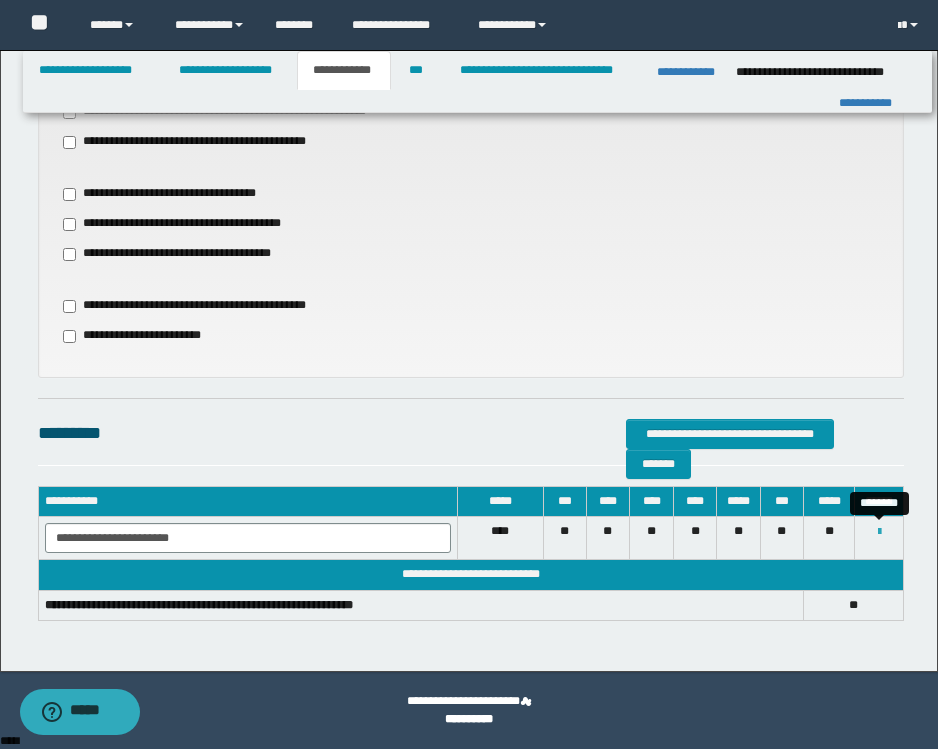click at bounding box center (879, 532) 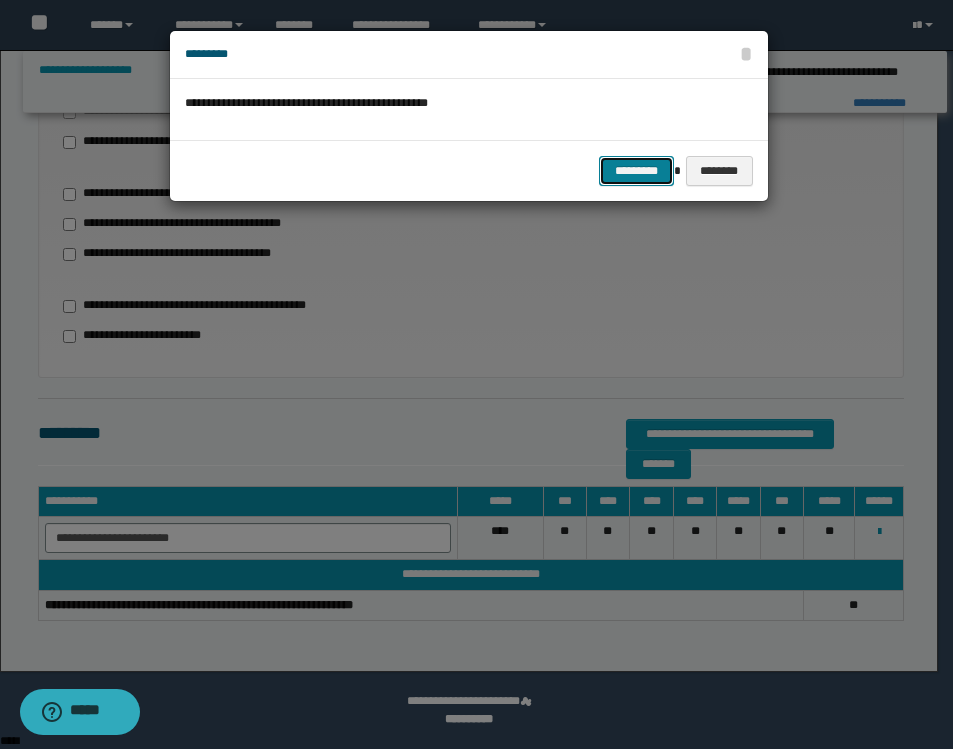 click on "*********" at bounding box center [636, 171] 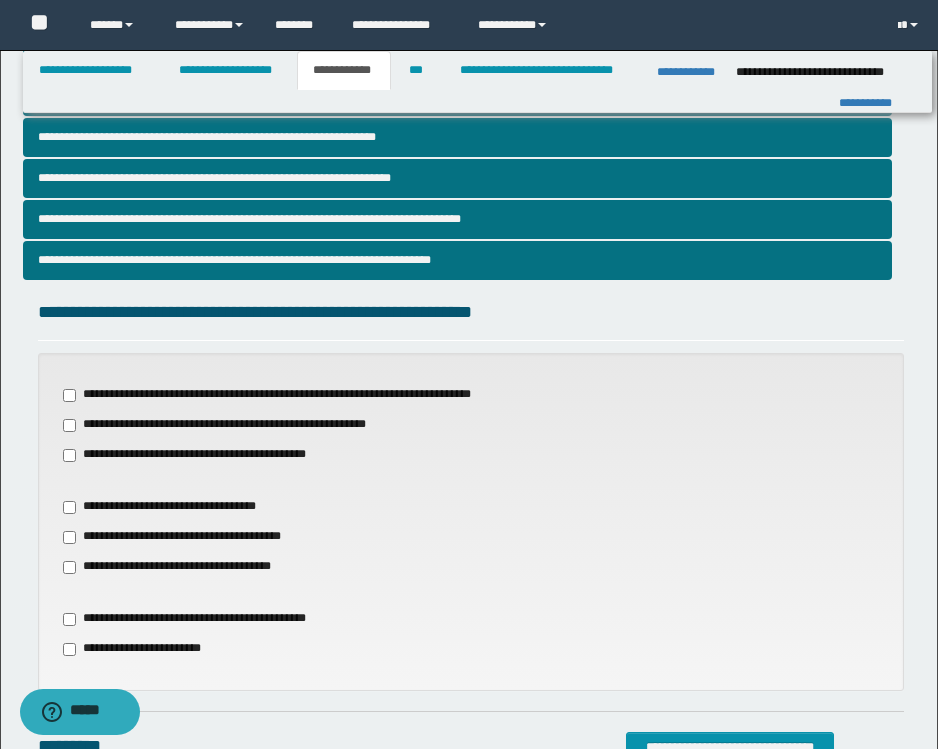 scroll, scrollTop: 59, scrollLeft: 0, axis: vertical 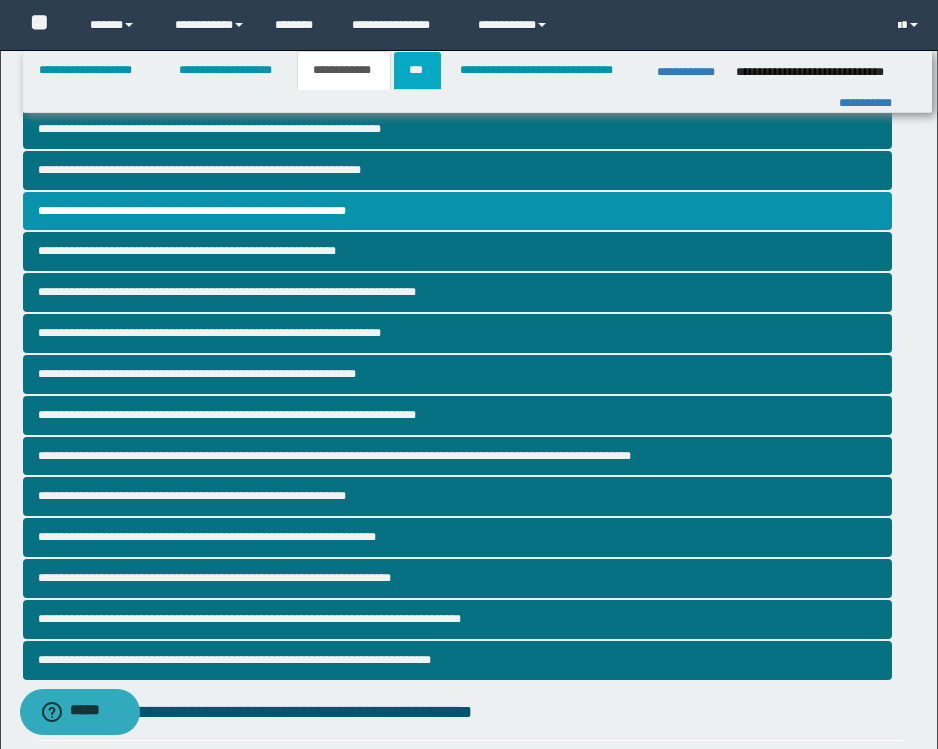 click on "***" at bounding box center [417, 70] 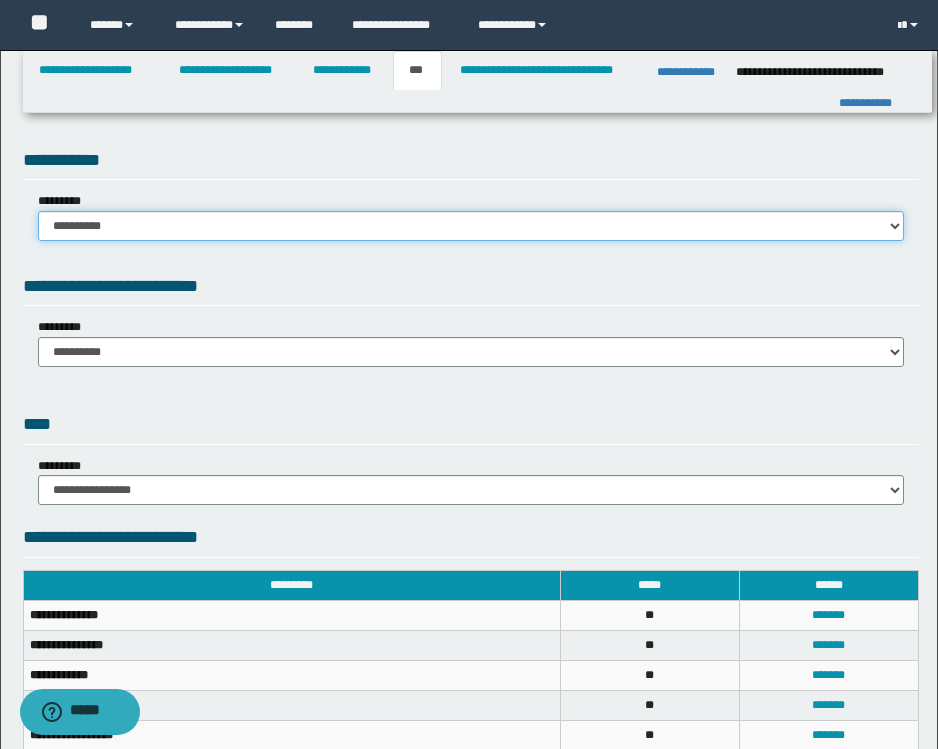 click on "**********" at bounding box center [471, 226] 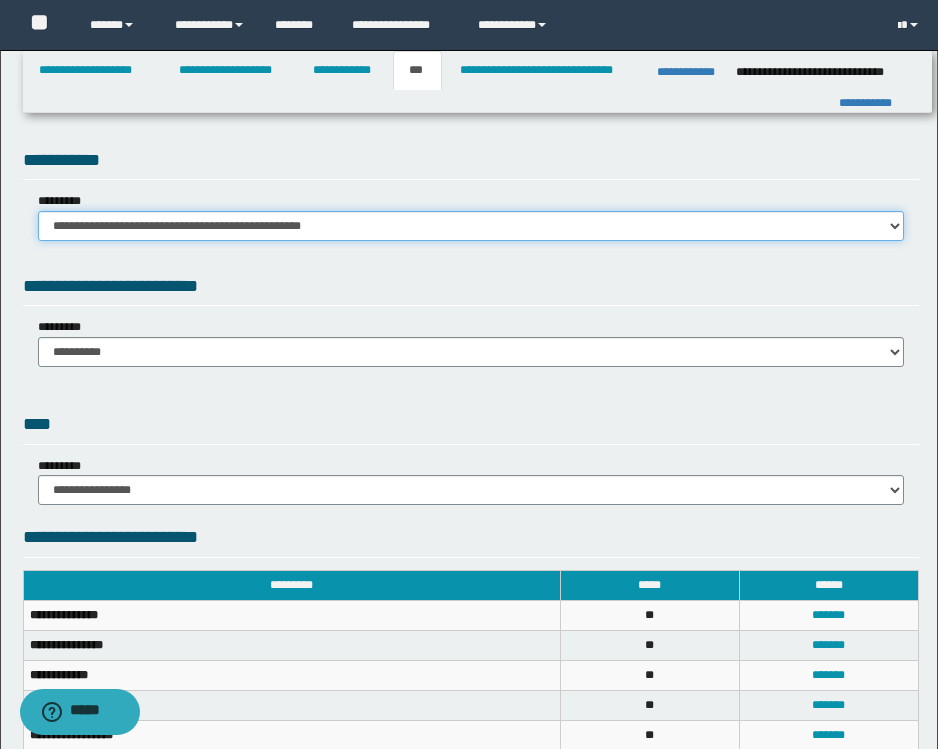 click on "**********" at bounding box center (471, 226) 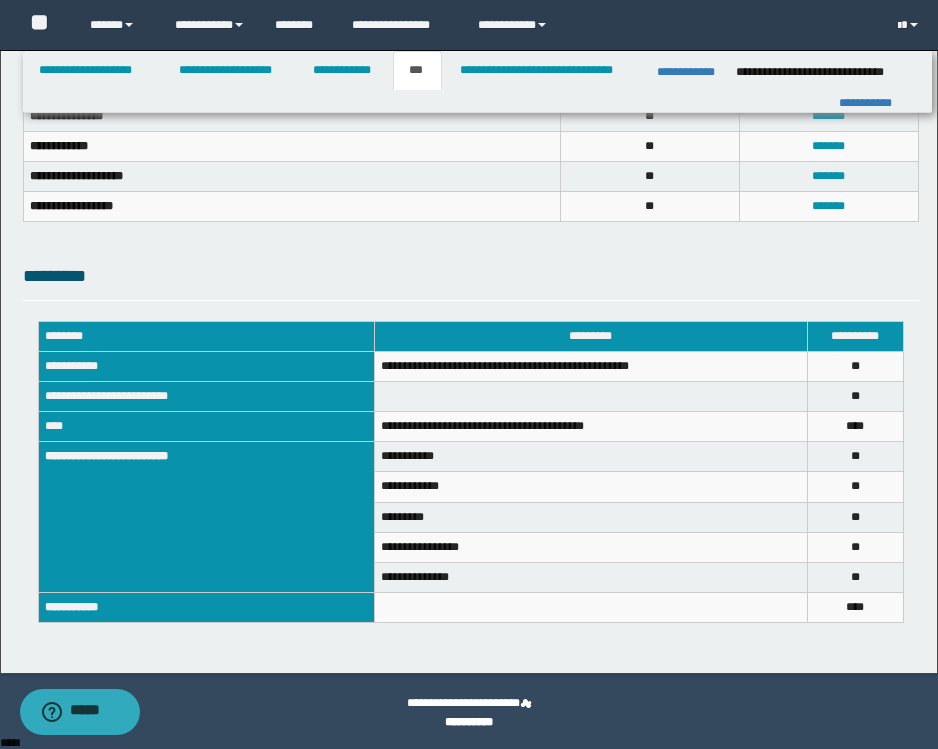scroll, scrollTop: 703, scrollLeft: 0, axis: vertical 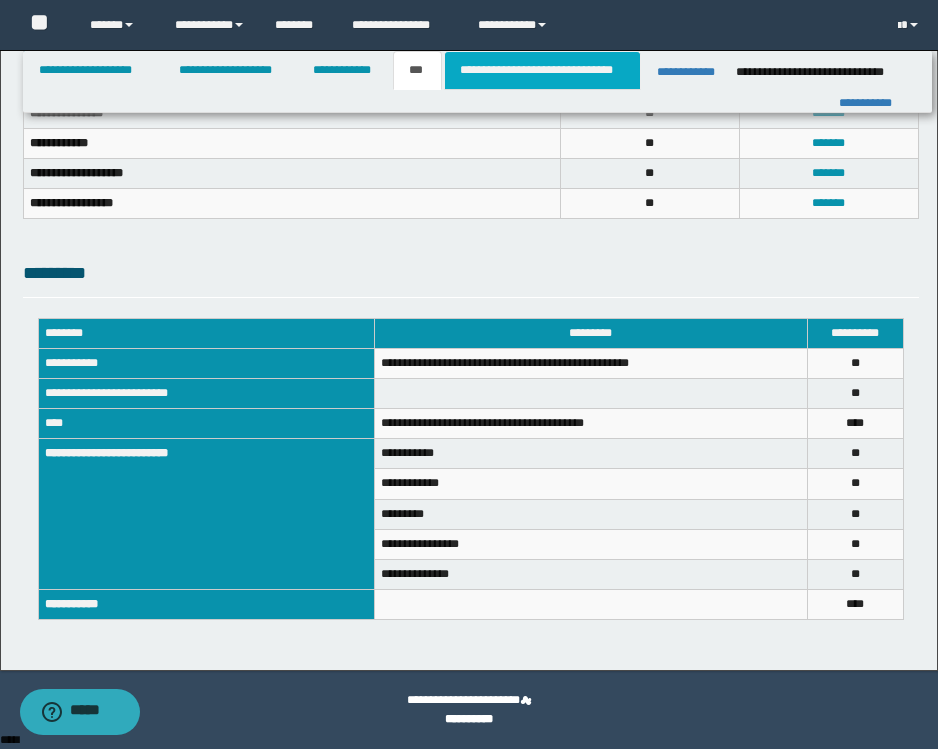 click on "**********" at bounding box center (542, 70) 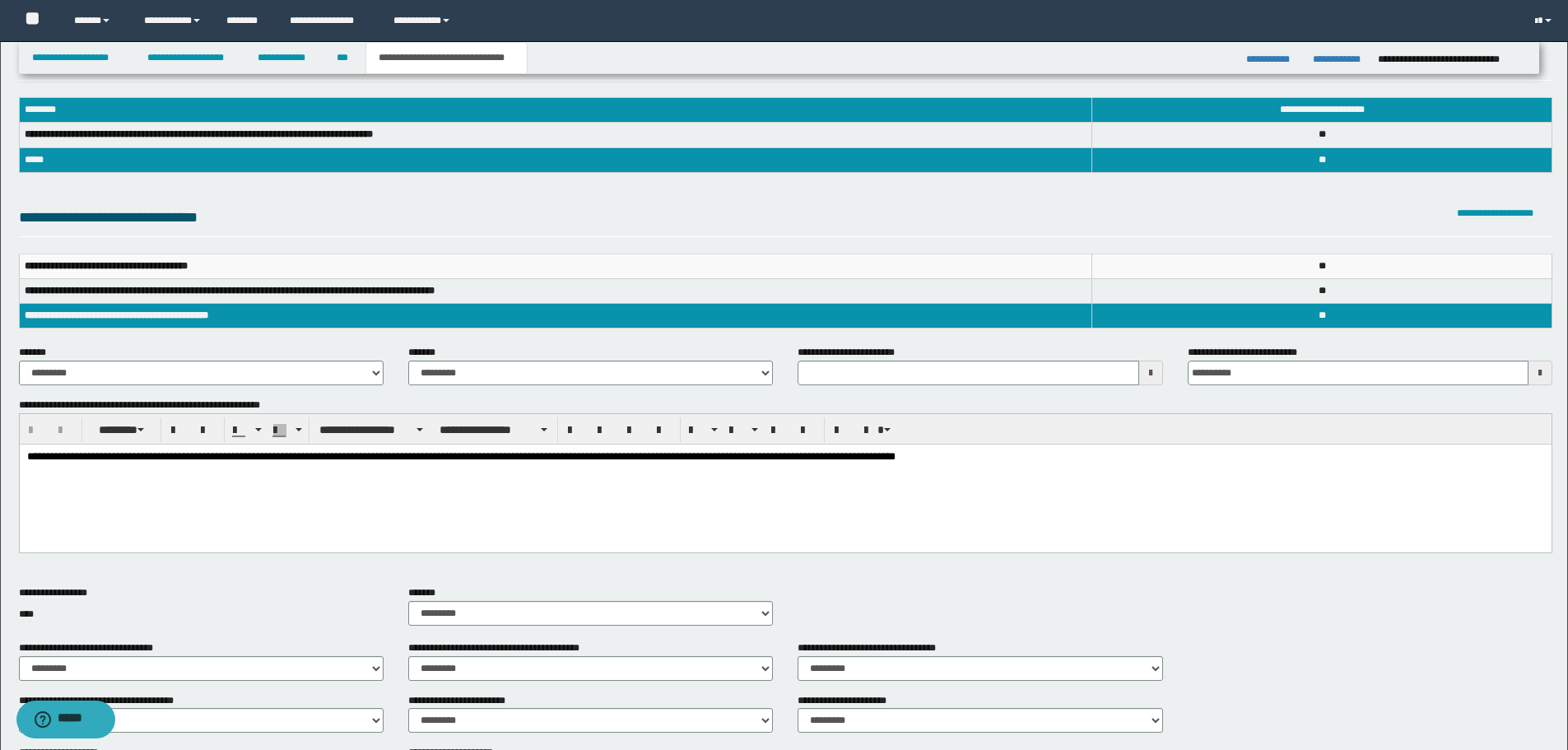scroll, scrollTop: 329, scrollLeft: 0, axis: vertical 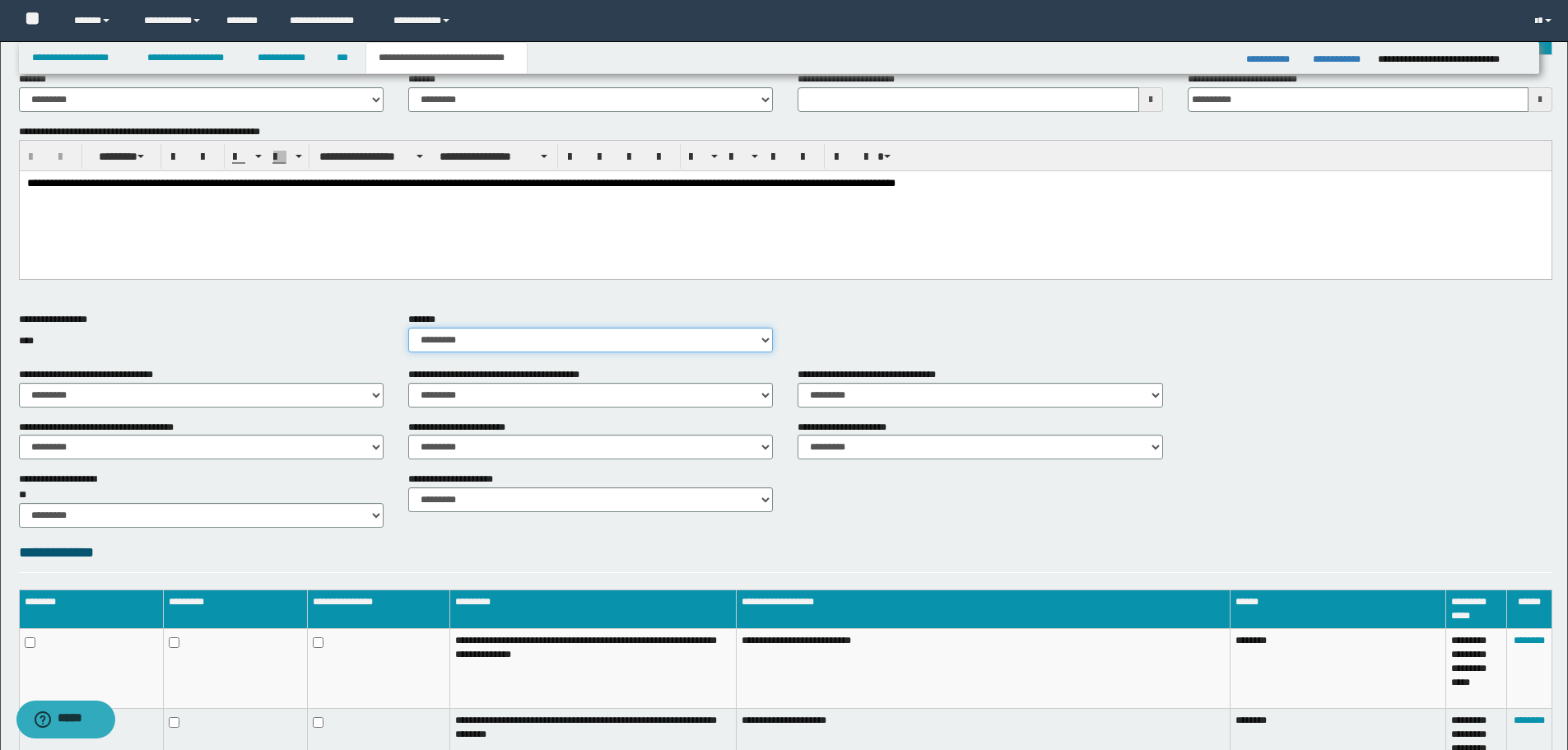 click on "*********
**
**" at bounding box center [590, 340] 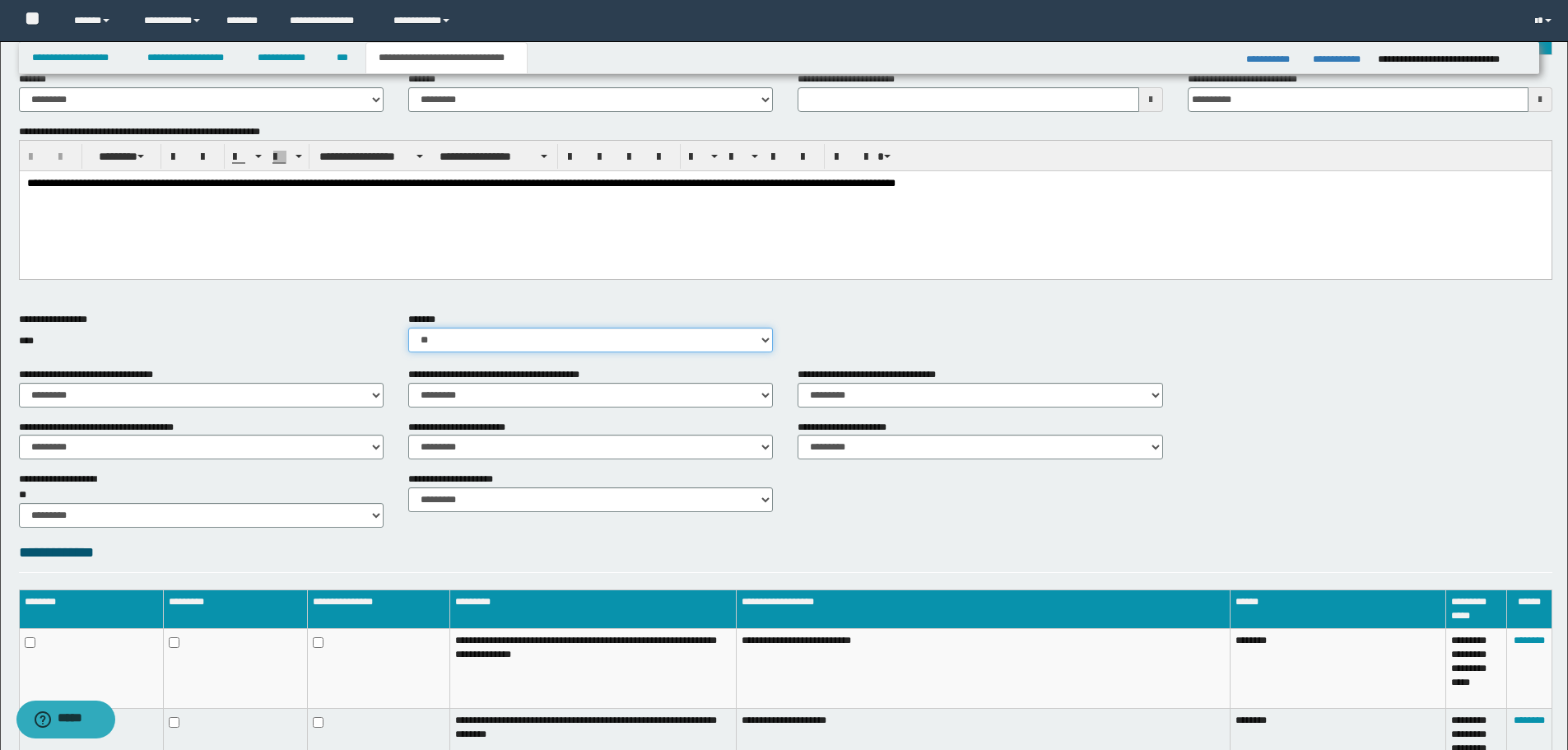 click on "*********
**
**" at bounding box center [590, 340] 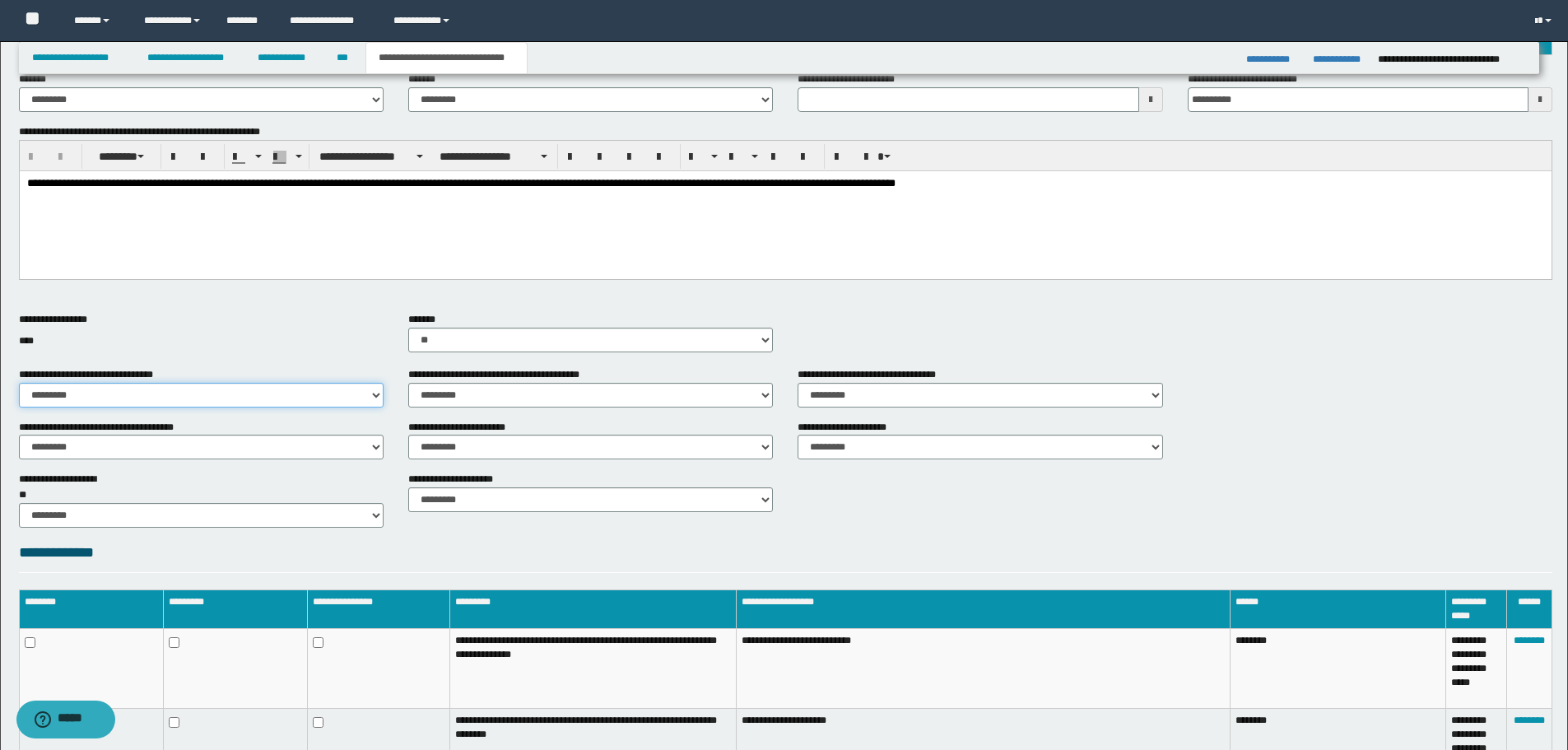 click on "*********
**
**" at bounding box center [201, 395] 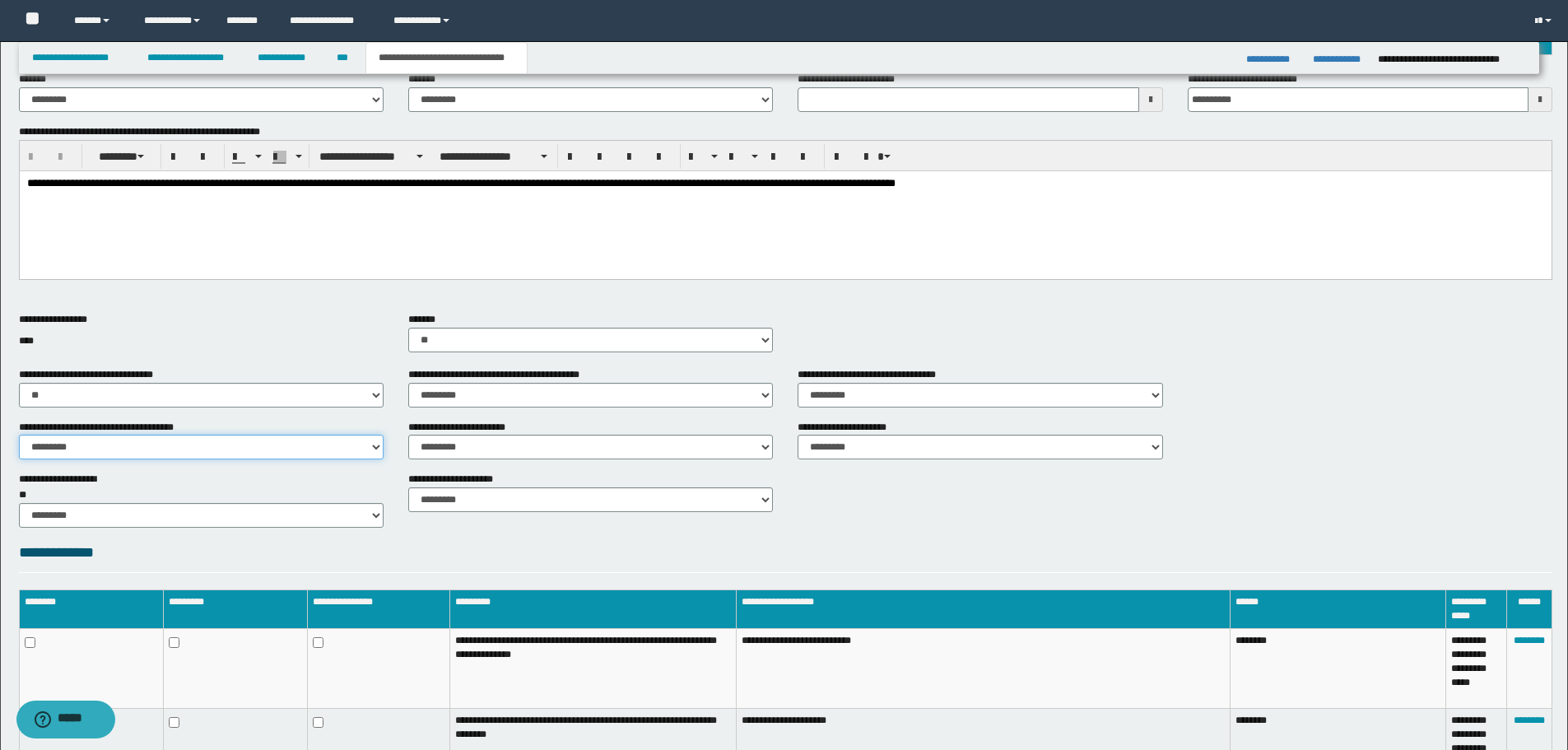 click on "*********
**
**" at bounding box center [201, 447] 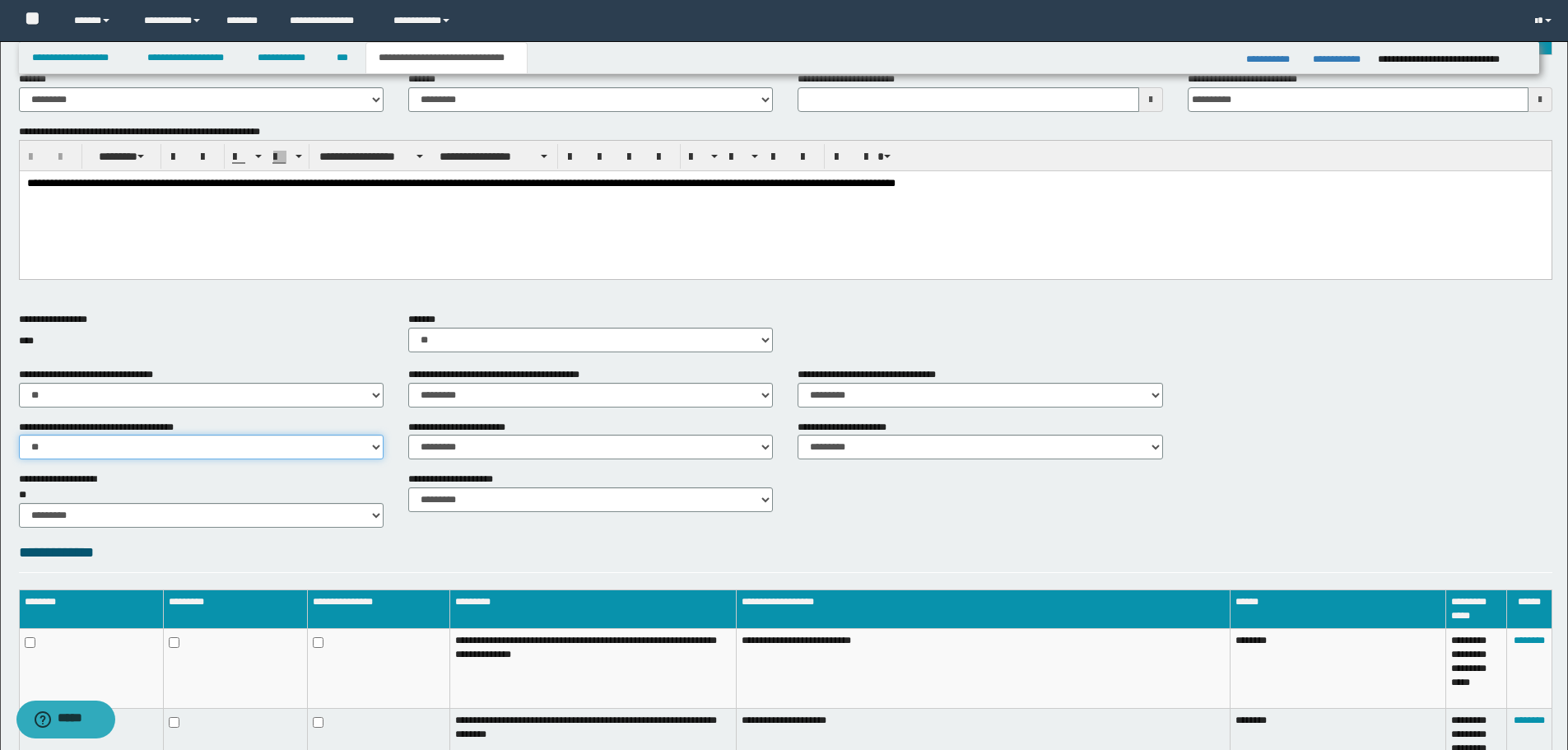 click on "*********
**
**" at bounding box center (201, 447) 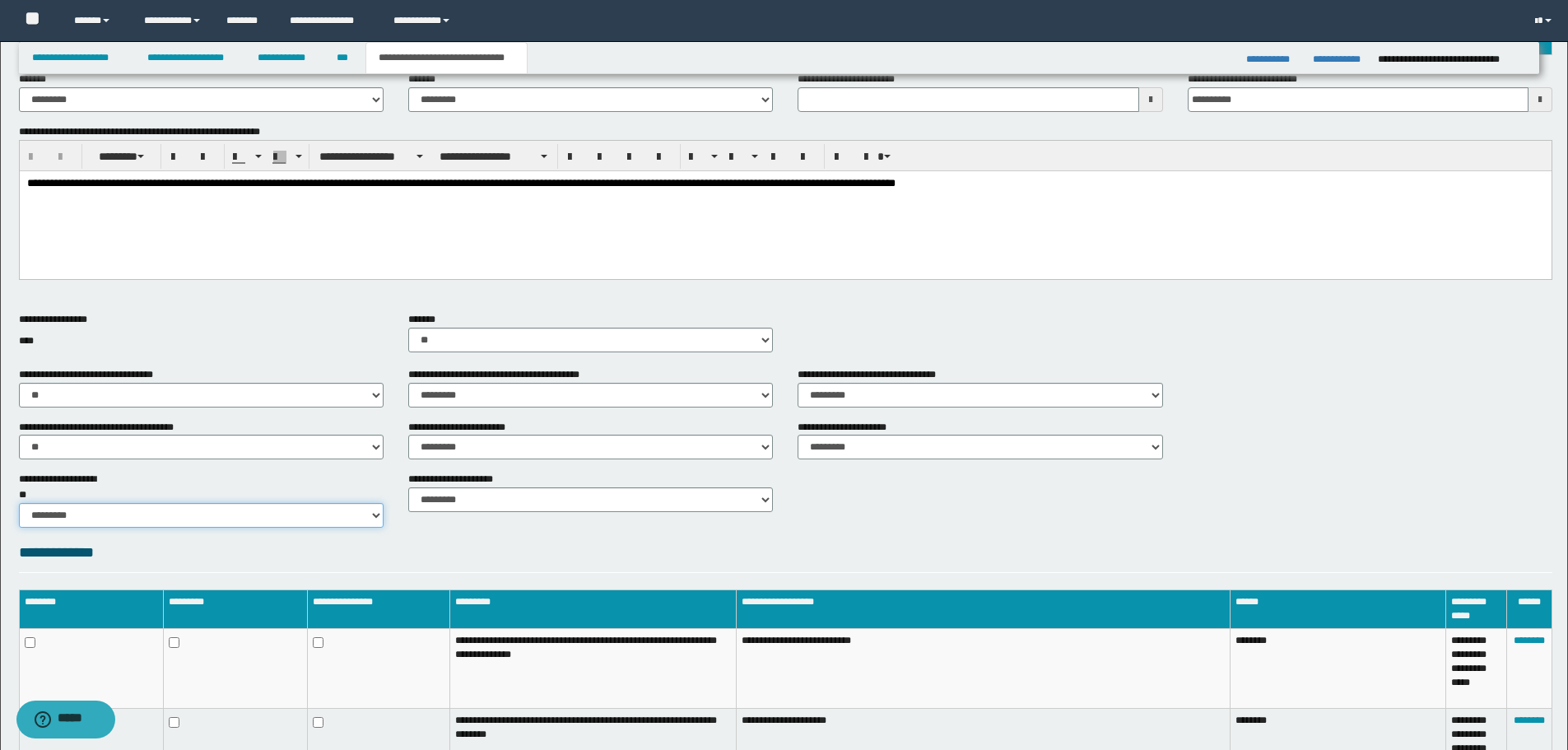 click on "*********
**
**" at bounding box center (201, 515) 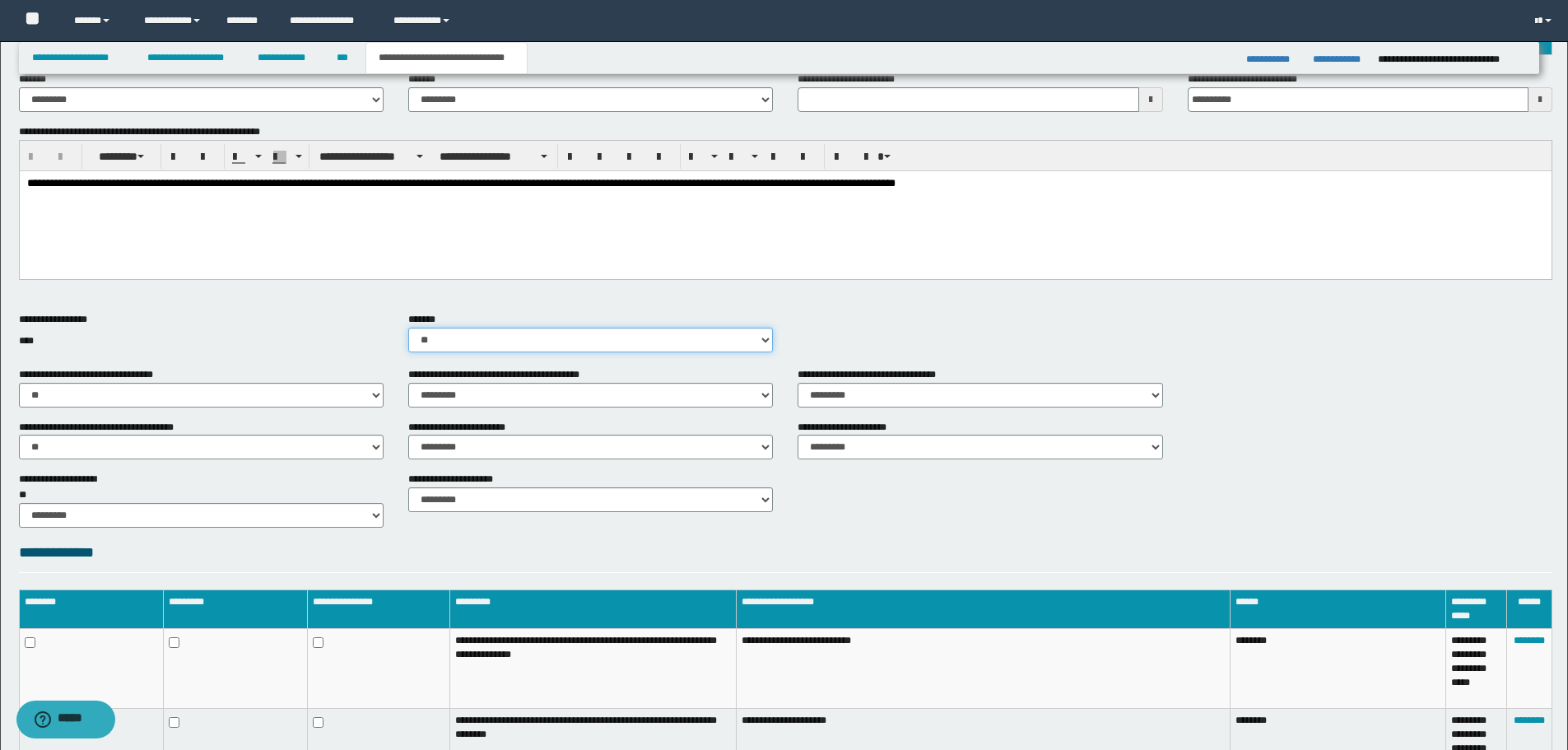 click on "*********
**
**" at bounding box center [590, 340] 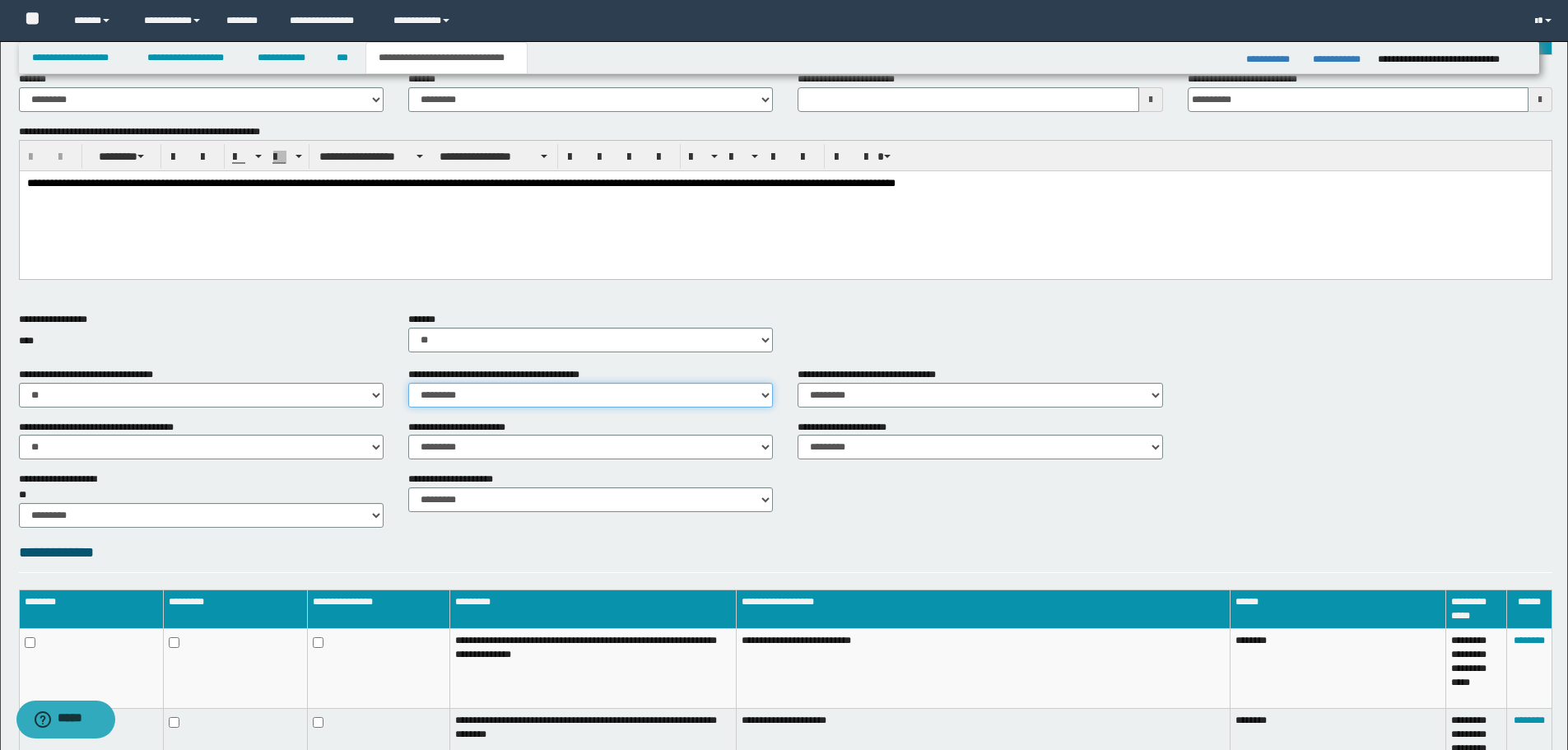 click on "*********
**
**" at bounding box center (590, 395) 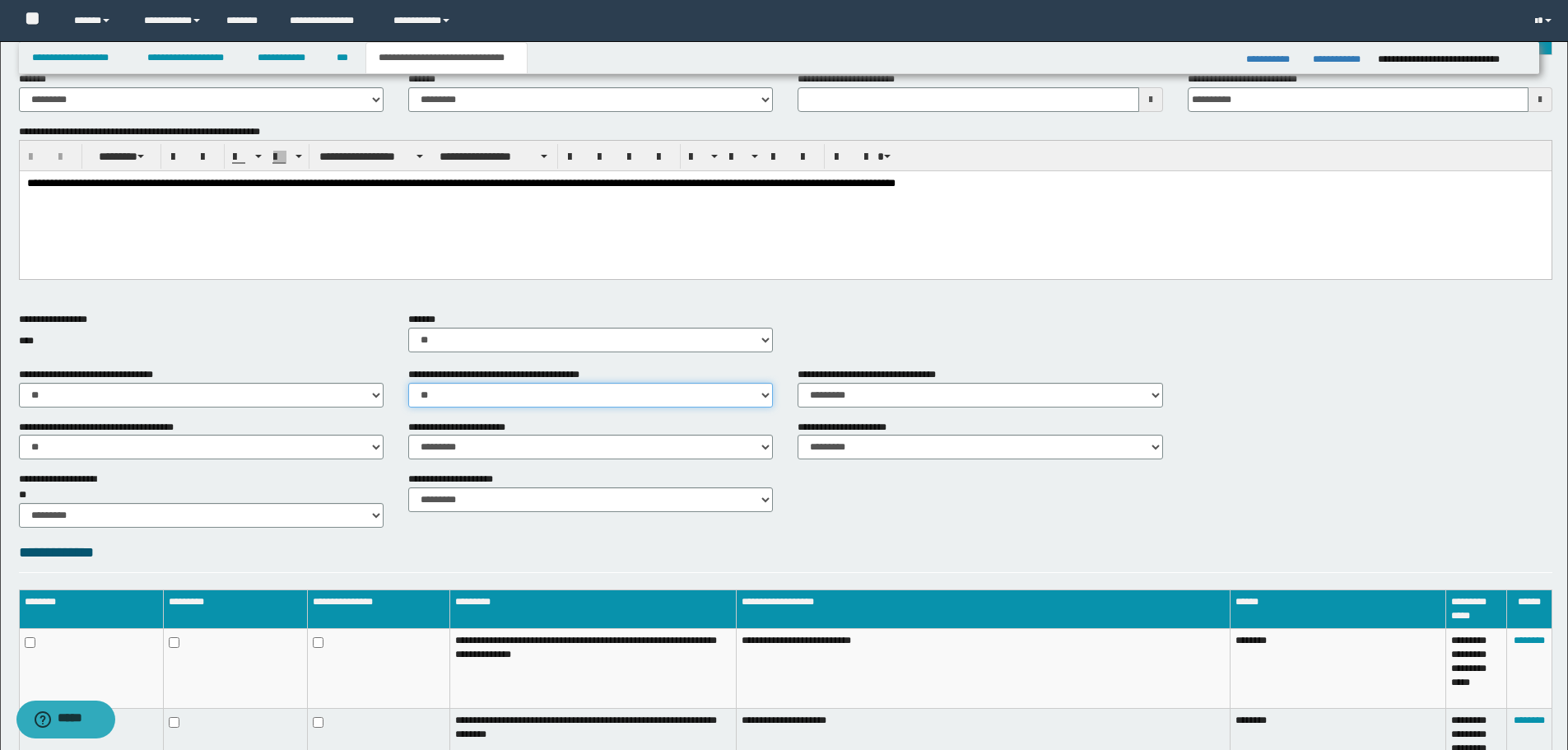 click on "*********
**
**" at bounding box center (590, 395) 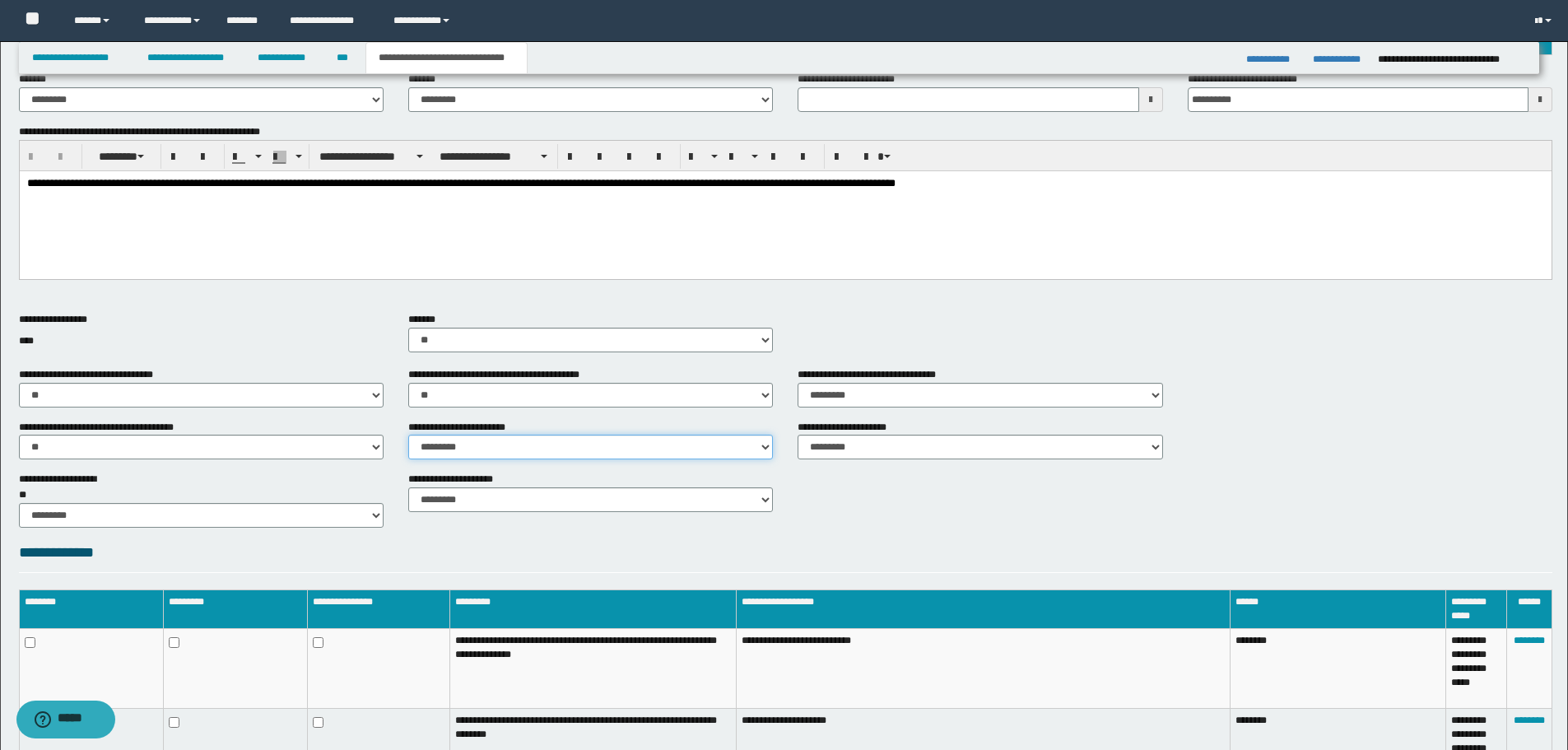 click on "*********
**
**" at bounding box center (590, 447) 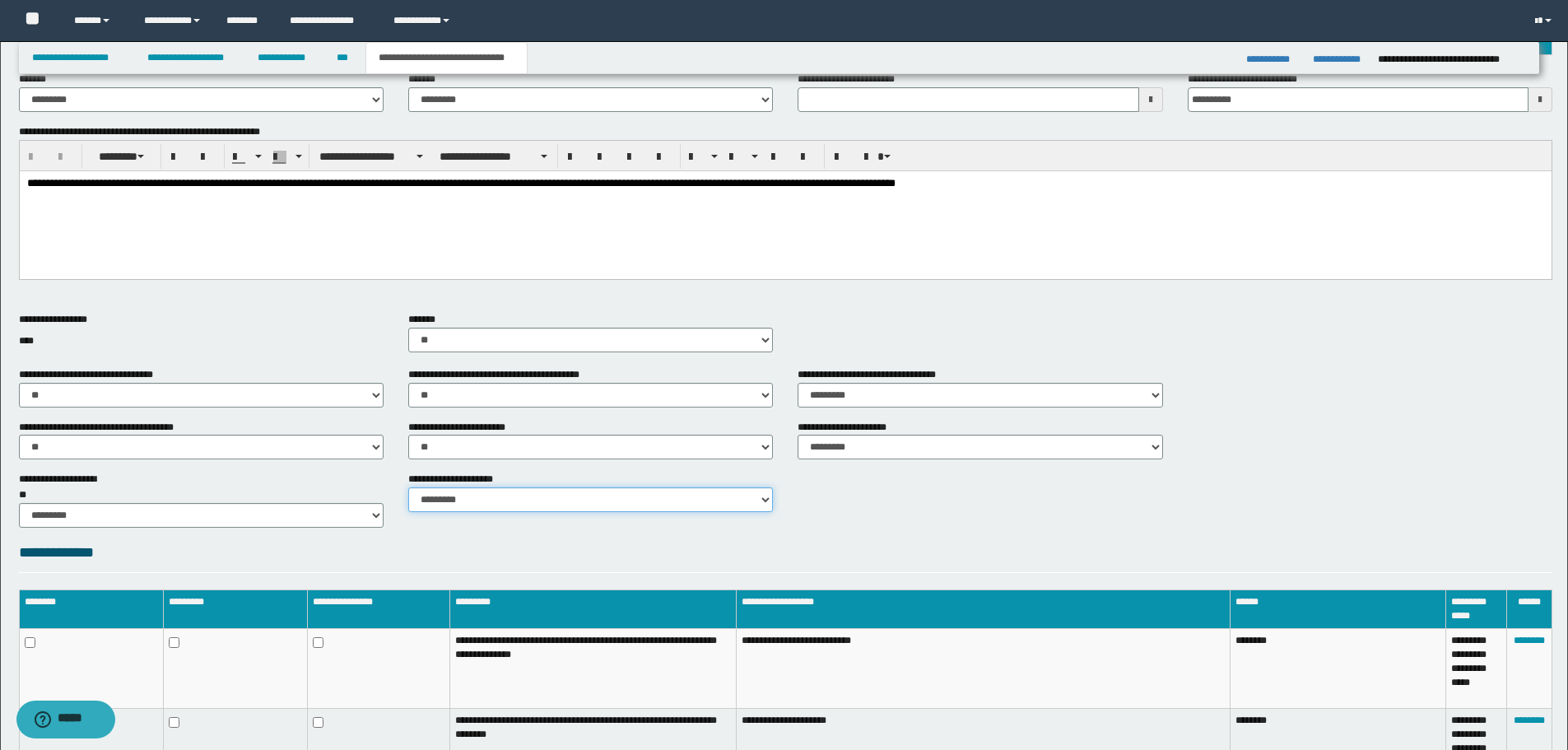click on "*********
**" at bounding box center (590, 500) 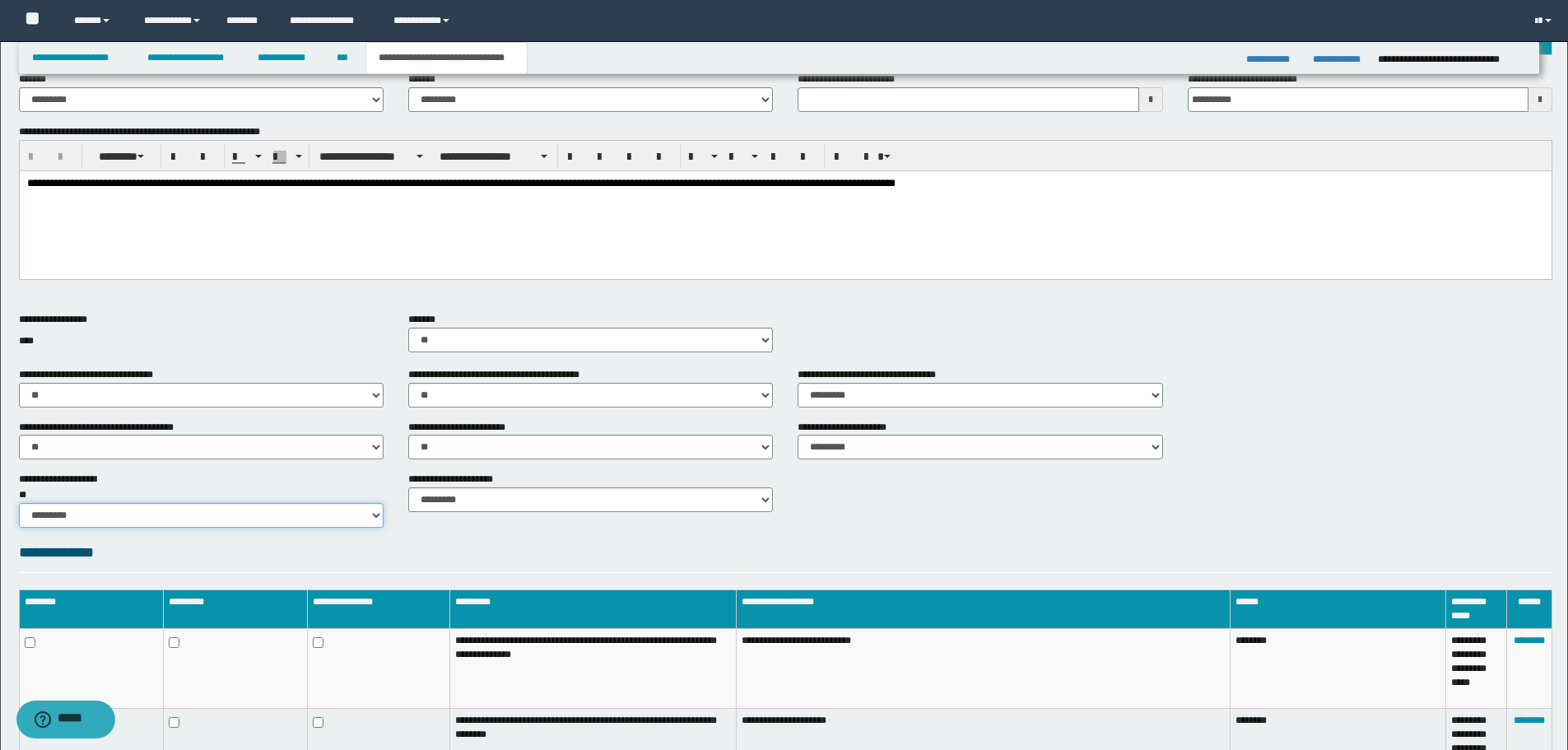 click on "*********
**
**" at bounding box center (201, 515) 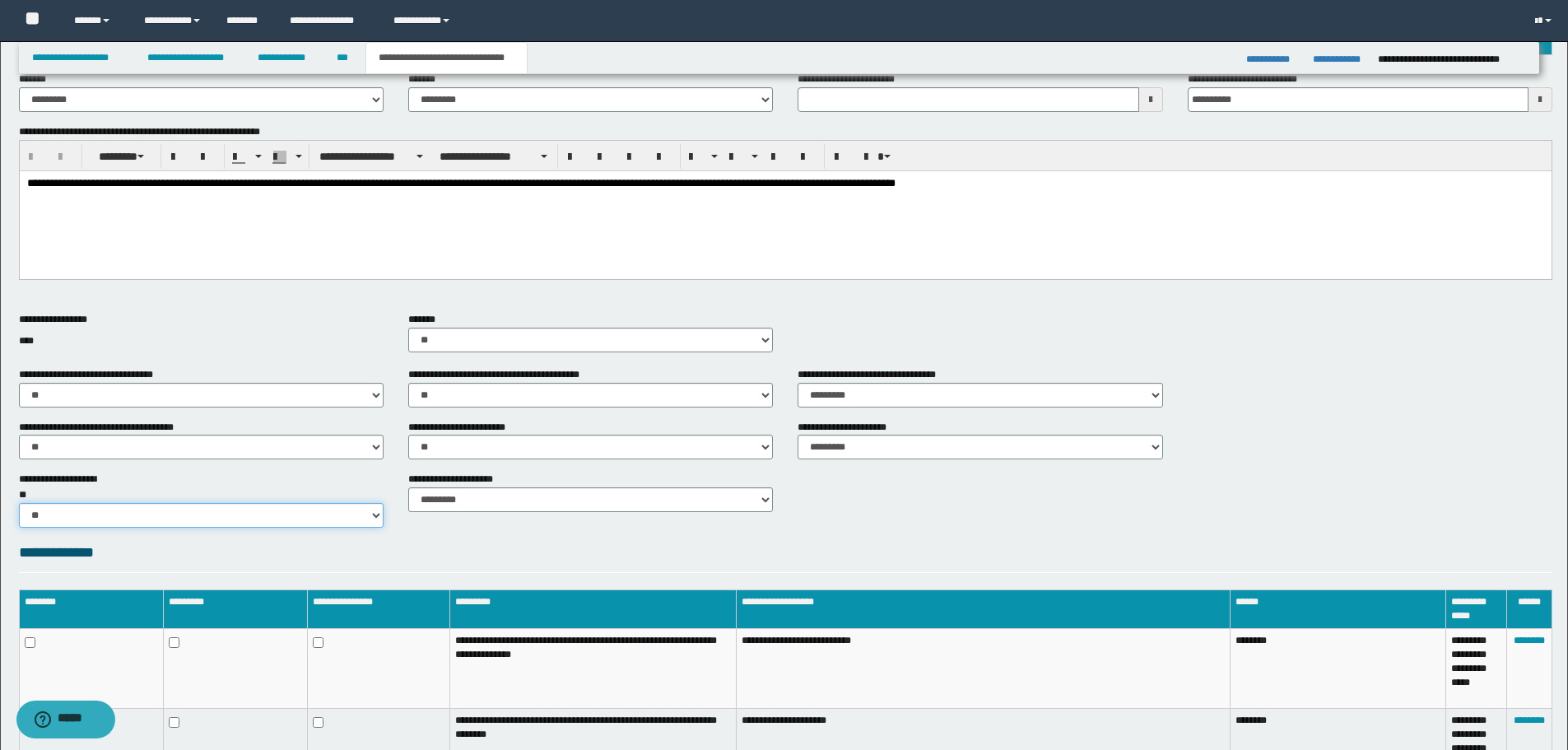 click on "*********
**
**" at bounding box center (201, 515) 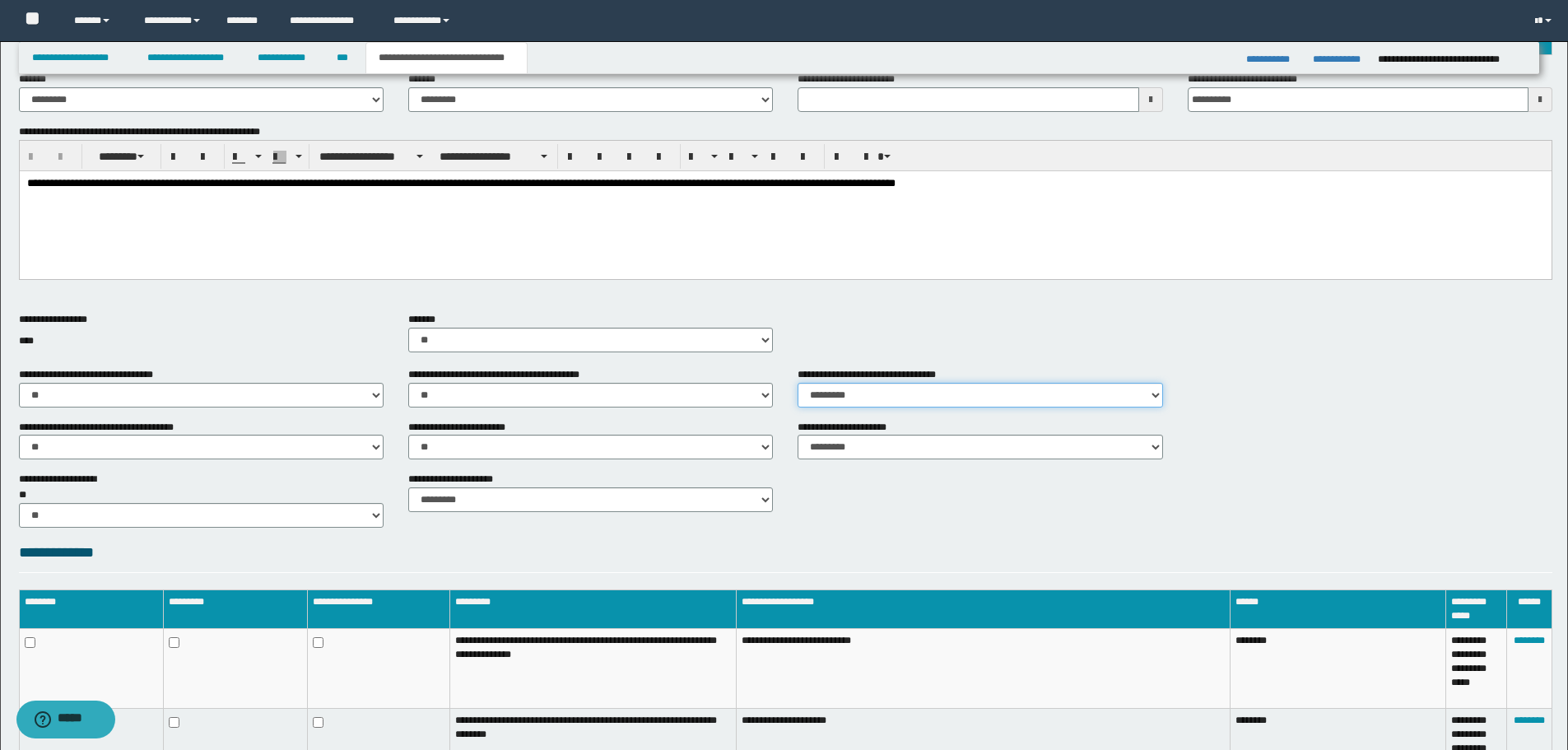 click on "*********
**
**" at bounding box center (979, 395) 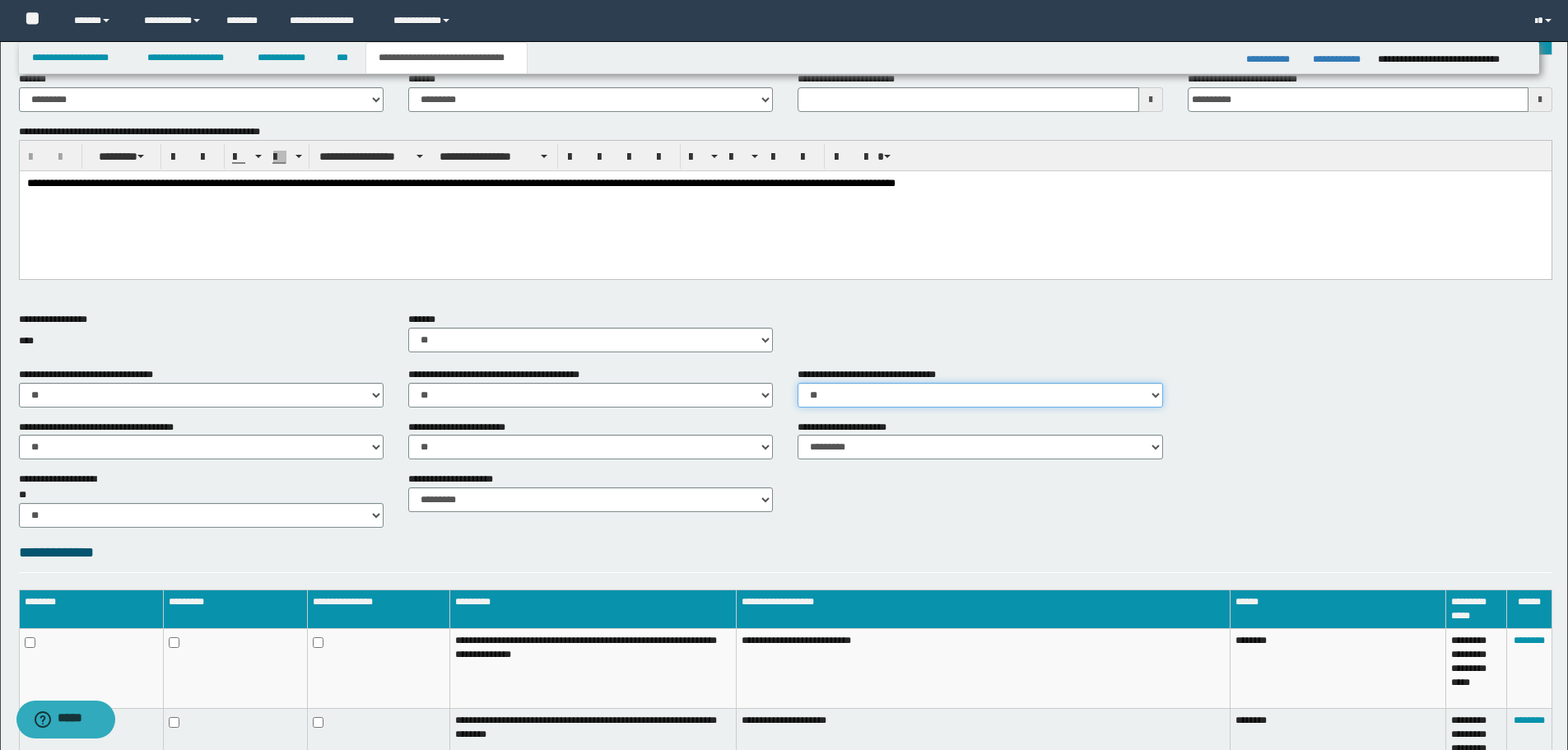 click on "*********
**
**" at bounding box center [979, 395] 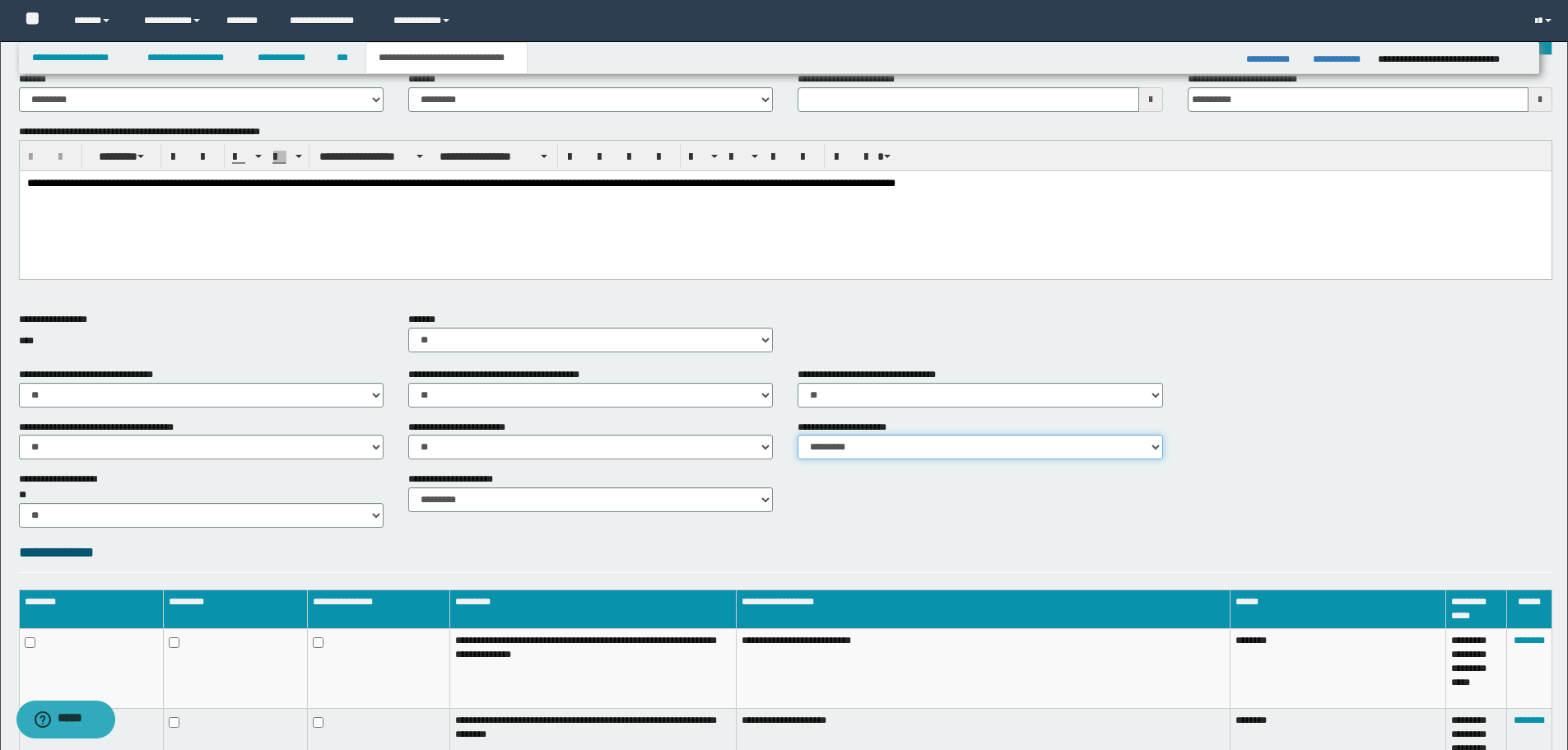 click on "*********
**
**" at bounding box center [979, 447] 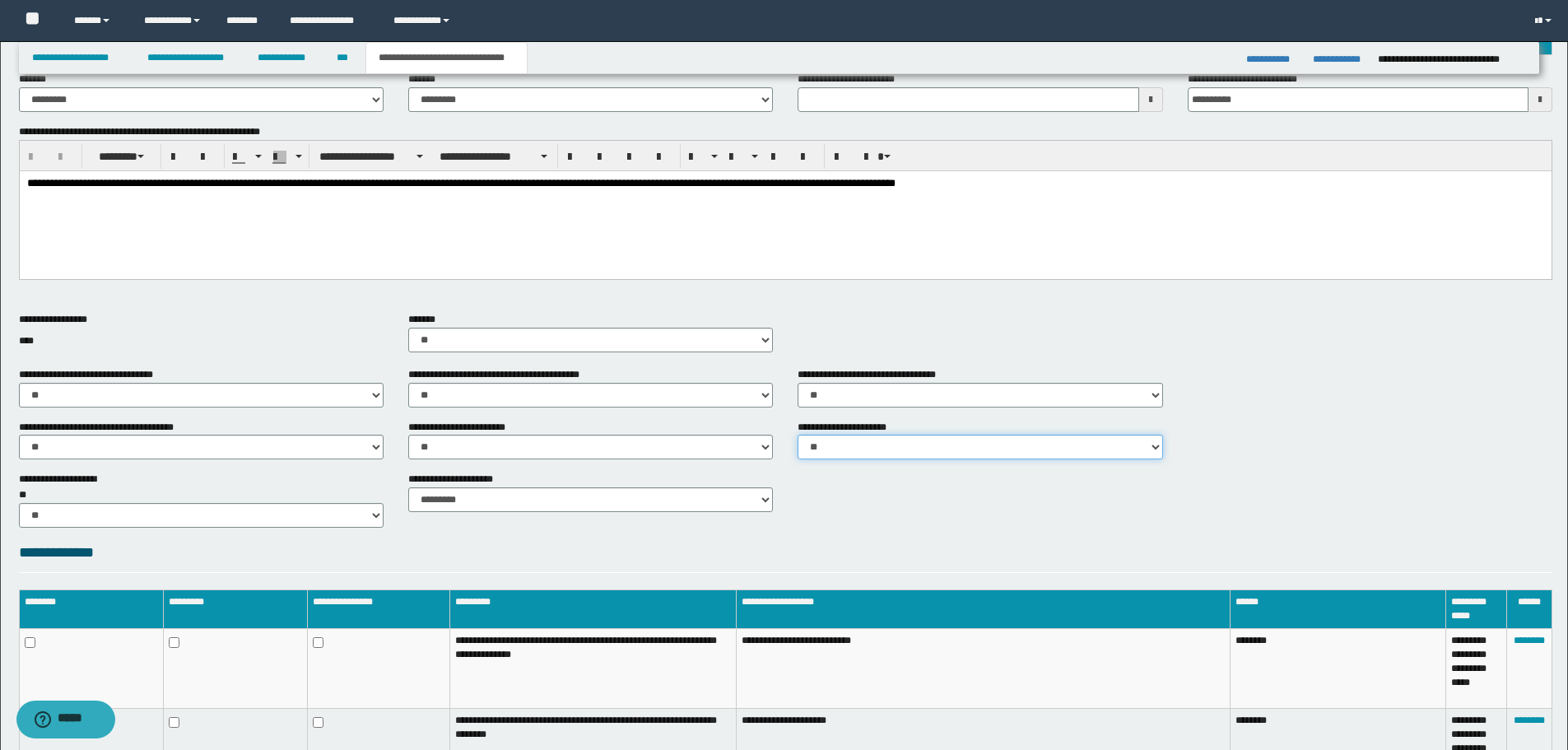 click on "*********
**
**" at bounding box center [979, 447] 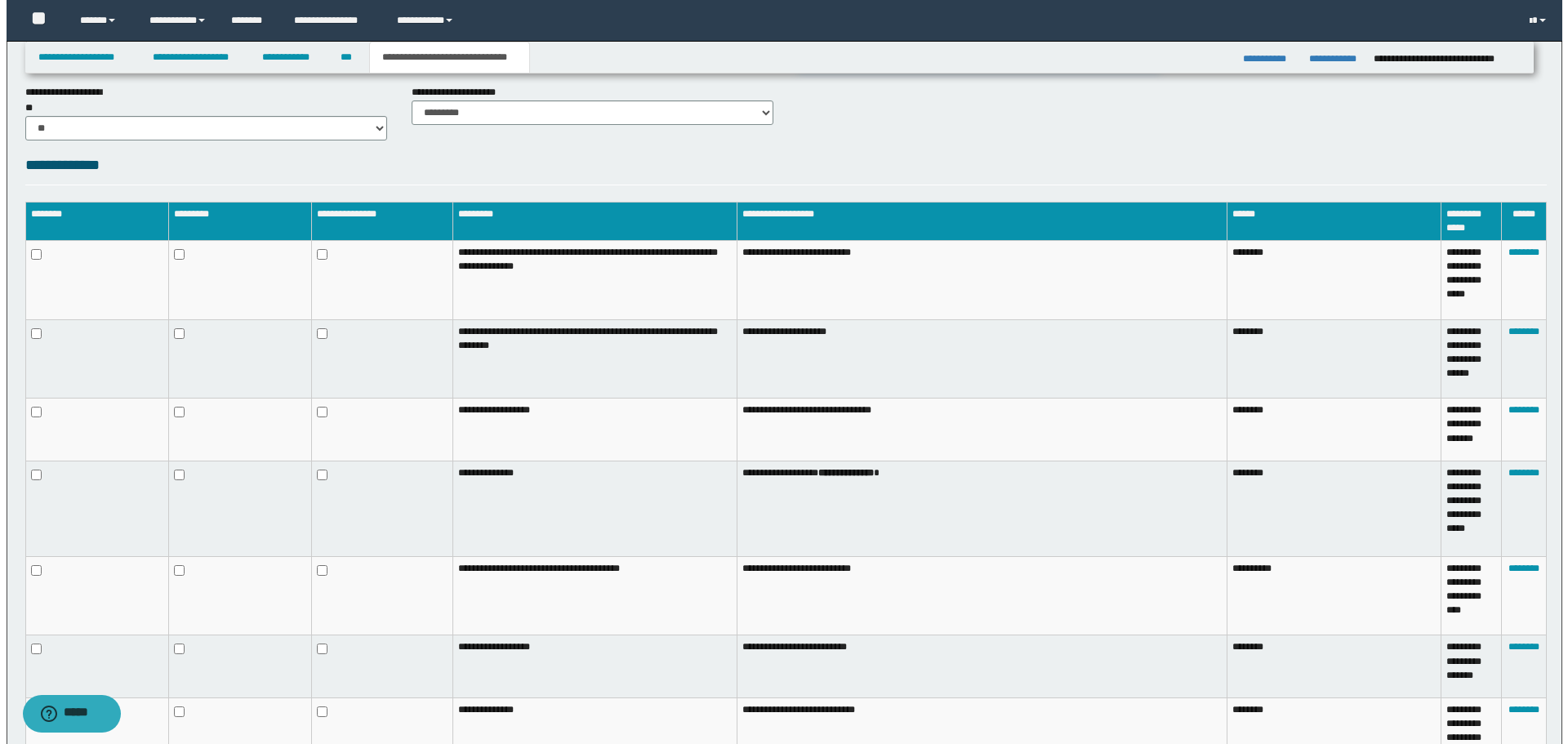 scroll, scrollTop: 862, scrollLeft: 0, axis: vertical 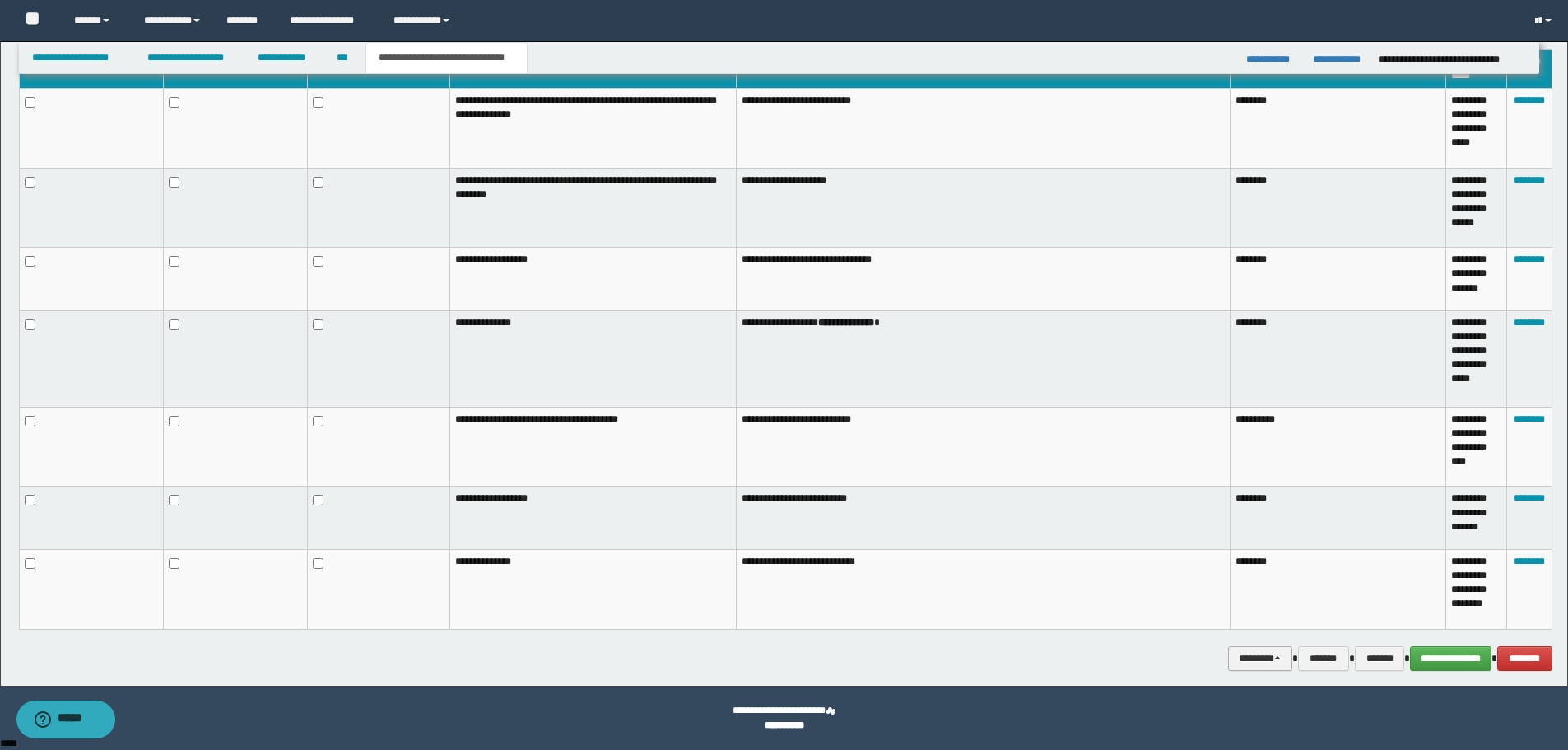 click on "********" at bounding box center [1260, 659] 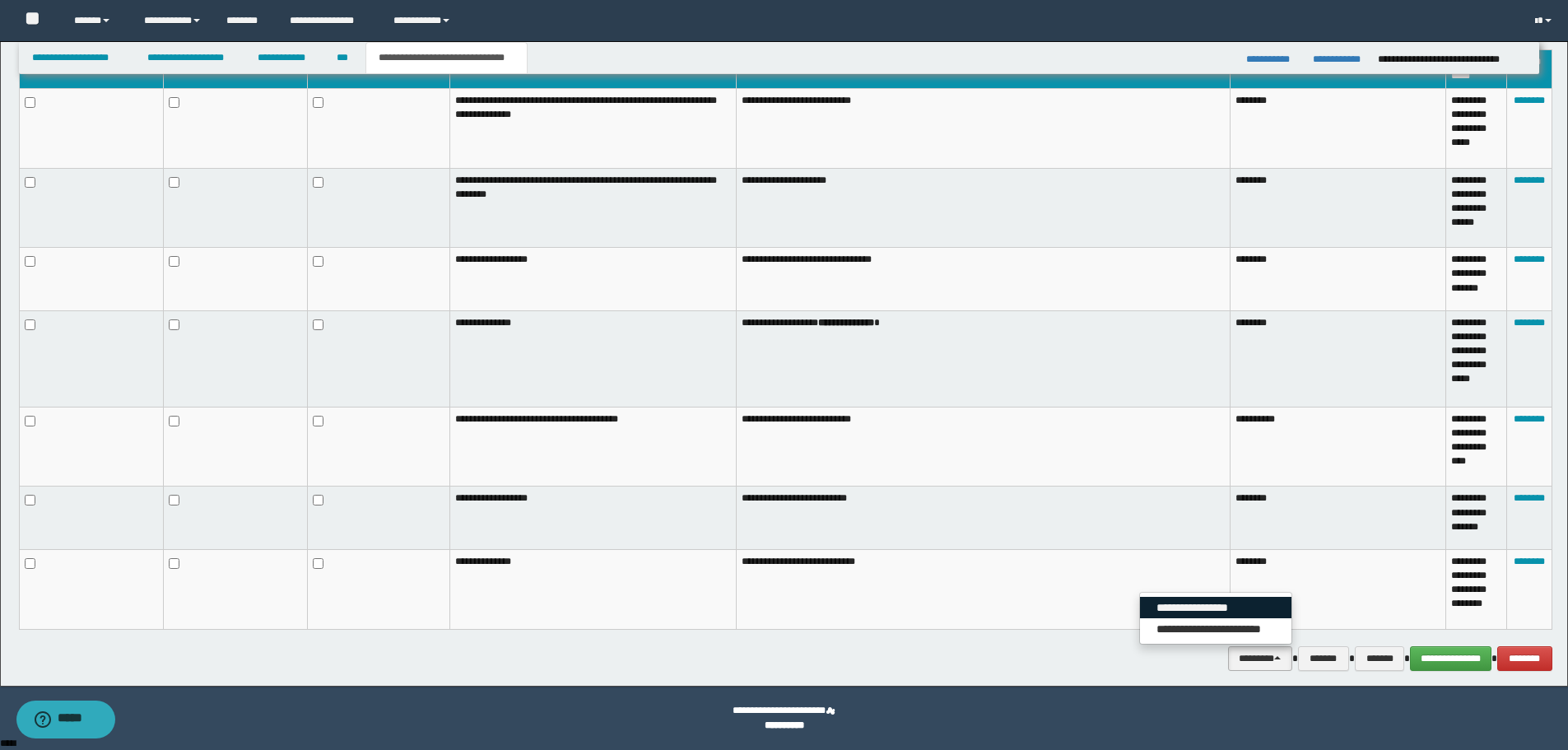 click on "**********" at bounding box center (1216, 608) 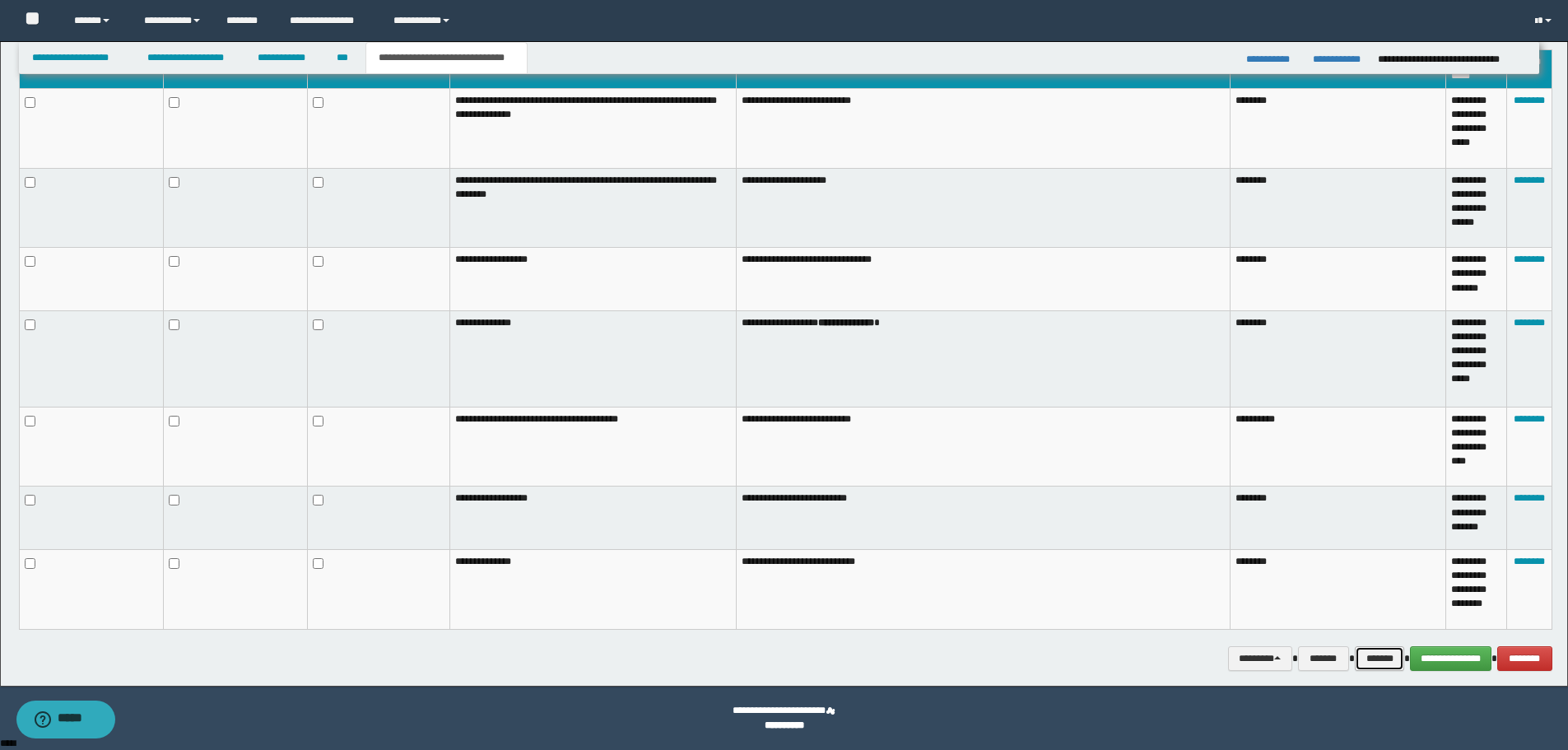 click on "*******" at bounding box center (1380, 659) 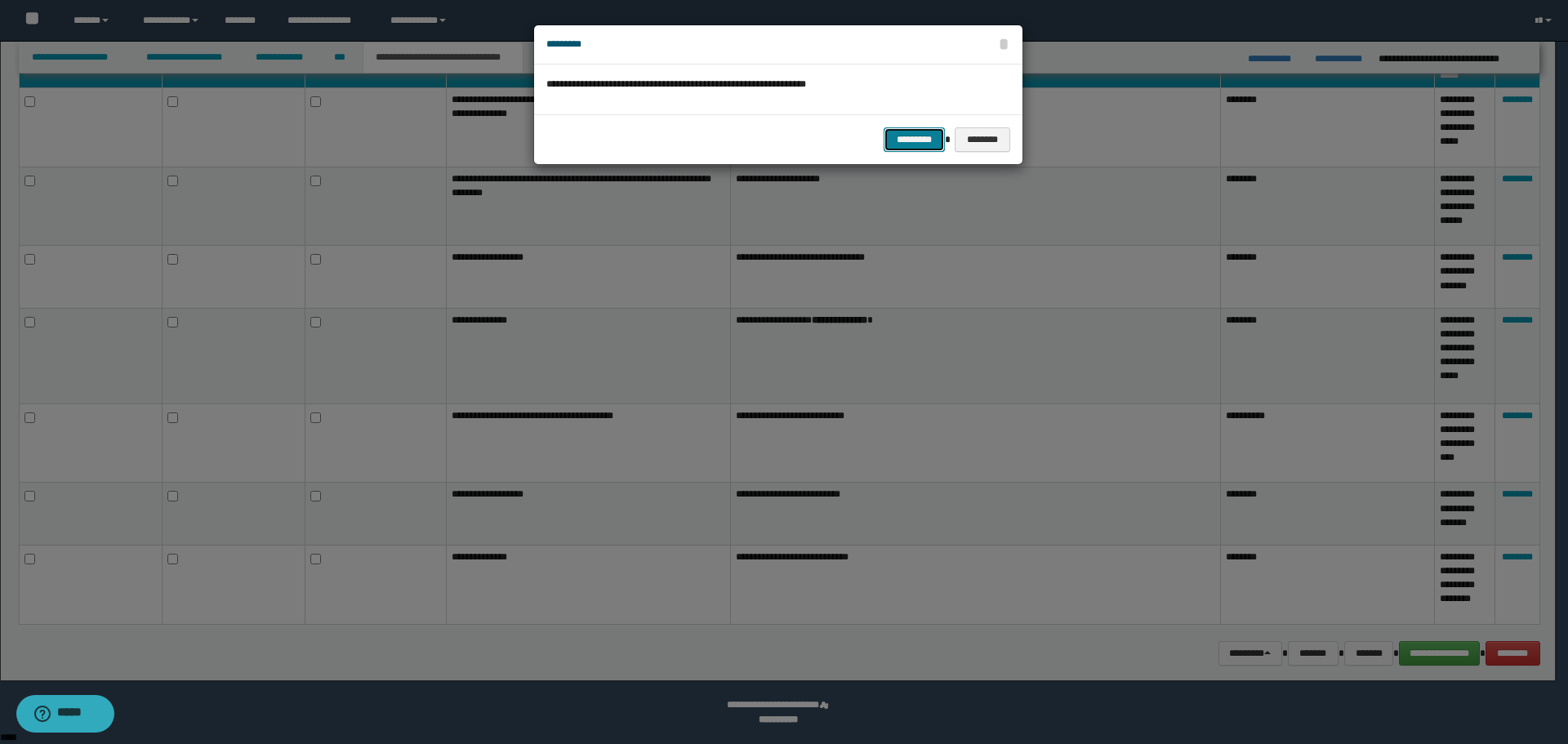 click on "*********" at bounding box center (914, 140) 